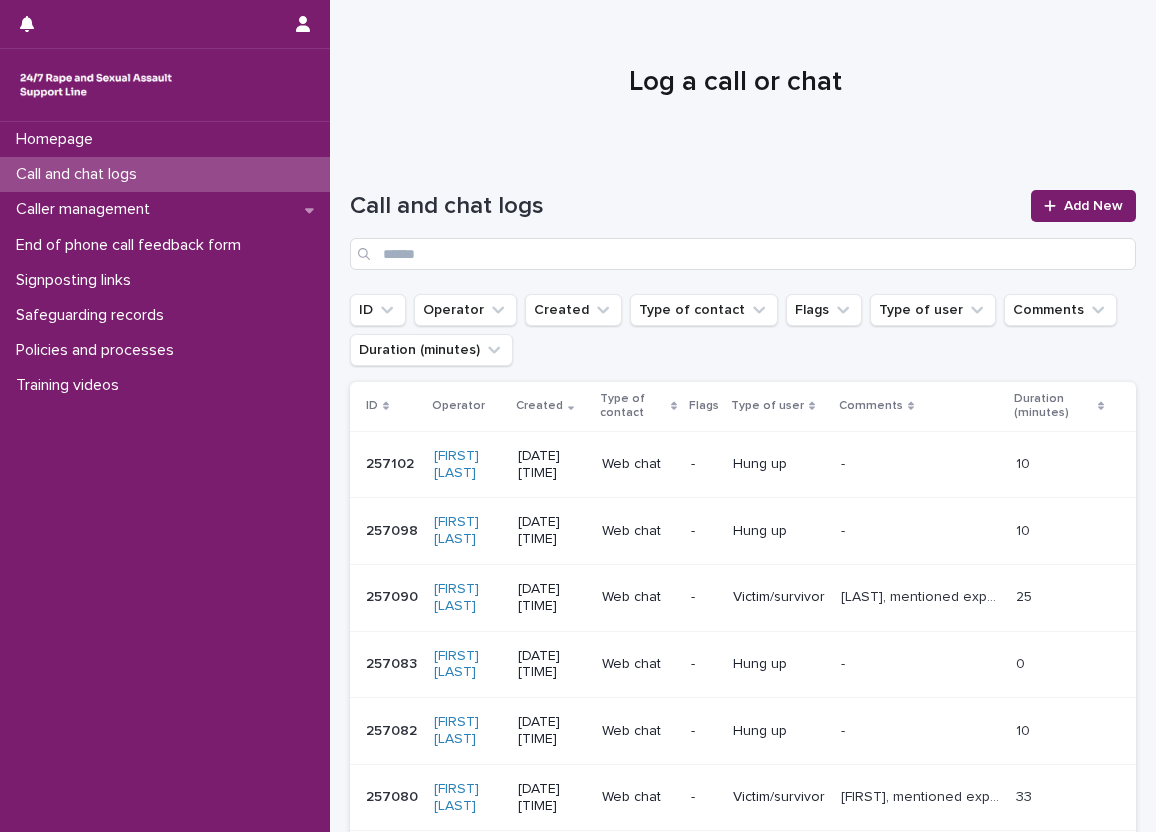 scroll, scrollTop: 0, scrollLeft: 0, axis: both 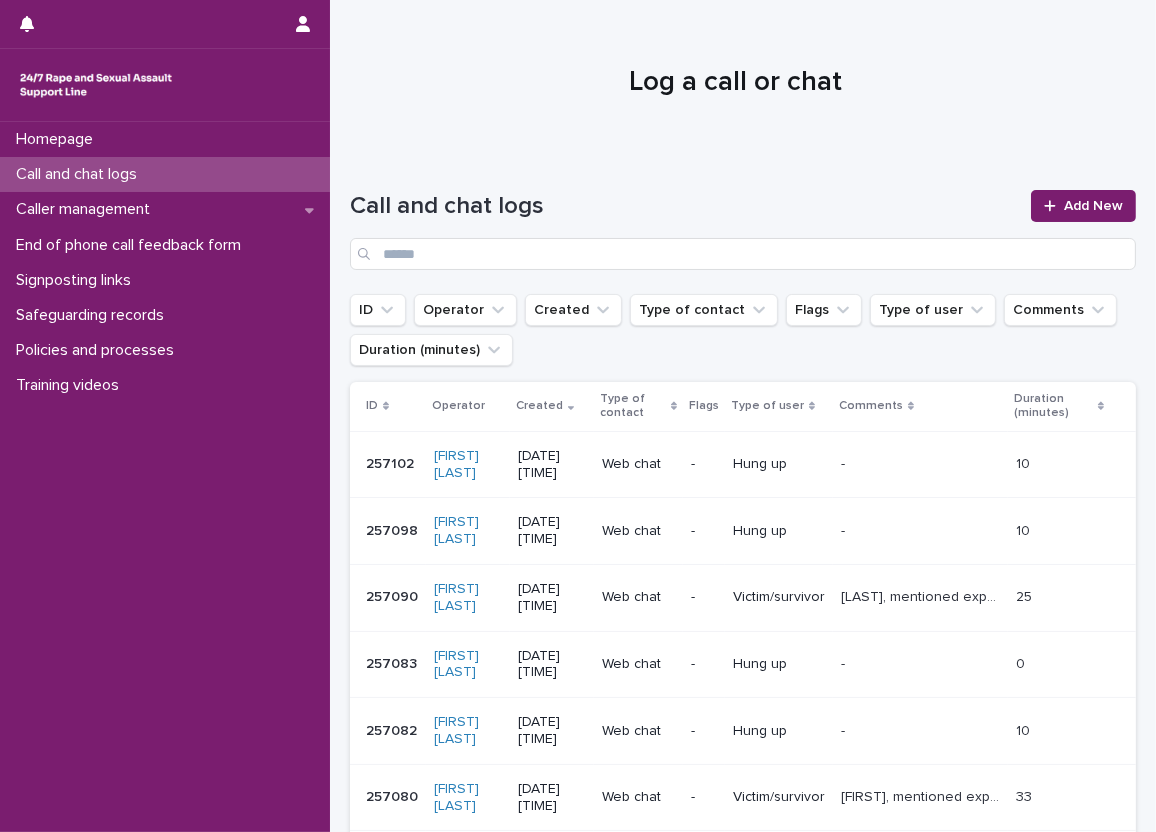 click at bounding box center [735, 74] 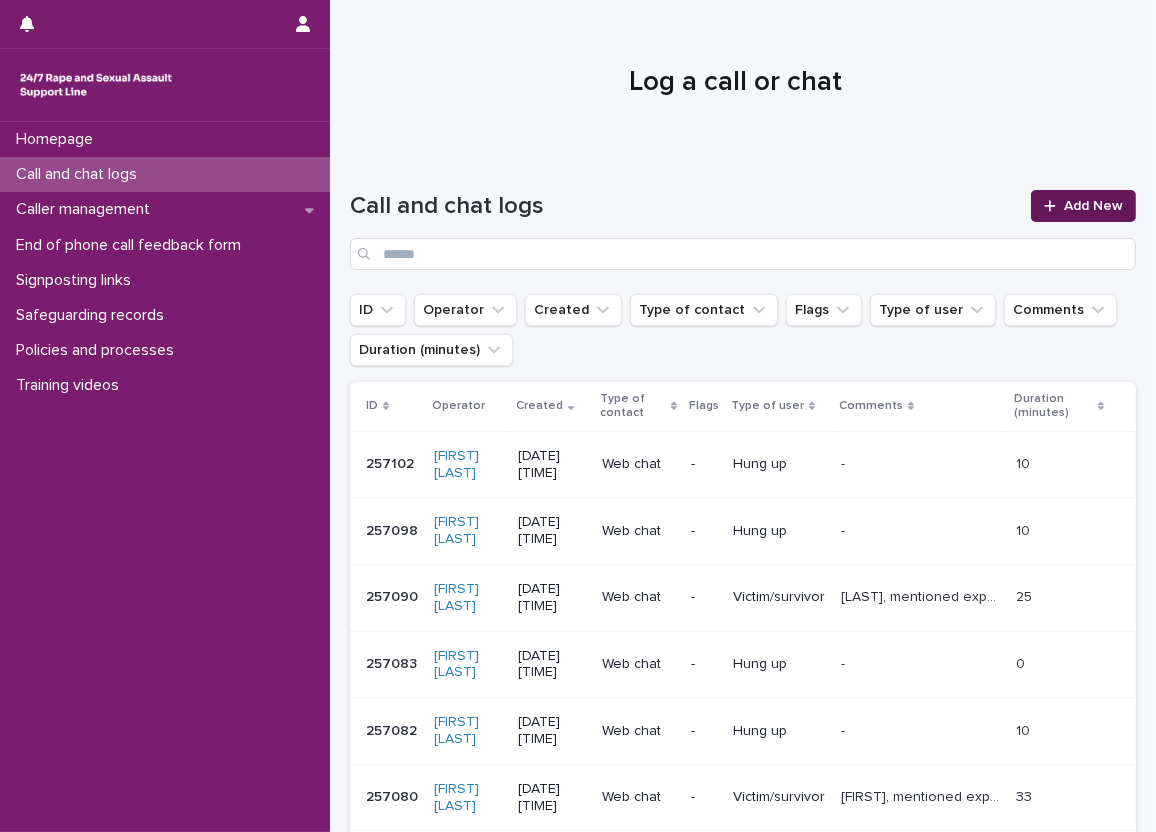 click on "Add New" at bounding box center [1083, 206] 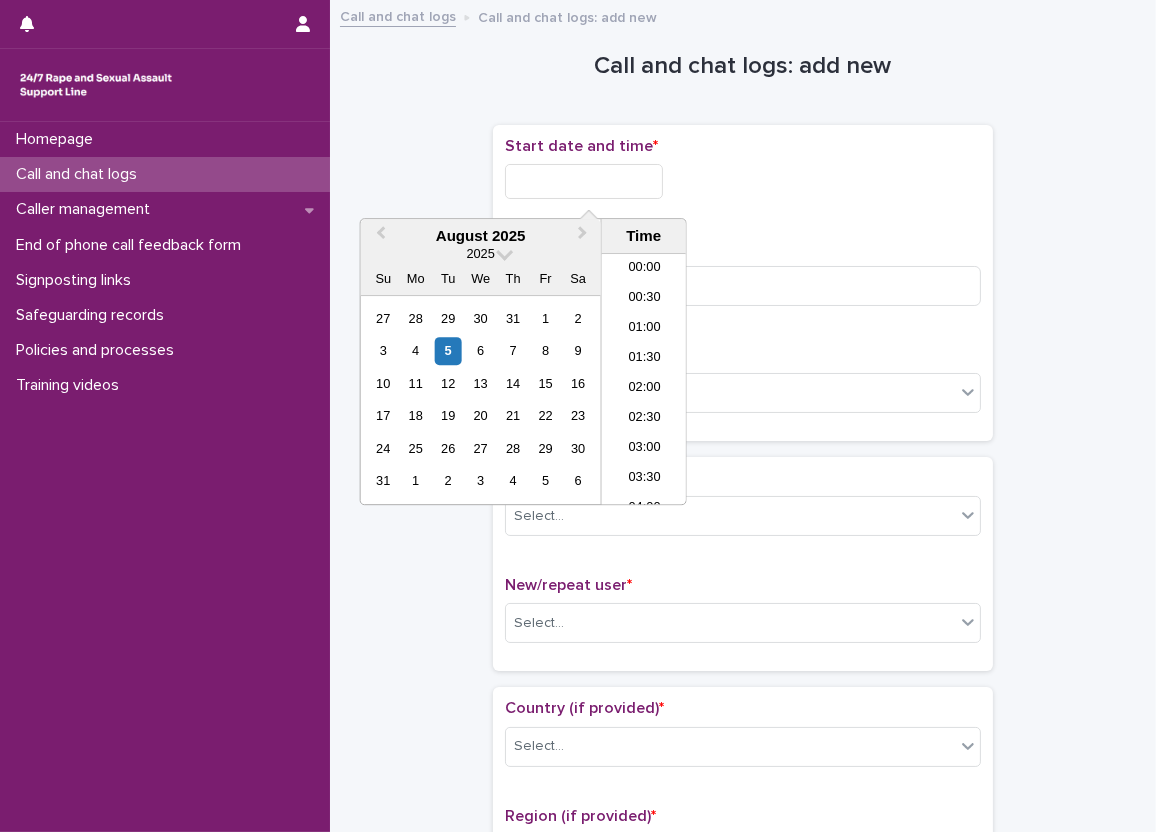 click at bounding box center (584, 181) 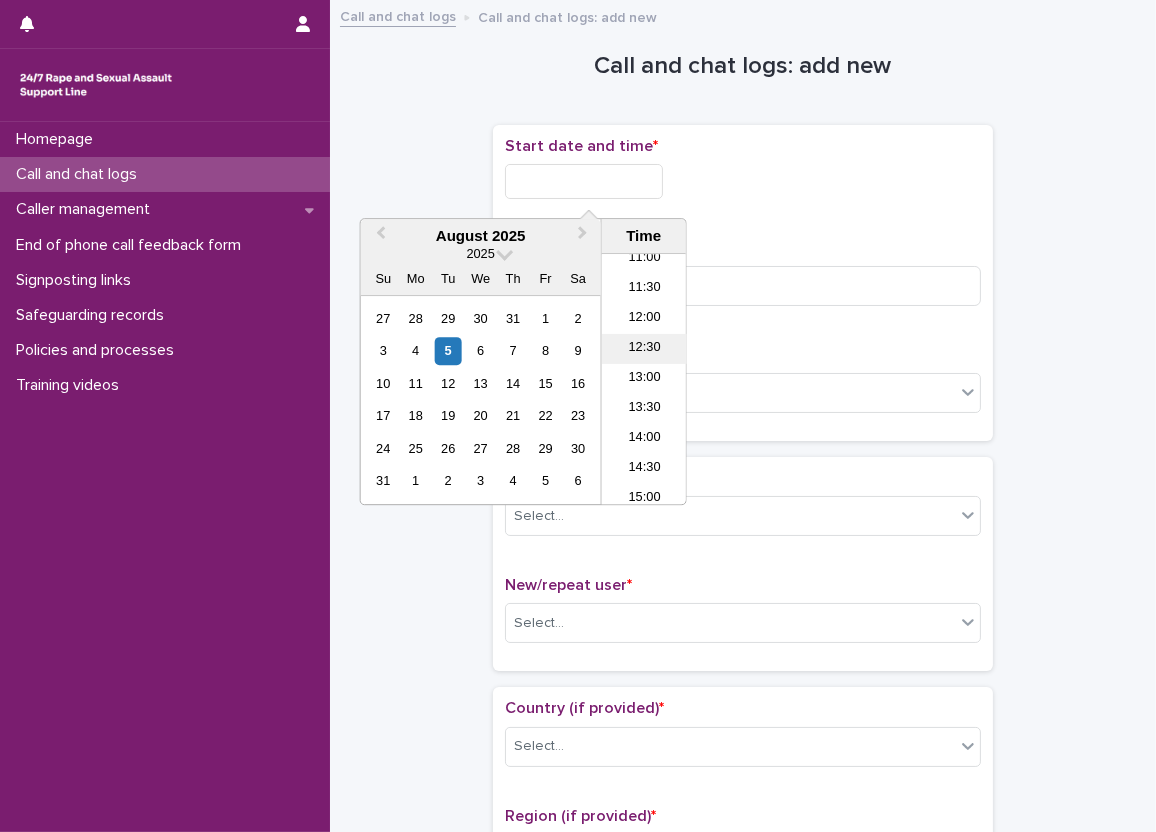click on "12:30" at bounding box center [644, 349] 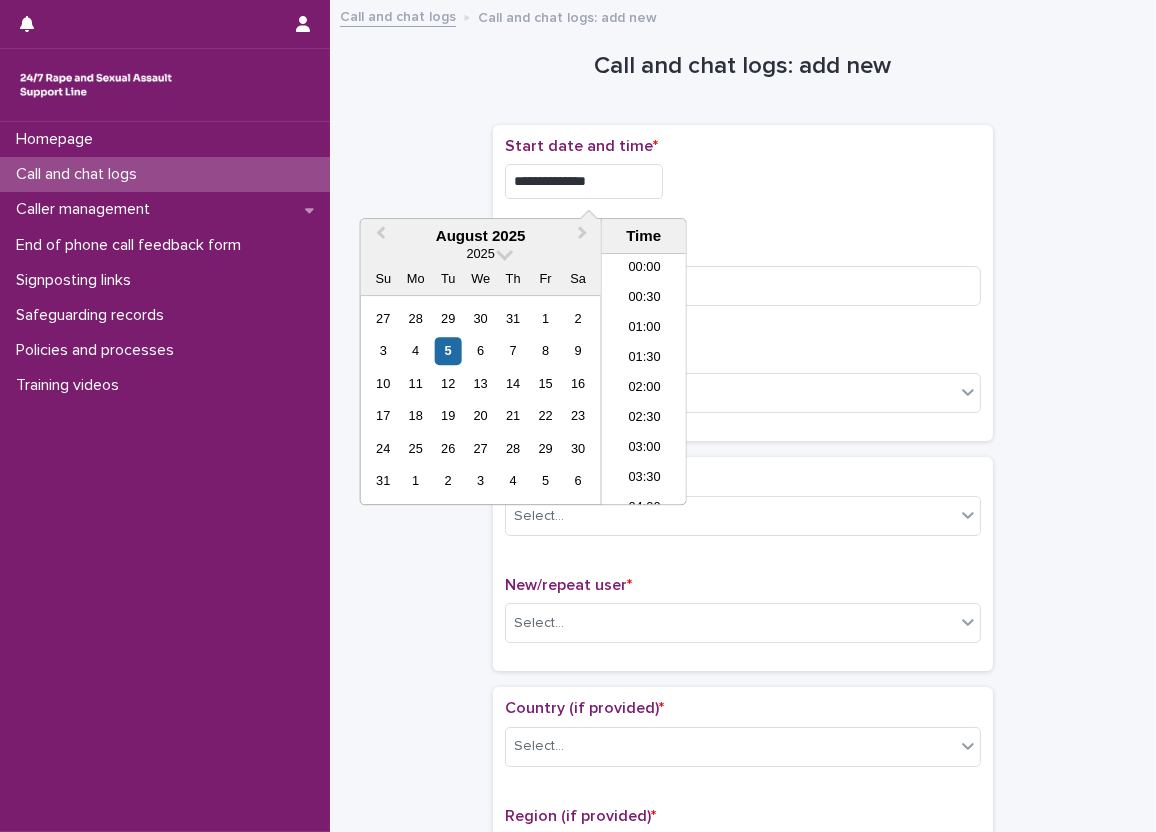 click on "**********" at bounding box center (584, 181) 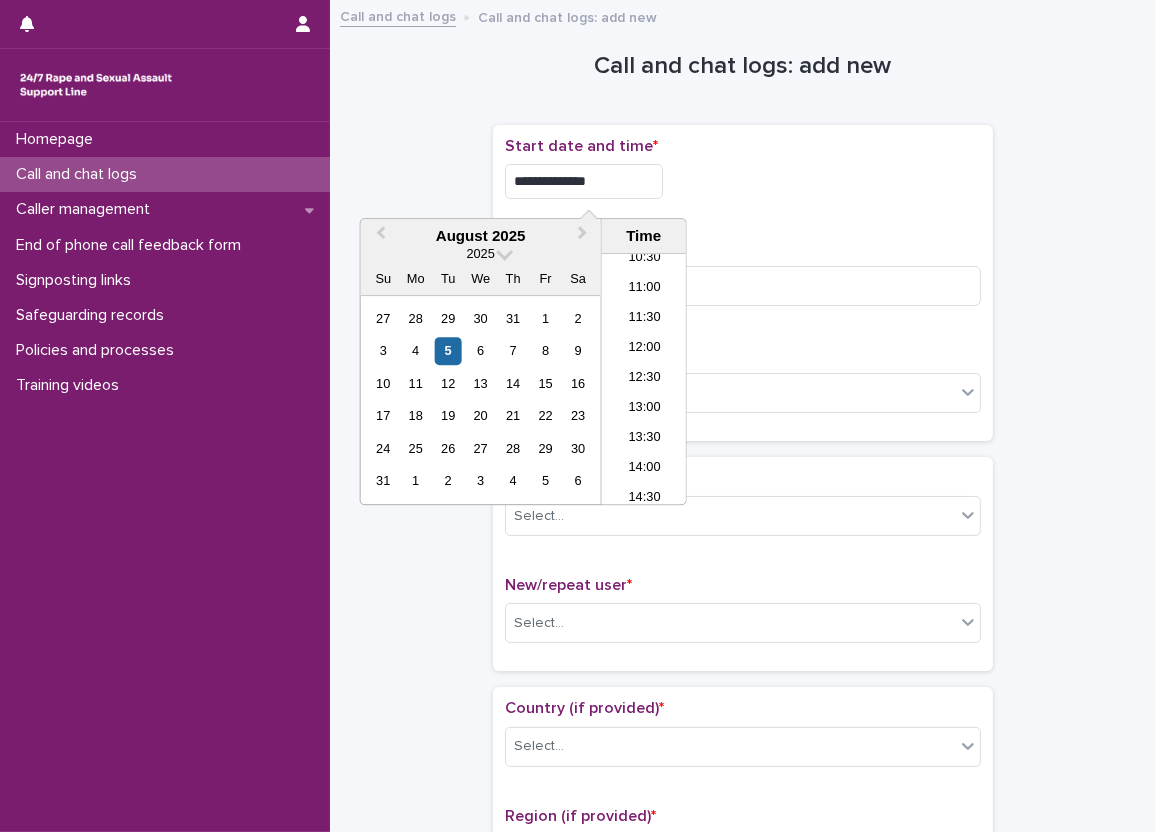 type on "**********" 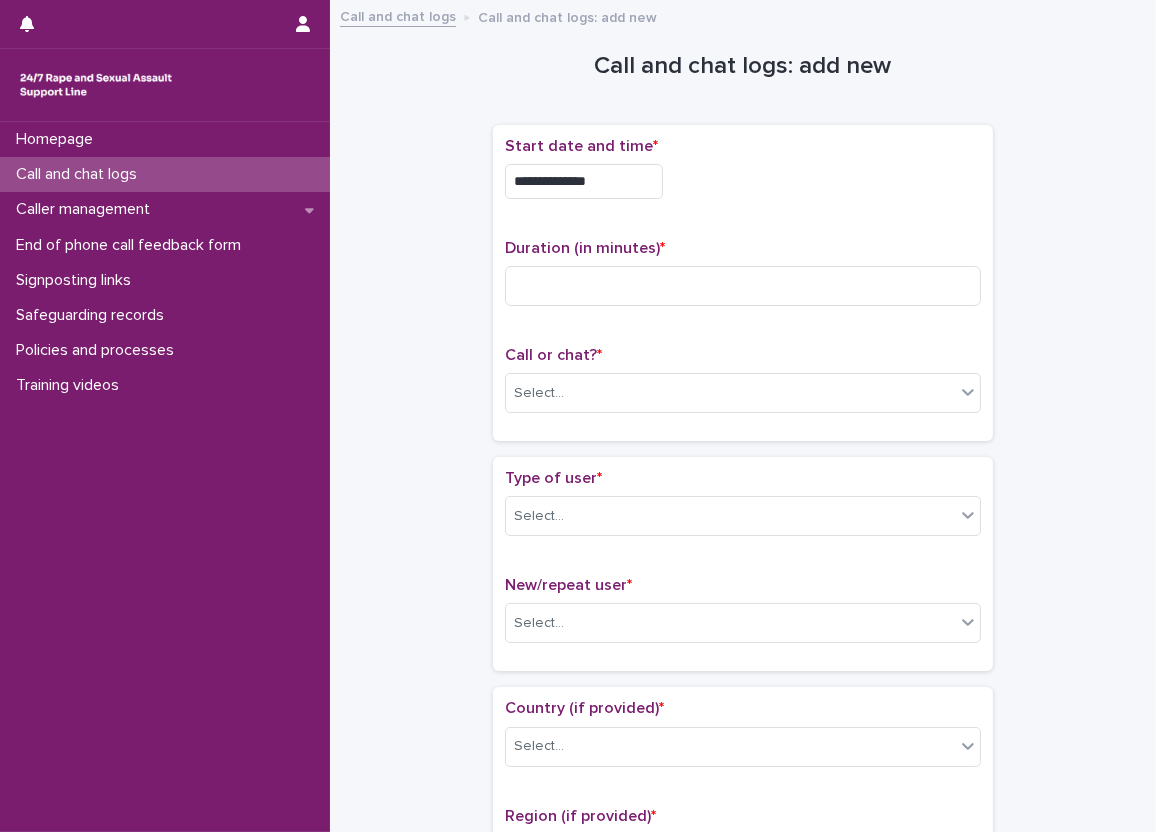 click on "Duration (in minutes) *" at bounding box center [743, 248] 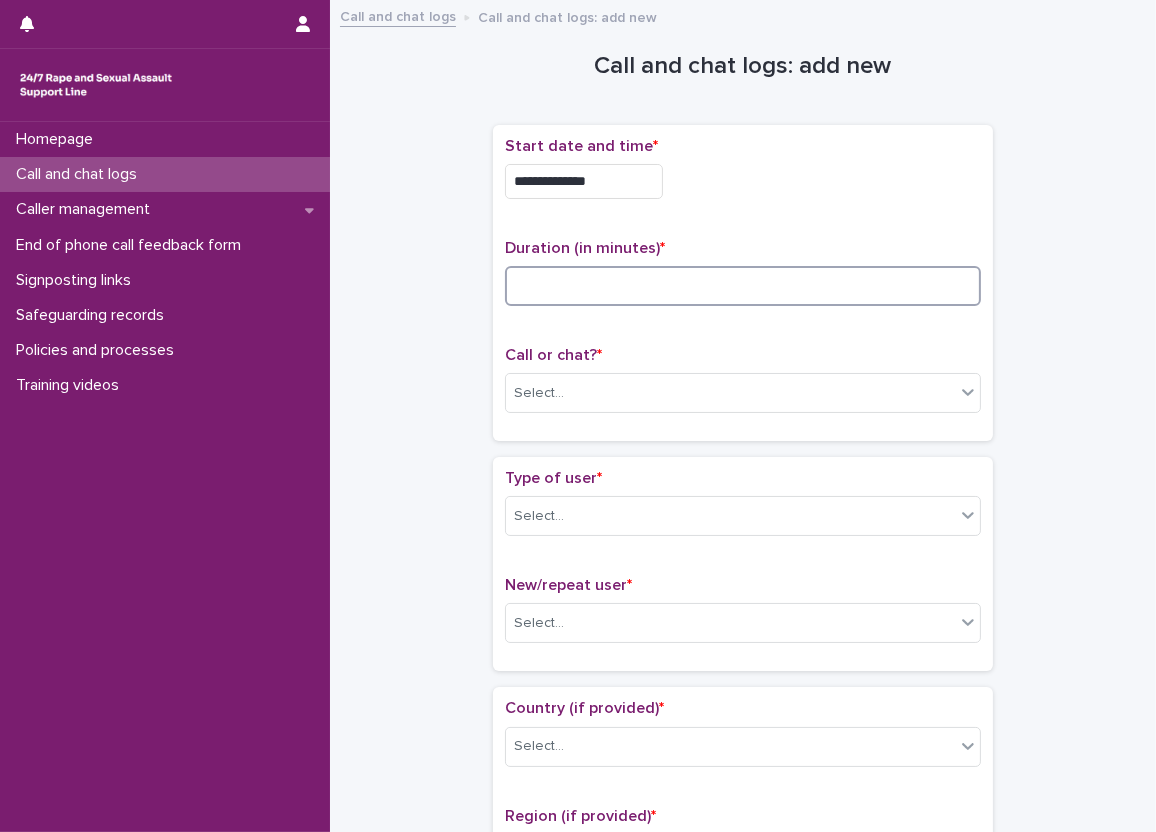 click at bounding box center [743, 286] 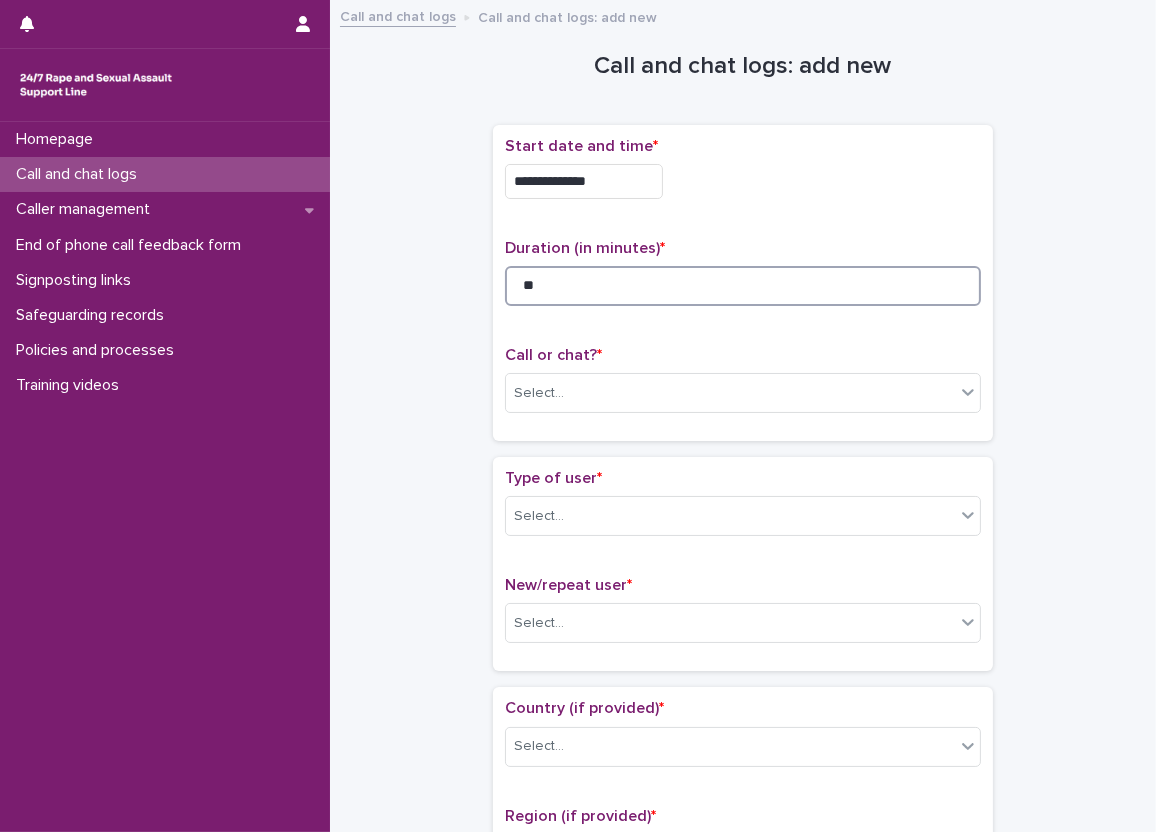 type on "**" 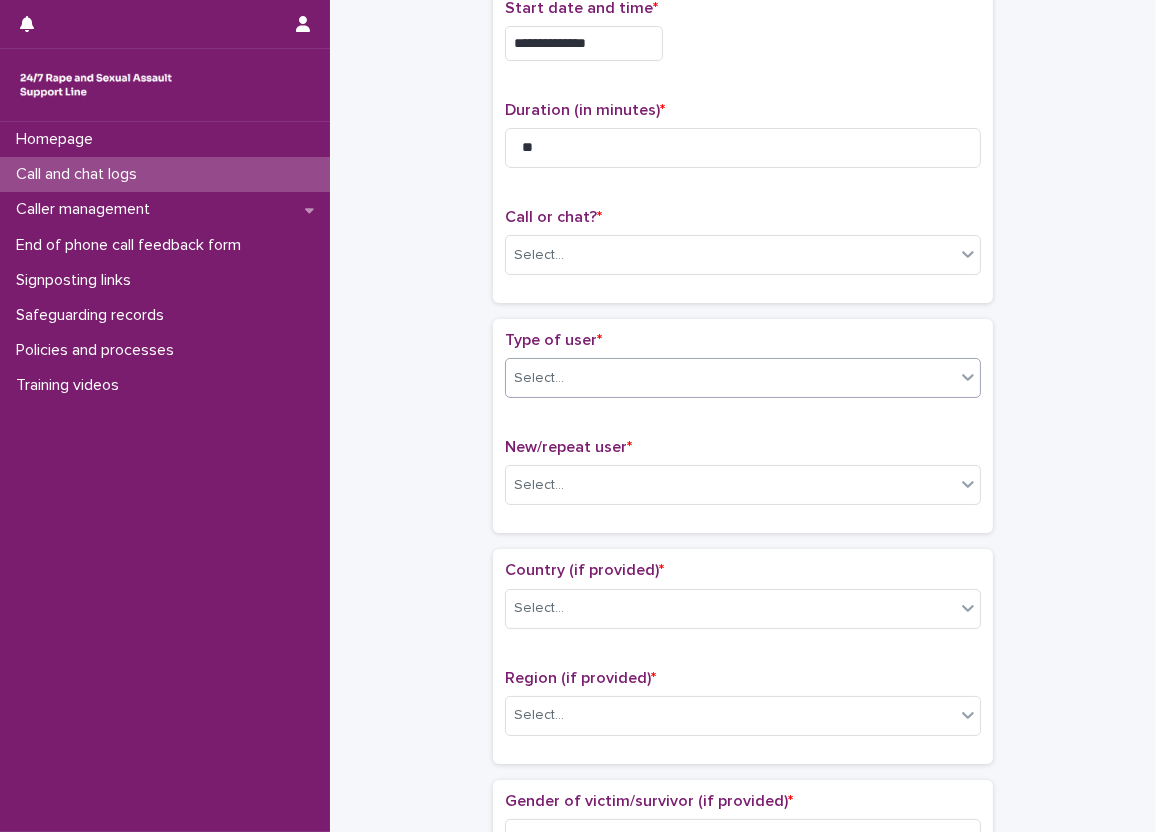 scroll, scrollTop: 300, scrollLeft: 0, axis: vertical 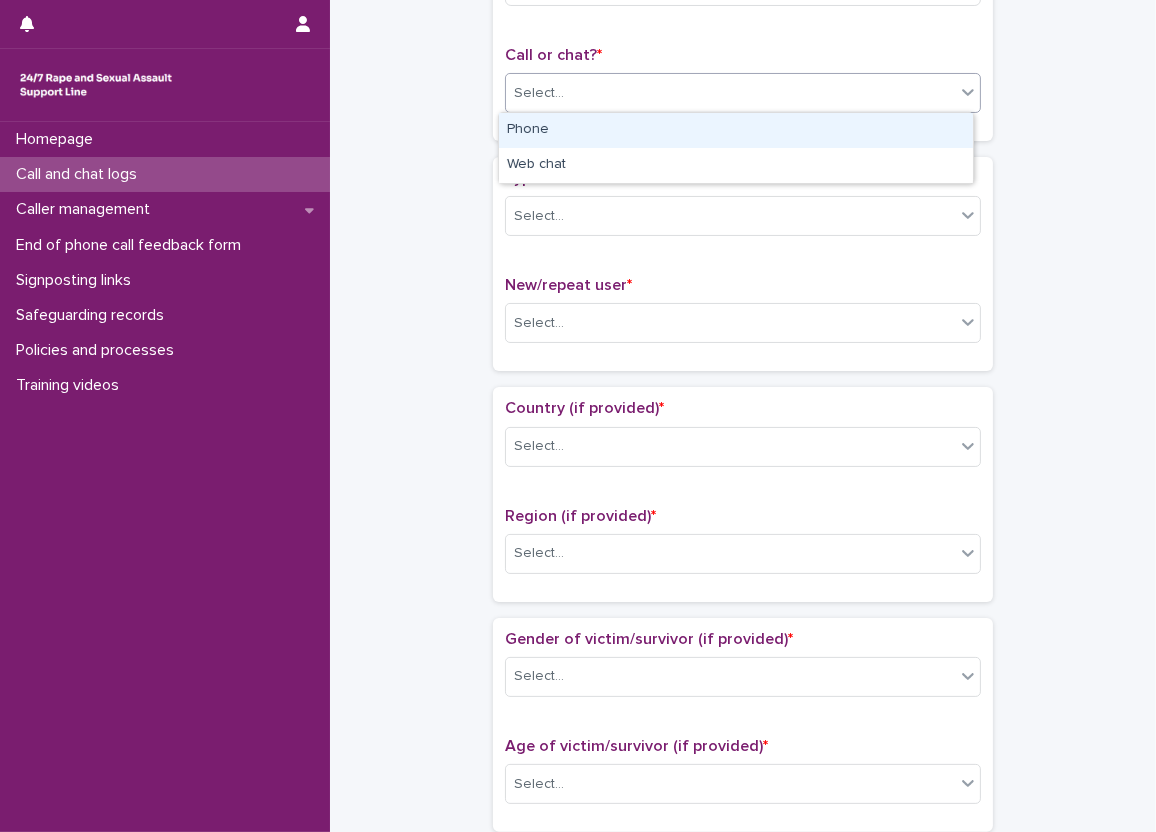 click on "Select..." at bounding box center (730, 93) 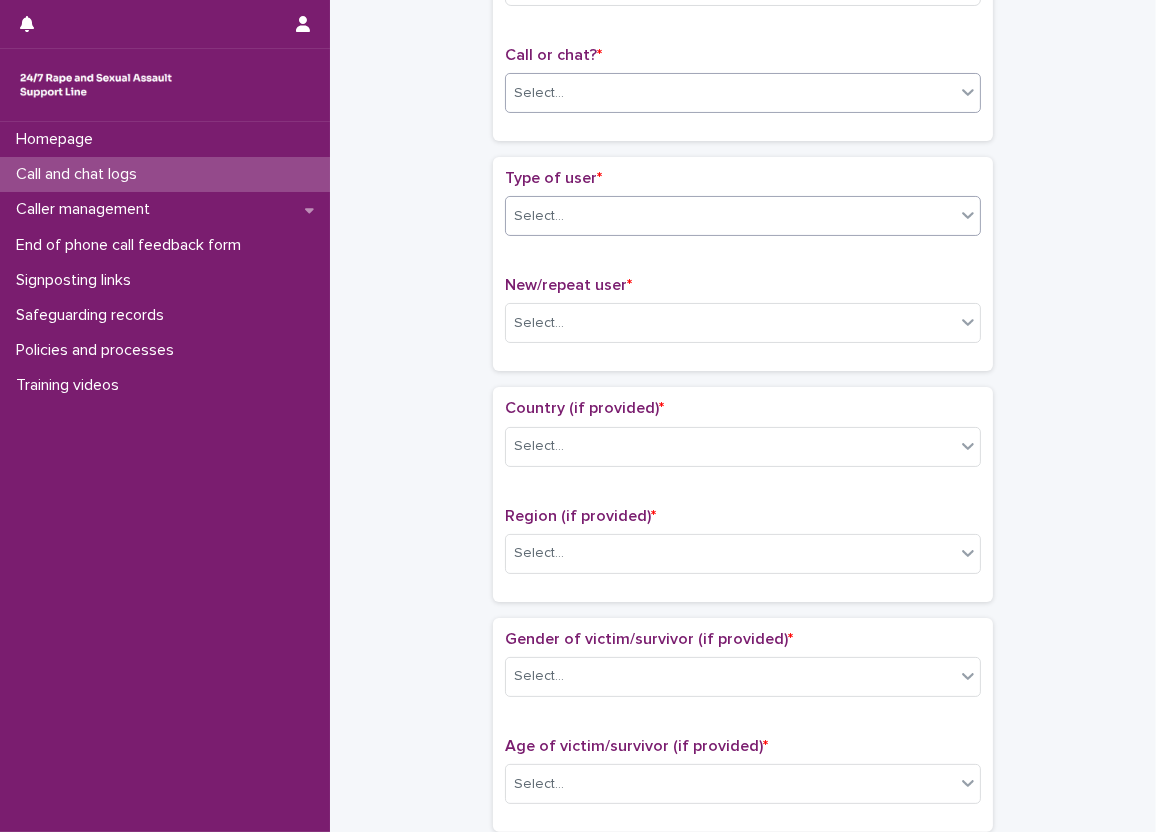 click on "Select..." at bounding box center (730, 216) 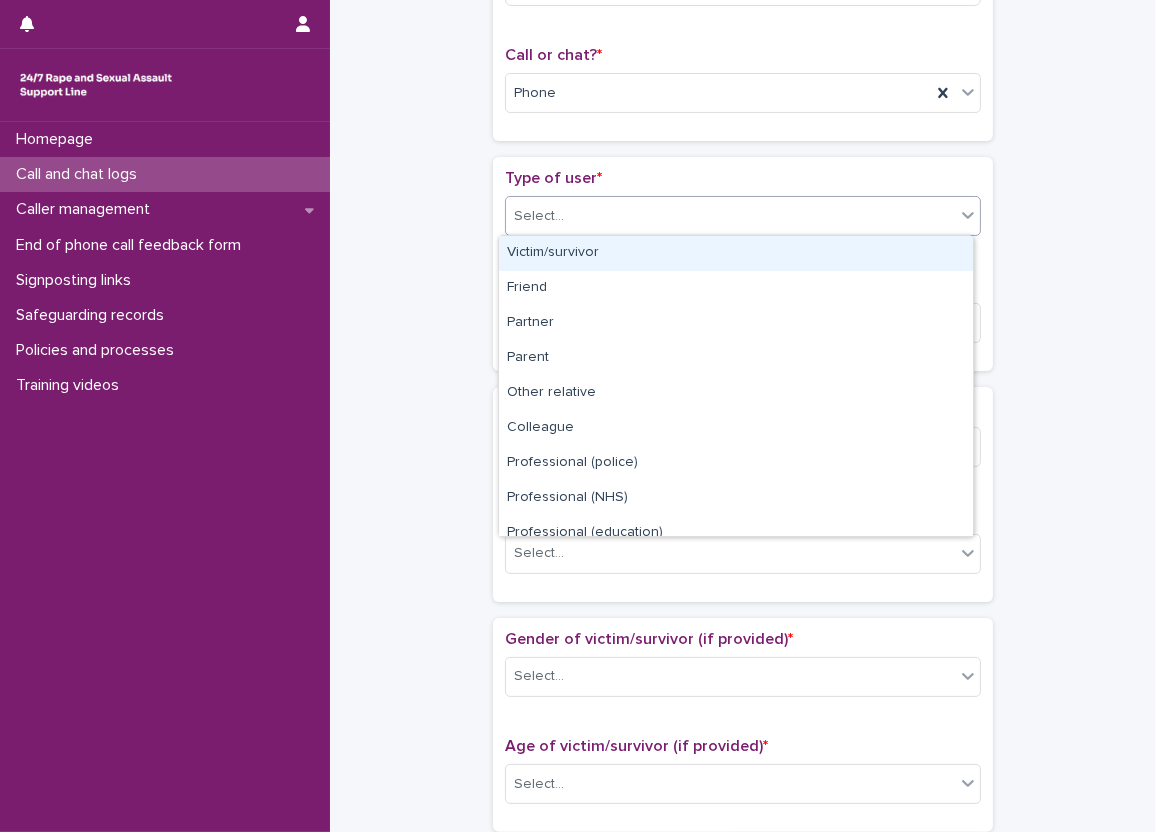 click on "Victim/survivor" at bounding box center (736, 253) 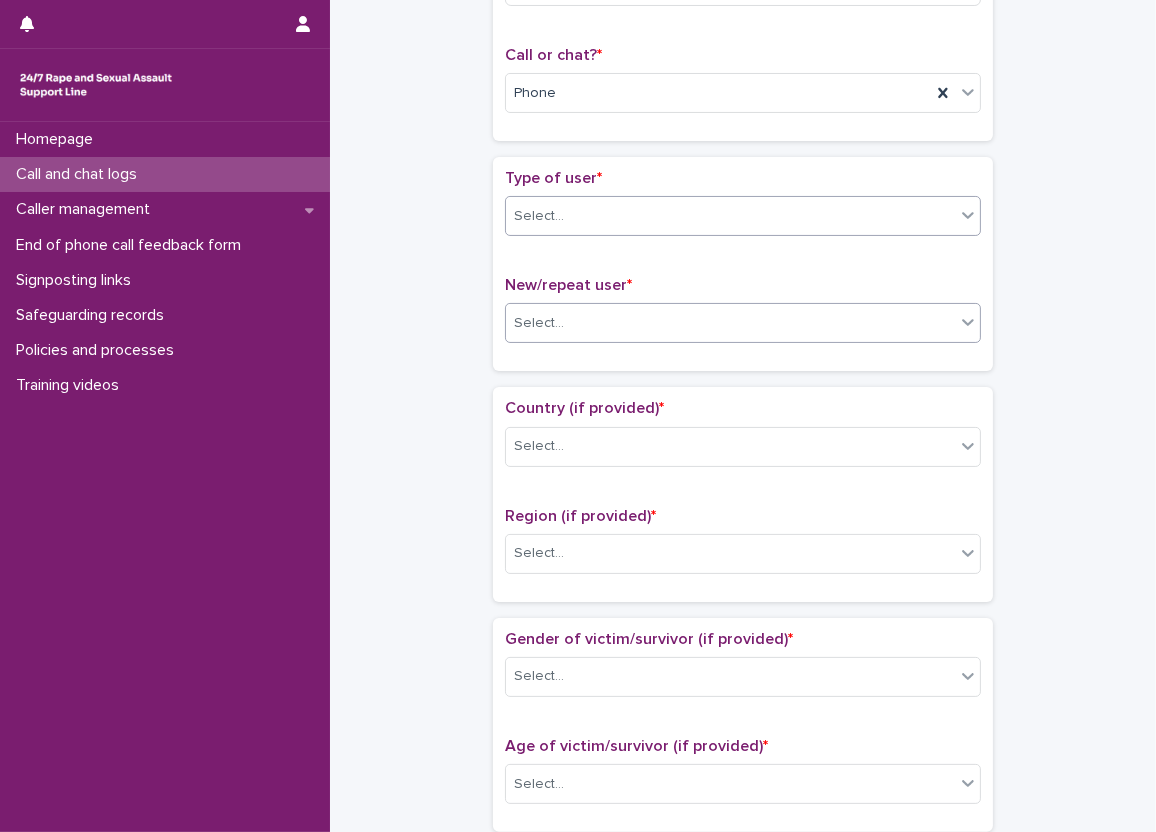 click on "Select..." at bounding box center [730, 323] 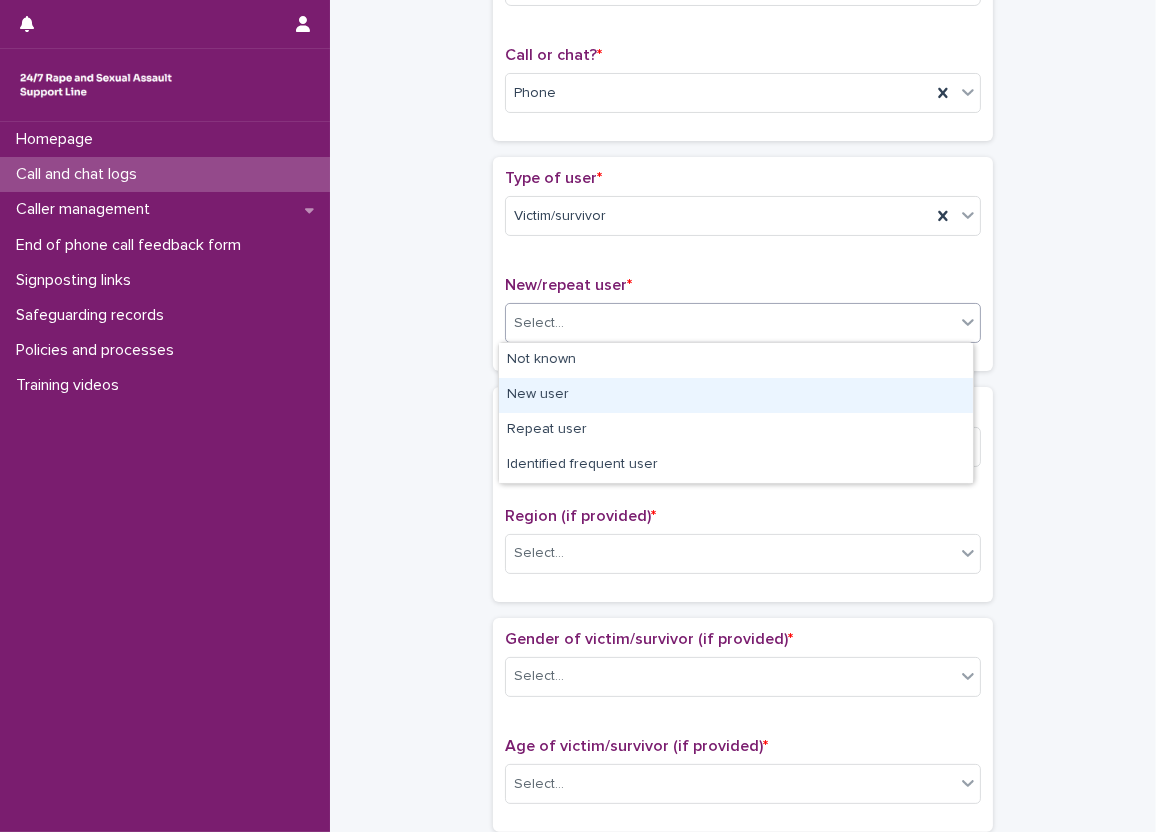 click on "New user" at bounding box center [736, 395] 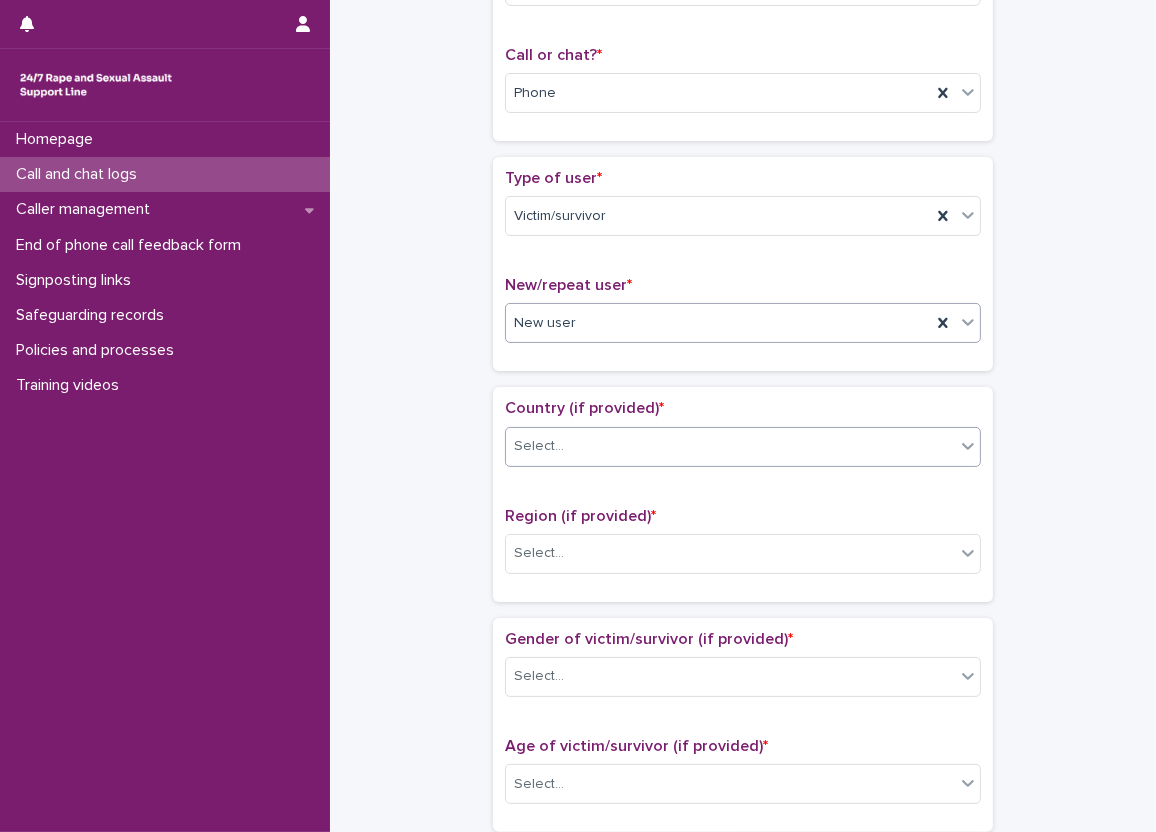 click on "Select..." at bounding box center [730, 446] 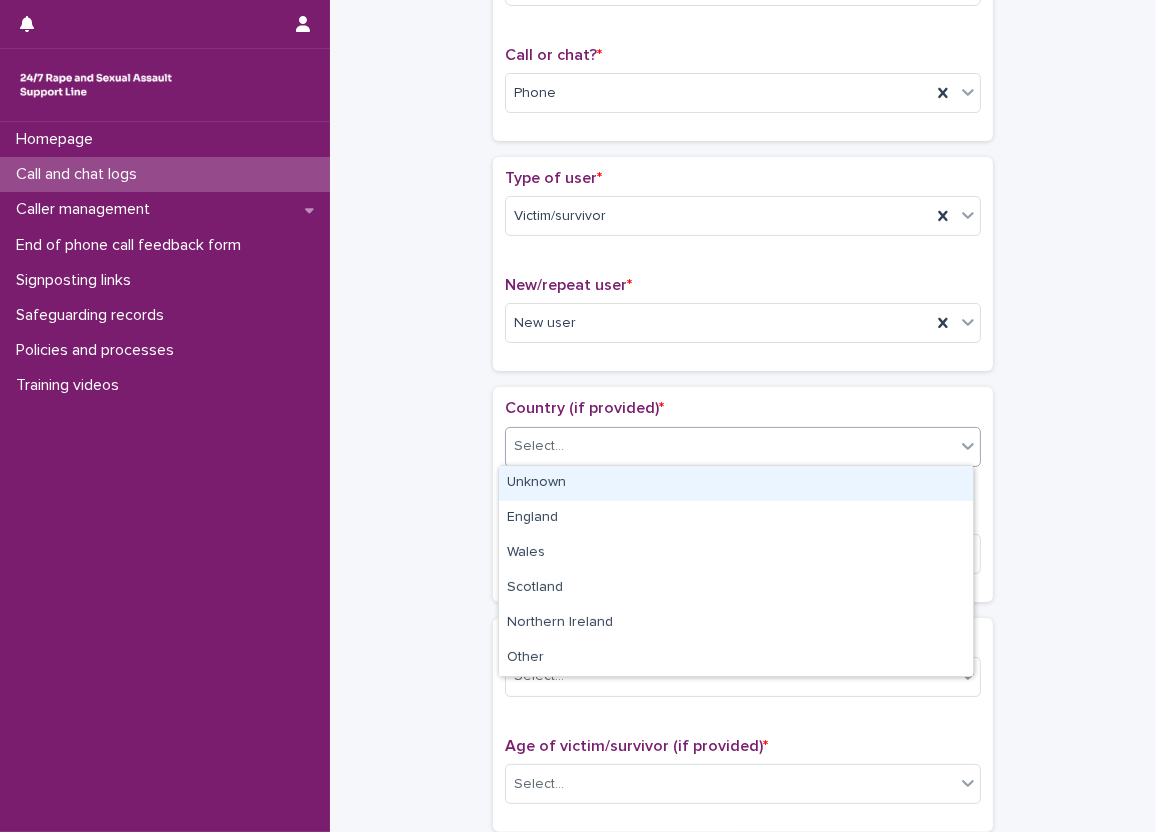 click on "Unknown" at bounding box center (736, 483) 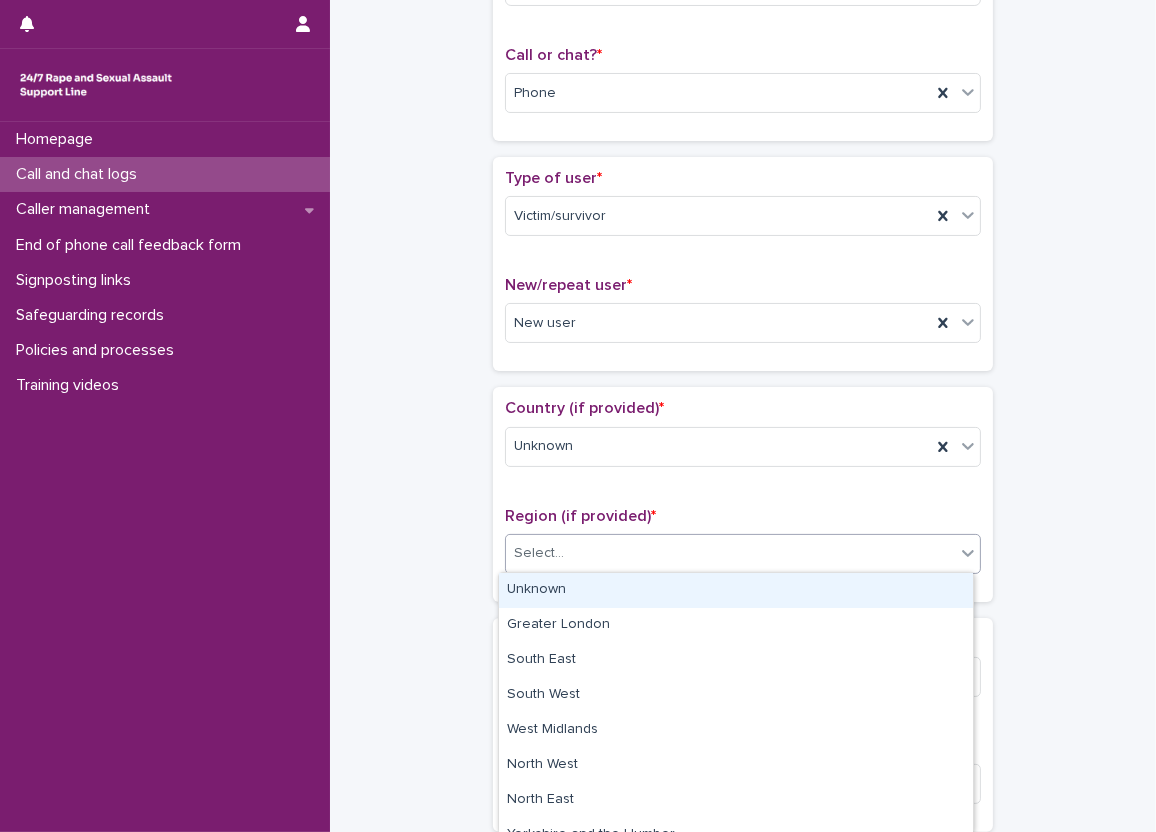 click on "Select..." at bounding box center (730, 553) 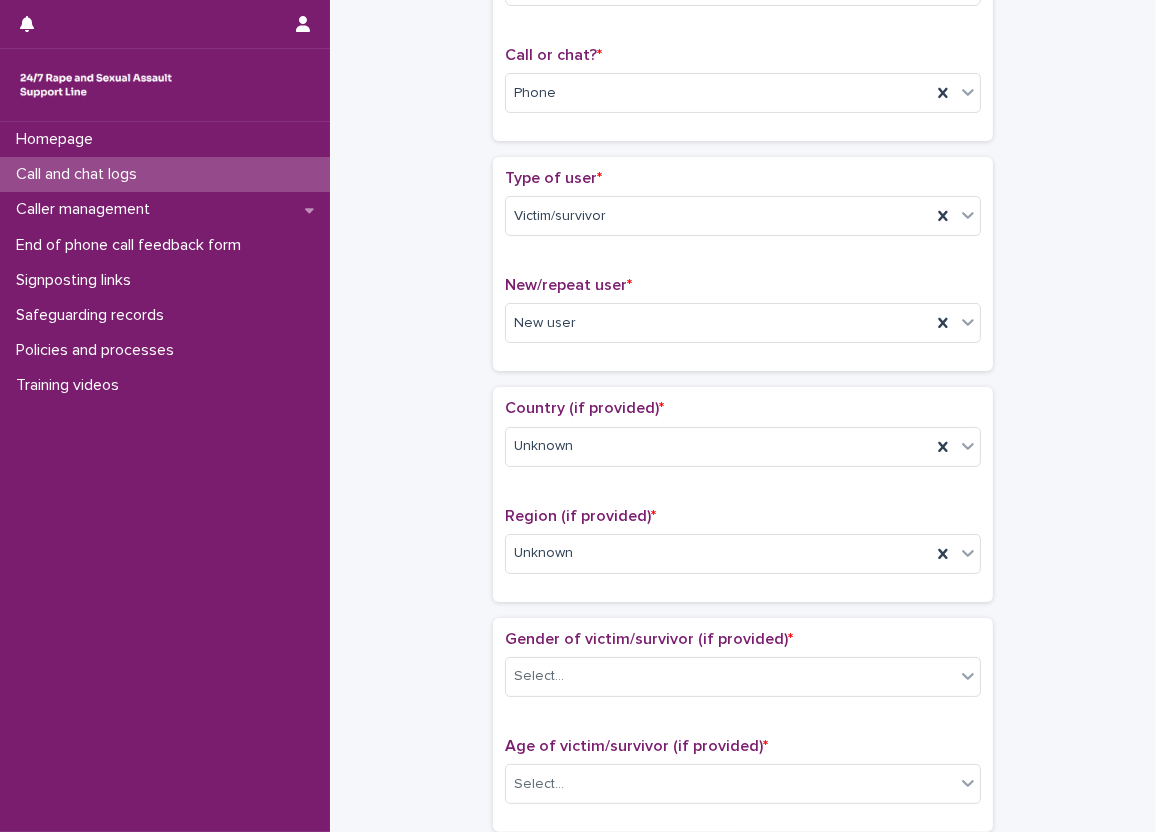 click on "**********" at bounding box center [743, 734] 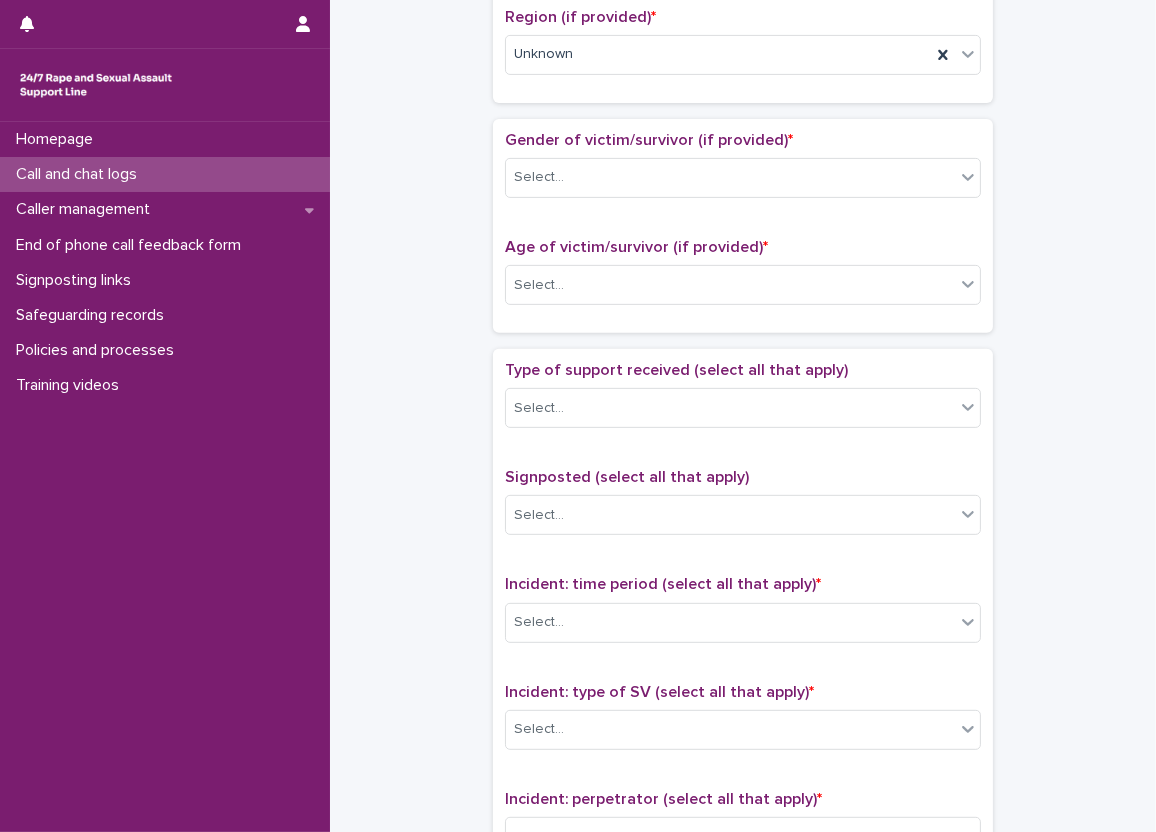 scroll, scrollTop: 800, scrollLeft: 0, axis: vertical 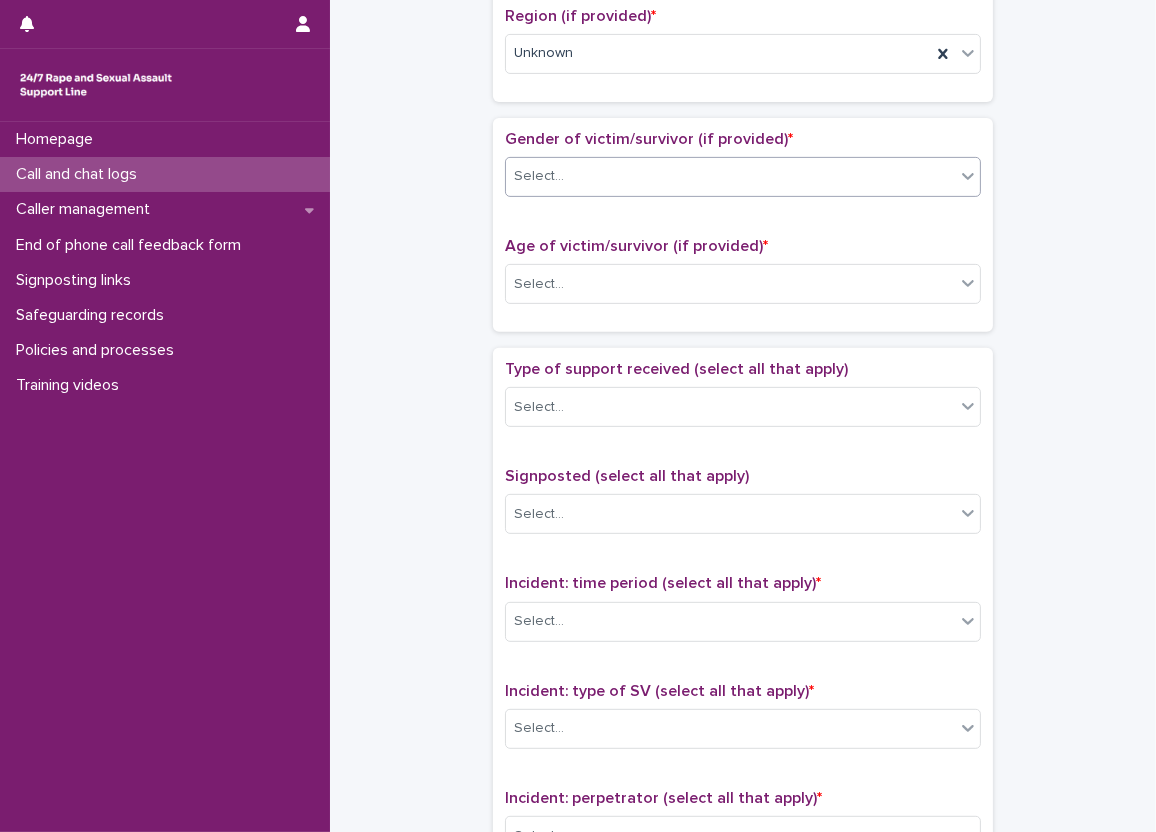 click on "Select..." at bounding box center (730, 176) 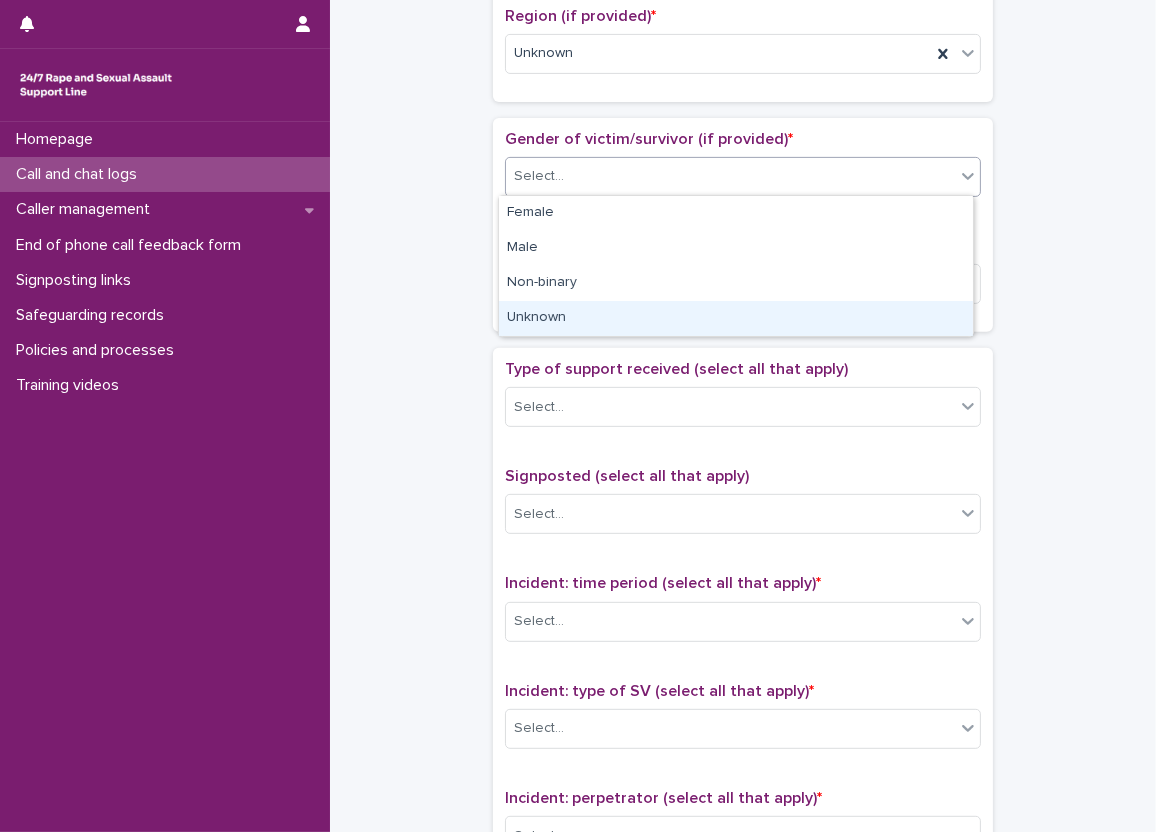 click on "Unknown" at bounding box center [736, 318] 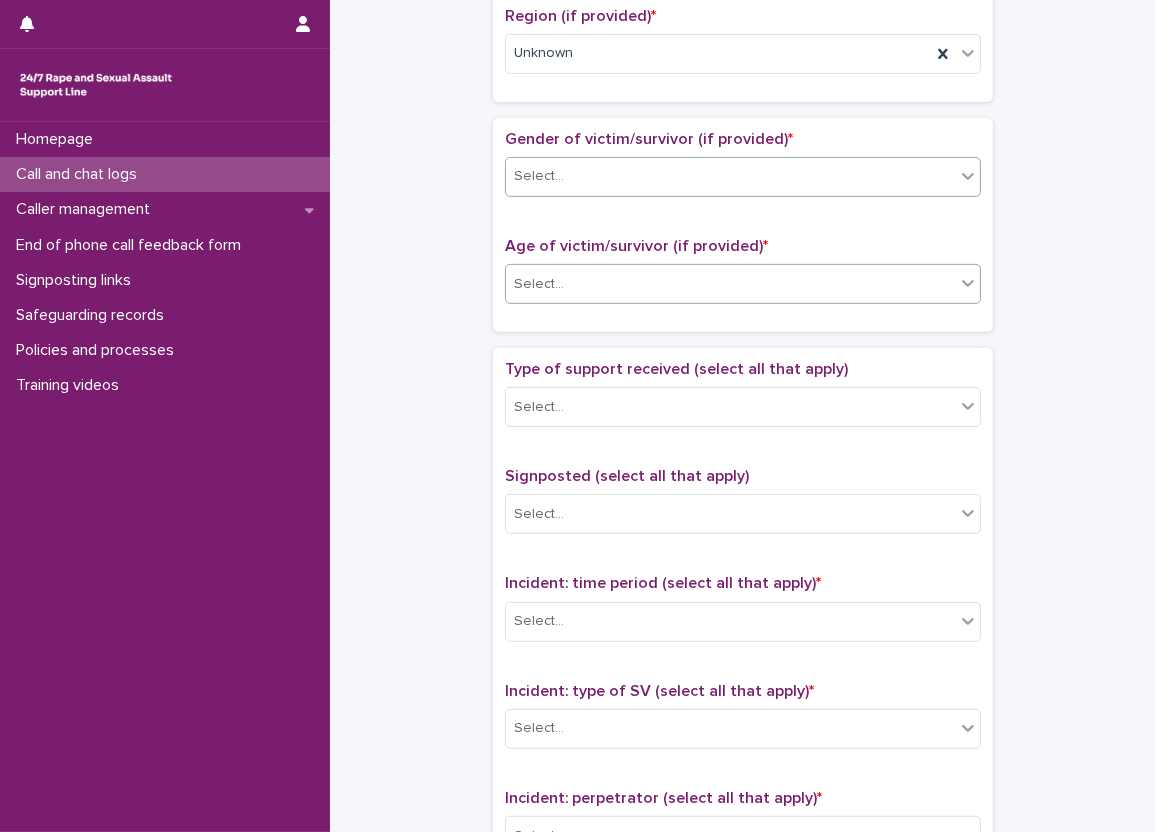 click on "Select..." at bounding box center (730, 284) 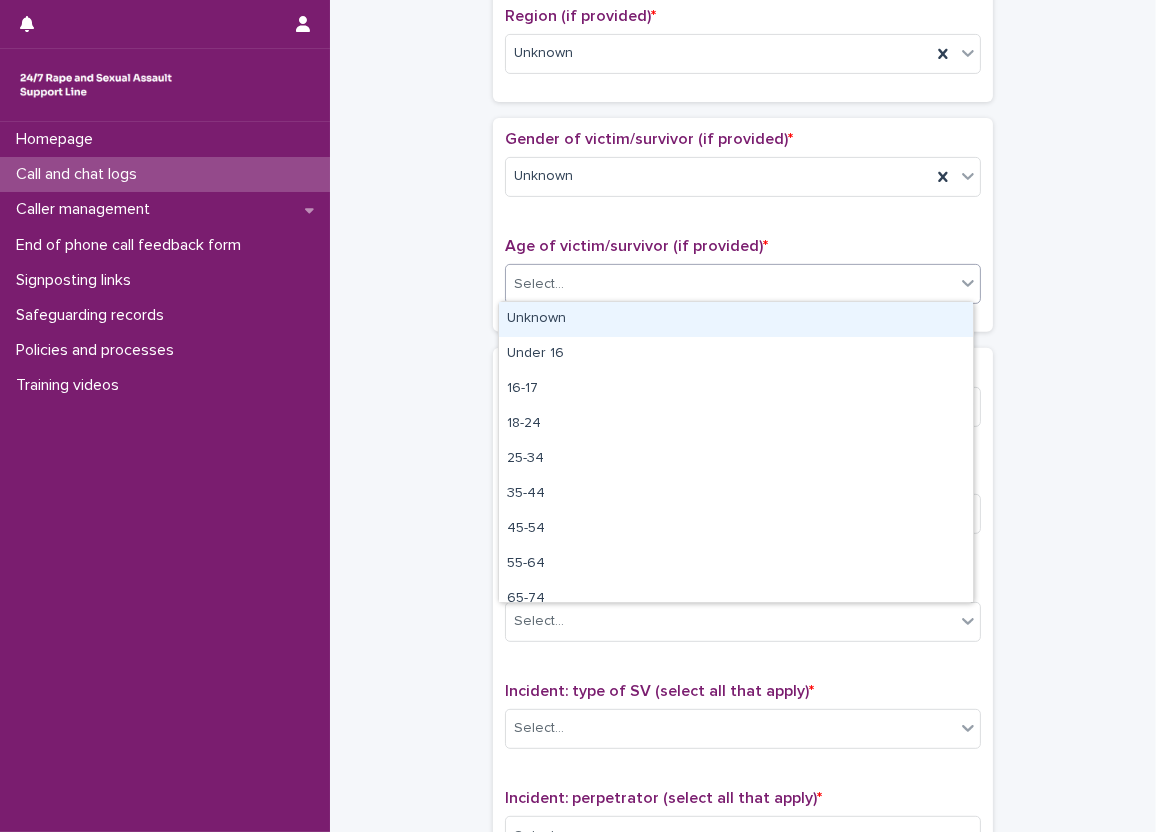 click on "Unknown" at bounding box center [736, 319] 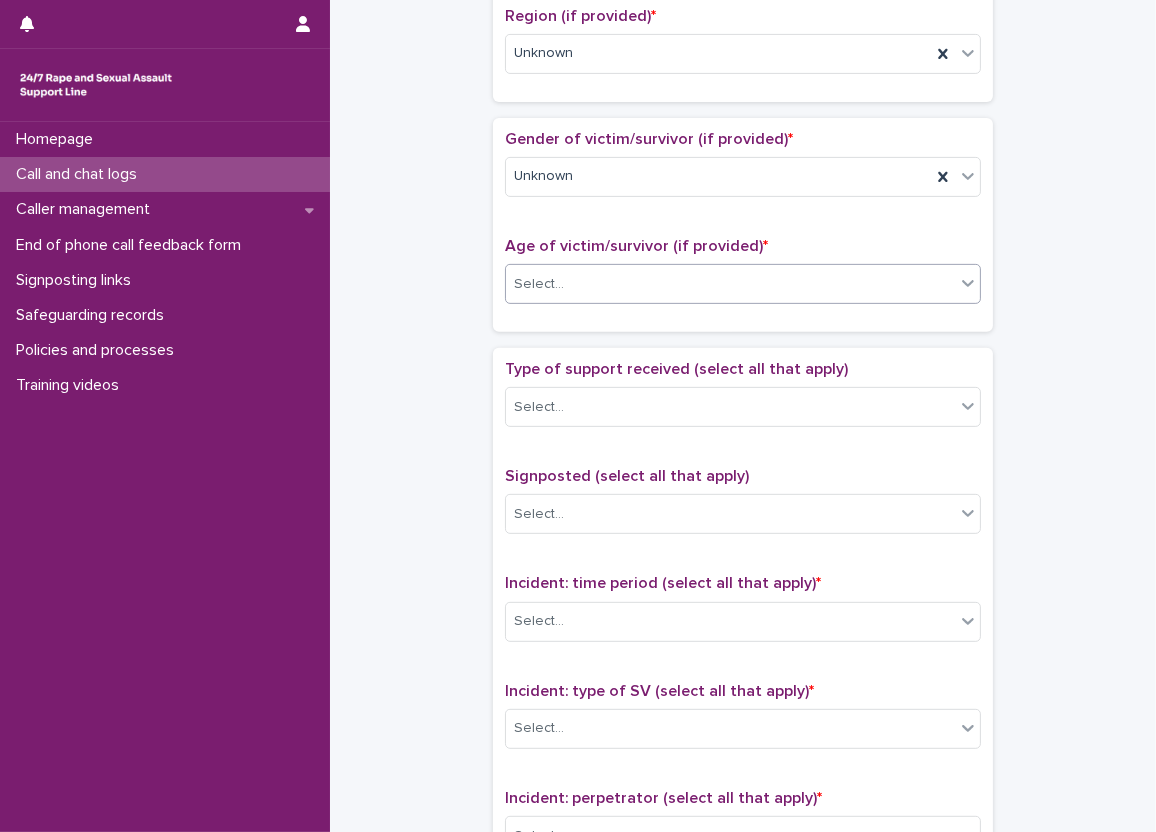 click on "Gender of victim/survivor (if provided) * Unknown Age of victim/survivor (if provided) *   option Unknown, selected.     0 results available. Select is focused ,type to refine list, press Down to open the menu,  Select..." at bounding box center (743, 225) 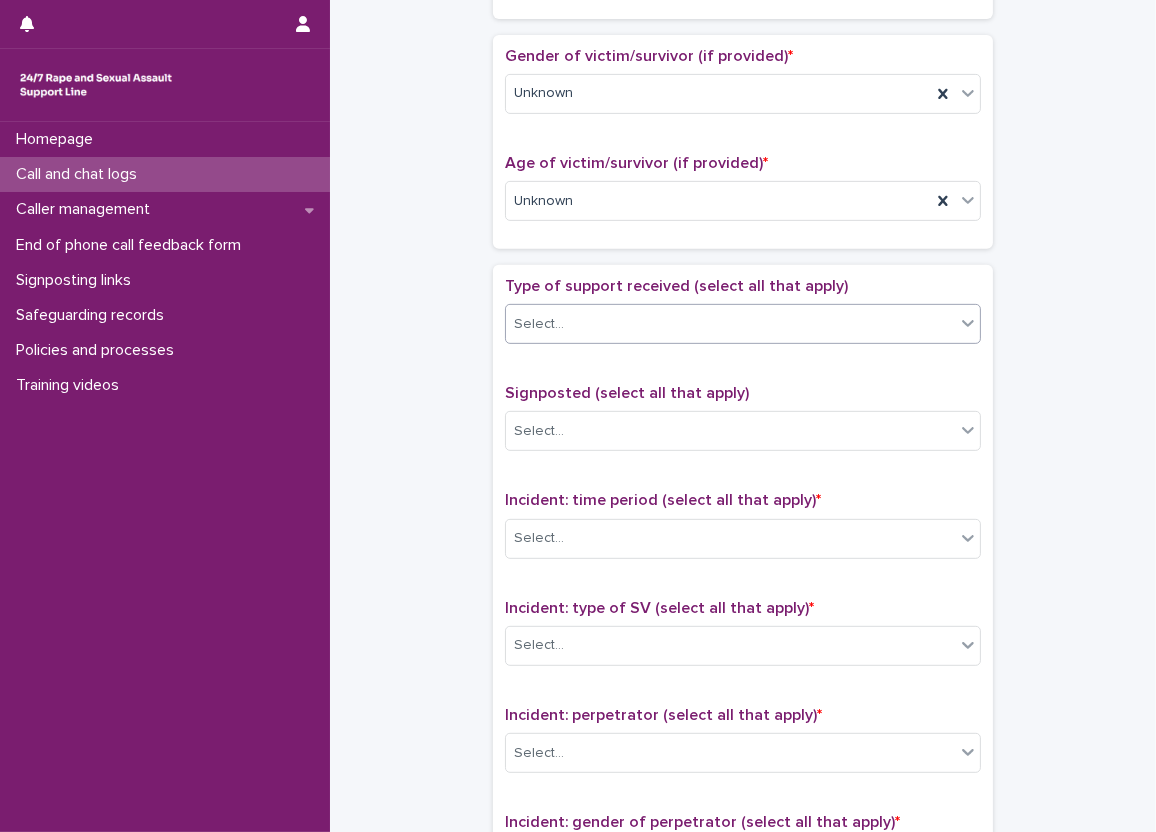 scroll, scrollTop: 1000, scrollLeft: 0, axis: vertical 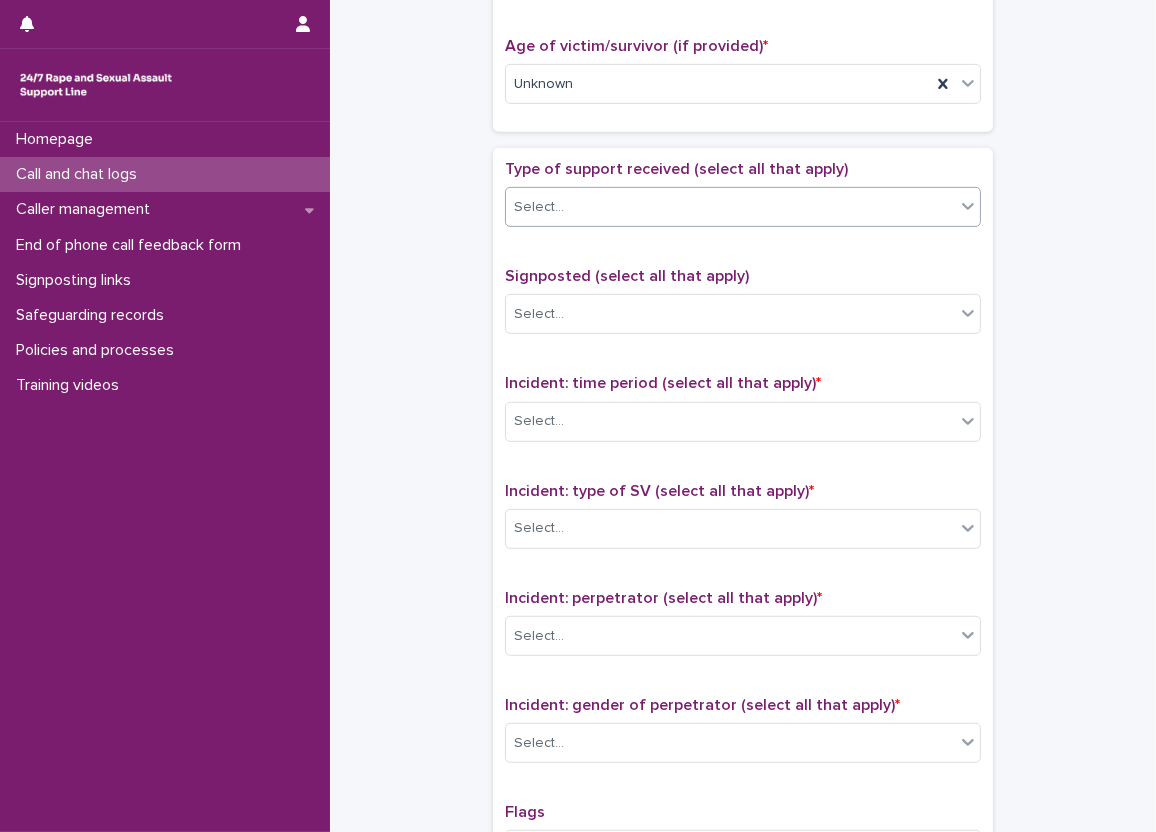 click on "Select..." at bounding box center [743, 207] 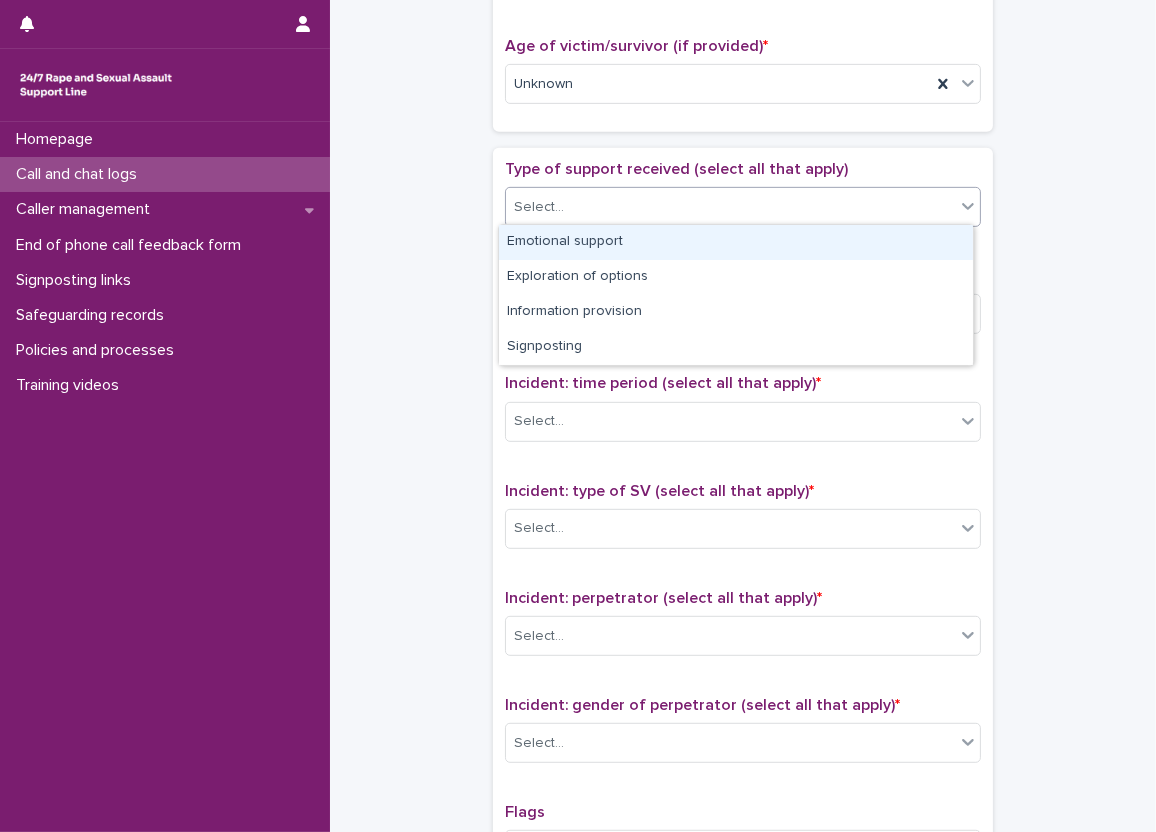 click on "Emotional support" at bounding box center [736, 242] 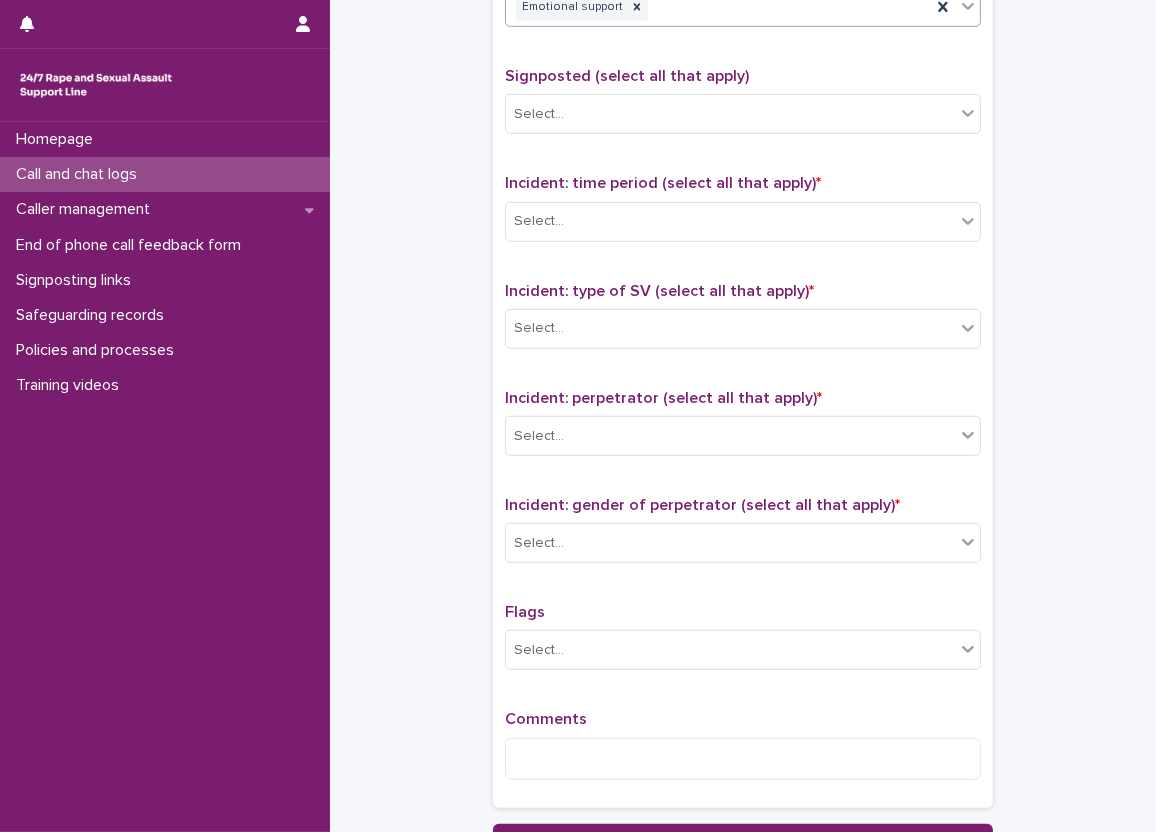 scroll, scrollTop: 1100, scrollLeft: 0, axis: vertical 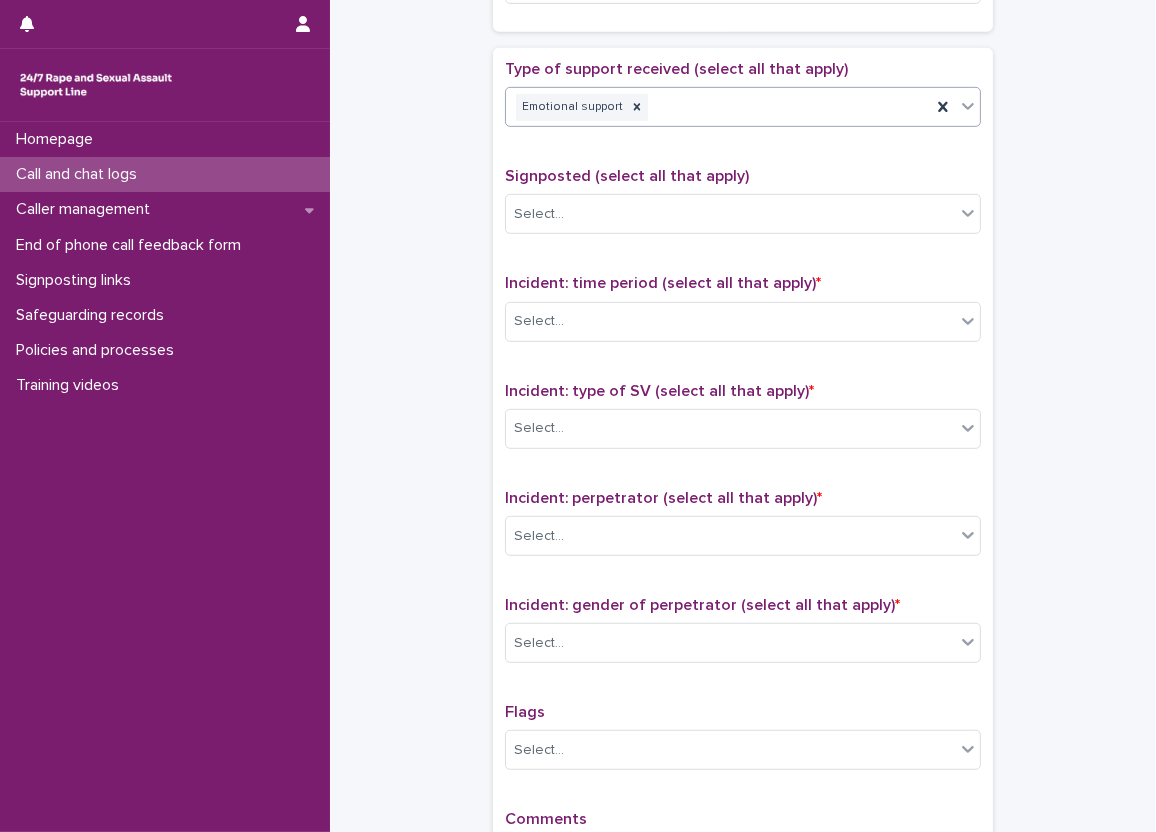 click on "**********" at bounding box center (743, -66) 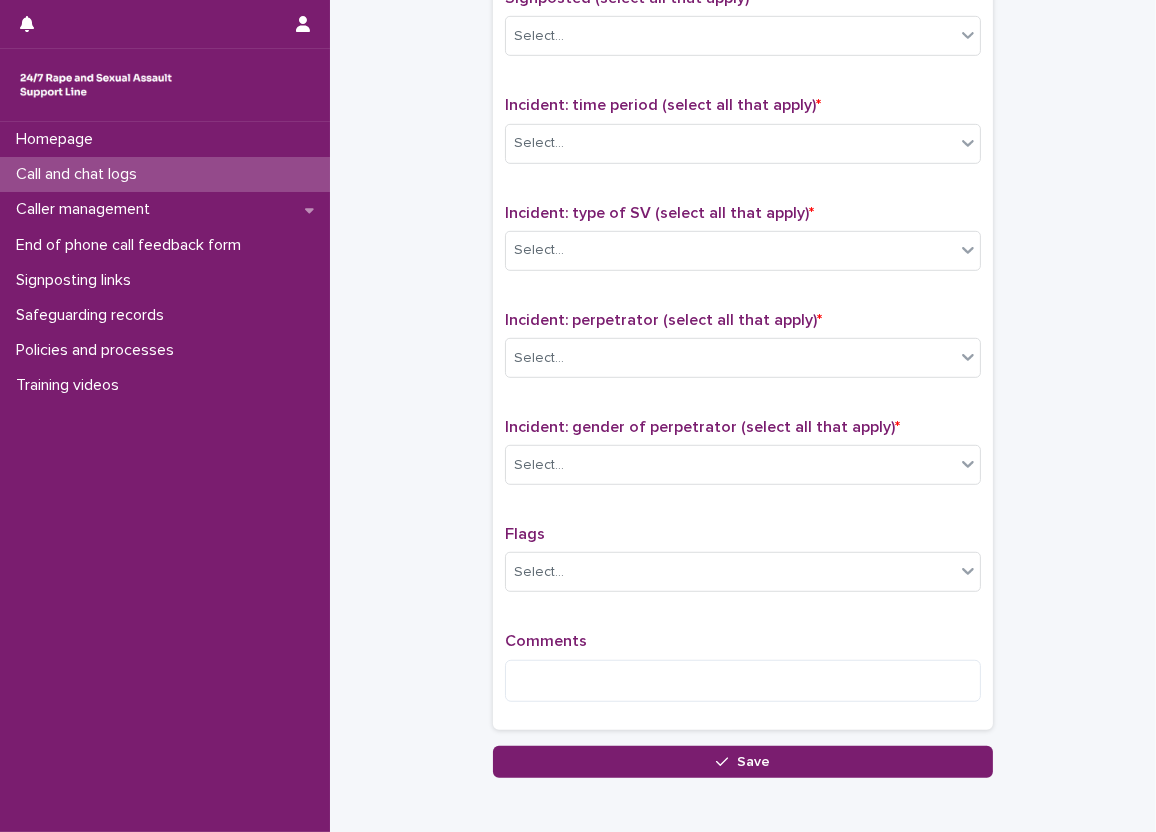scroll, scrollTop: 1280, scrollLeft: 0, axis: vertical 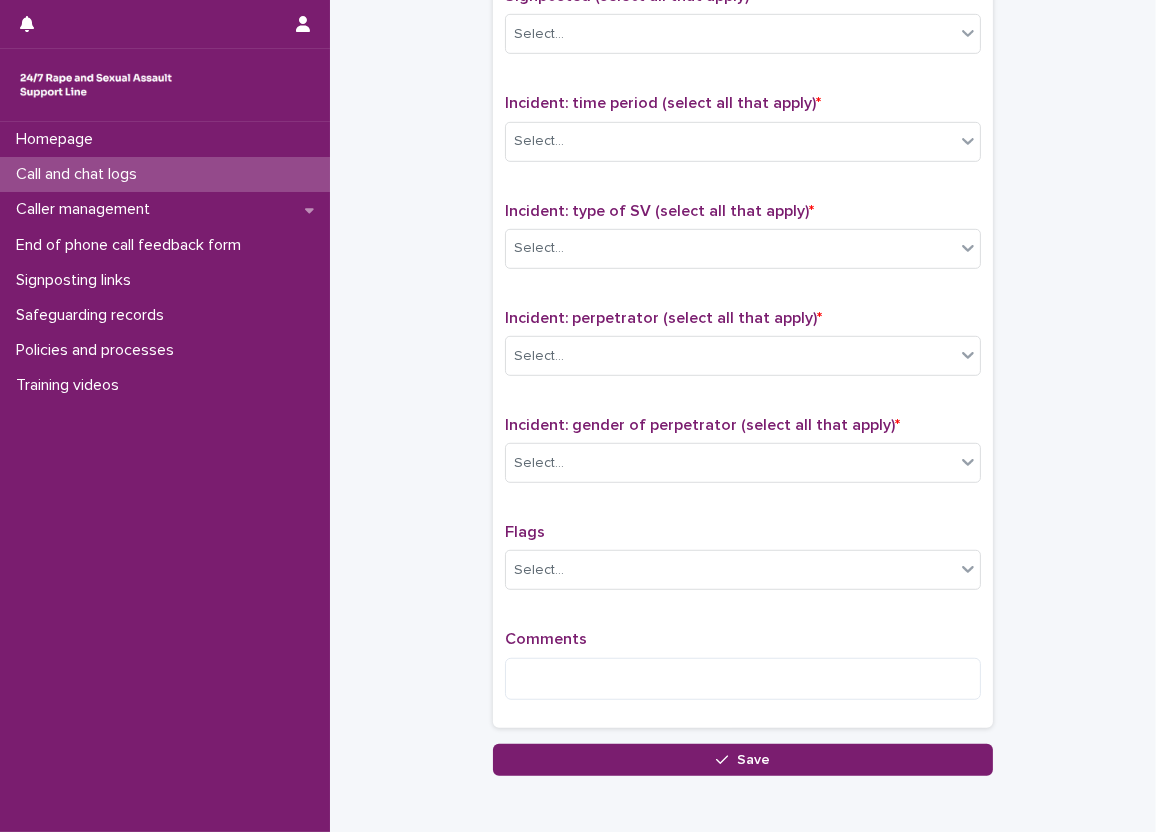 click on "**********" at bounding box center [743, -246] 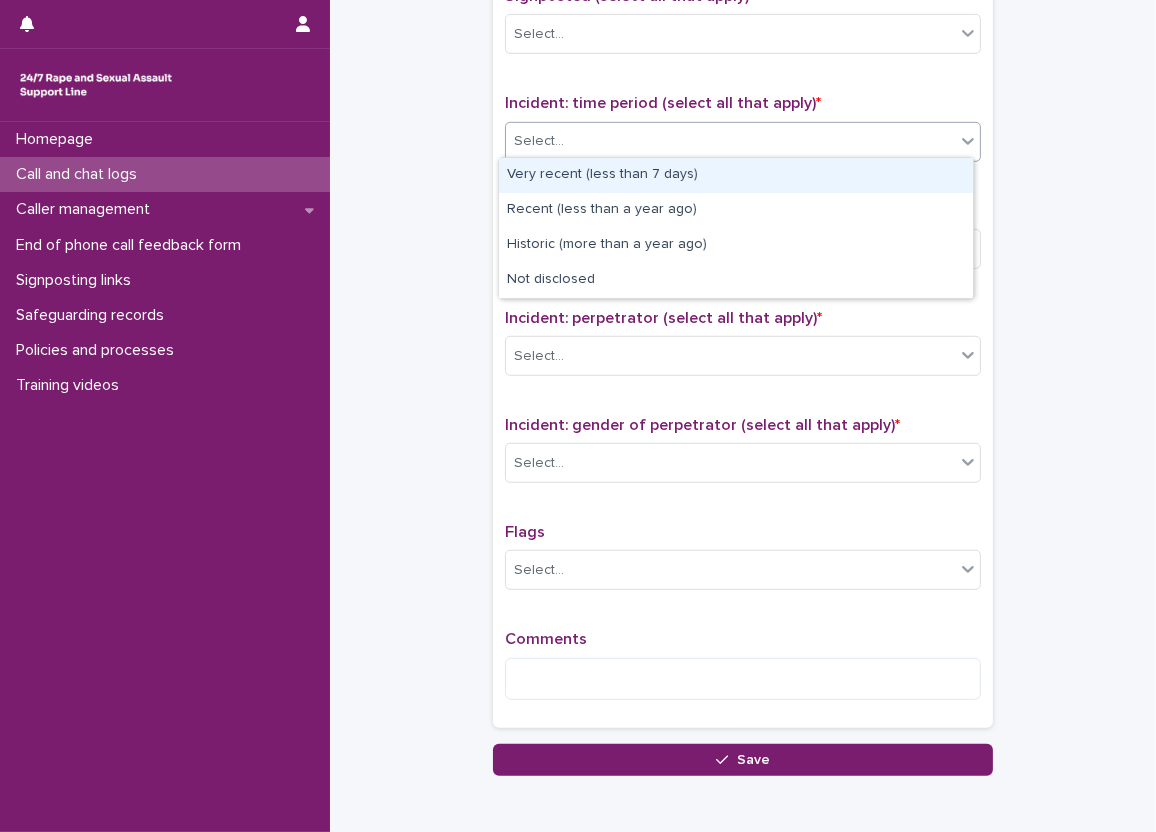 click on "Select..." at bounding box center (539, 141) 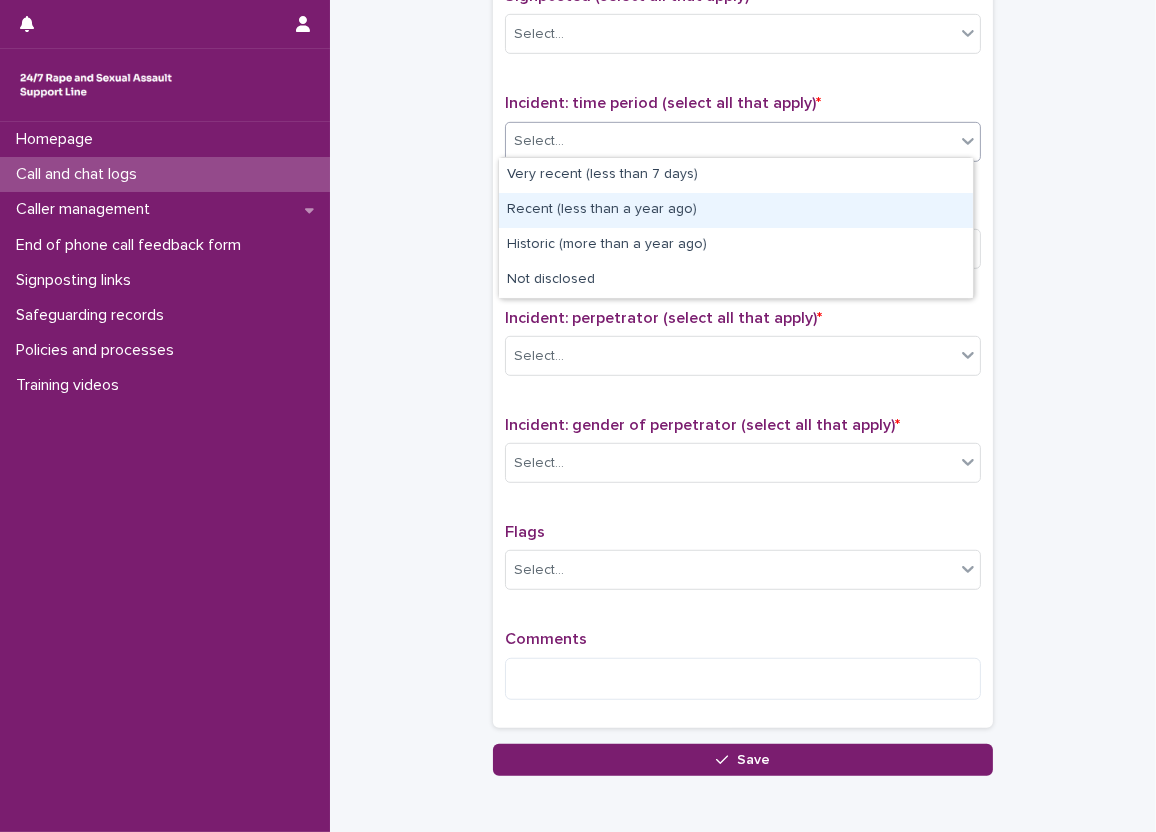 click on "Recent (less than a year ago)" at bounding box center (736, 210) 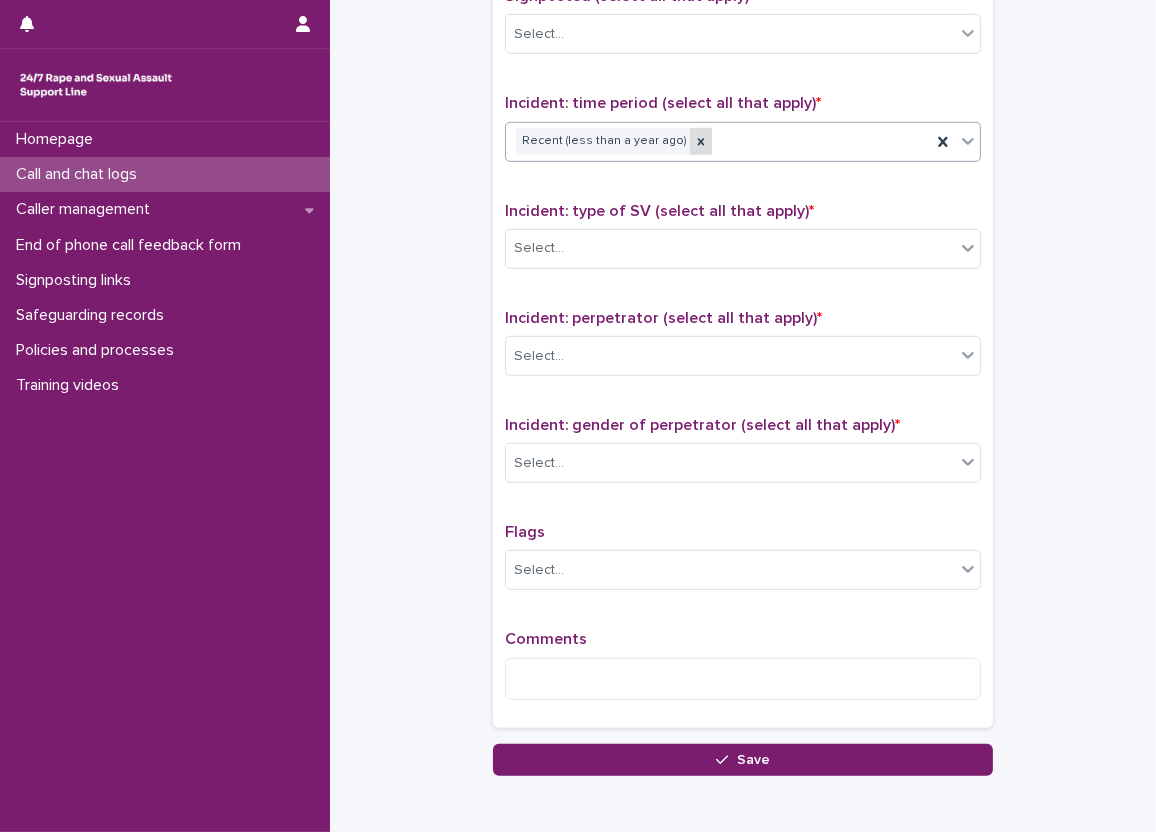 click 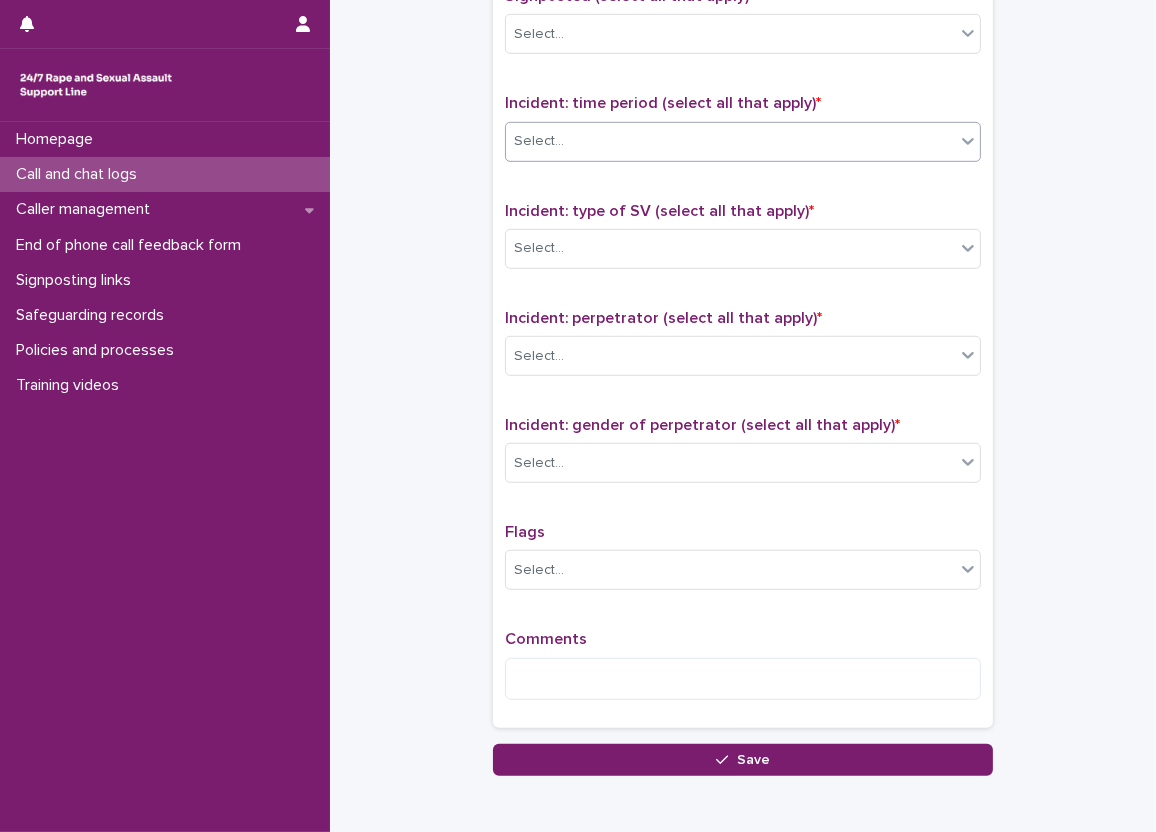 click on "Select..." at bounding box center (730, 141) 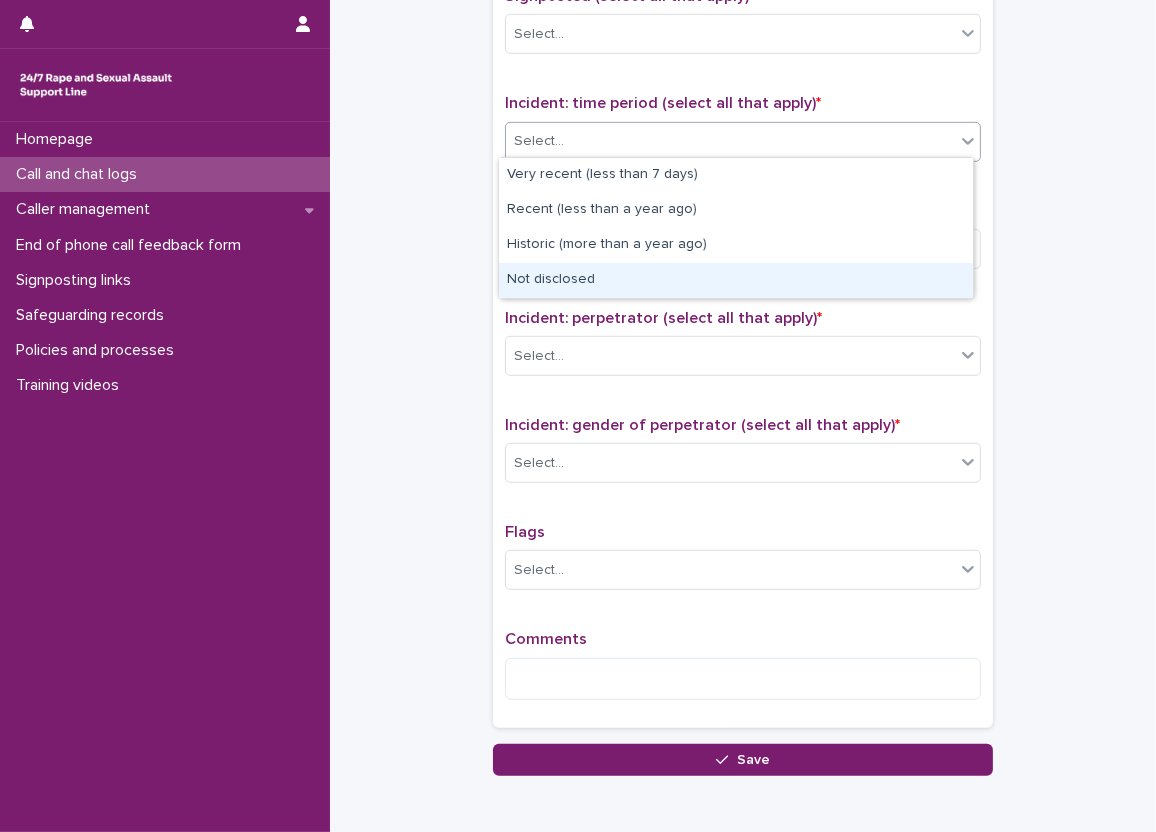 click on "Not disclosed" at bounding box center (736, 280) 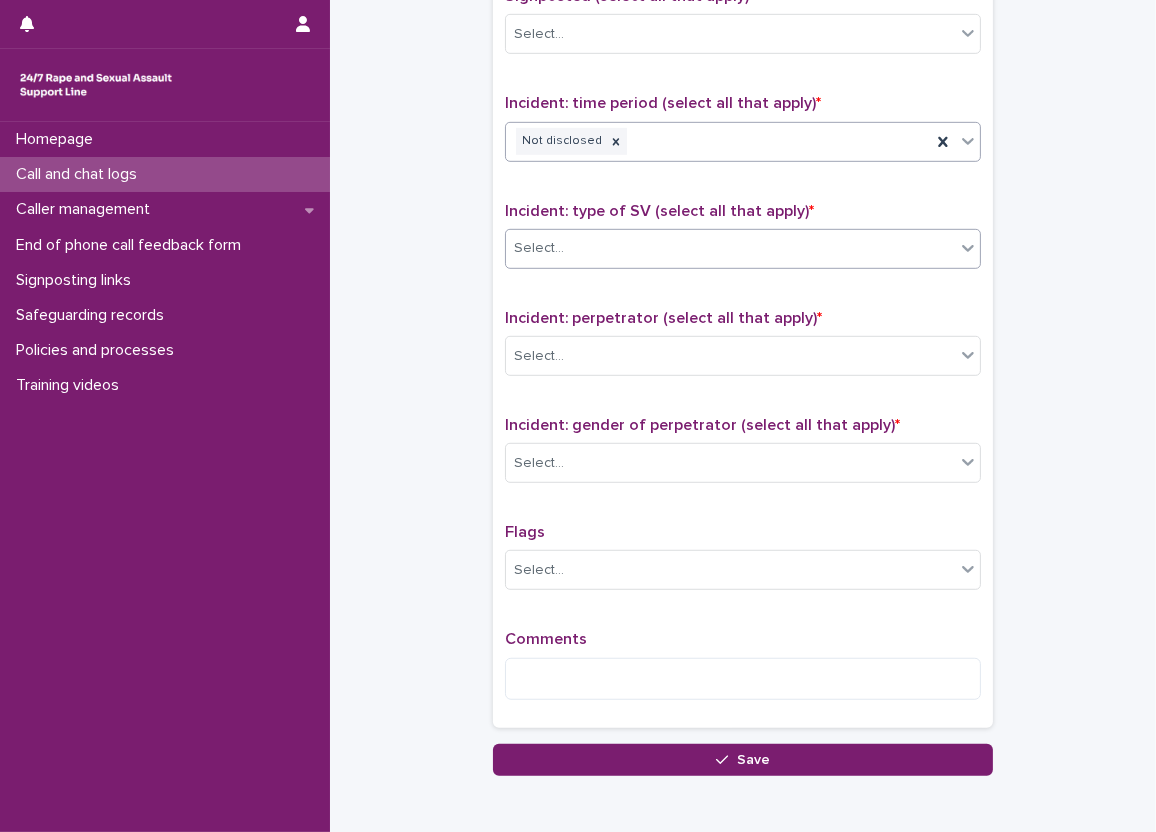click on "Select..." at bounding box center [730, 248] 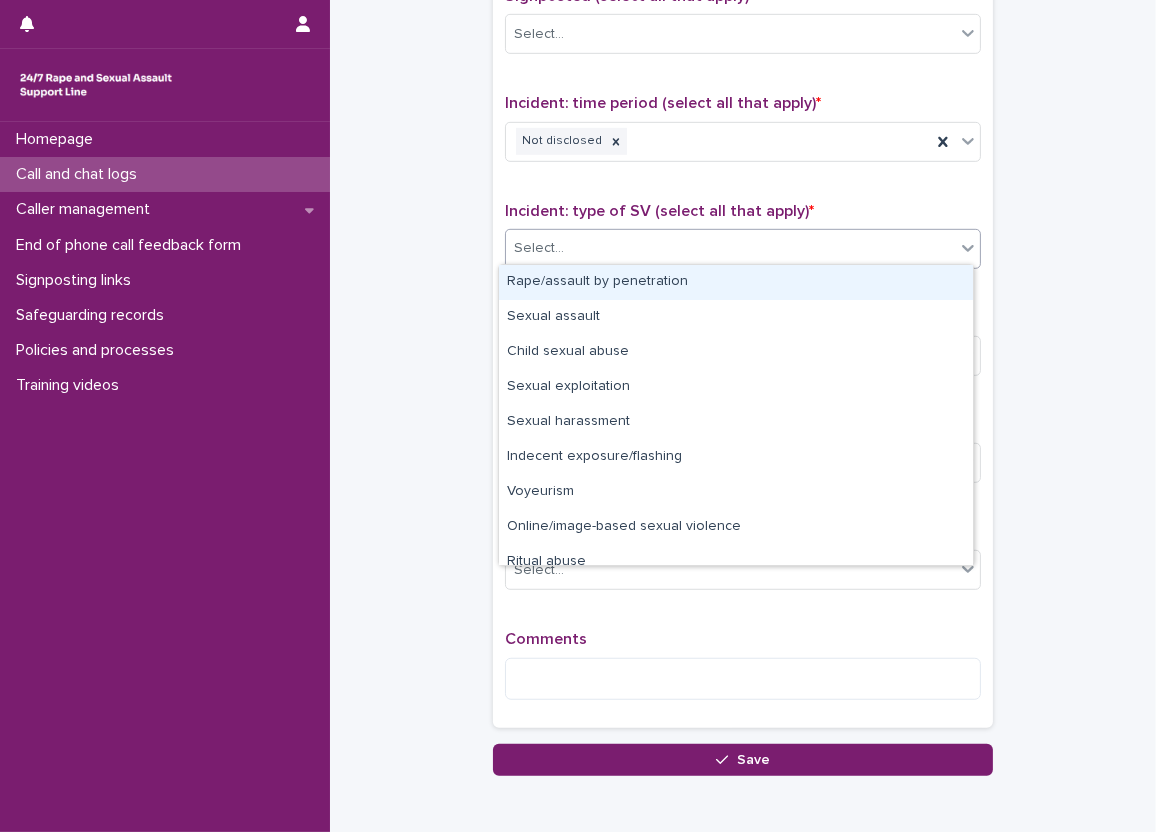 click on "Rape/assault by penetration" at bounding box center (736, 282) 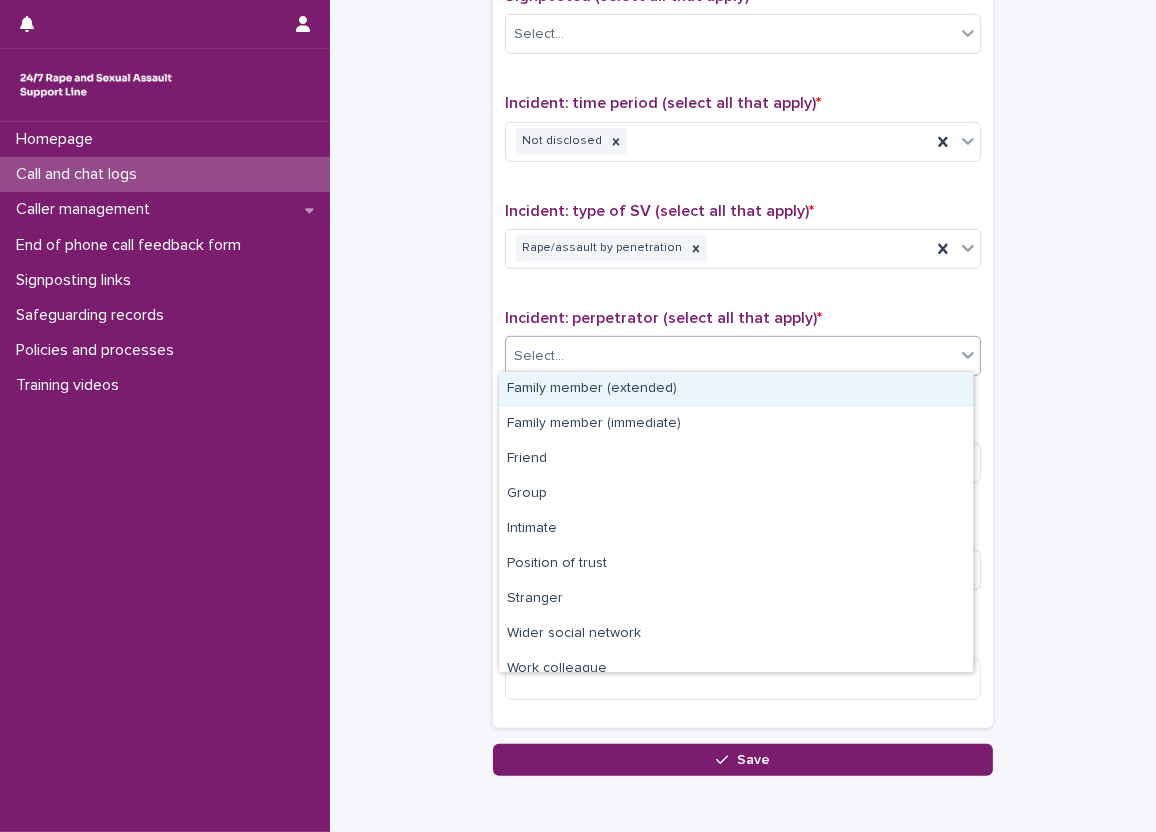 click on "Select..." at bounding box center (730, 356) 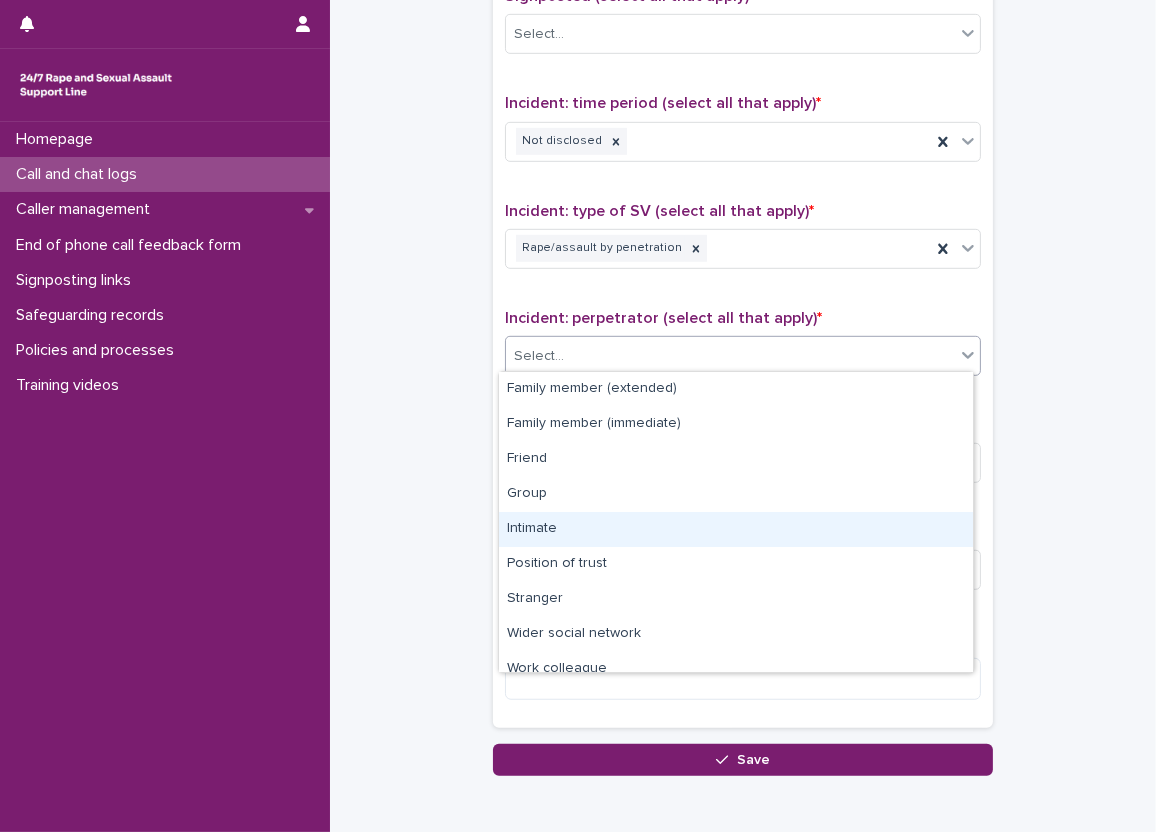 click on "Intimate" at bounding box center (736, 529) 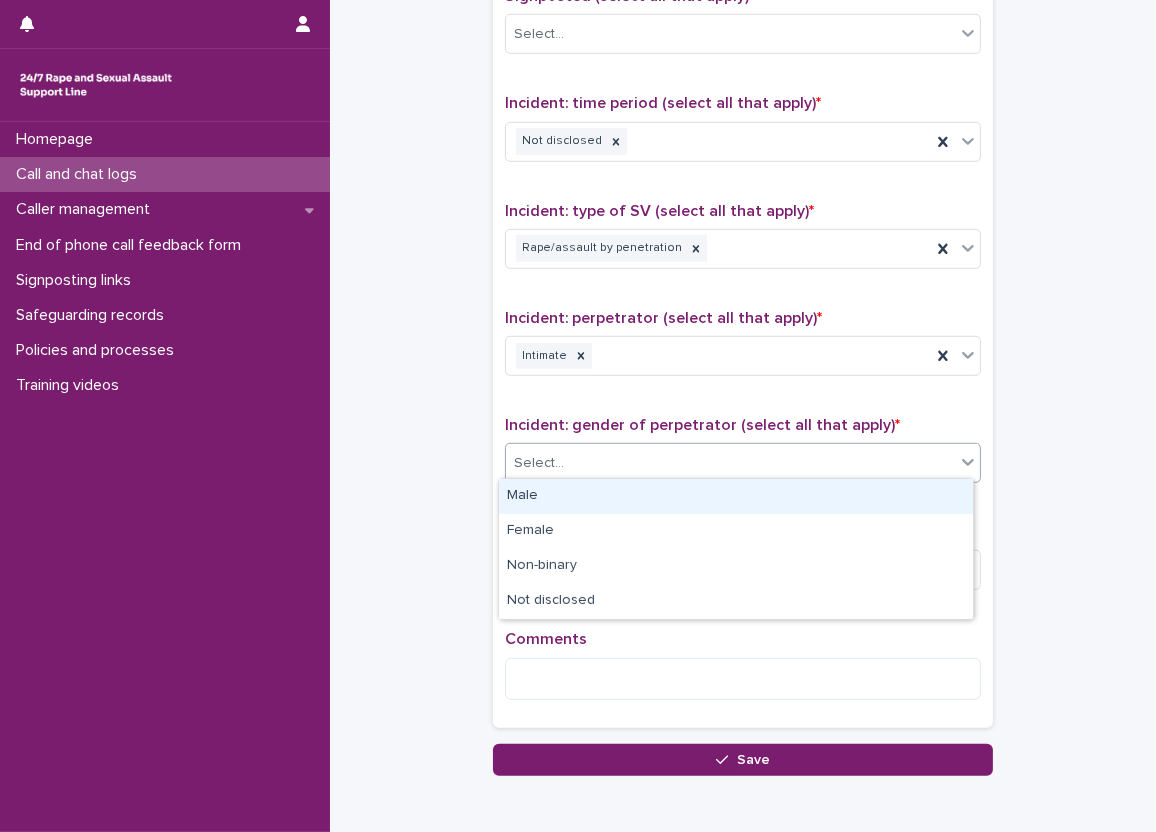 click on "Select..." at bounding box center (730, 463) 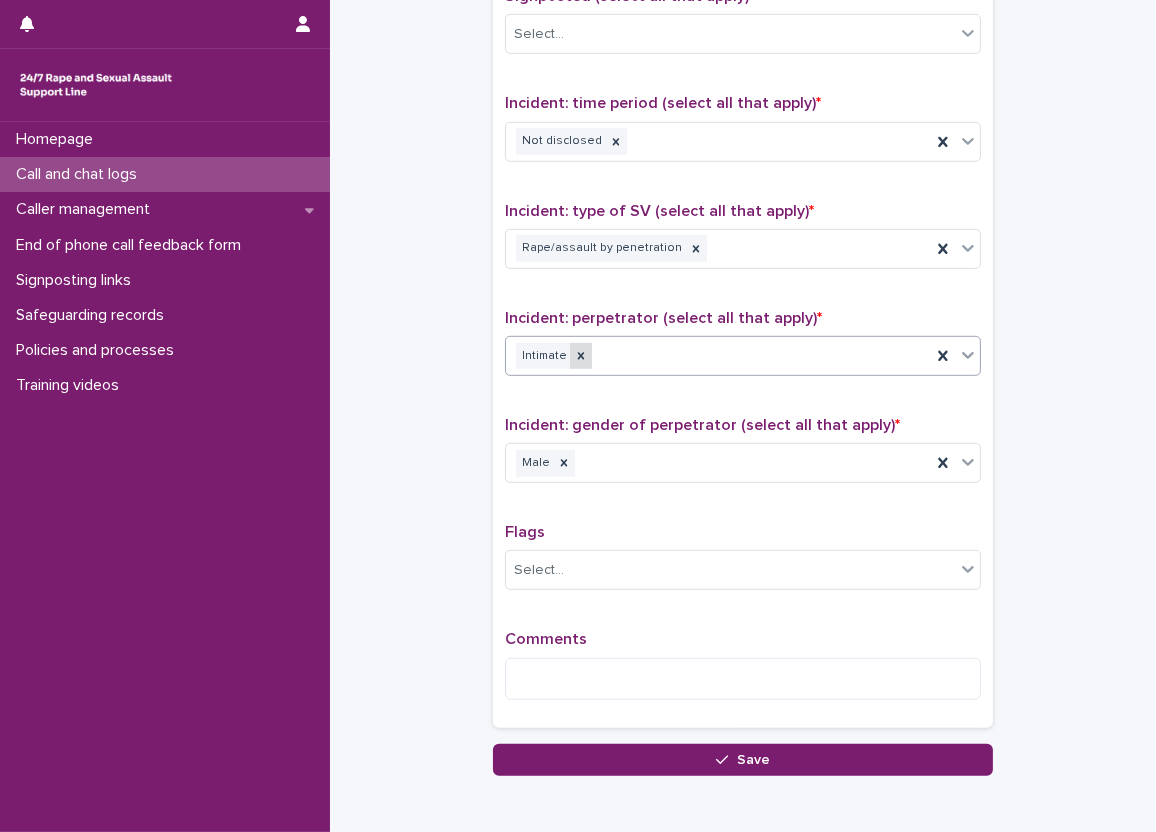 click at bounding box center [581, 356] 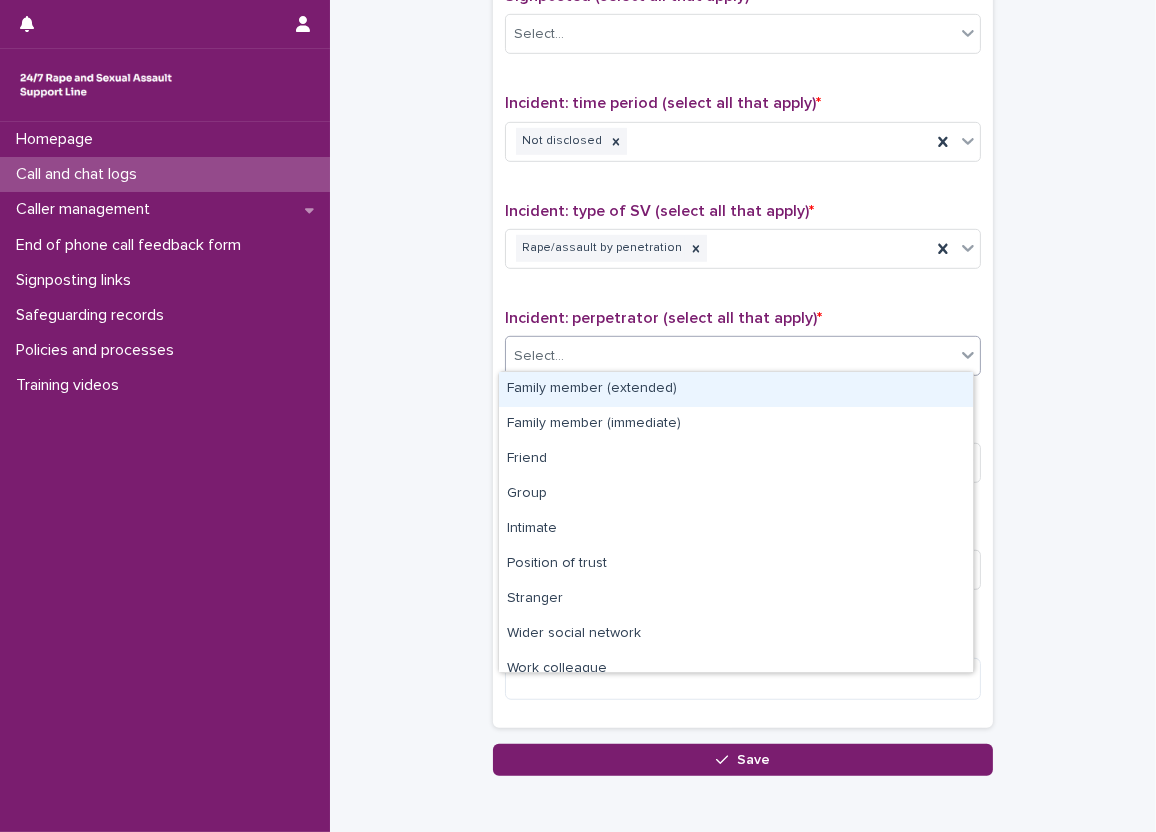 click on "Select..." at bounding box center (730, 356) 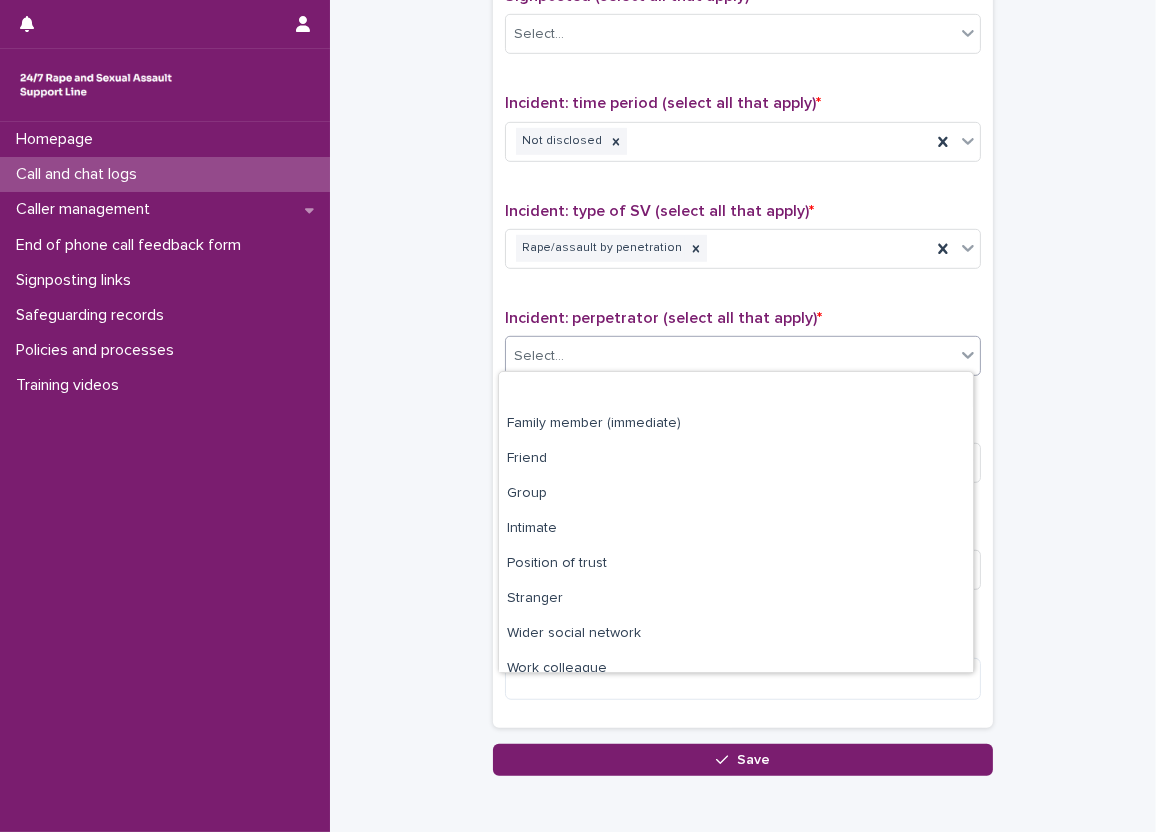 scroll, scrollTop: 85, scrollLeft: 0, axis: vertical 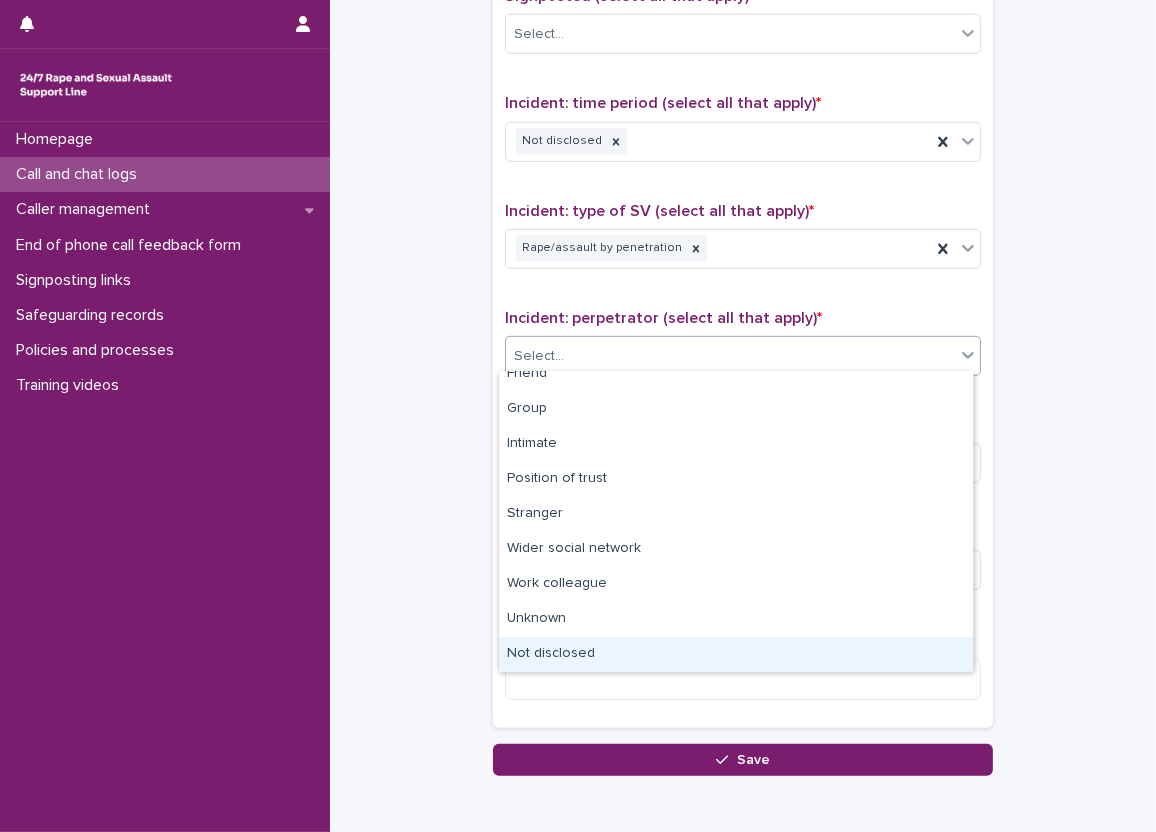 click on "Not disclosed" at bounding box center [736, 654] 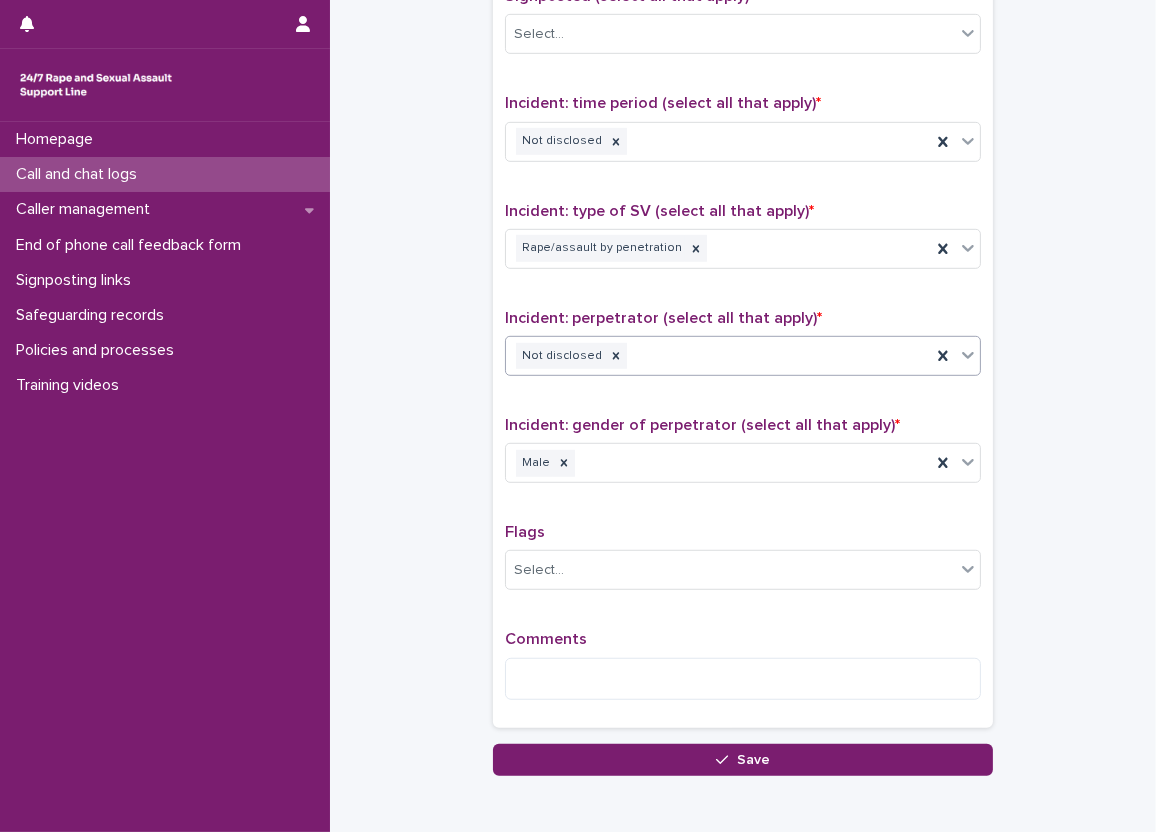 click on "**********" at bounding box center (743, -246) 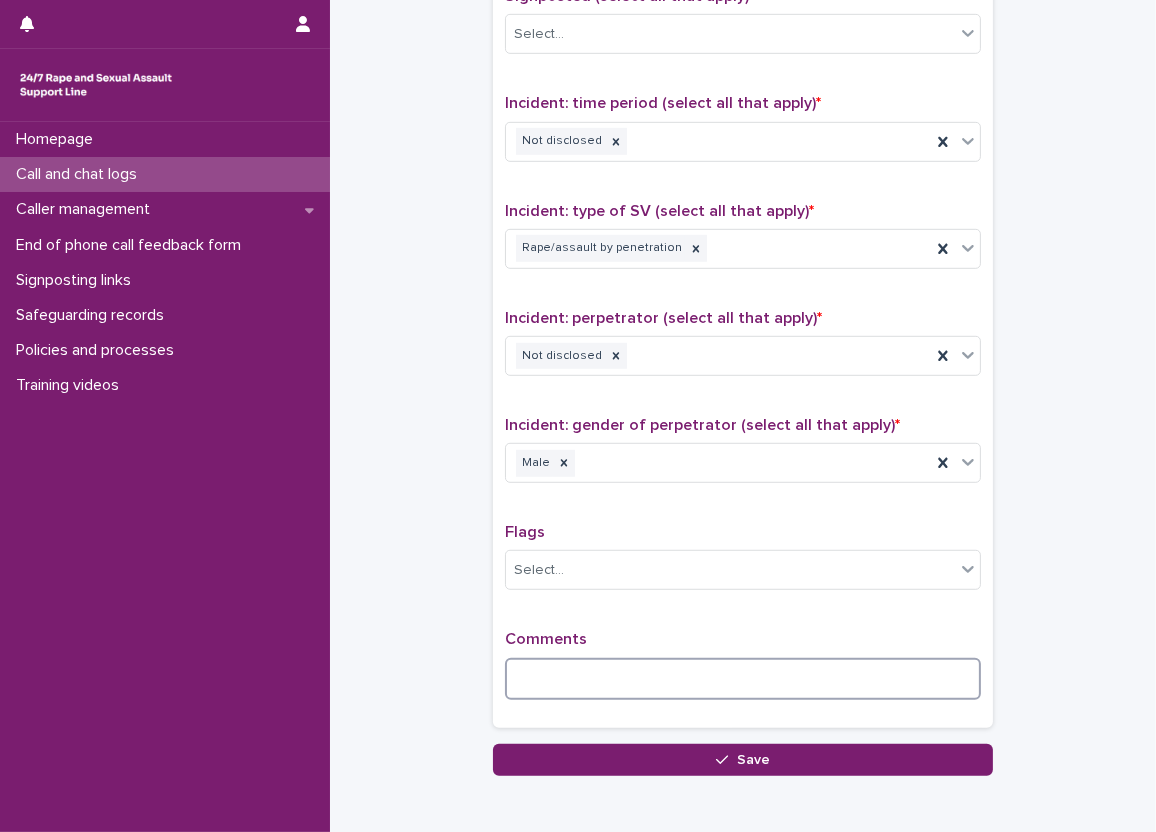 click at bounding box center [743, 679] 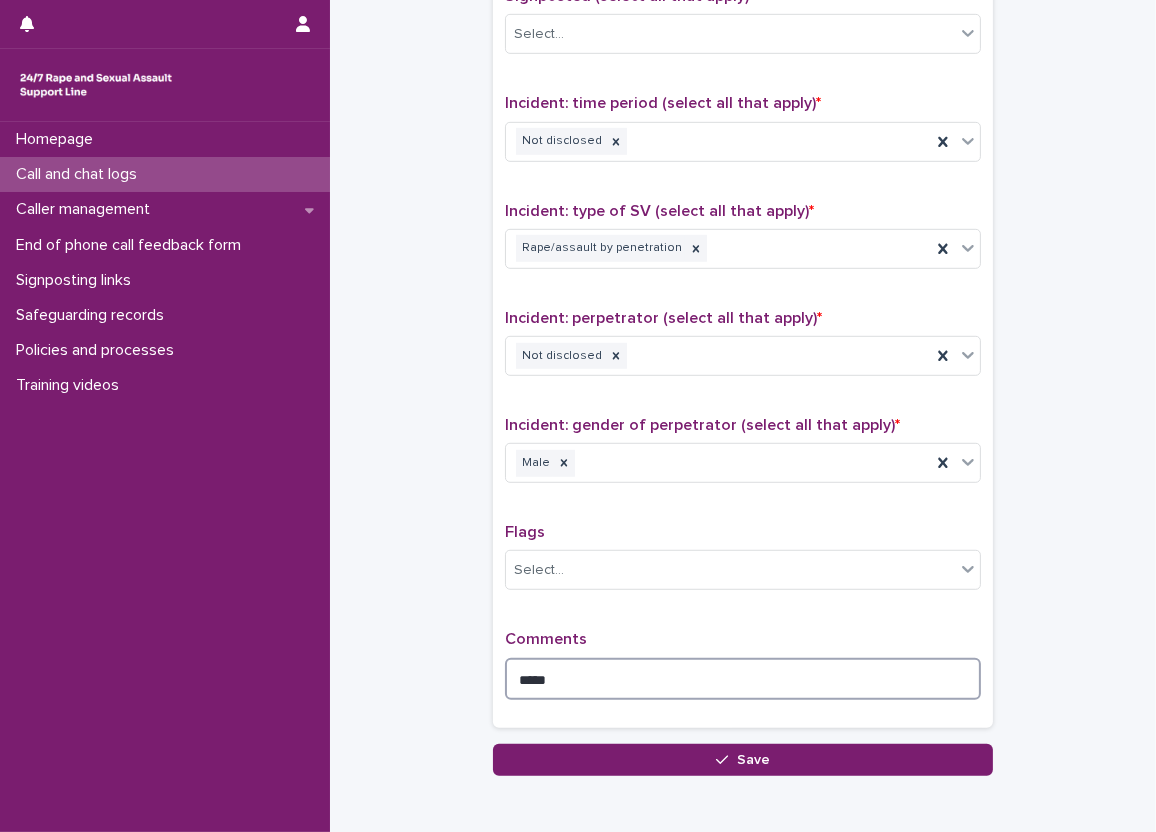 click on "****" at bounding box center (743, 679) 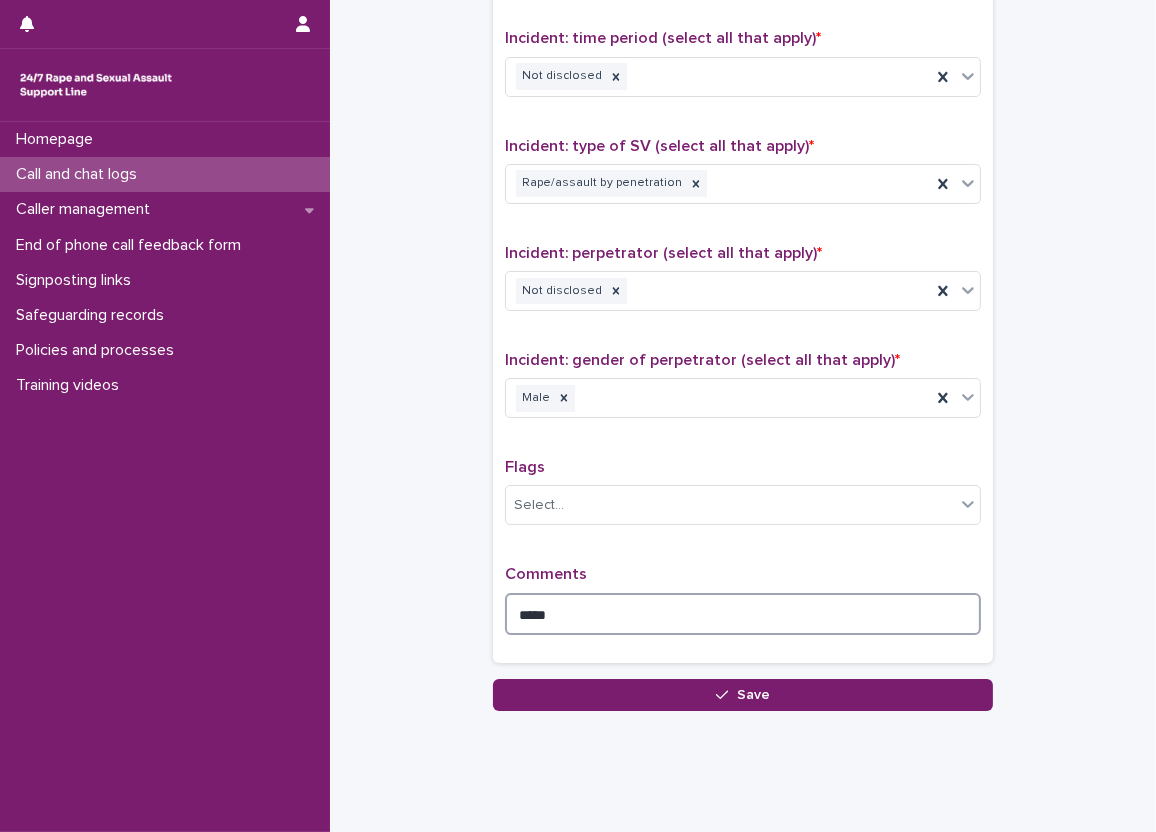scroll, scrollTop: 1377, scrollLeft: 0, axis: vertical 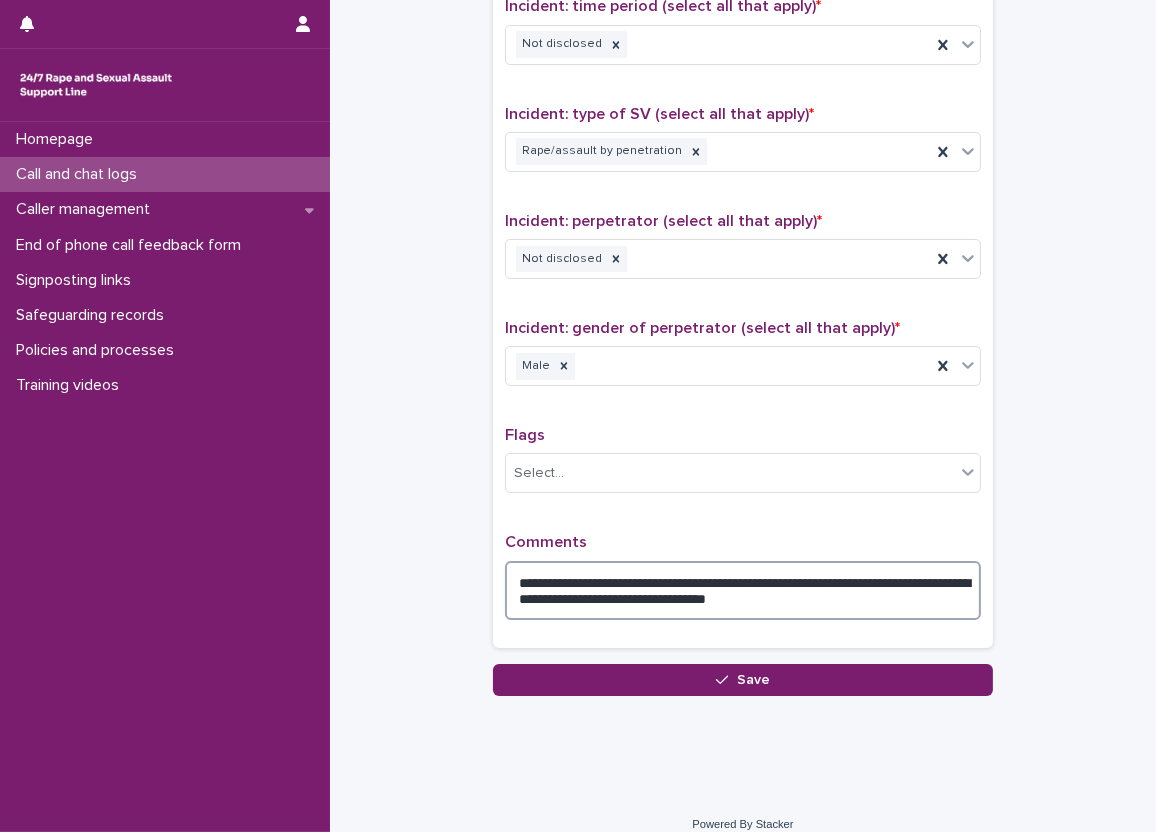 click on "**********" at bounding box center [743, 591] 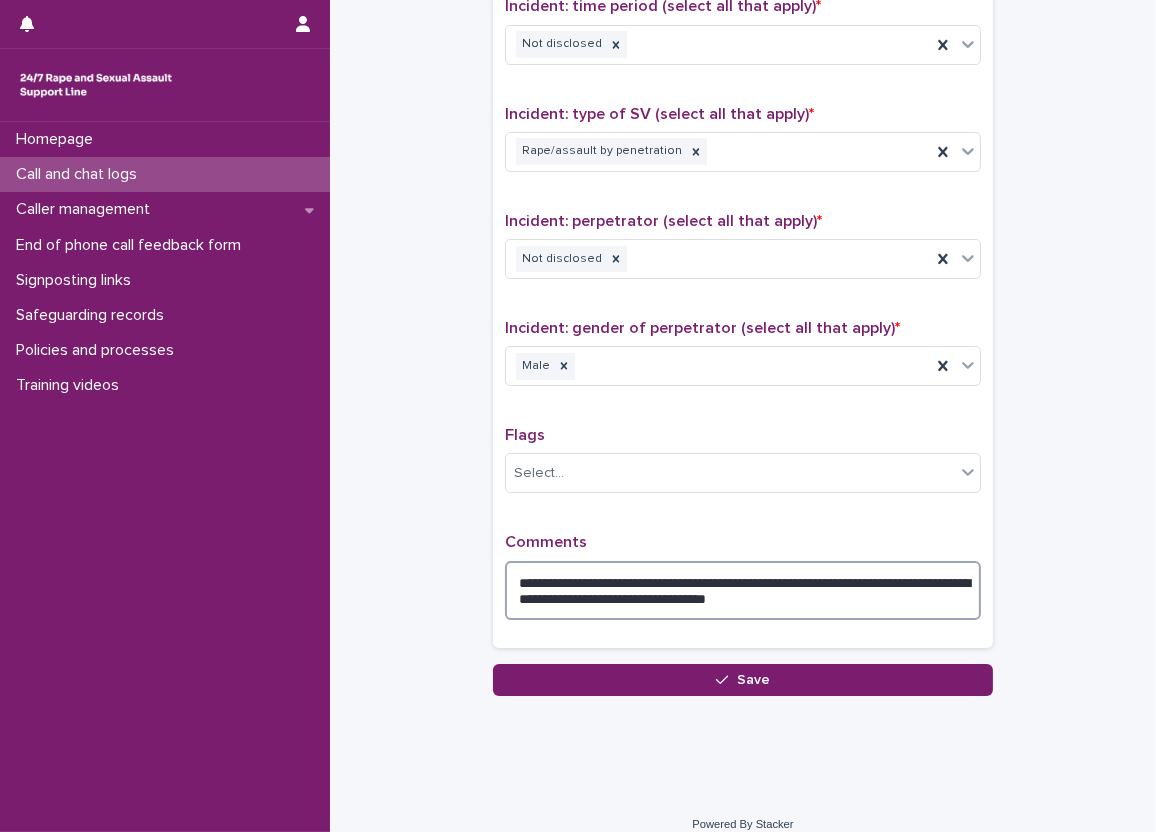 click on "**********" at bounding box center (743, 591) 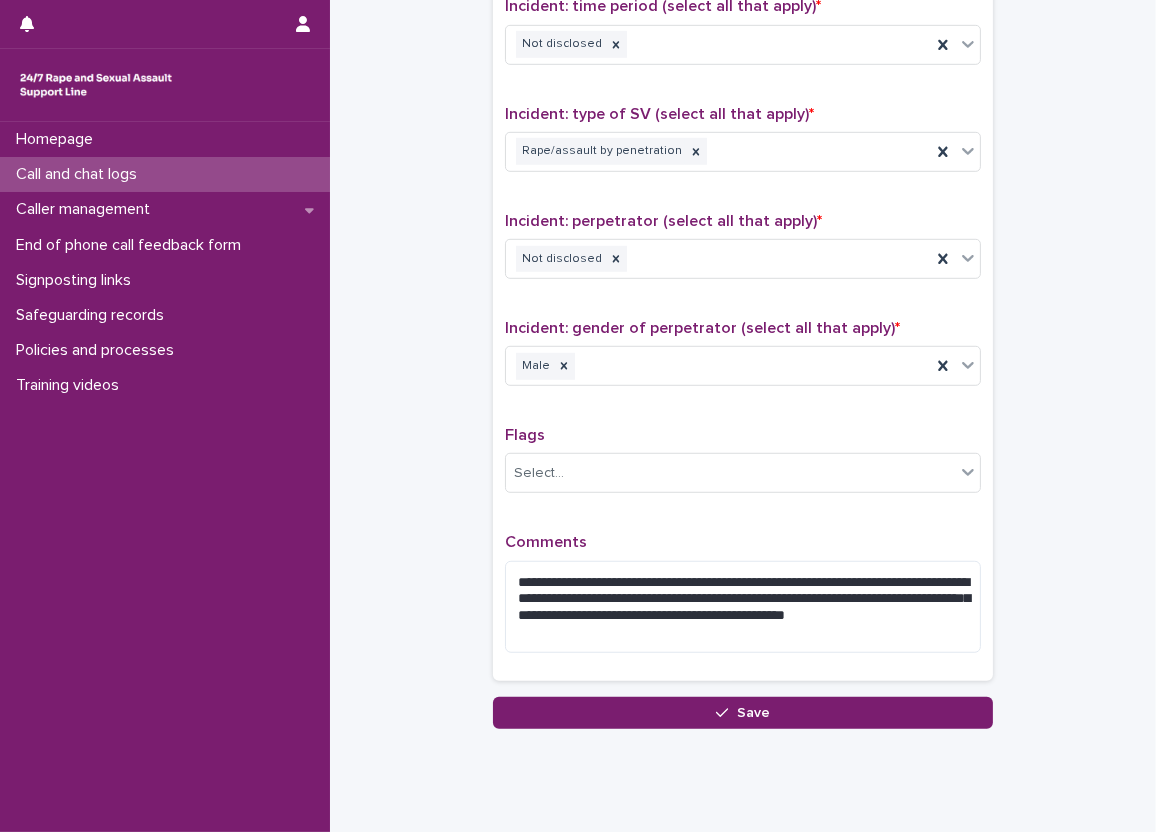 click on "**********" at bounding box center (743, -318) 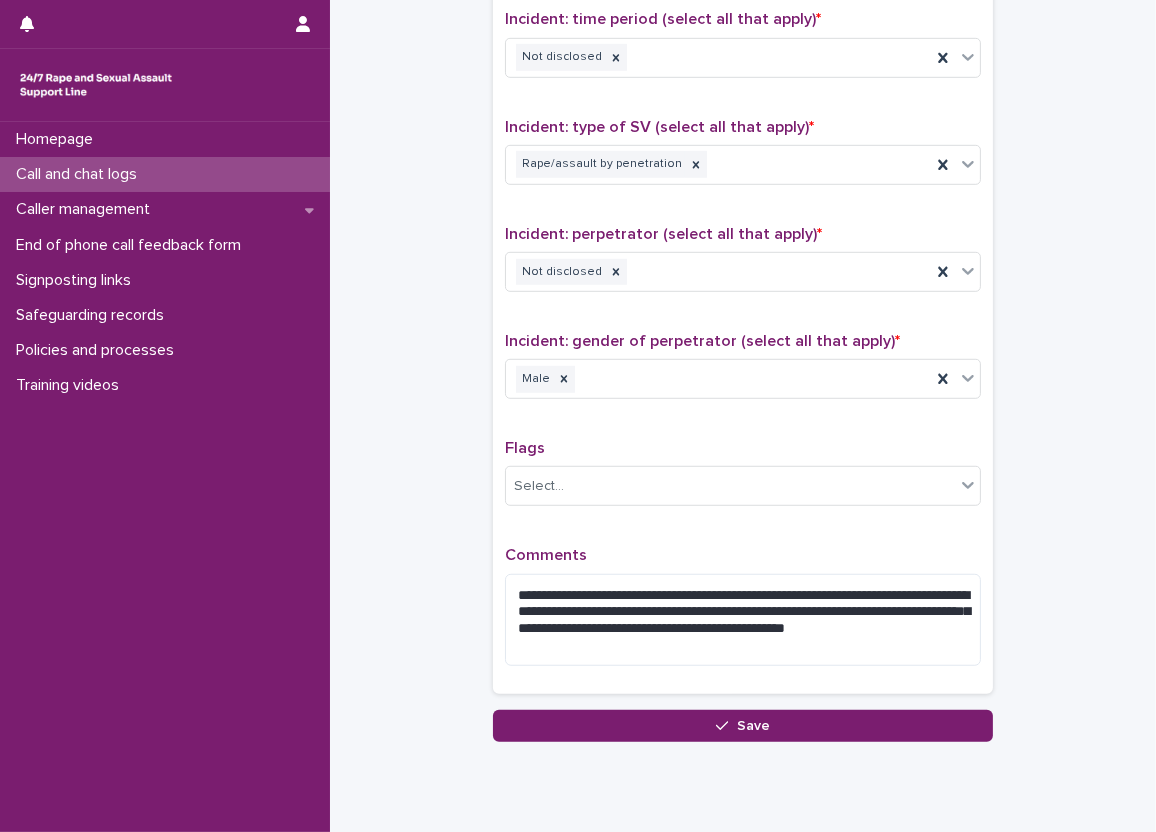 scroll, scrollTop: 1400, scrollLeft: 0, axis: vertical 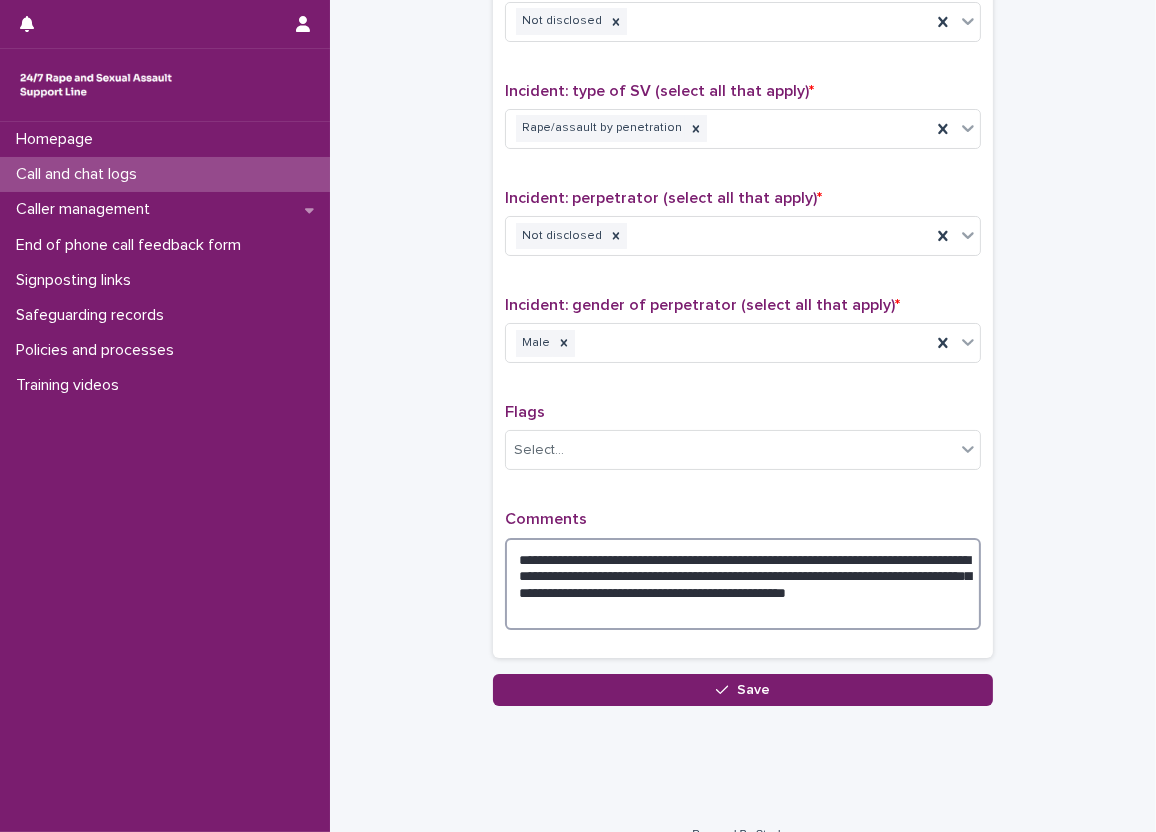 click on "**********" at bounding box center (743, 584) 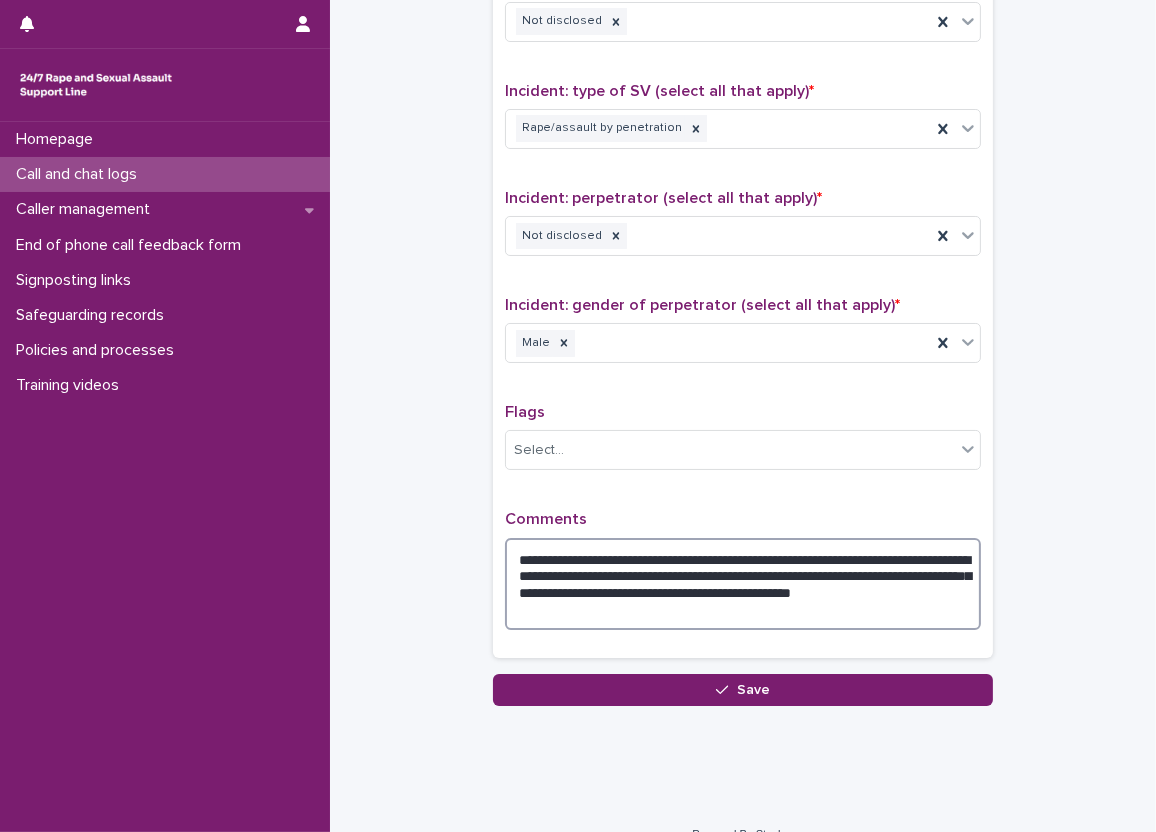 click on "**********" at bounding box center [743, 584] 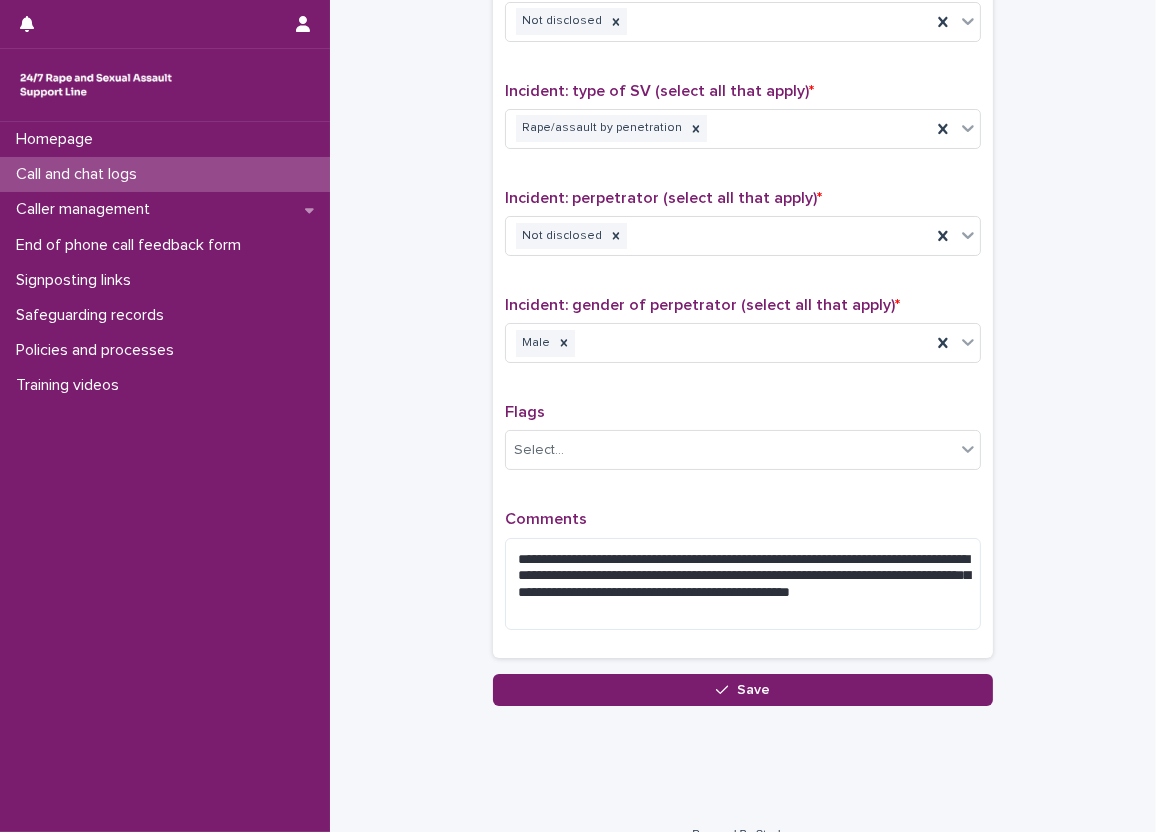click on "**********" at bounding box center (743, 578) 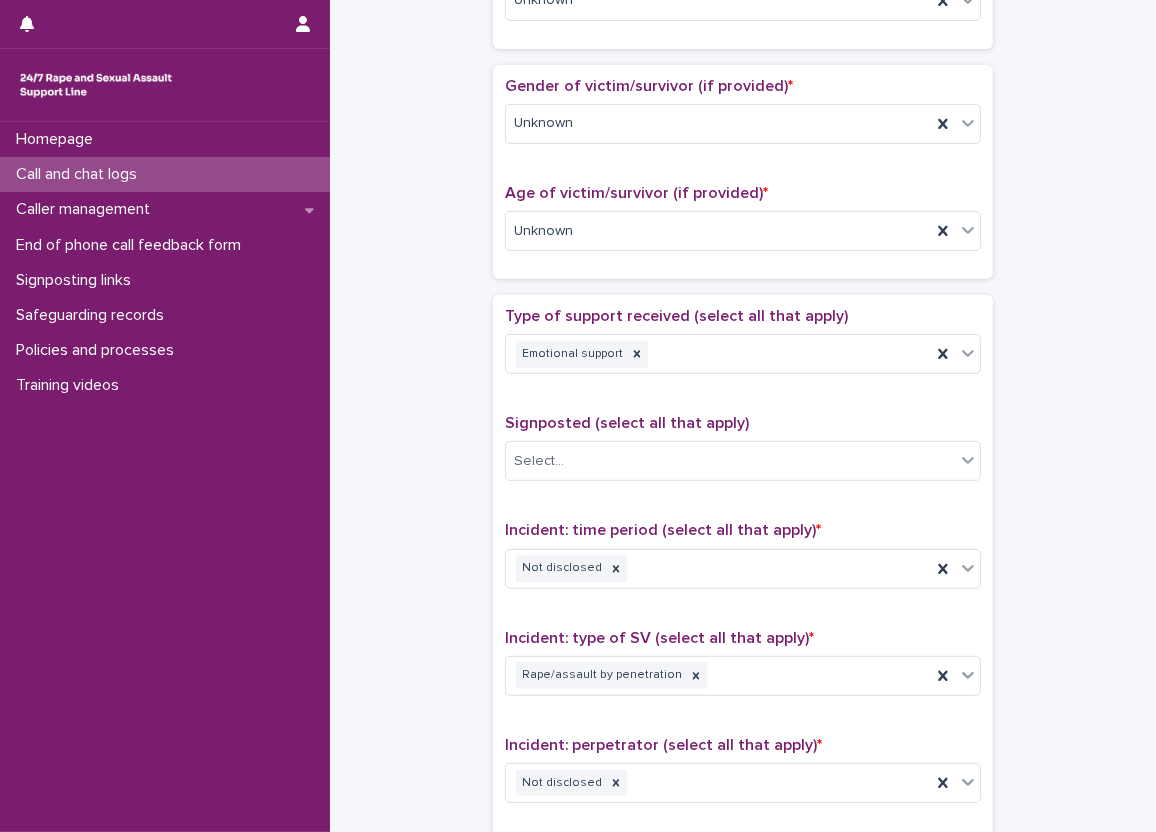 scroll, scrollTop: 700, scrollLeft: 0, axis: vertical 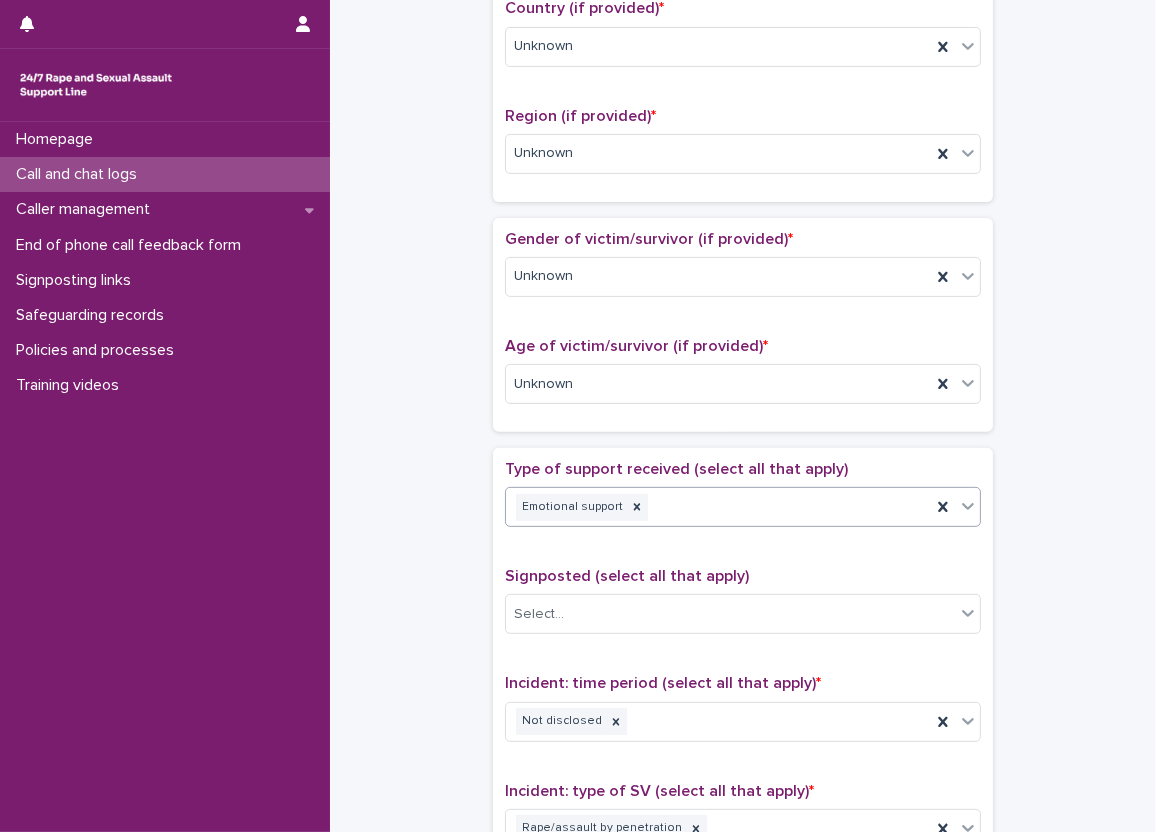 click on "Emotional support" at bounding box center (718, 507) 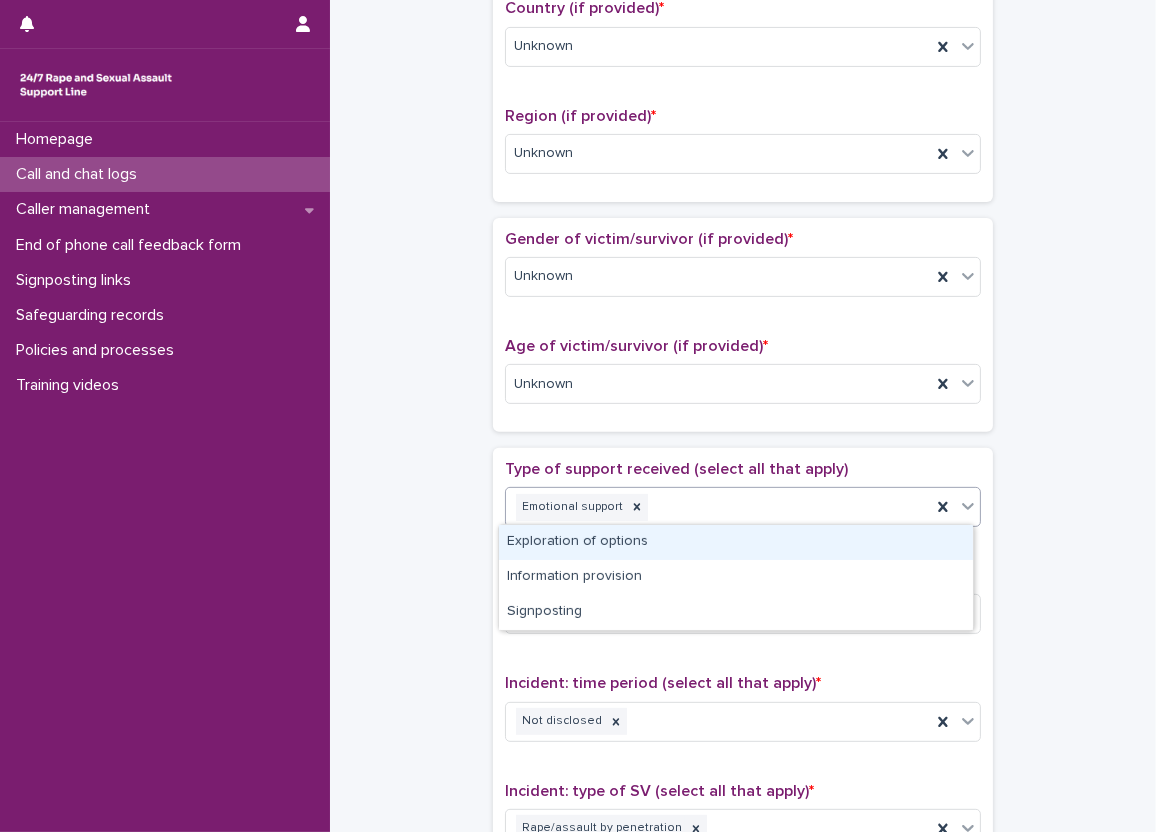click on "Exploration of options" at bounding box center (736, 542) 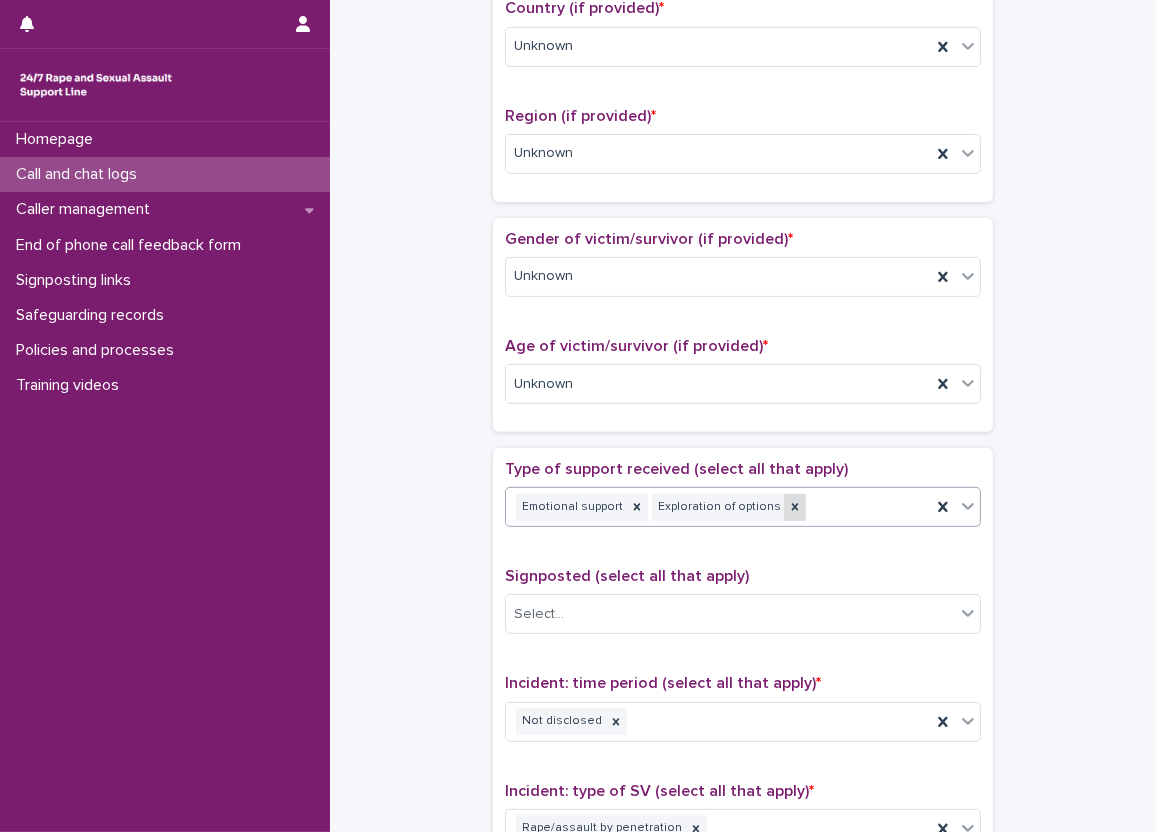 click 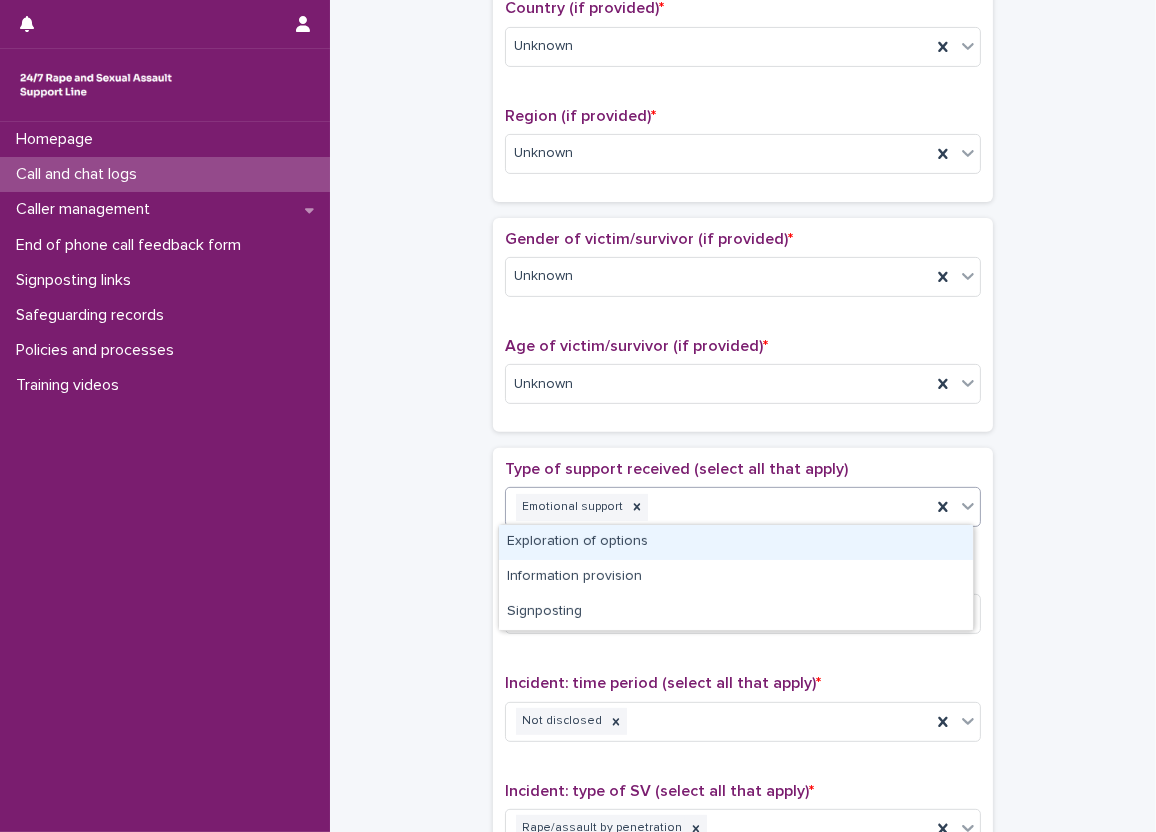 click on "Emotional support" at bounding box center [718, 507] 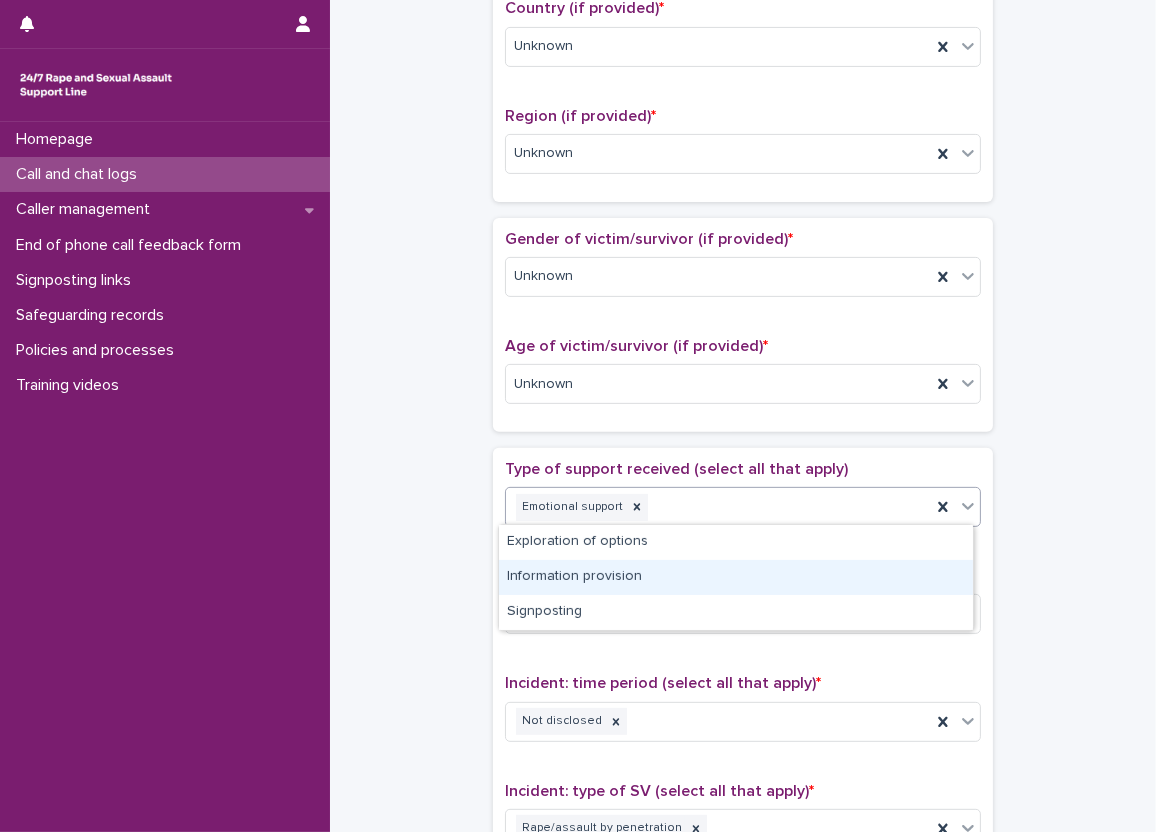 click on "Information provision" at bounding box center [736, 577] 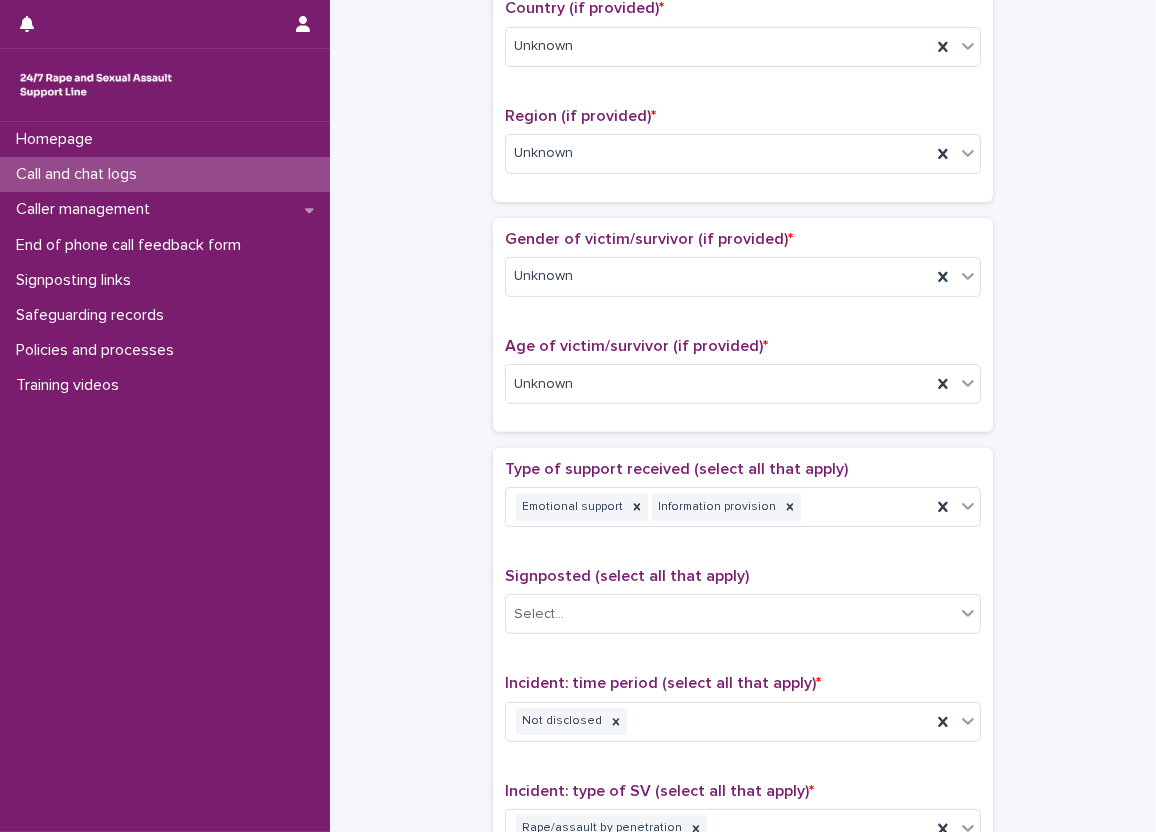 click on "**********" at bounding box center (743, 359) 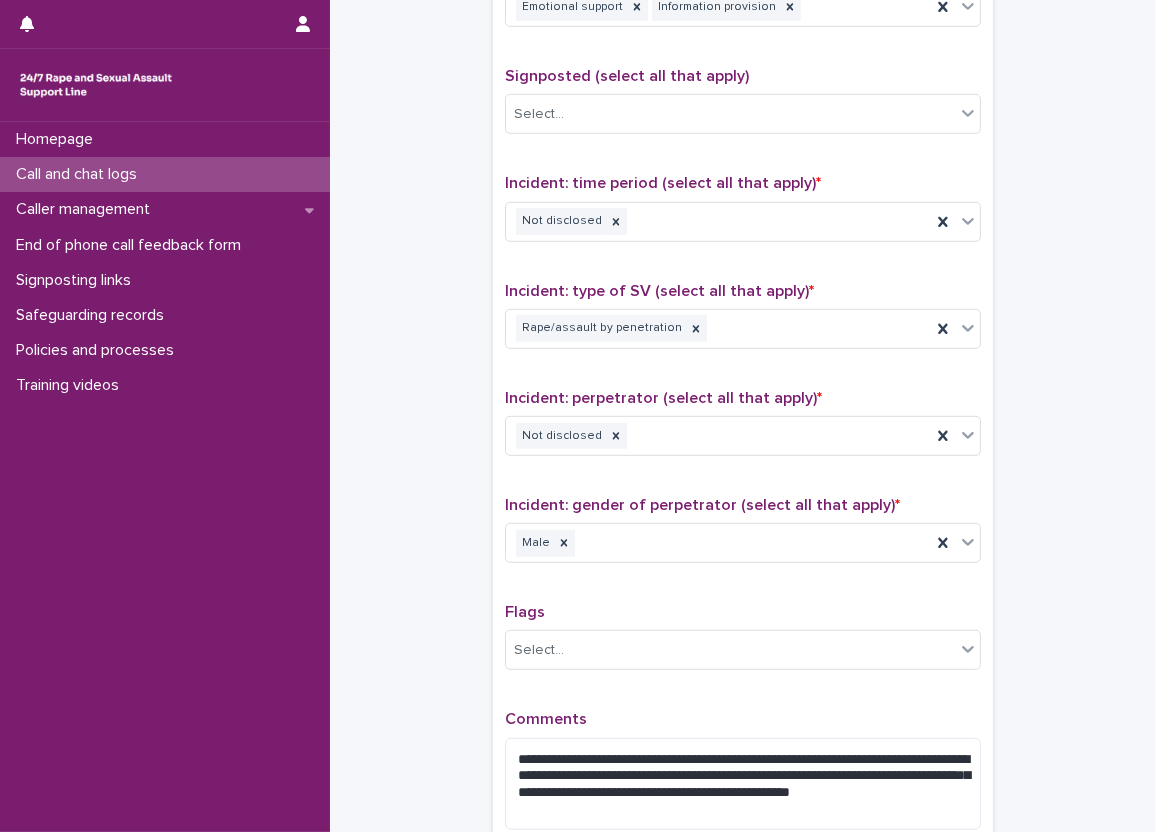 scroll, scrollTop: 1427, scrollLeft: 0, axis: vertical 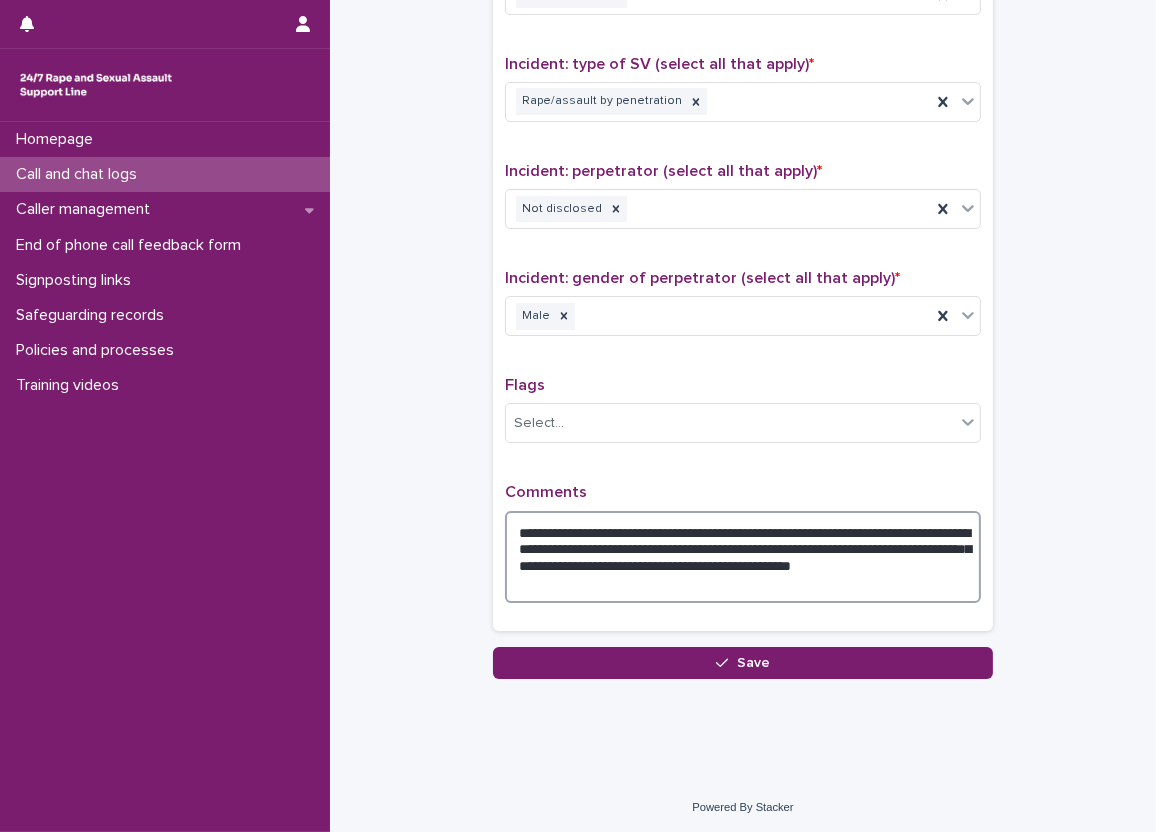 click on "**********" at bounding box center [743, 557] 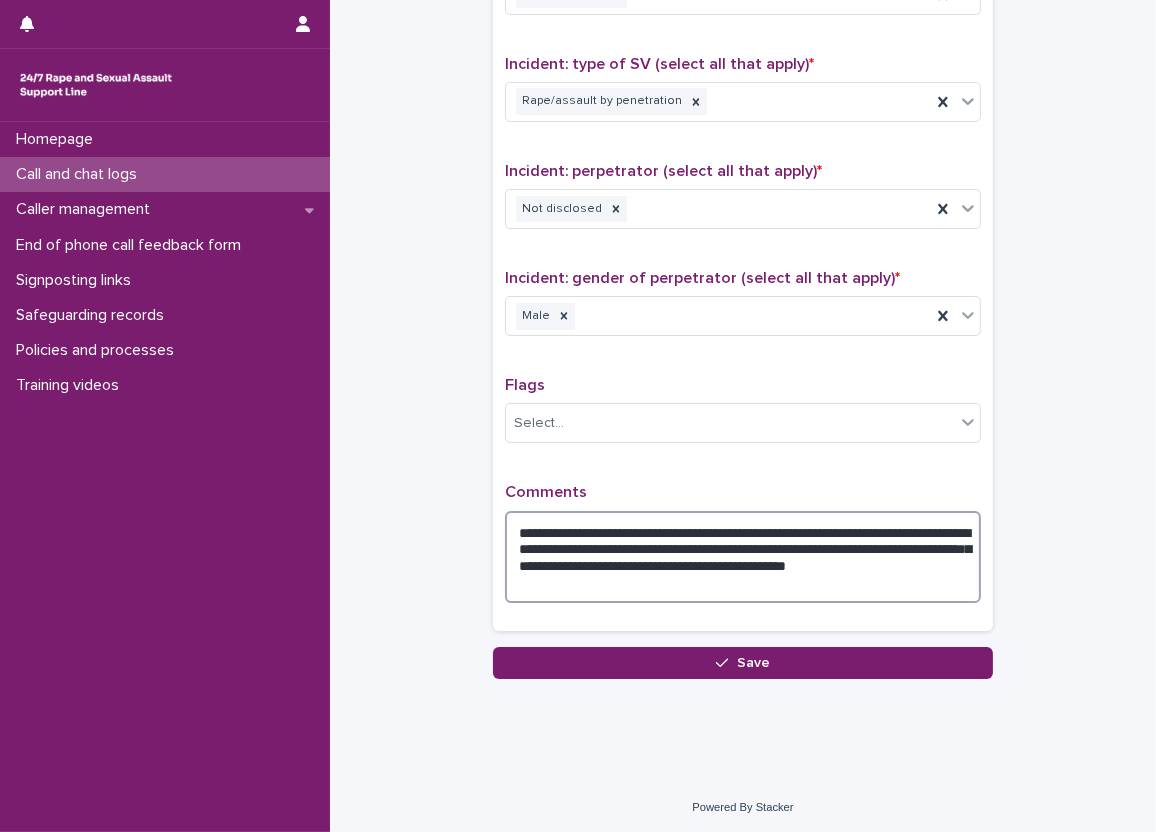 type on "**********" 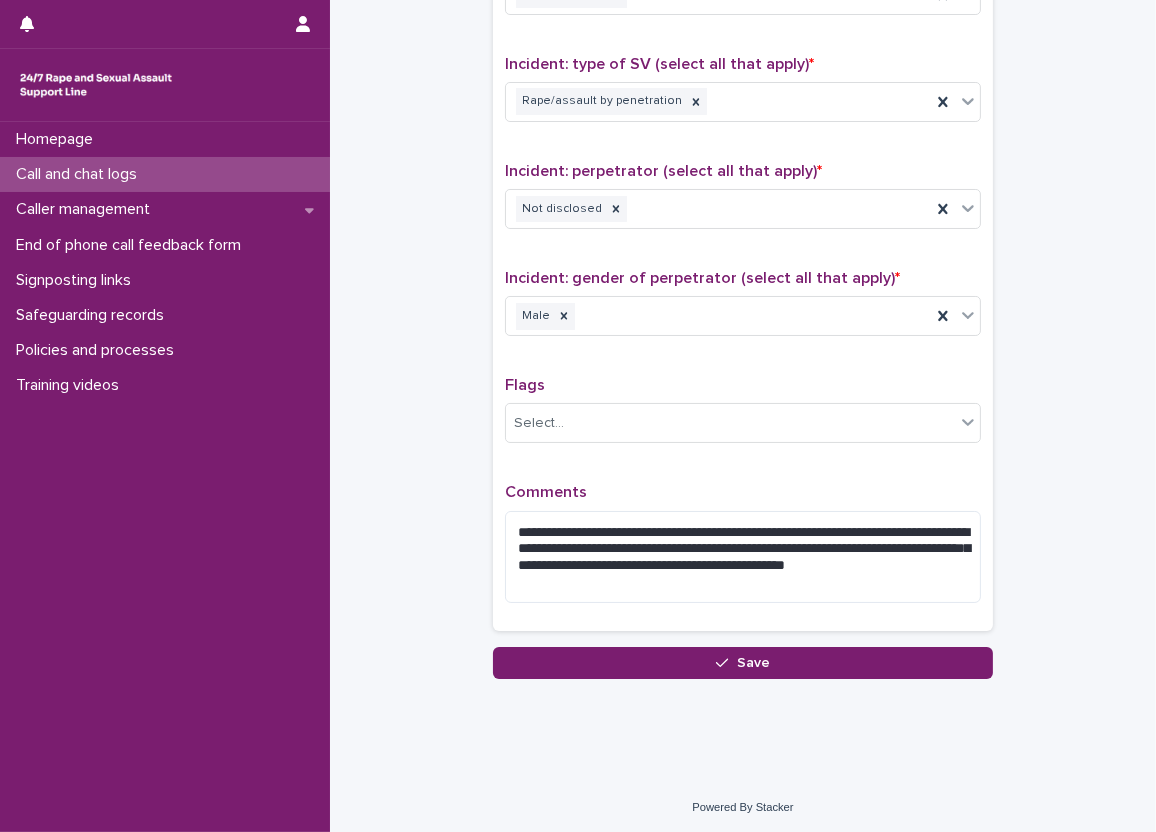 click on "**********" at bounding box center (743, -368) 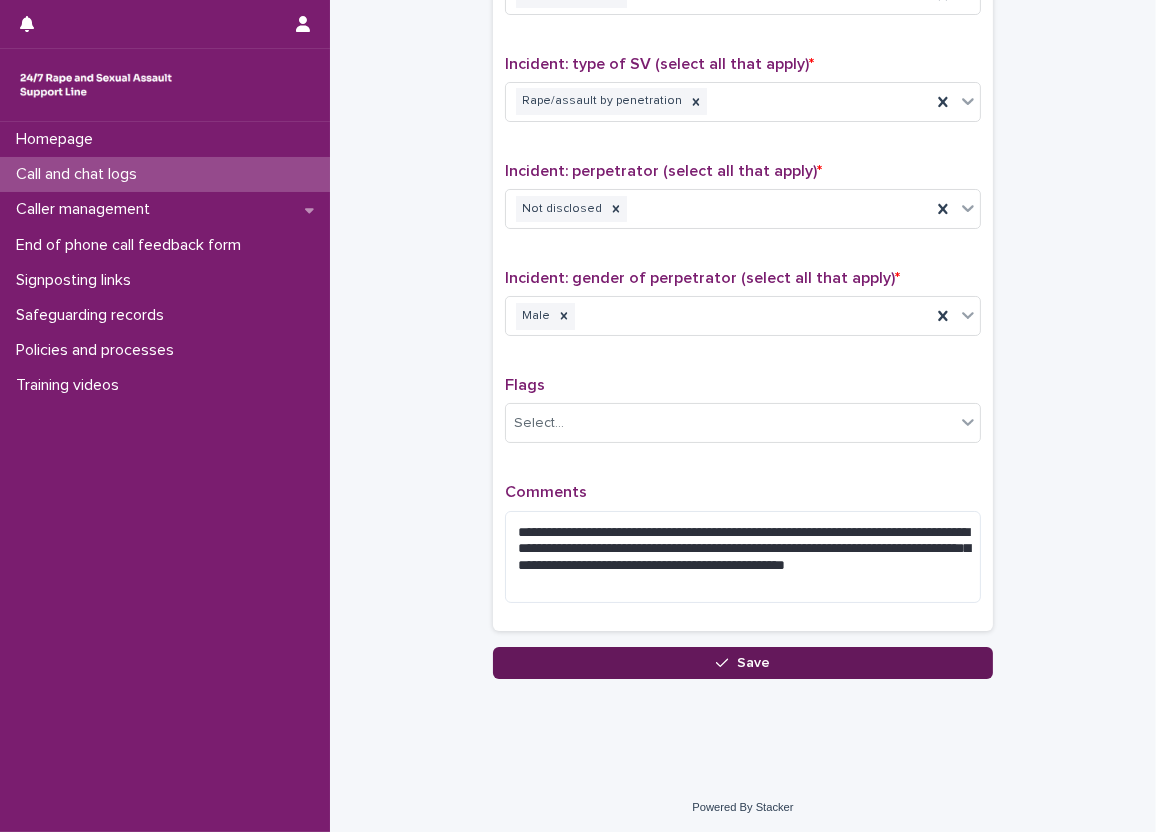 click on "Save" at bounding box center (743, 663) 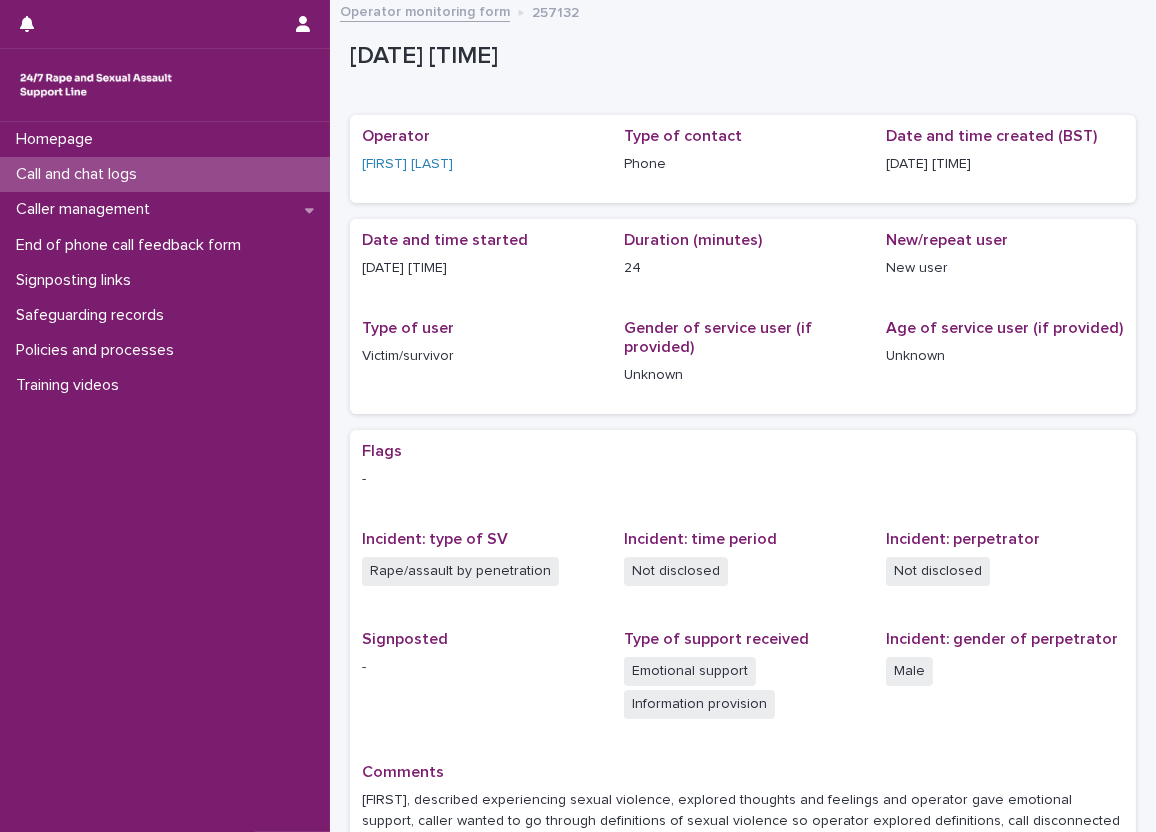 scroll, scrollTop: 105, scrollLeft: 0, axis: vertical 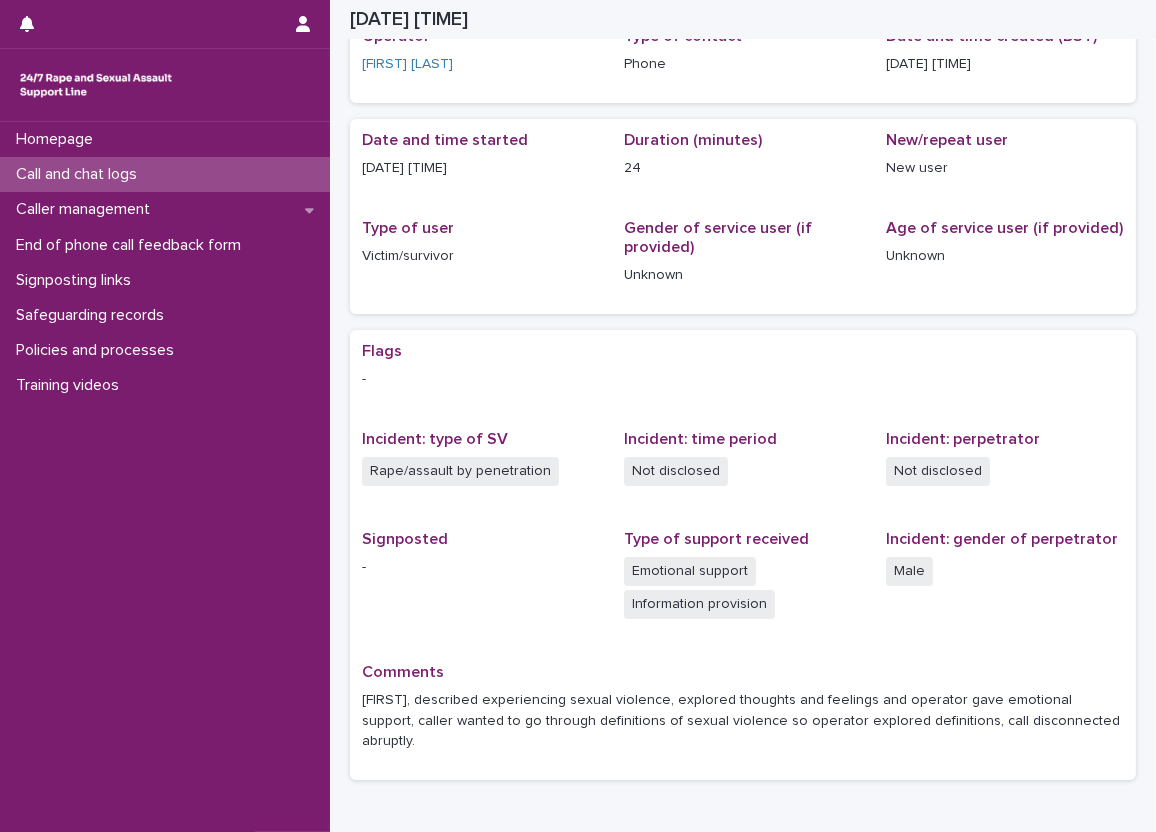 click on "Call and chat logs" at bounding box center (165, 174) 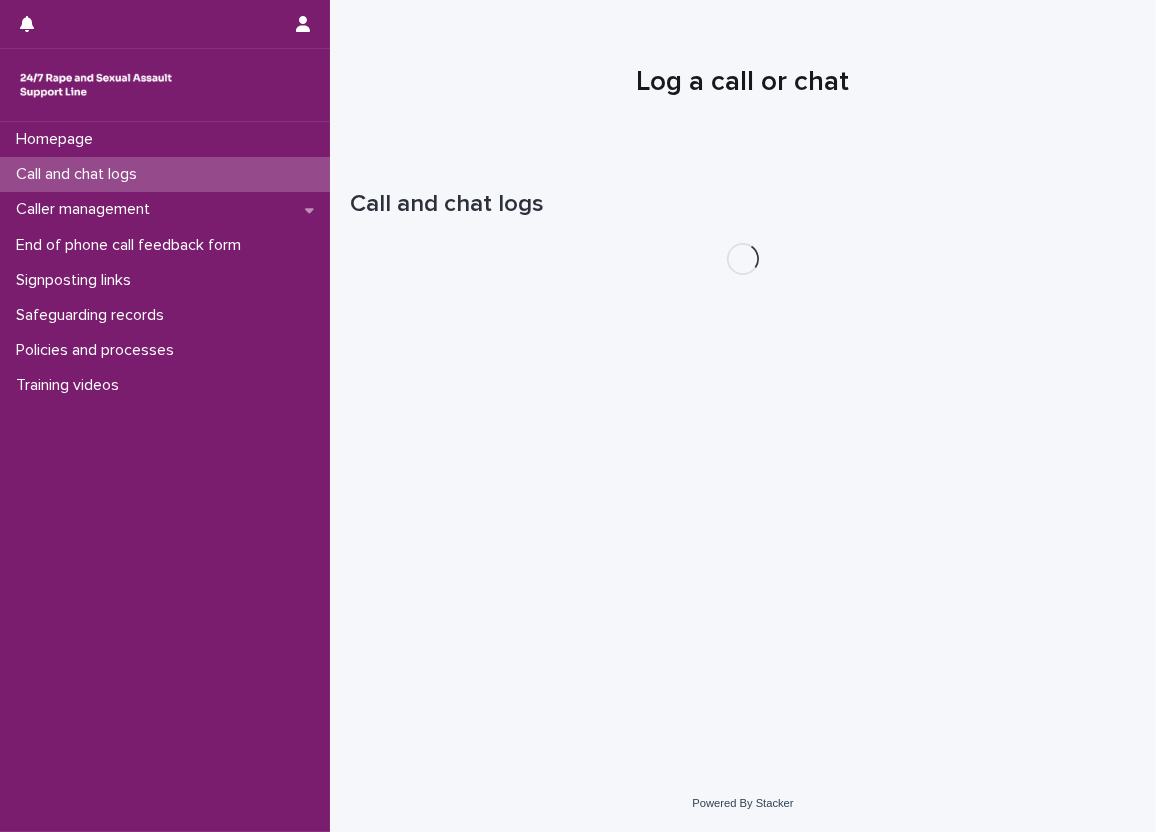 scroll, scrollTop: 0, scrollLeft: 0, axis: both 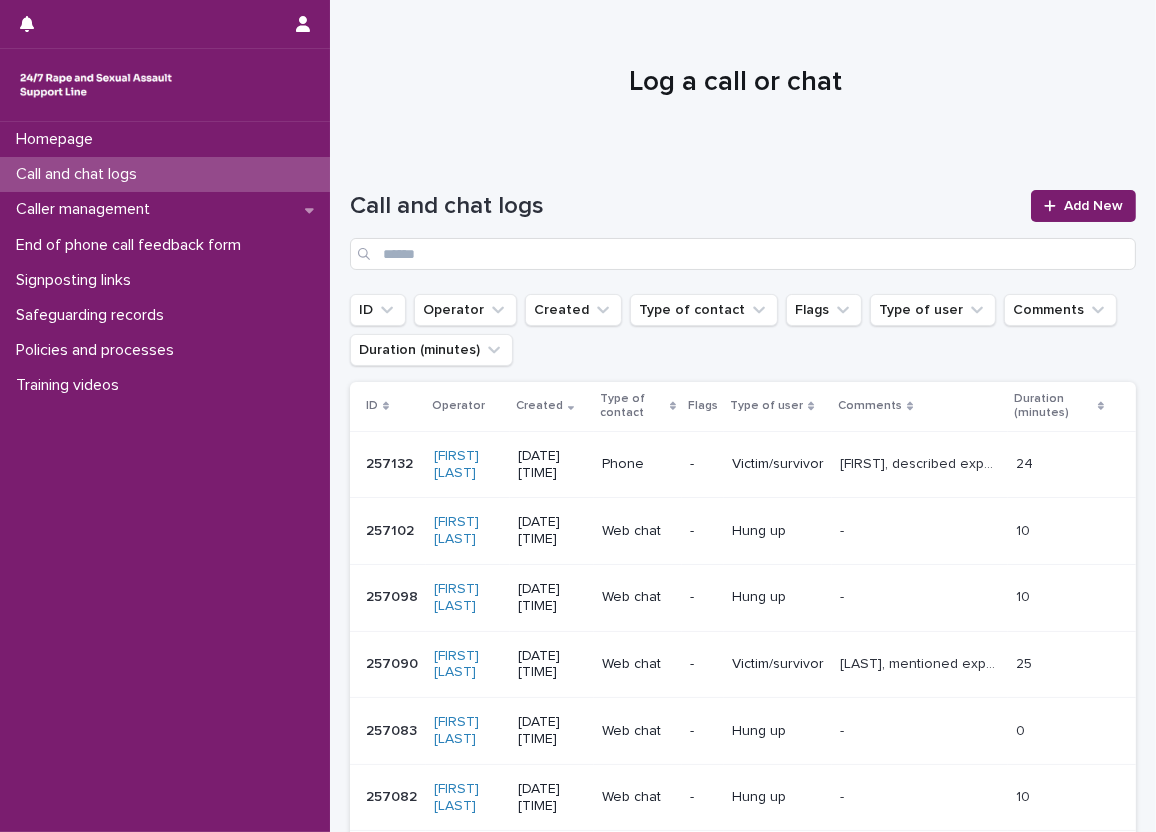 click on "Call and chat logs Add New" at bounding box center (743, 222) 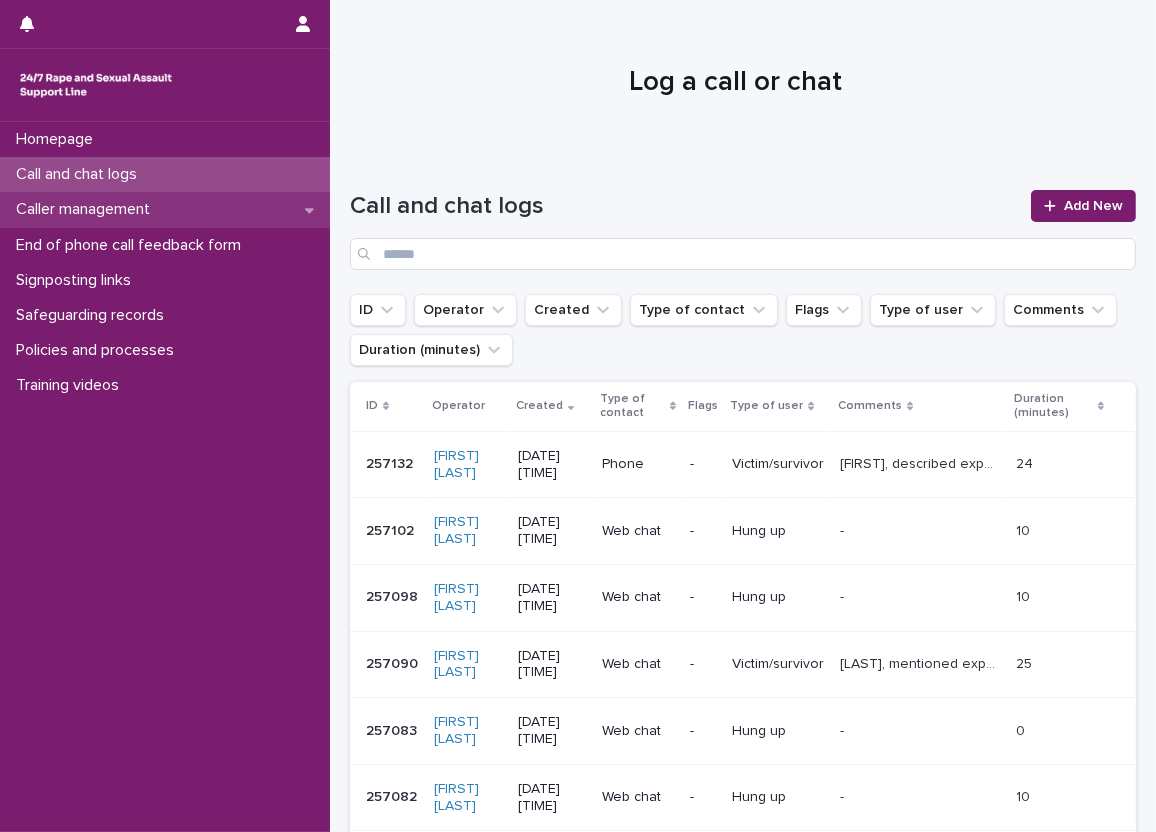 click on "Caller management" at bounding box center (165, 209) 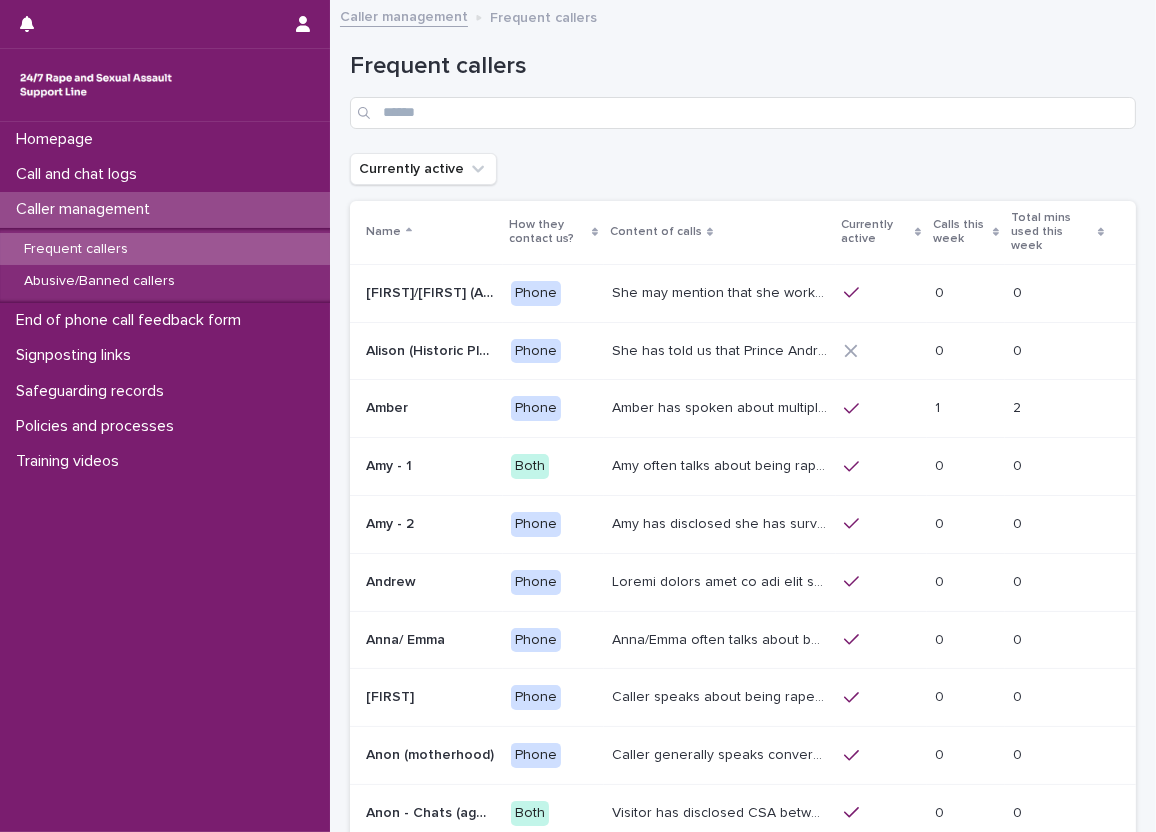 click on "Frequent callers" at bounding box center (743, 66) 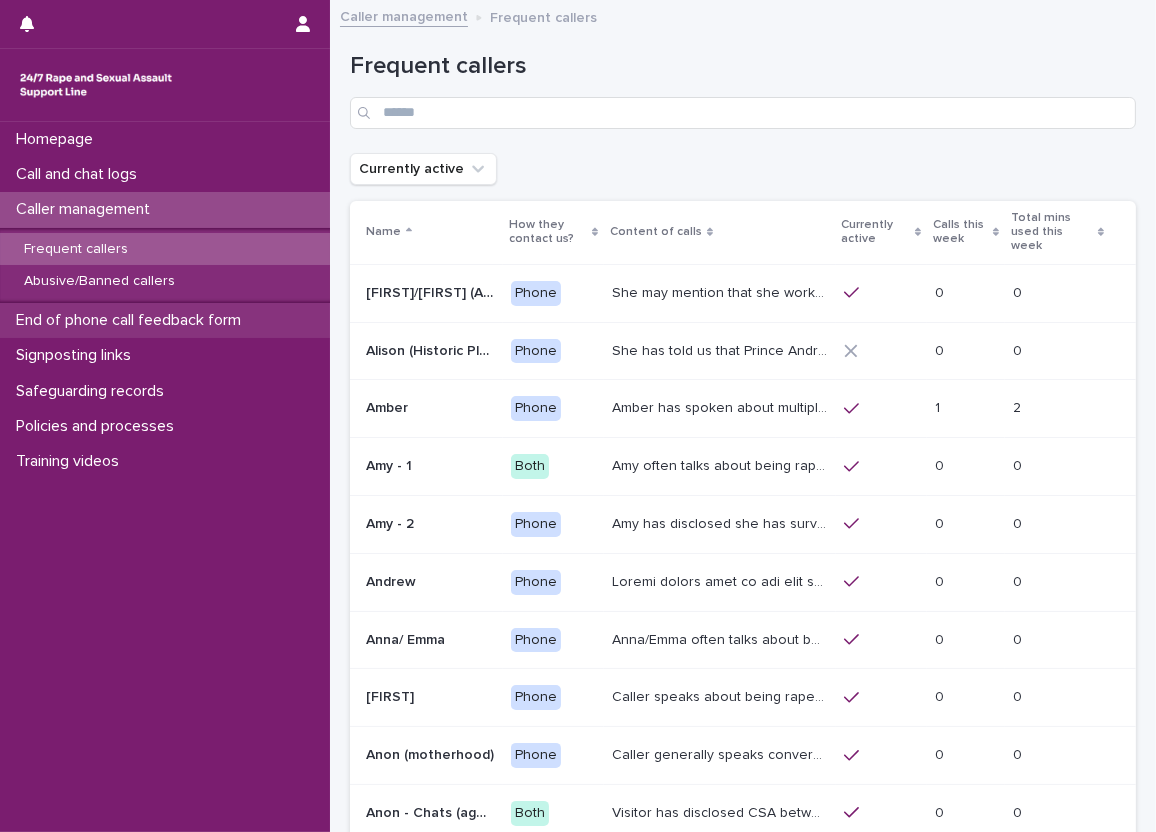 click on "End of phone call feedback form" at bounding box center (165, 320) 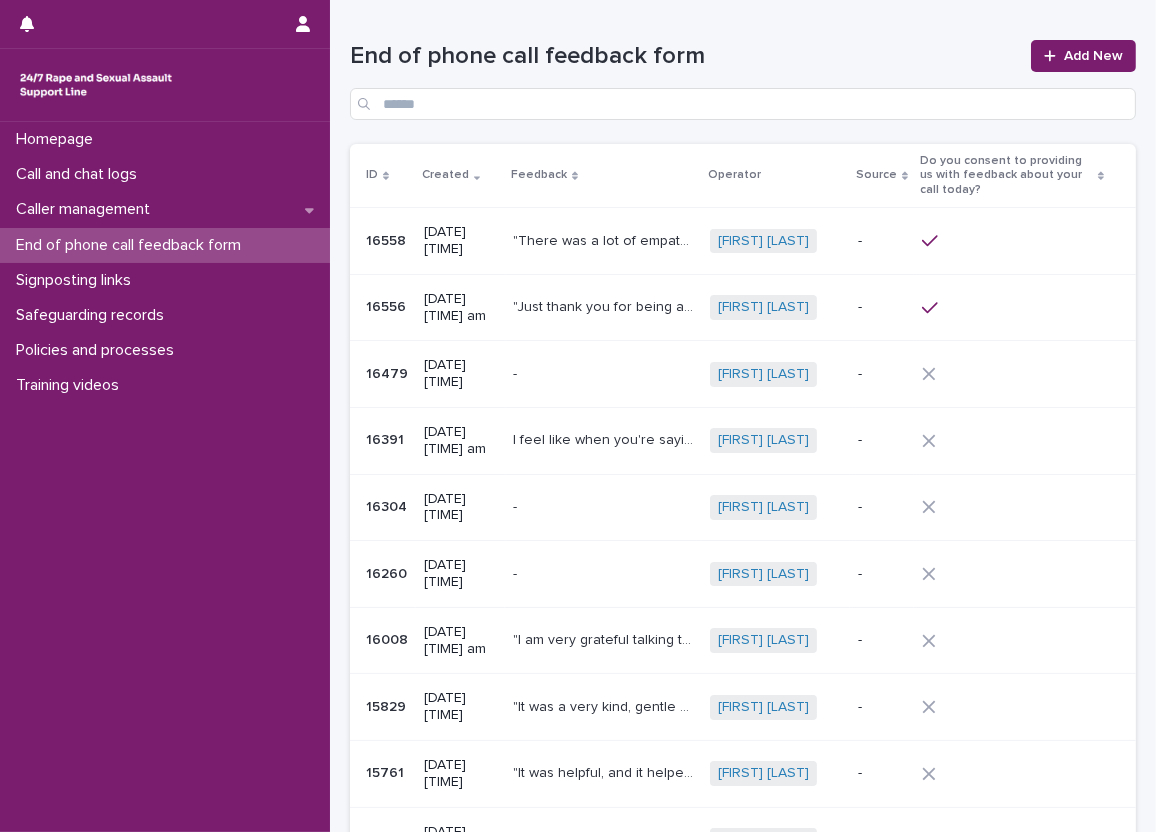 click on "End of phone call feedback form Add New" at bounding box center (743, 80) 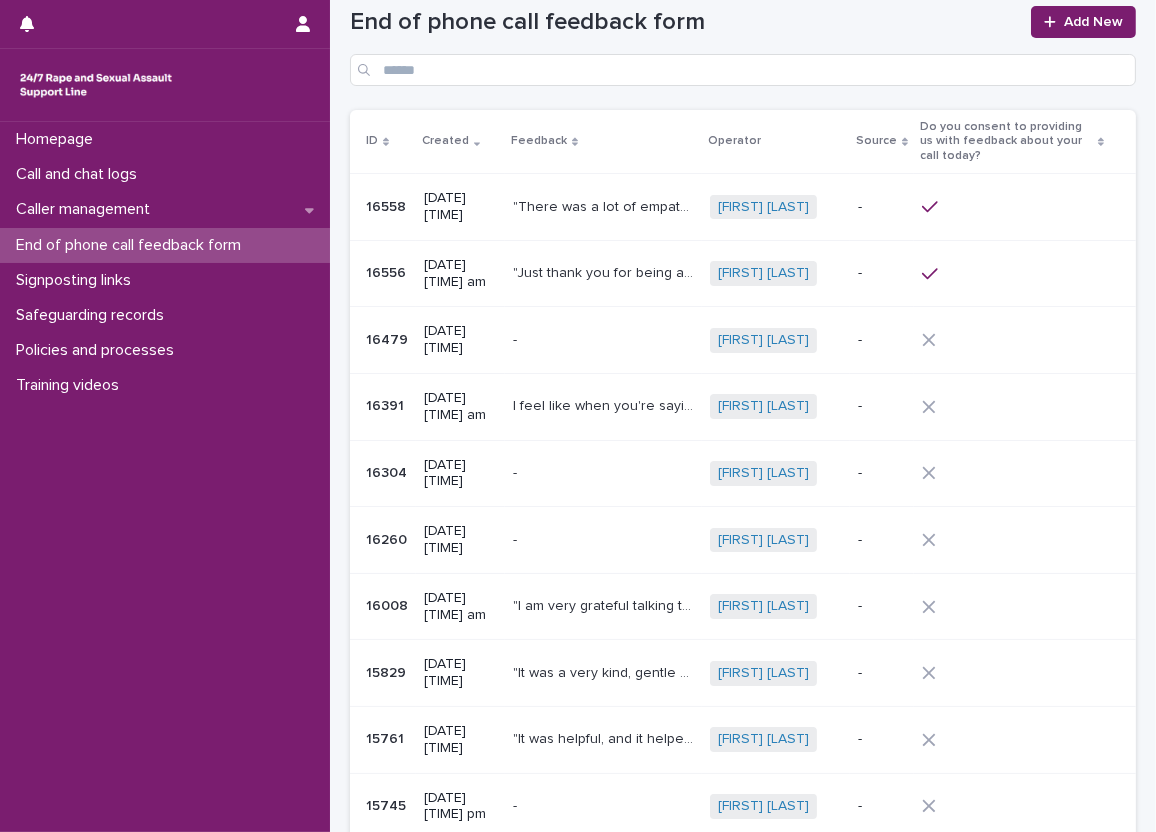 scroll, scrollTop: 0, scrollLeft: 0, axis: both 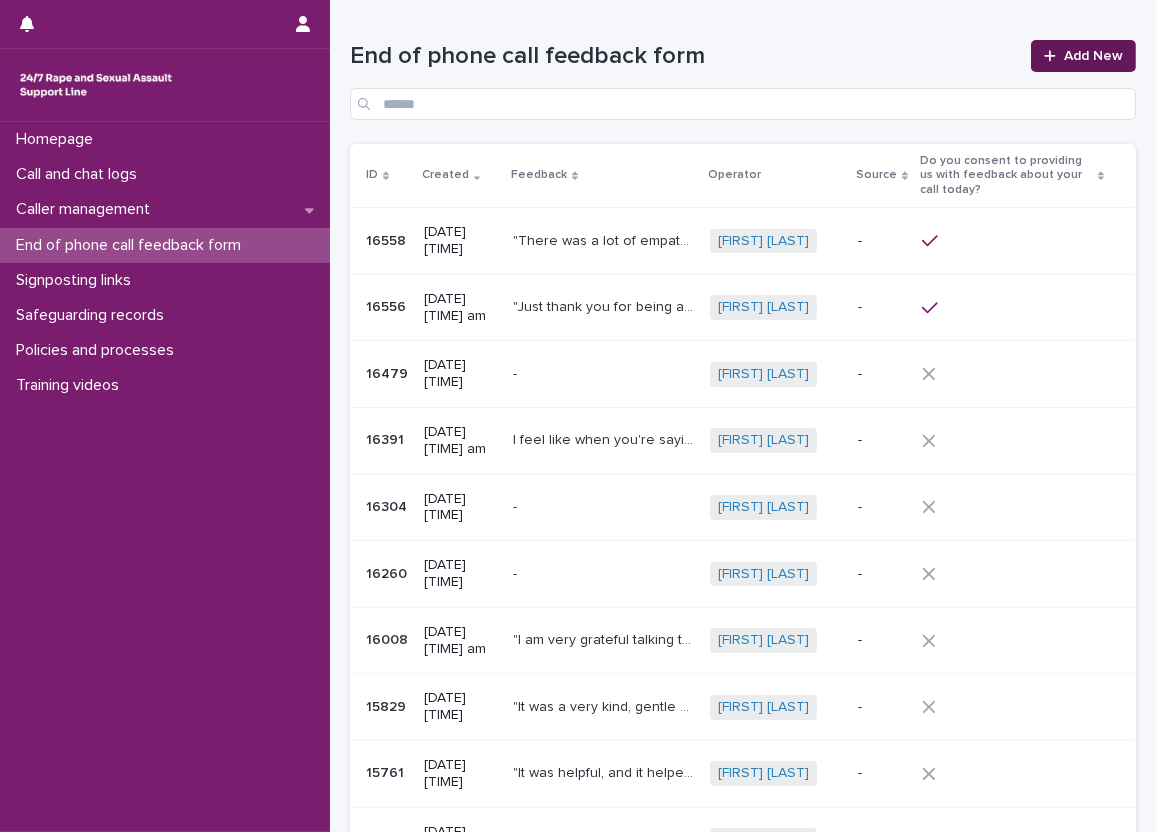 click on "Add New" at bounding box center [1083, 56] 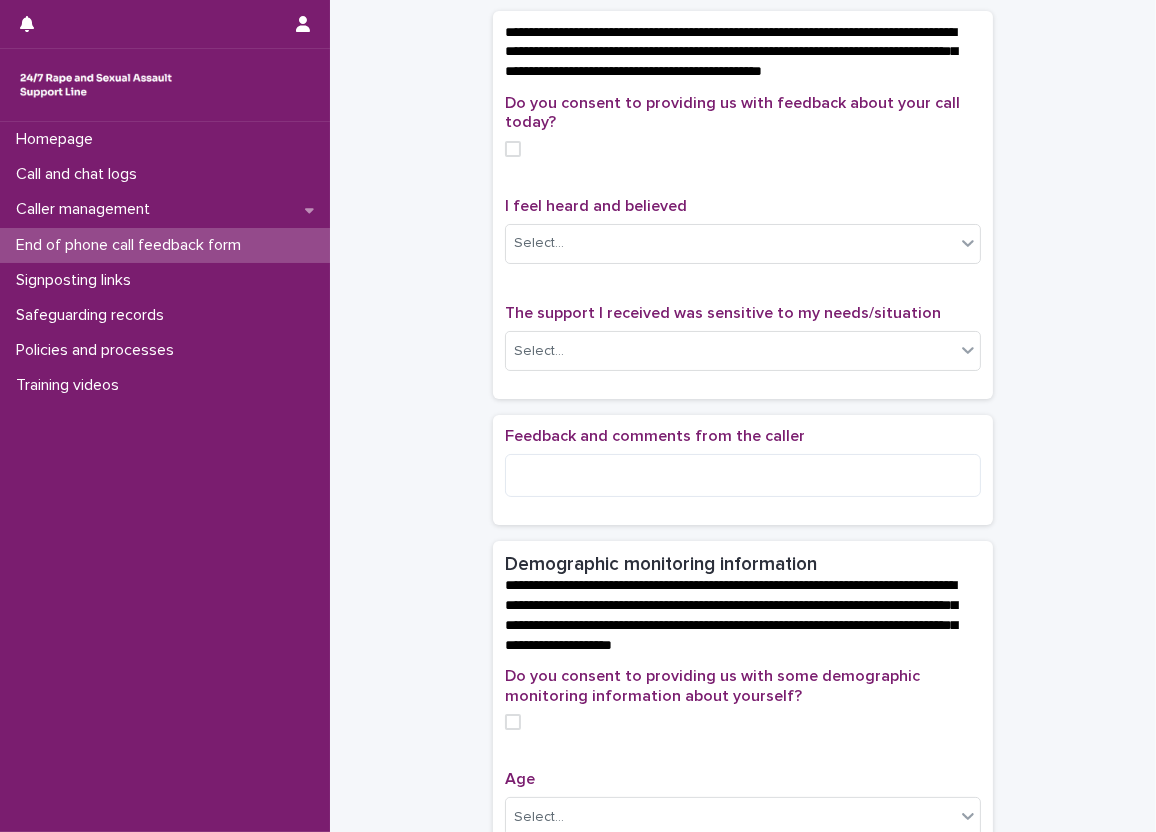 scroll, scrollTop: 0, scrollLeft: 0, axis: both 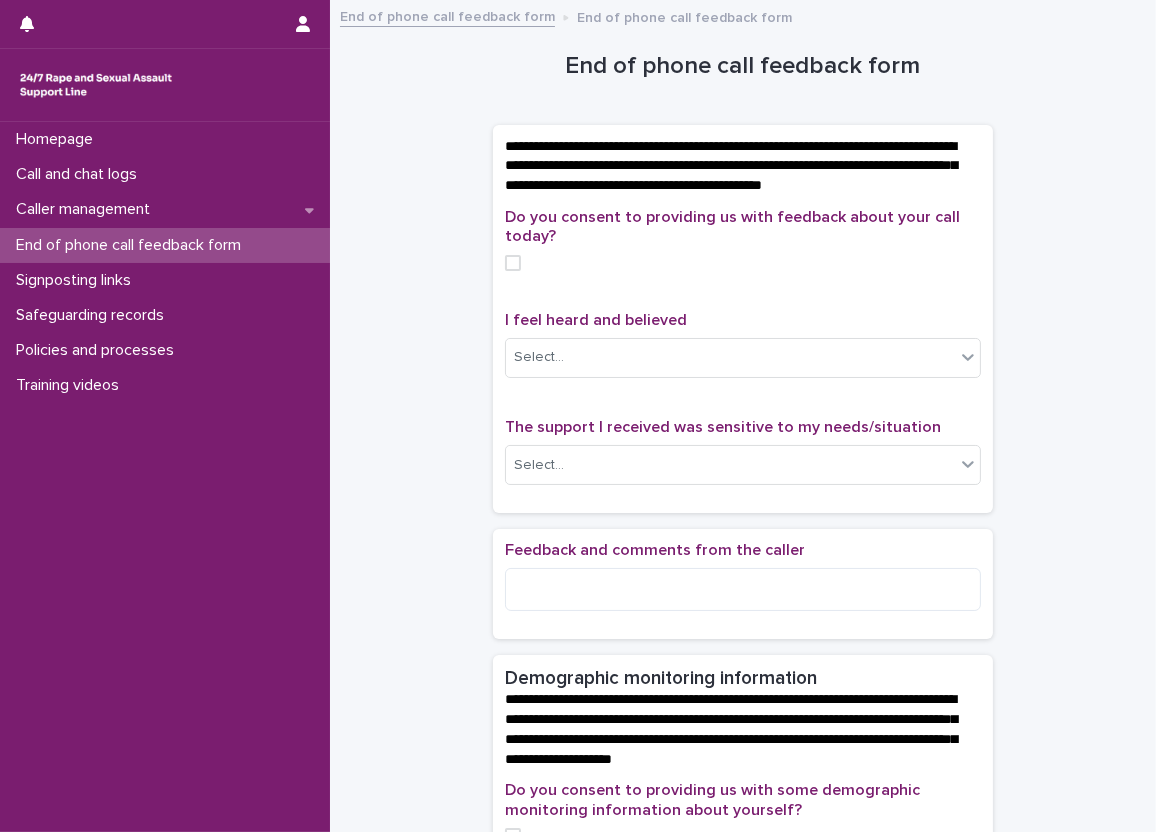 click on "**********" at bounding box center (743, 841) 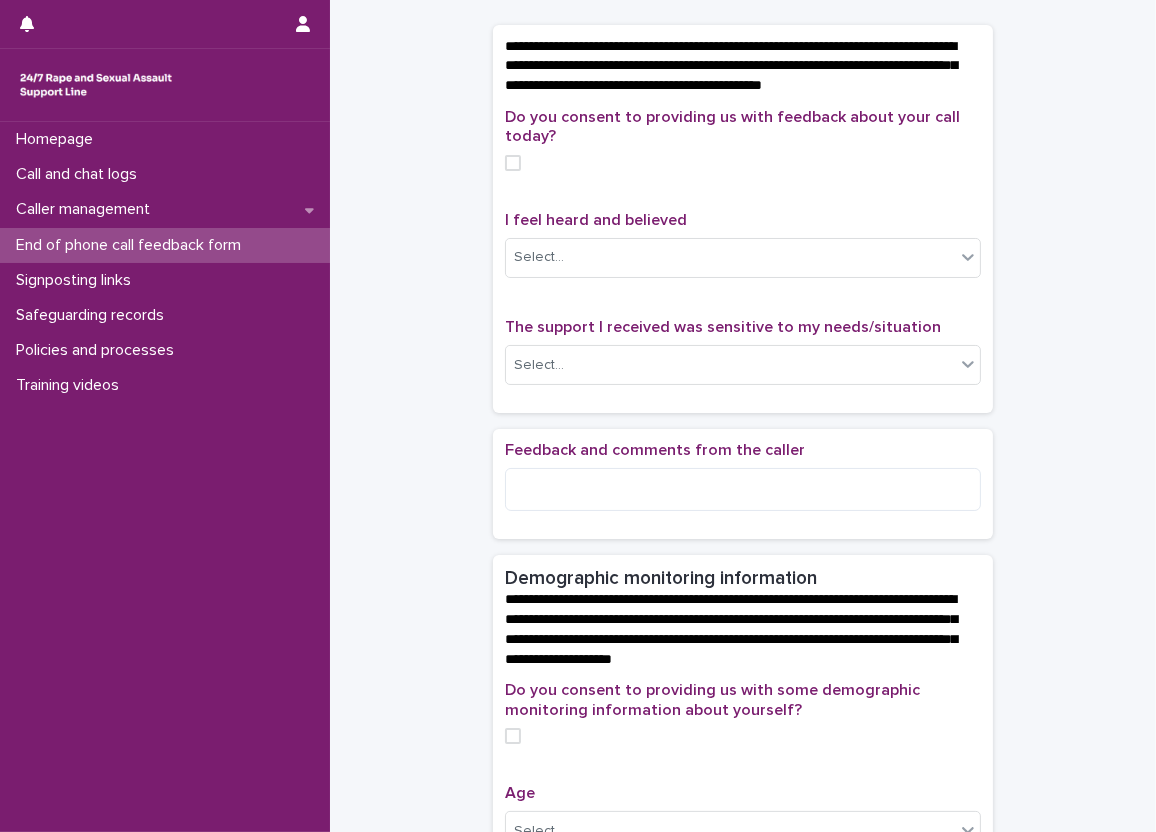 scroll, scrollTop: 0, scrollLeft: 0, axis: both 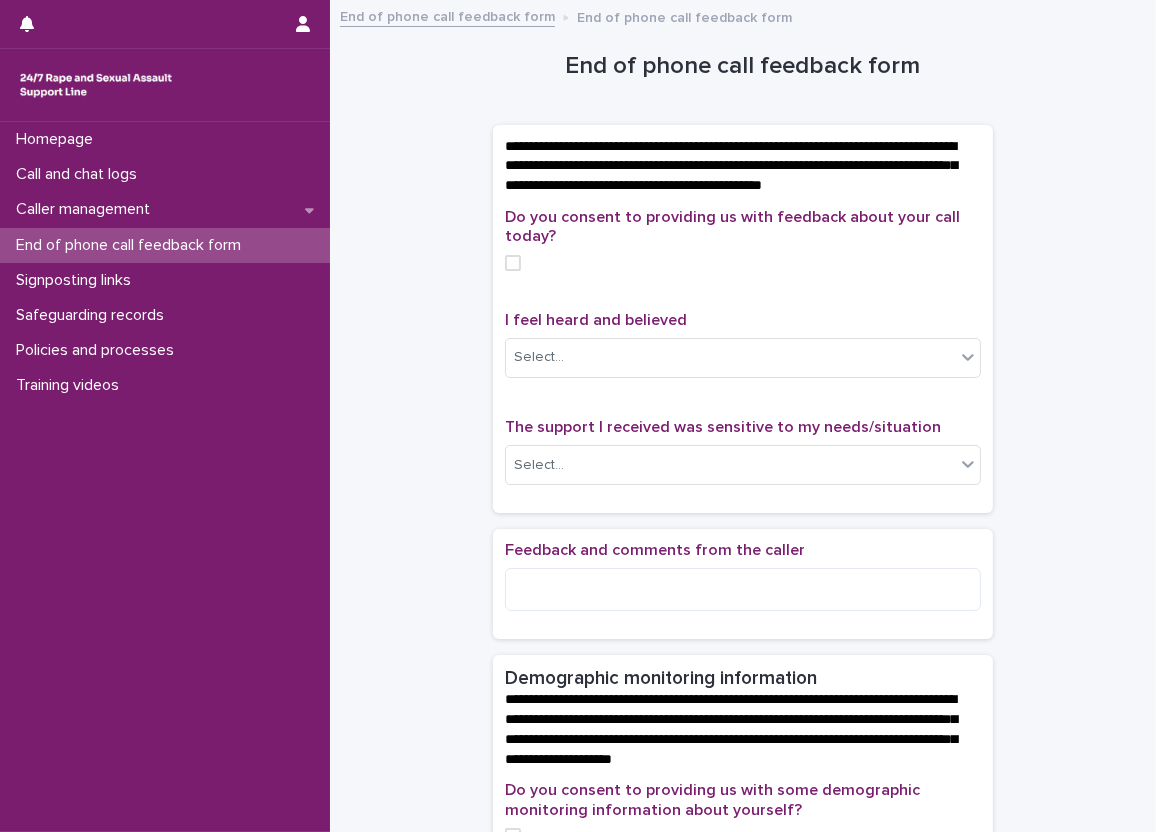click on "End of phone call feedback form" at bounding box center (165, 245) 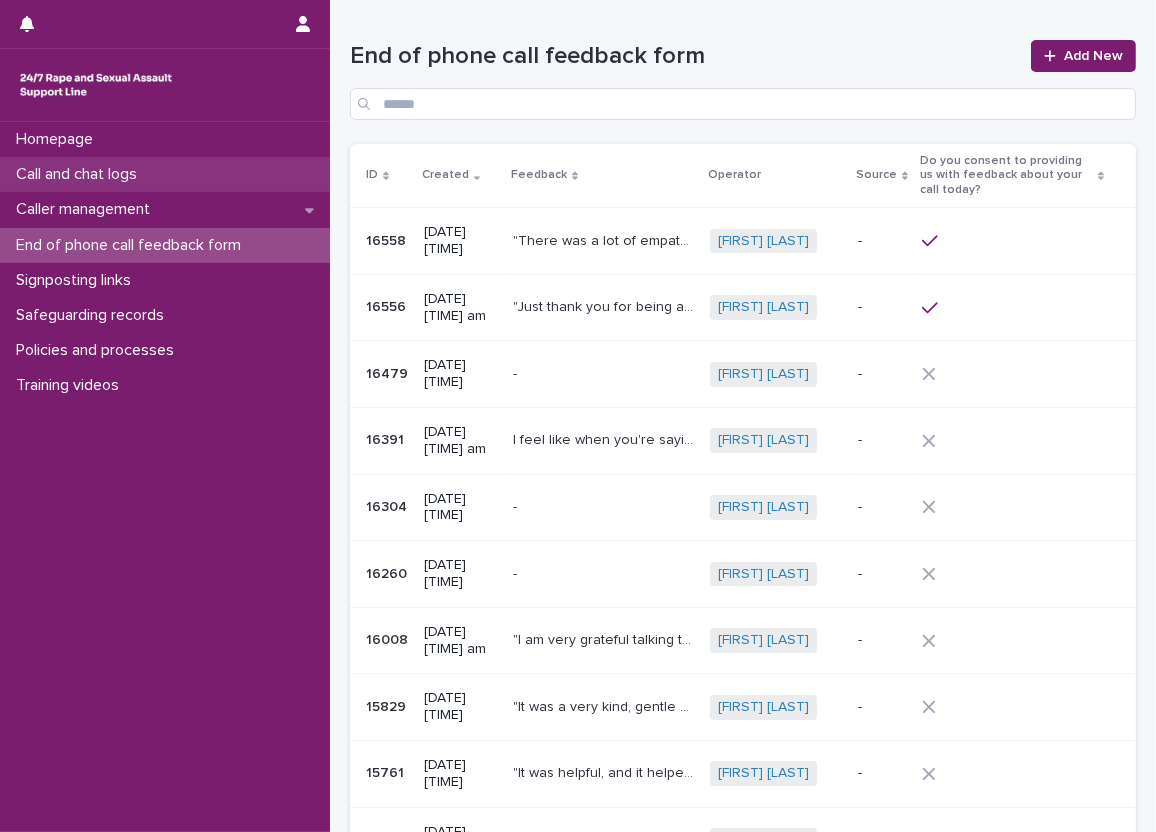 click on "Call and chat logs" at bounding box center [165, 174] 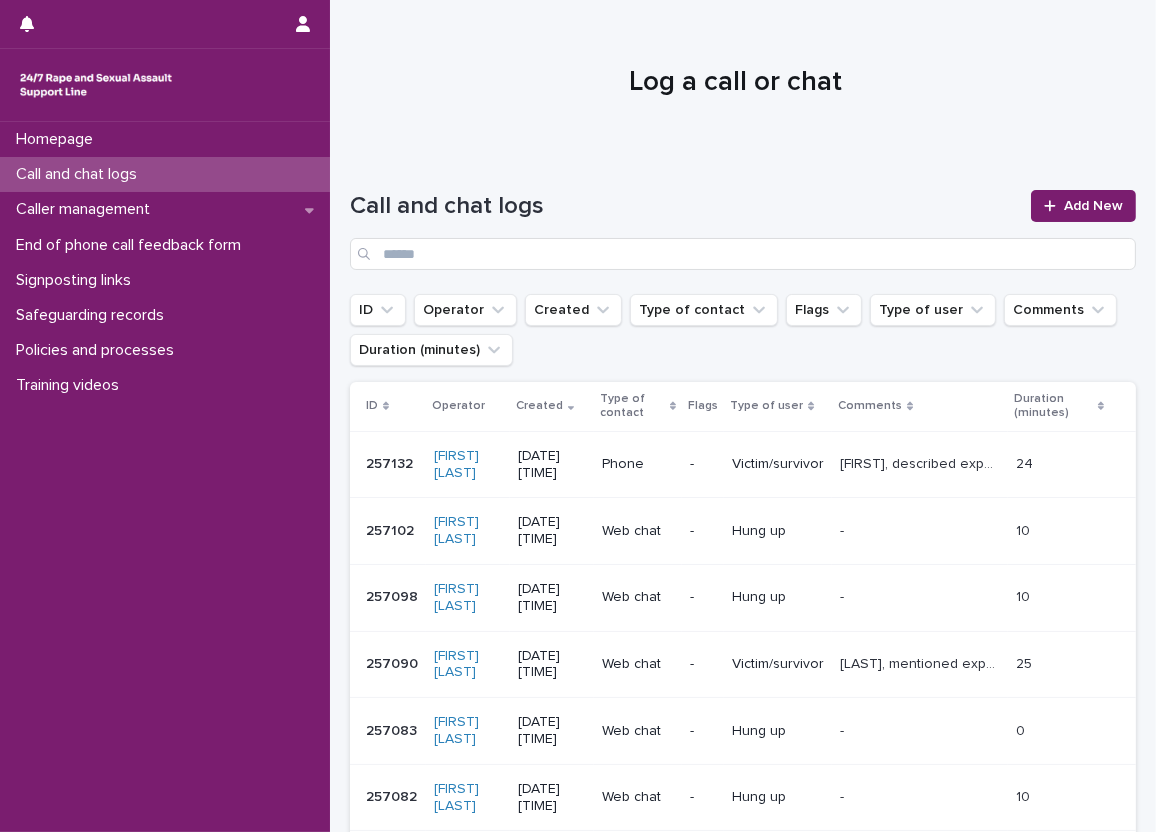 click on "Call and chat logs Add New" at bounding box center [743, 222] 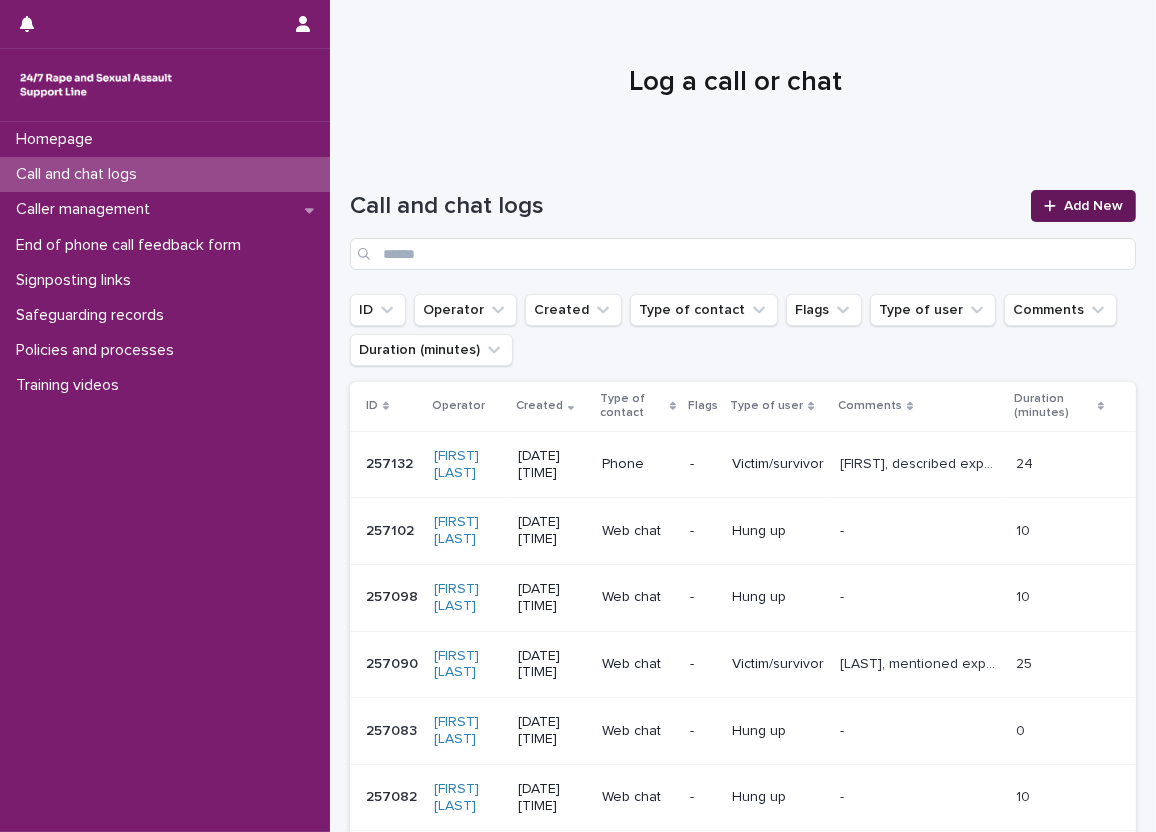 click on "Add New" at bounding box center (1083, 206) 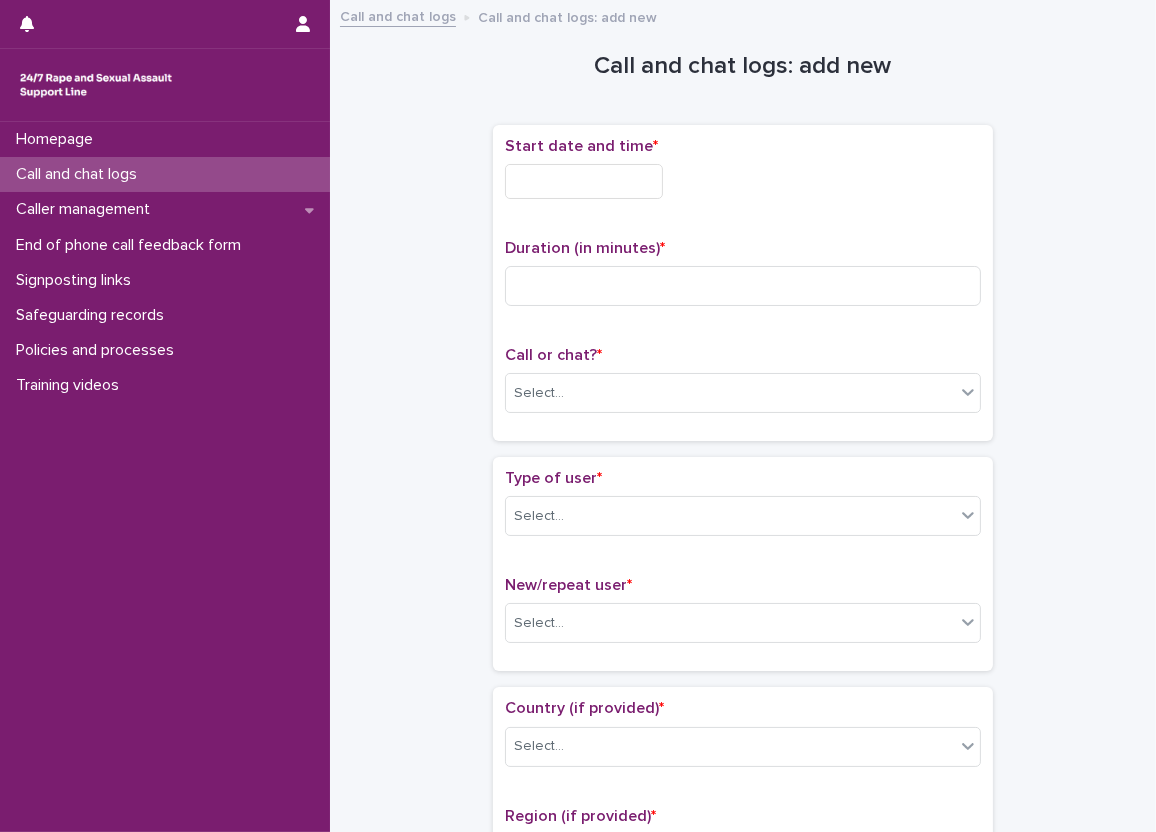 click on "Start date and time *" at bounding box center (743, 176) 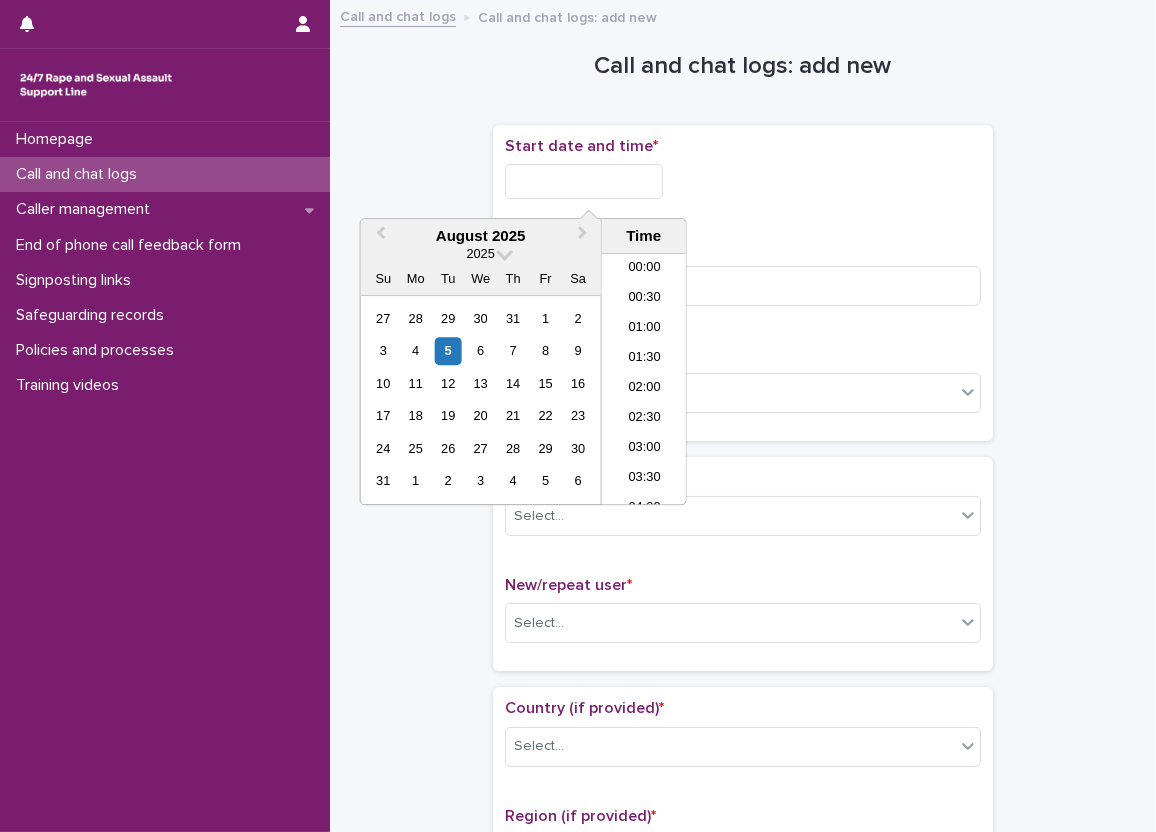 scroll, scrollTop: 729, scrollLeft: 0, axis: vertical 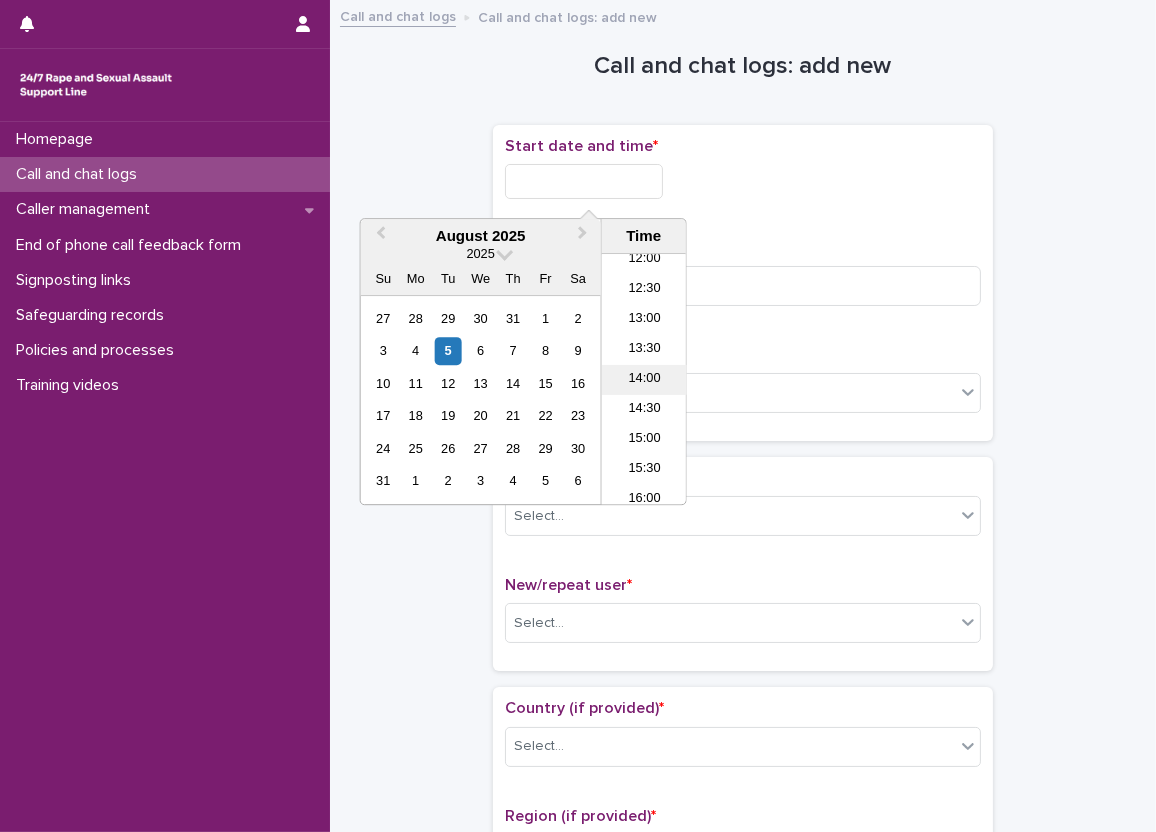 click on "14:00" at bounding box center [644, 380] 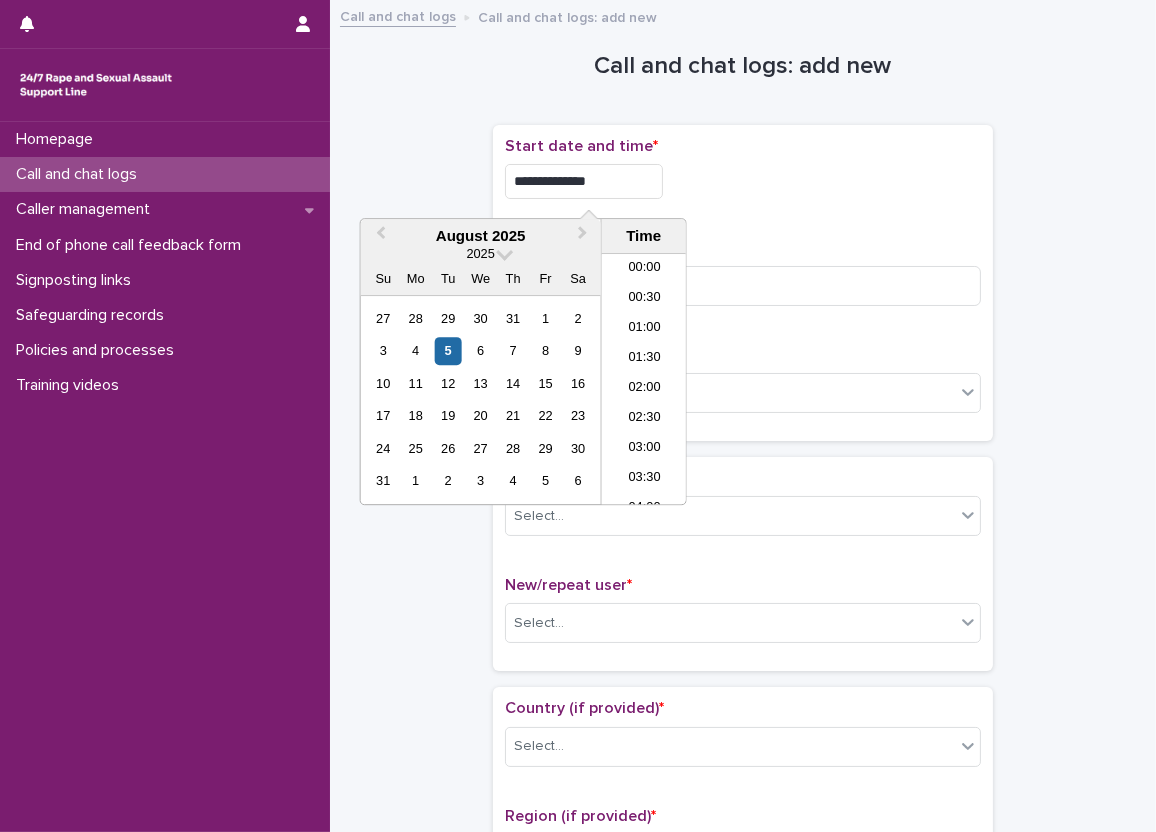 click on "**********" at bounding box center [584, 181] 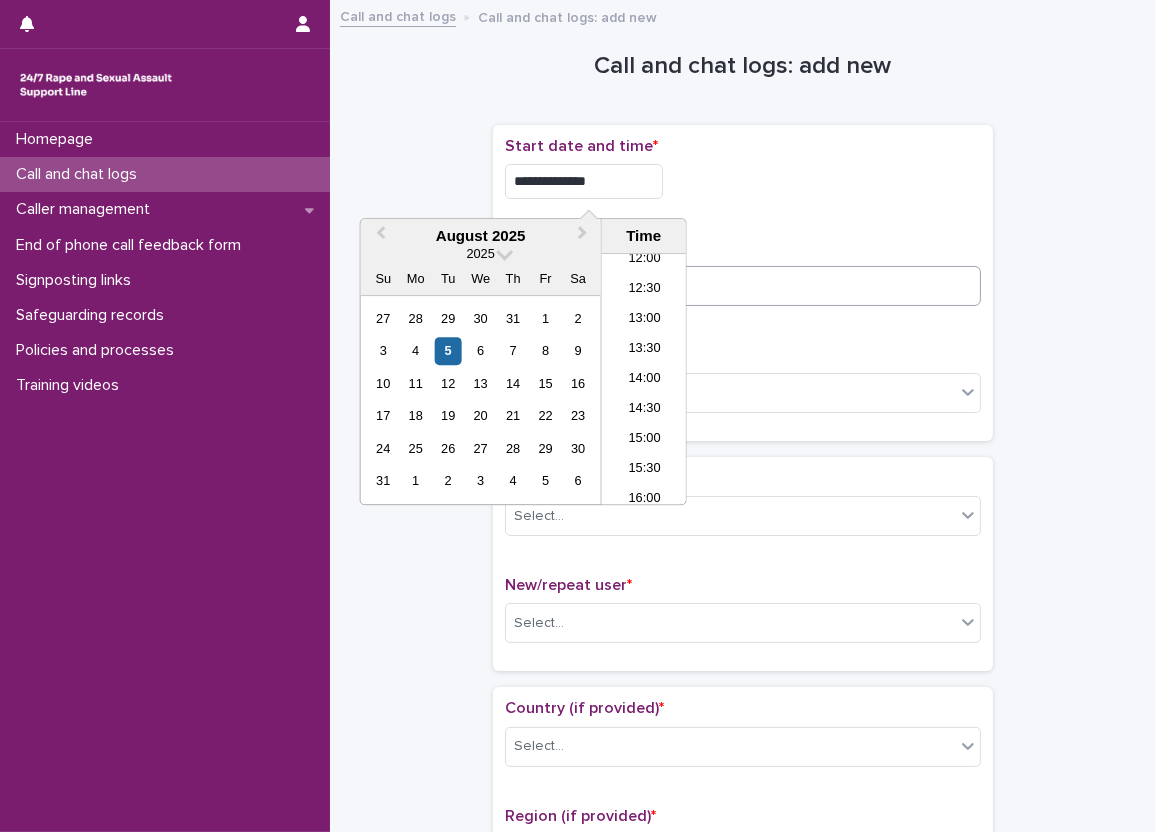 type on "**********" 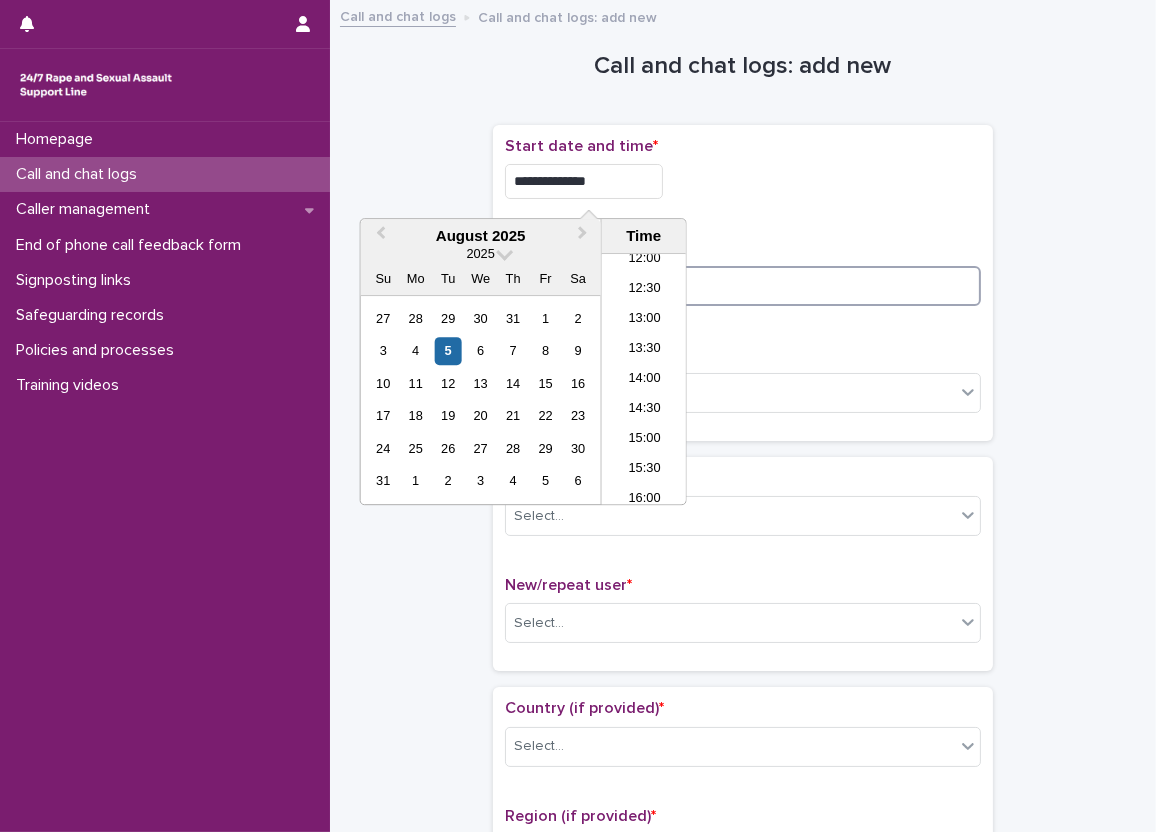 click at bounding box center (743, 286) 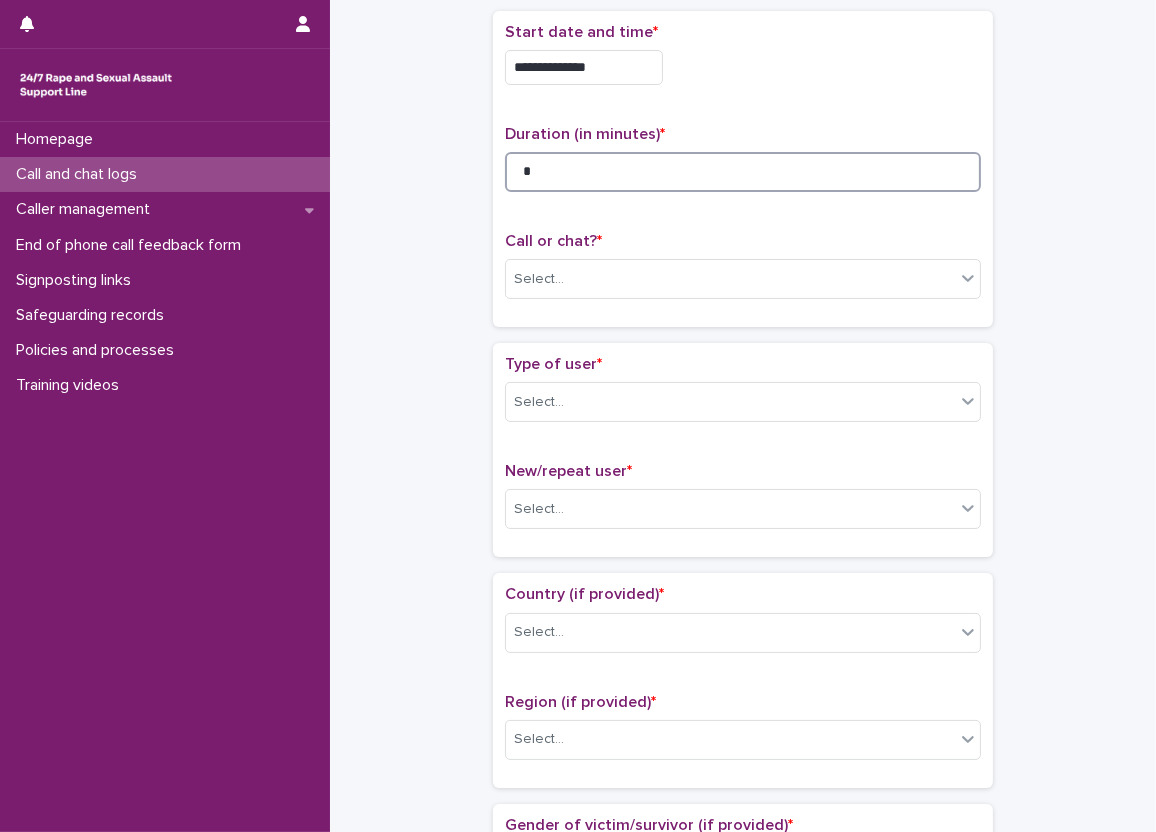 scroll, scrollTop: 200, scrollLeft: 0, axis: vertical 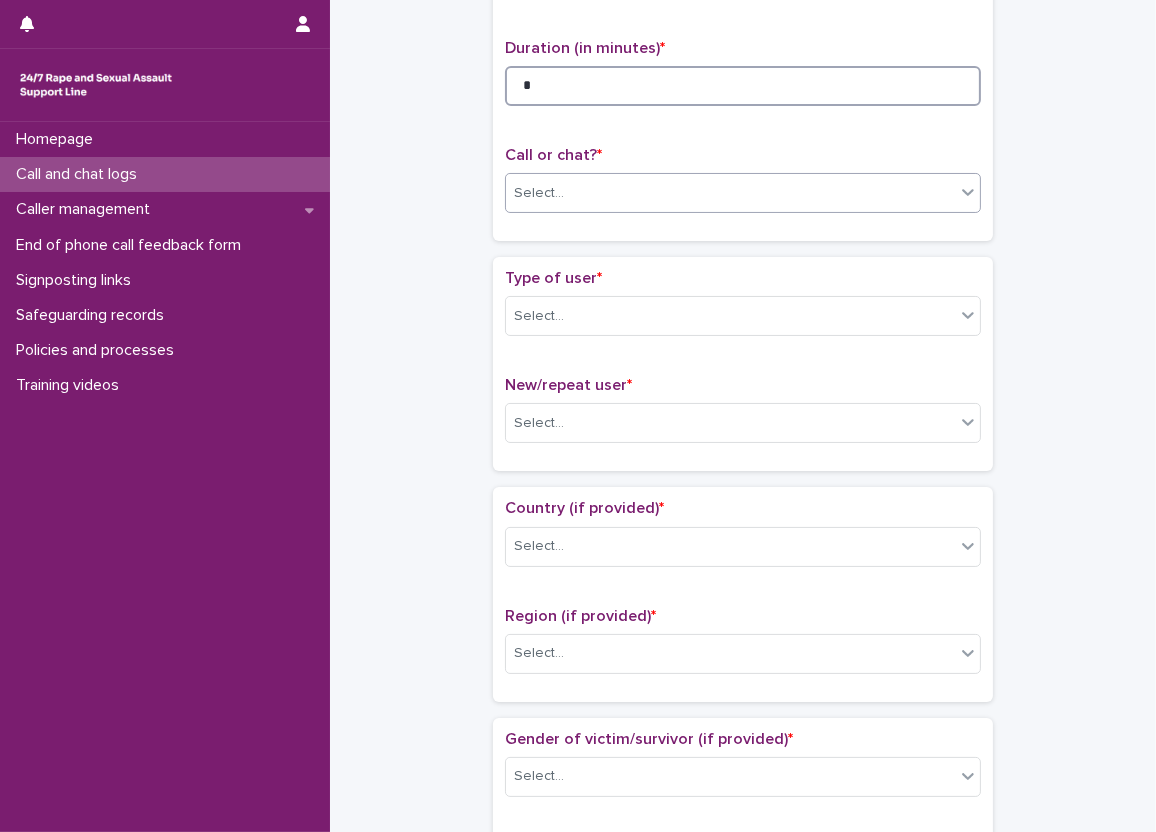 type on "*" 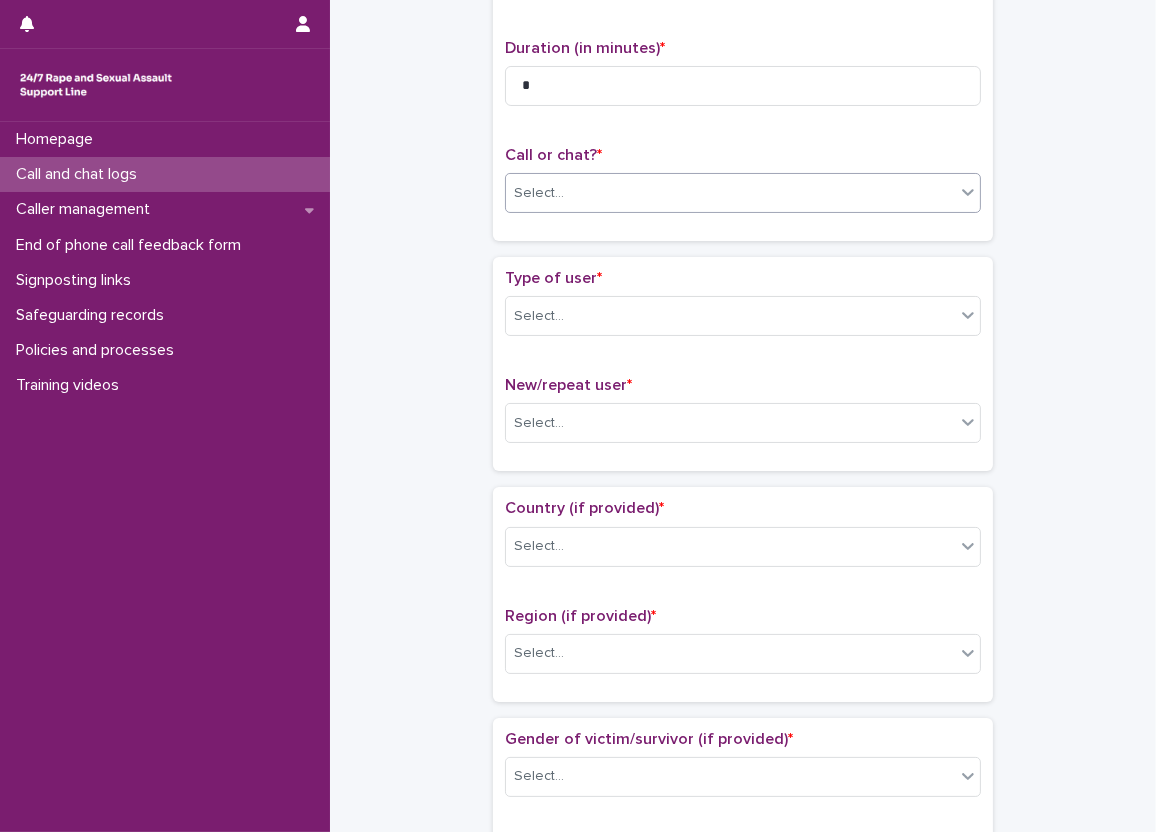 click on "Select..." at bounding box center [730, 193] 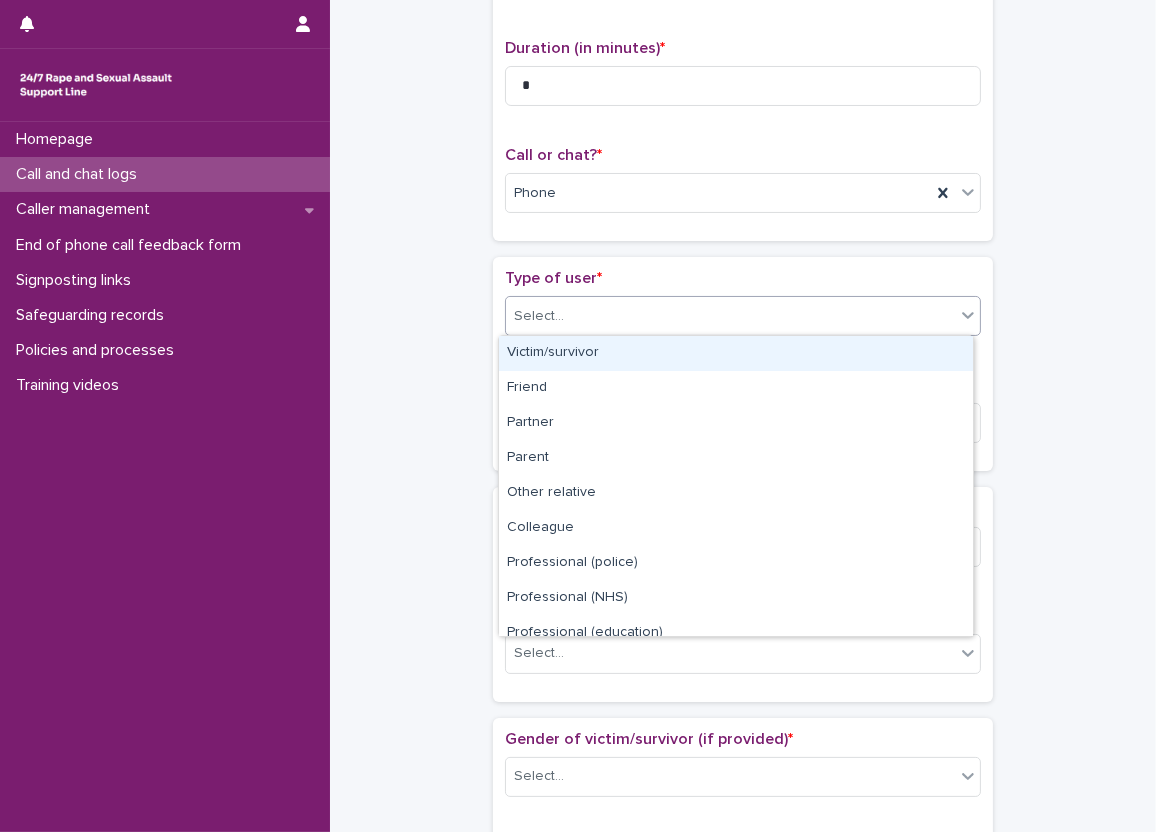 click on "Select..." at bounding box center (730, 316) 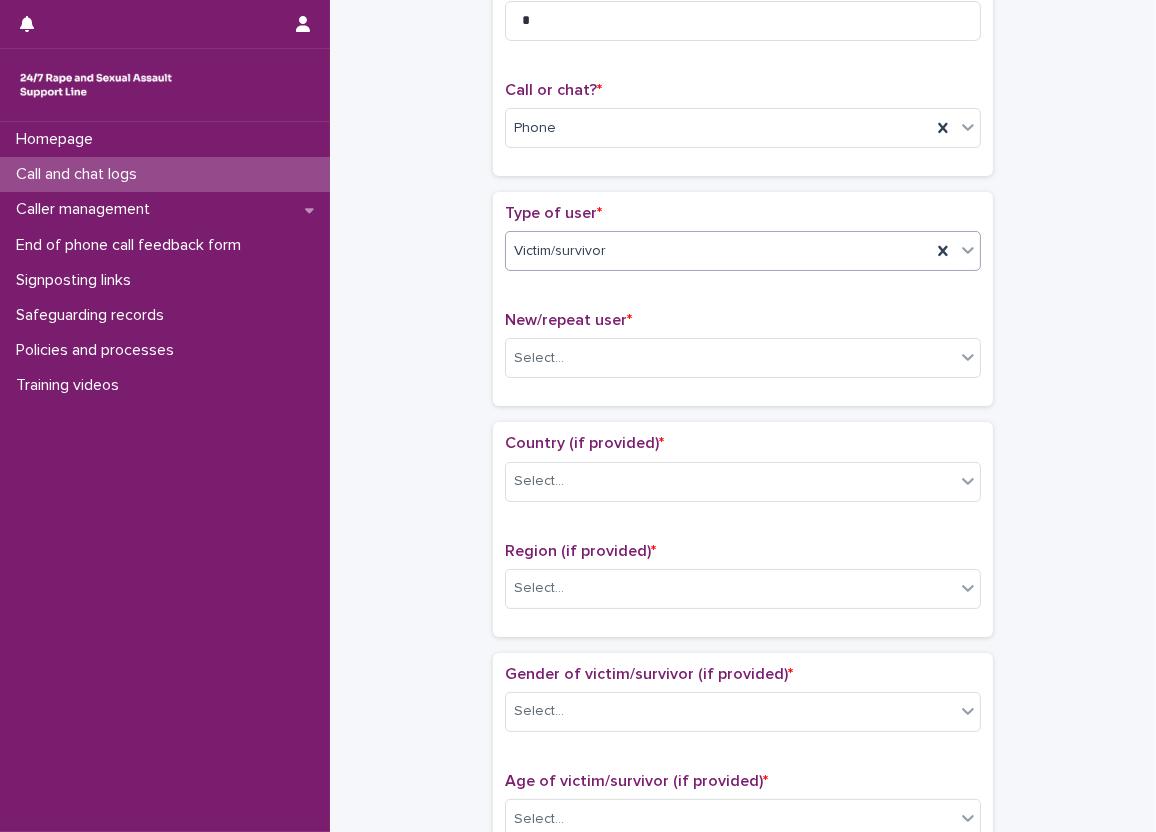 scroll, scrollTop: 300, scrollLeft: 0, axis: vertical 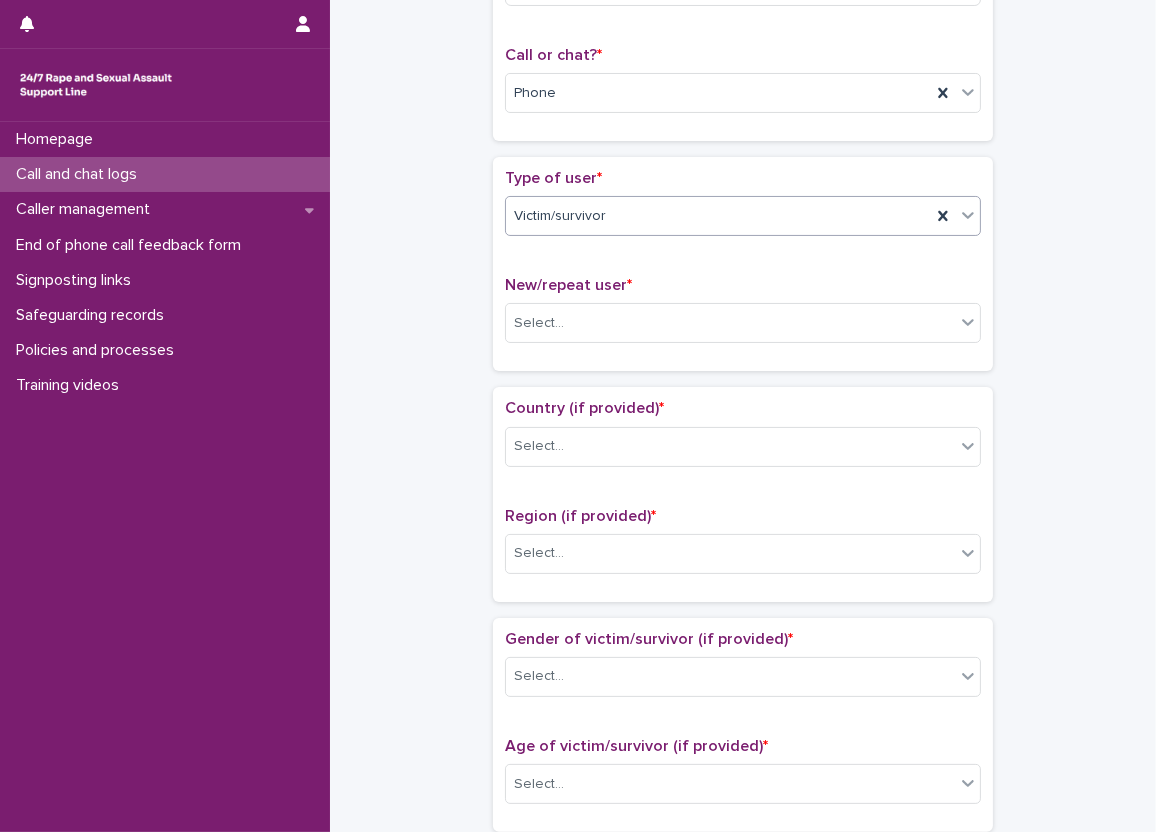 click on "New/repeat user * Select..." at bounding box center [743, 317] 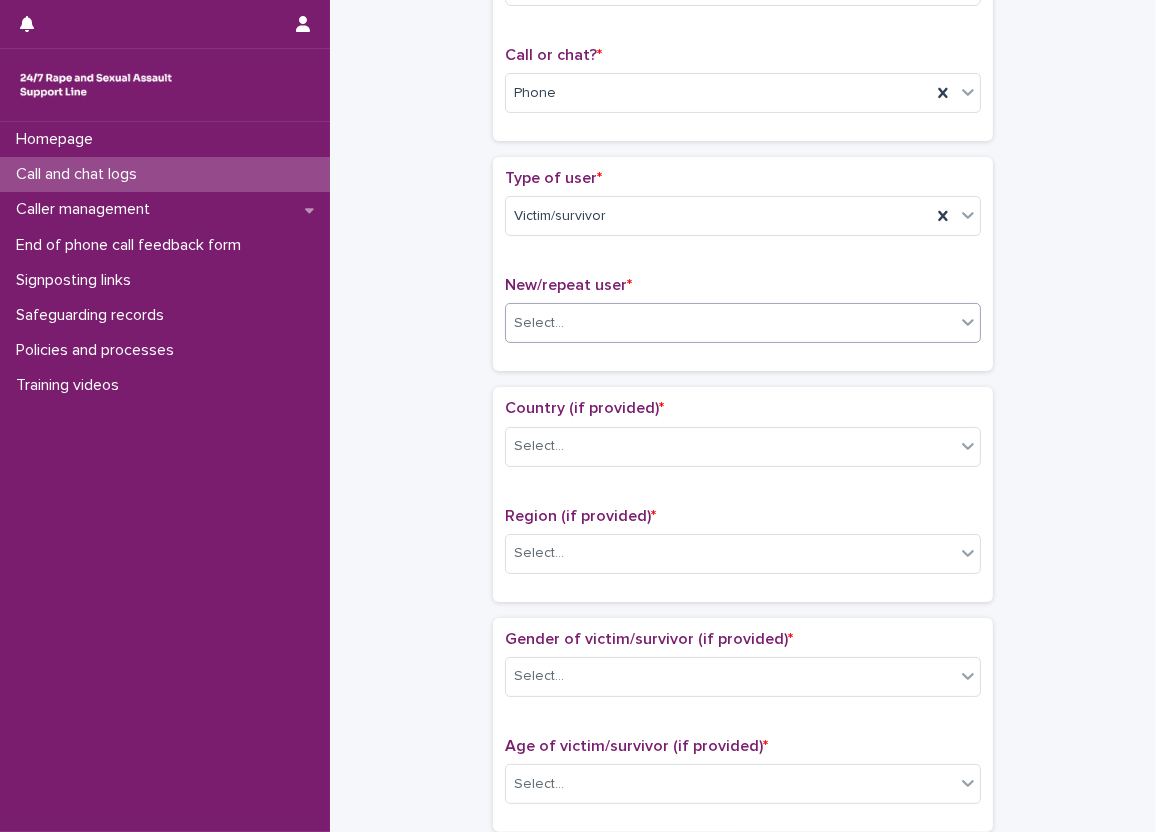 click on "Select..." at bounding box center (743, 323) 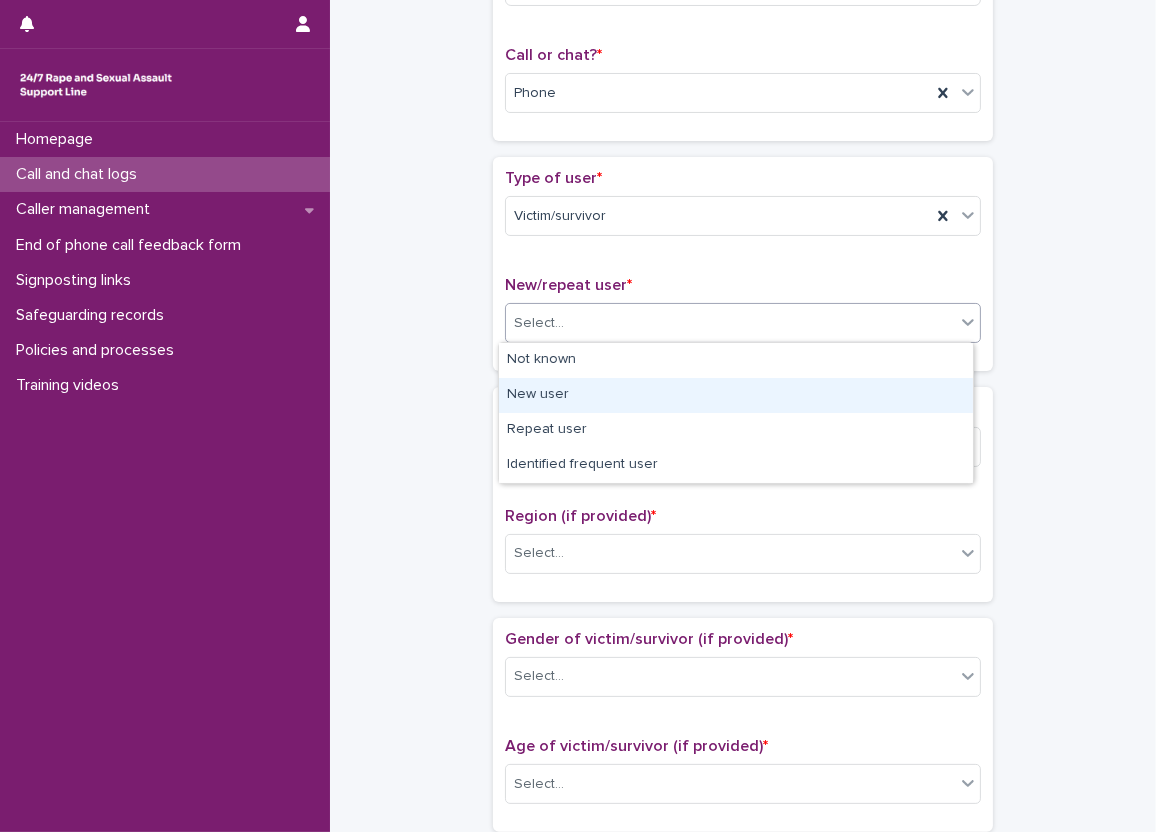 click on "New user" at bounding box center [736, 395] 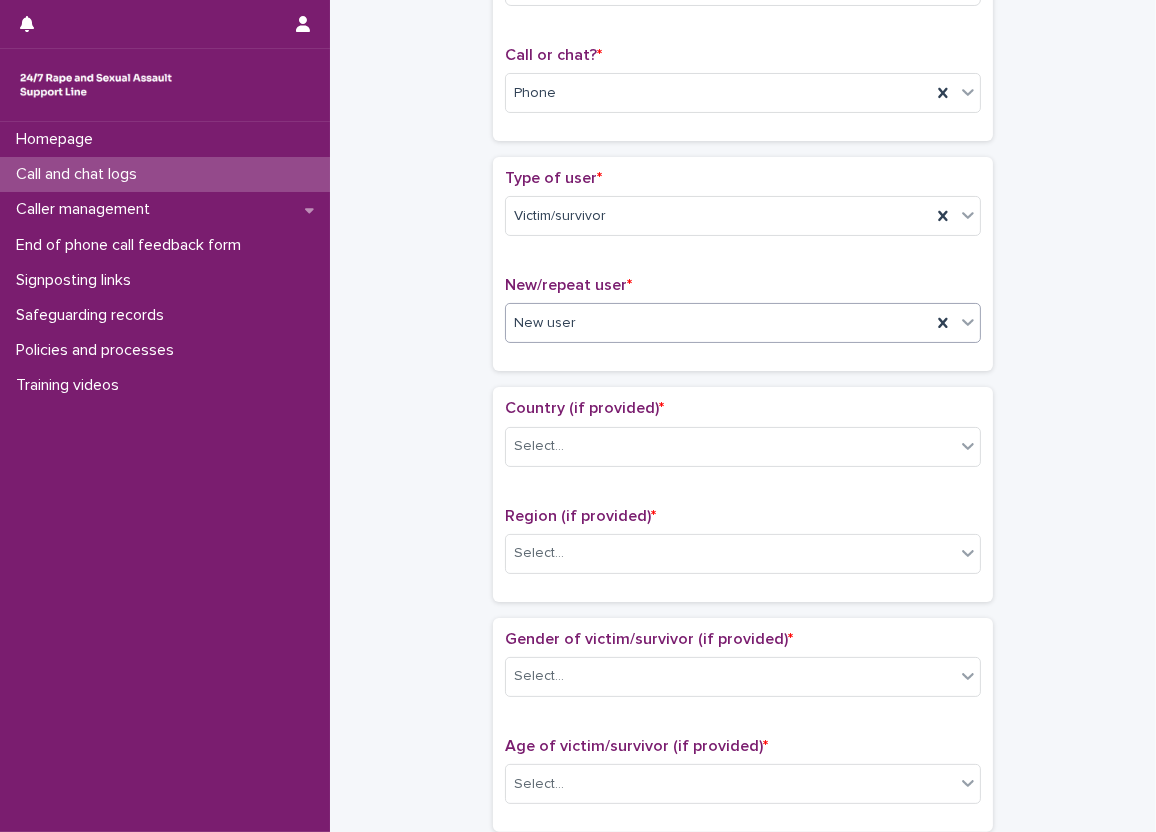 scroll, scrollTop: 400, scrollLeft: 0, axis: vertical 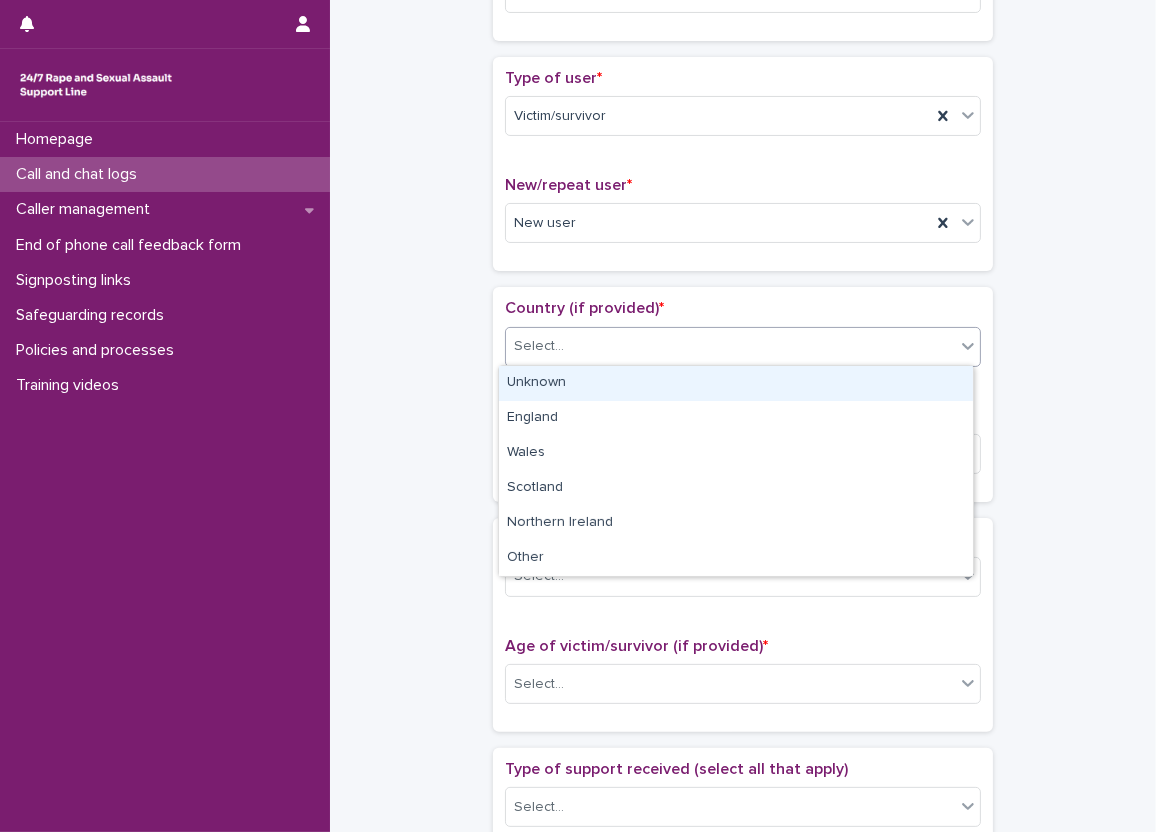 click on "Select..." at bounding box center [730, 346] 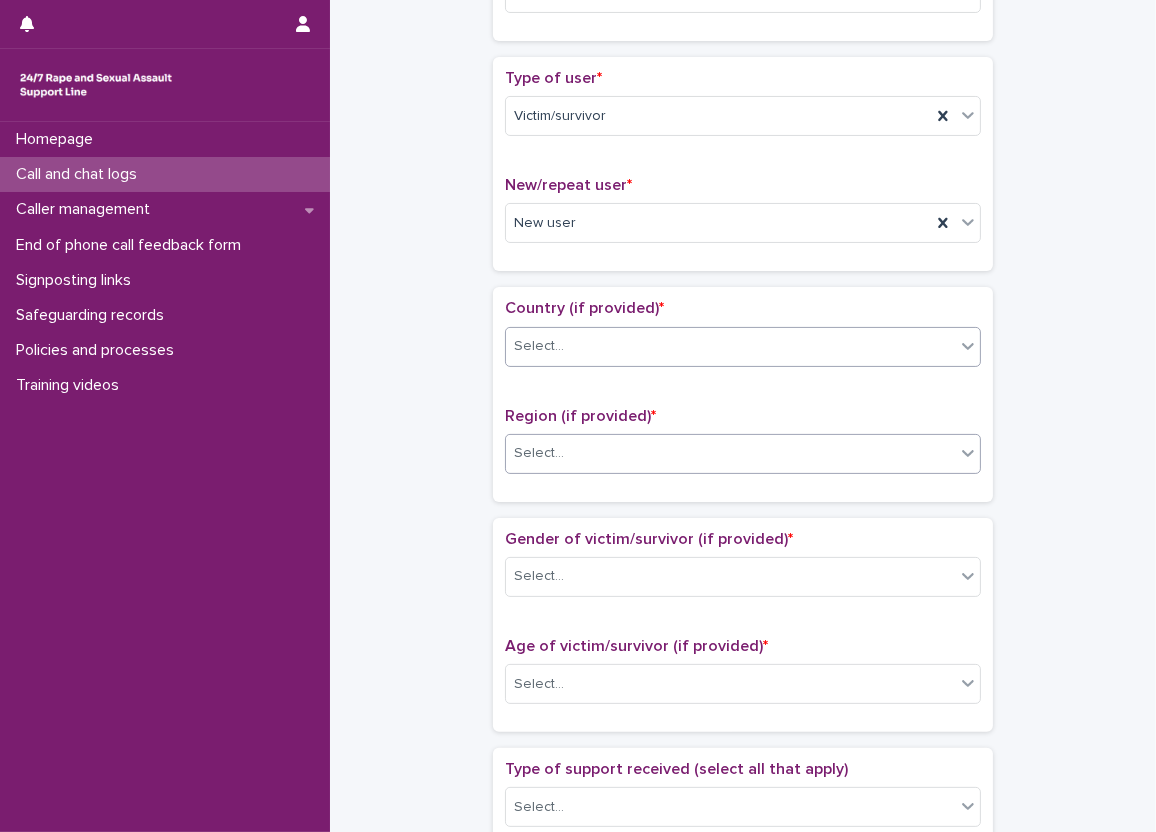click on "Select..." at bounding box center (743, 454) 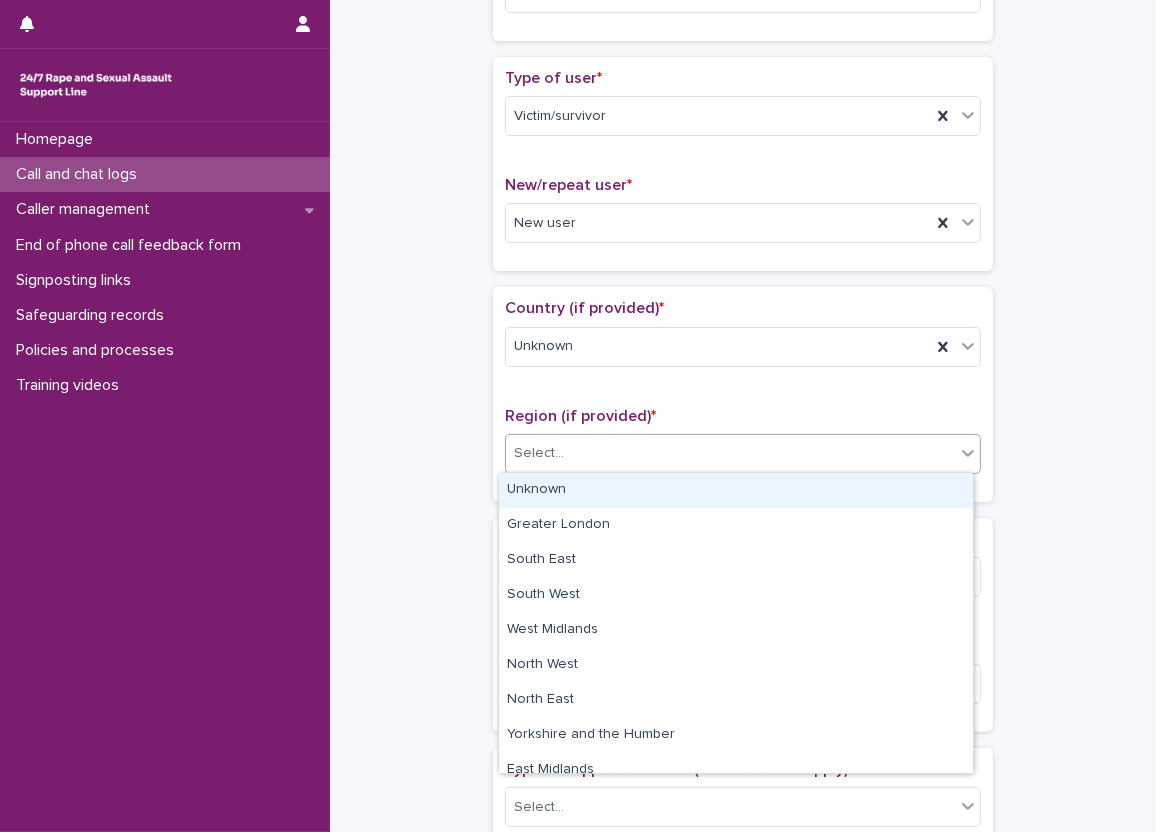 click on "Unknown" at bounding box center [736, 490] 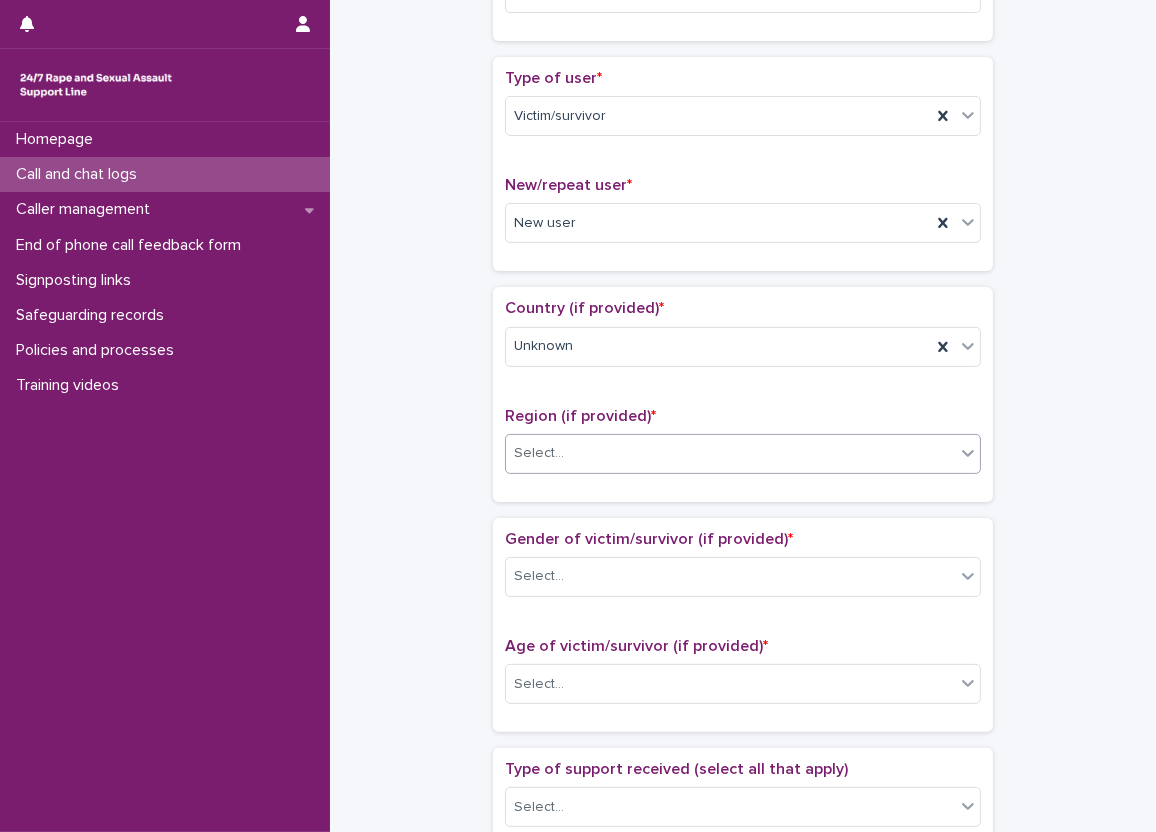 click on "Region (if provided) *   option Unknown, selected.     0 results available. Select is focused ,type to refine list, press Down to open the menu,  Select..." at bounding box center [743, 448] 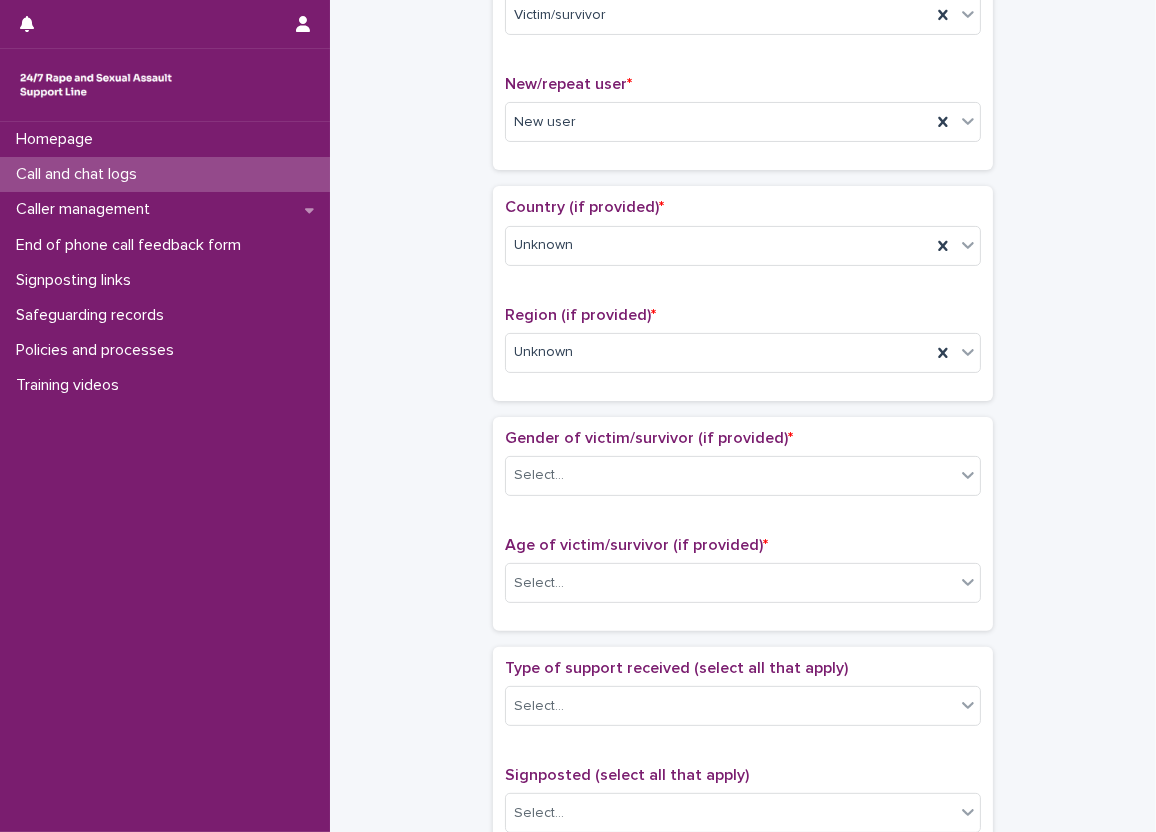 scroll, scrollTop: 700, scrollLeft: 0, axis: vertical 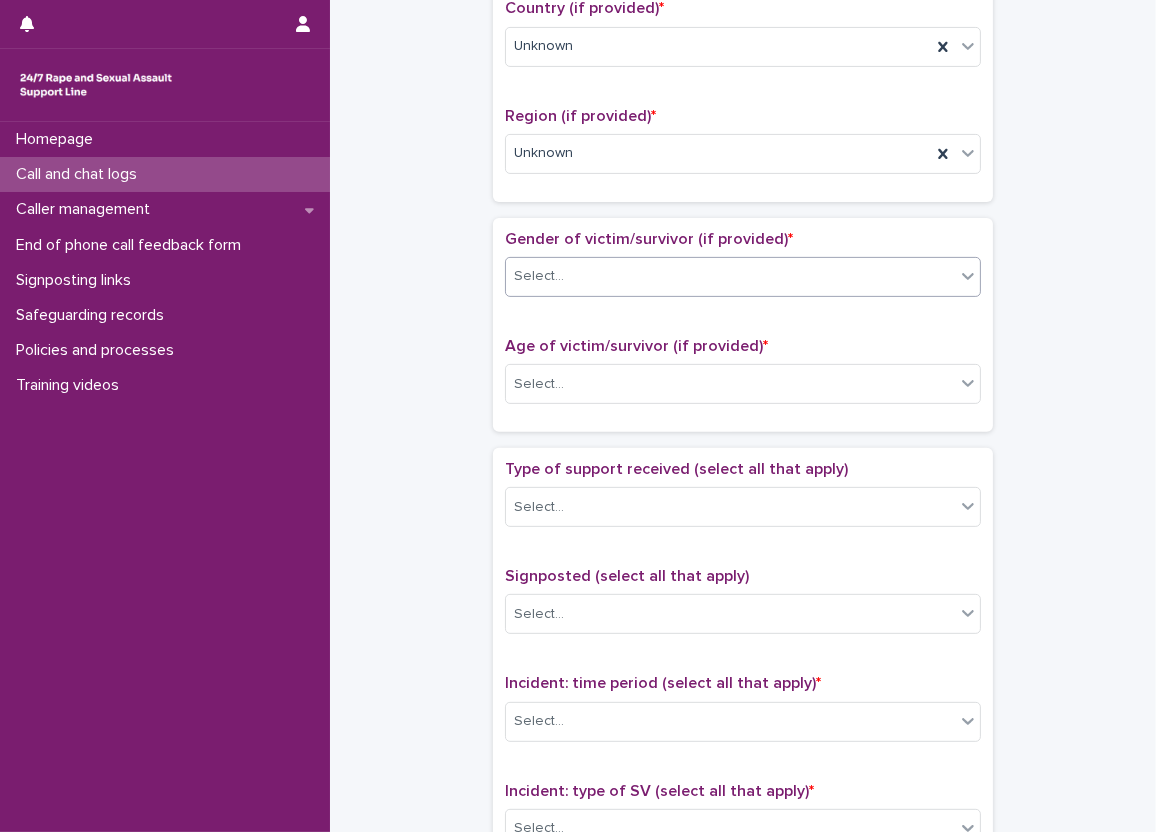 click on "Select..." at bounding box center [730, 276] 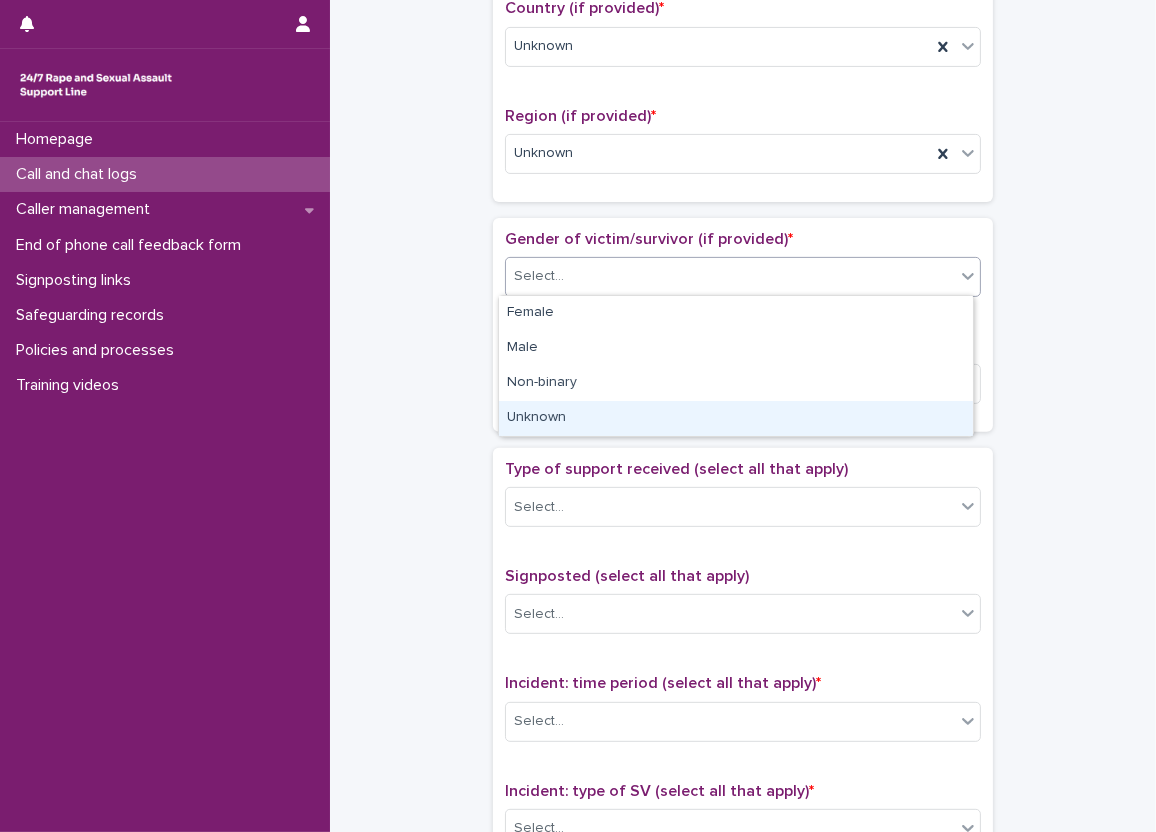 click on "Unknown" at bounding box center (736, 418) 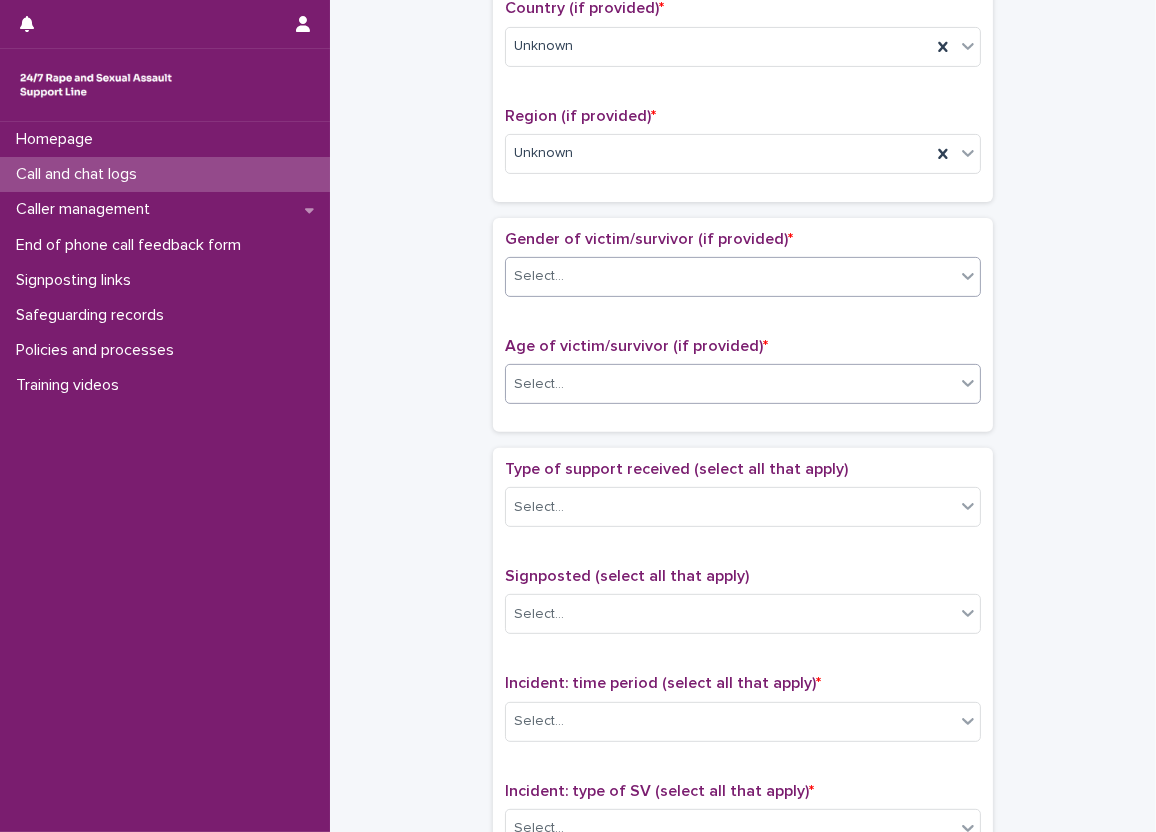 click on "Select..." at bounding box center [730, 384] 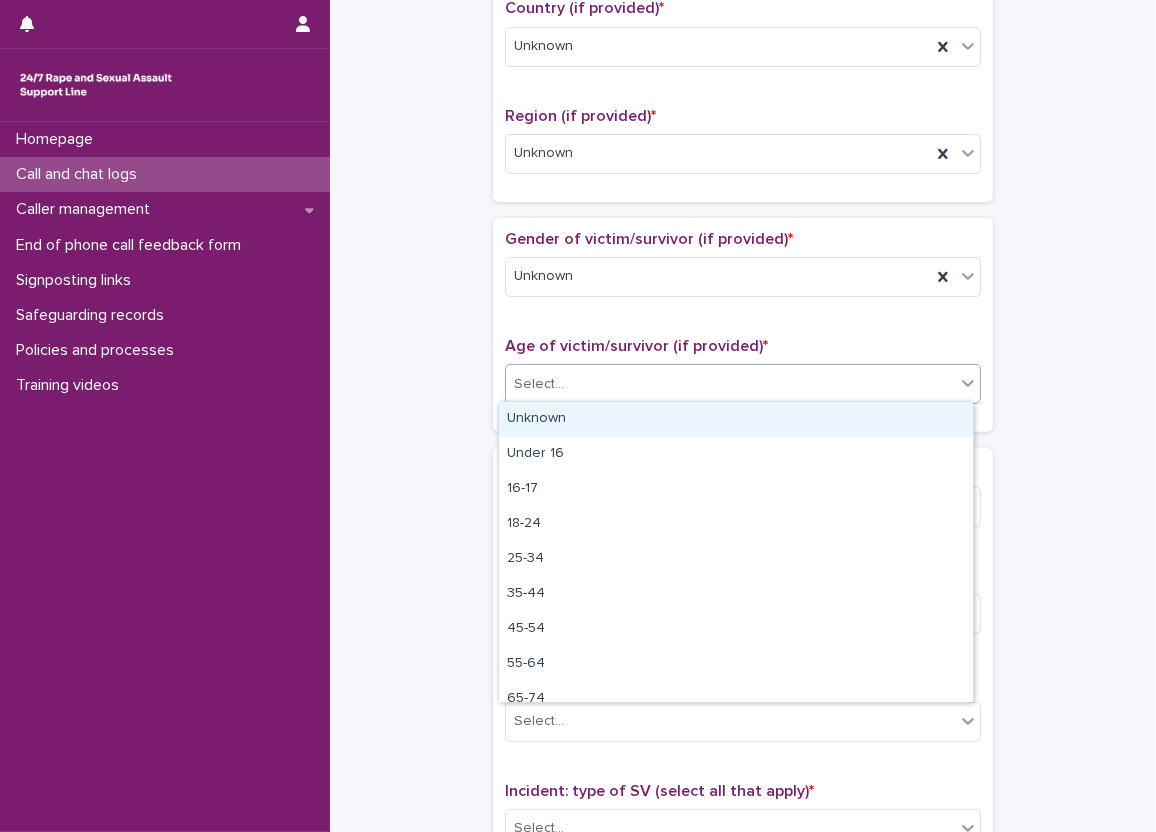 click on "Unknown" at bounding box center [736, 419] 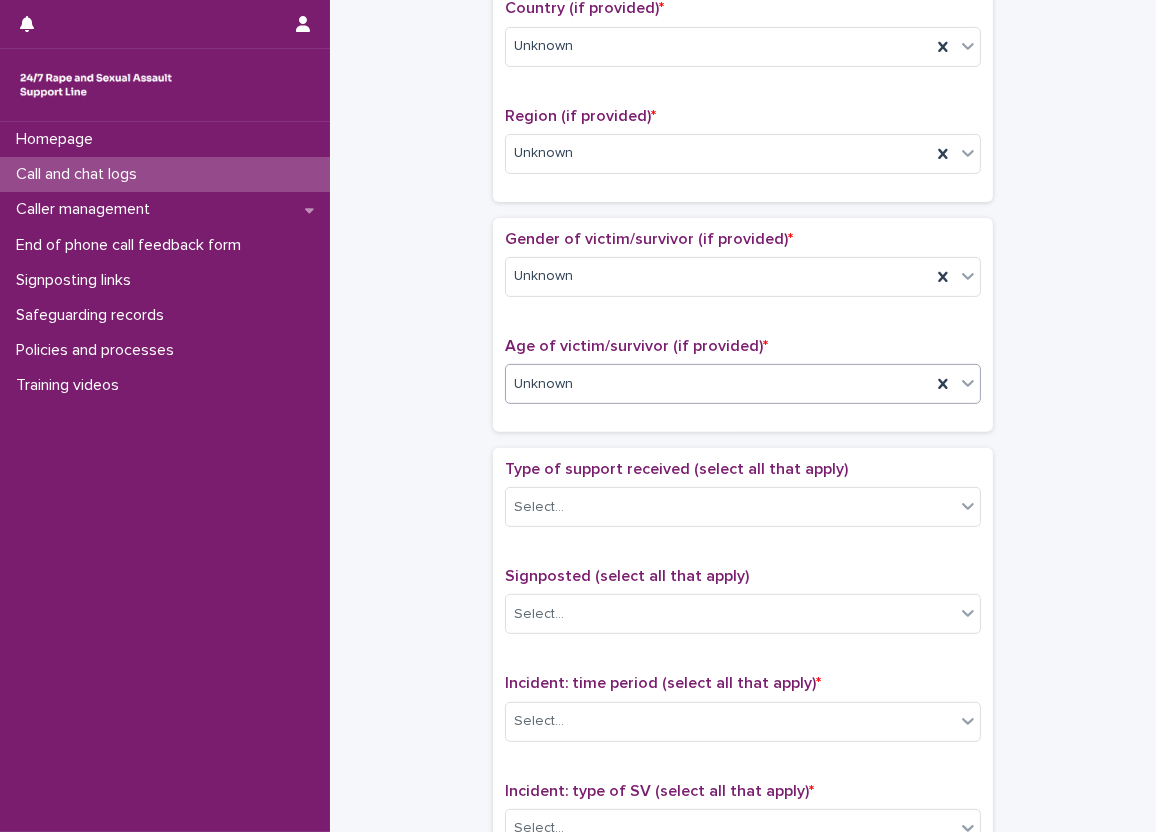 click on "**********" at bounding box center [743, 334] 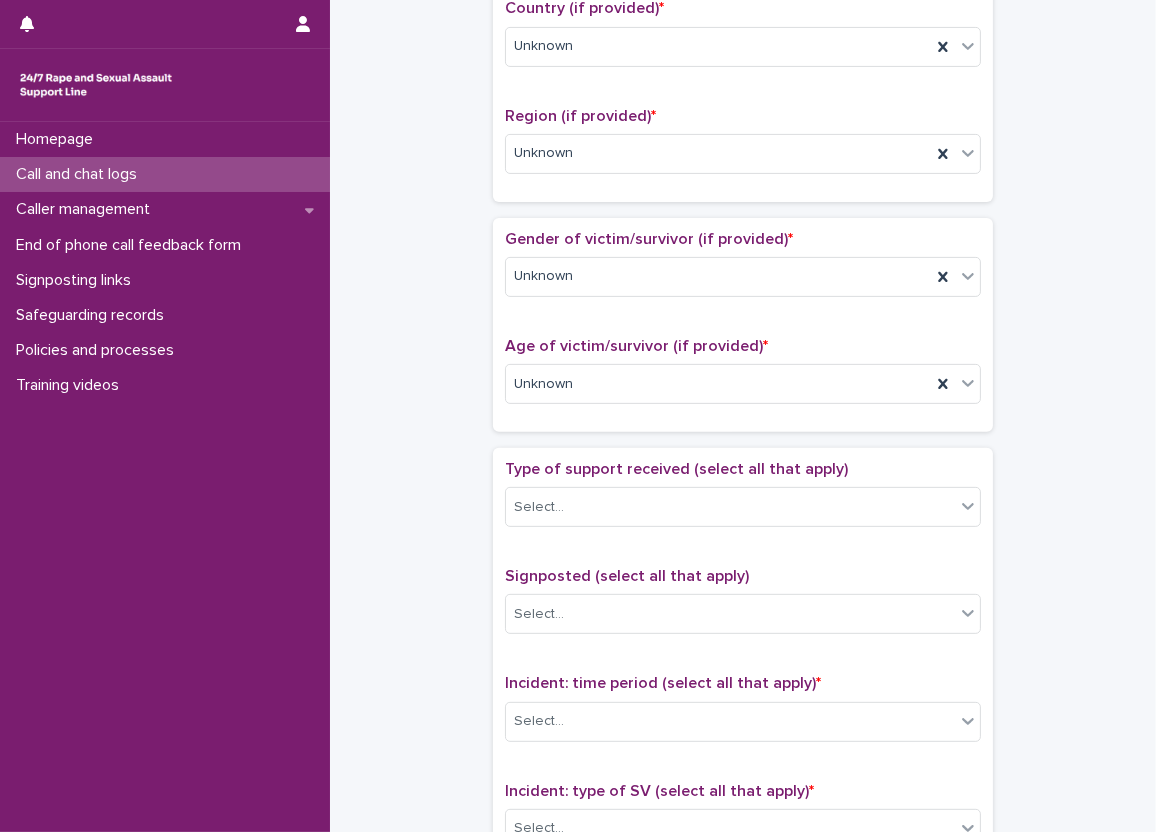 scroll, scrollTop: 800, scrollLeft: 0, axis: vertical 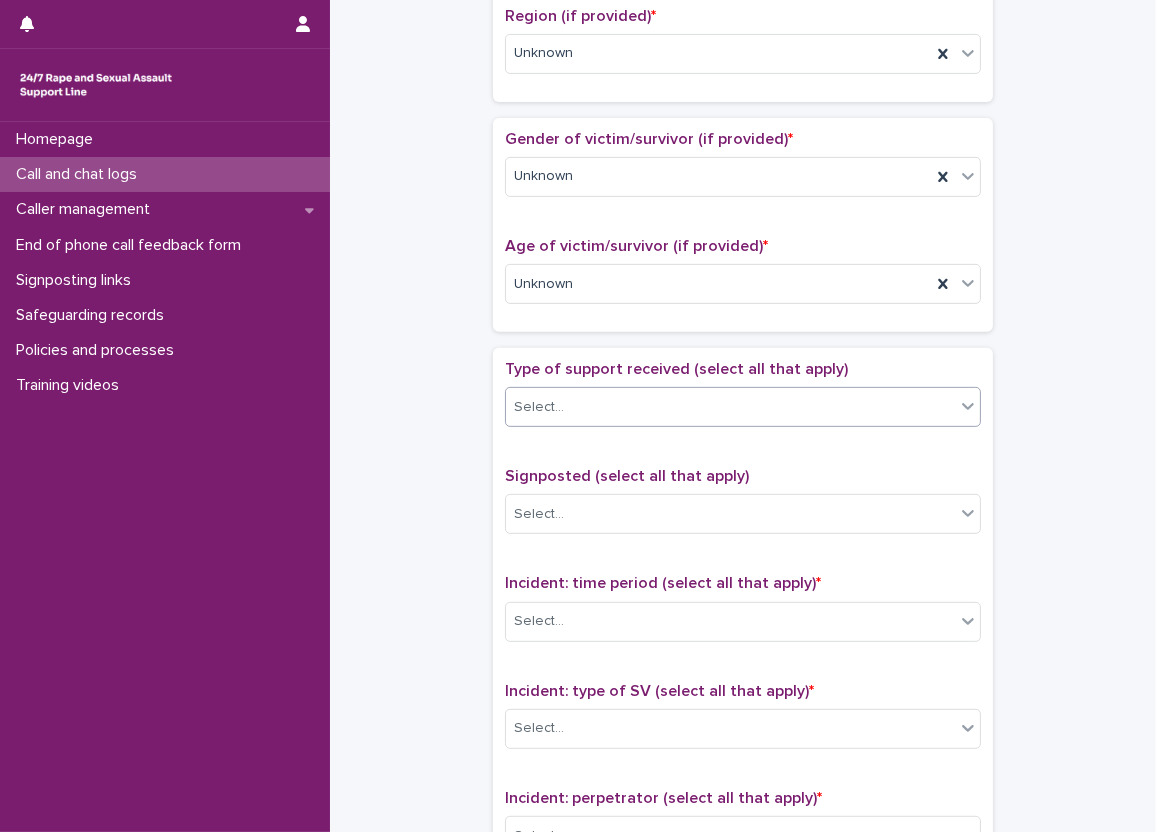 click on "Select..." at bounding box center [730, 407] 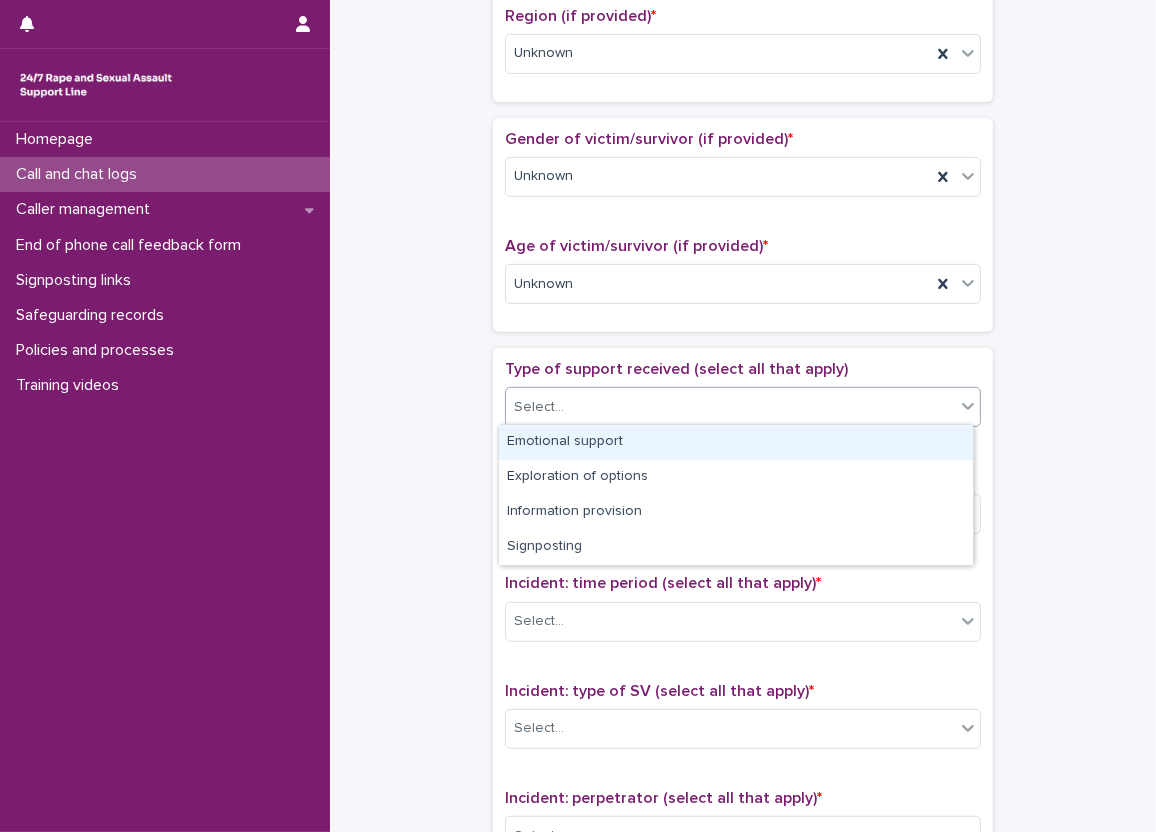 click on "Emotional support" at bounding box center [736, 442] 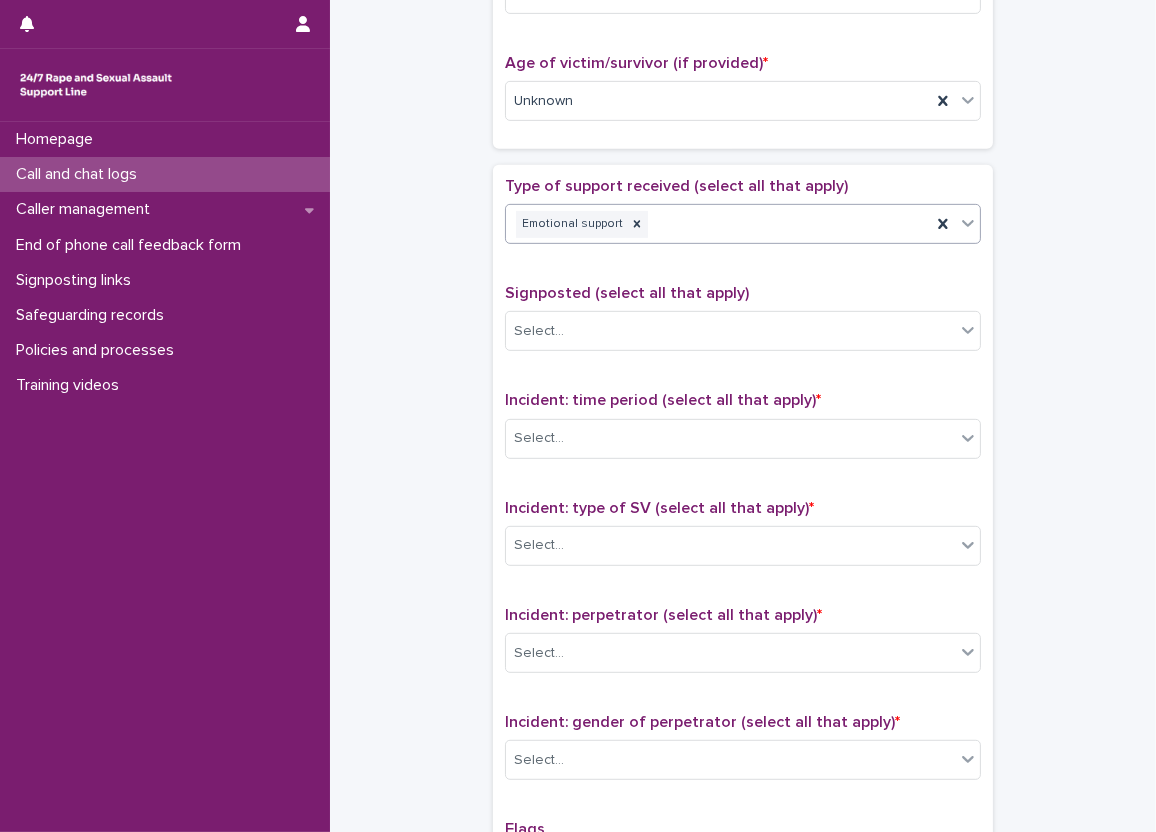 scroll, scrollTop: 1000, scrollLeft: 0, axis: vertical 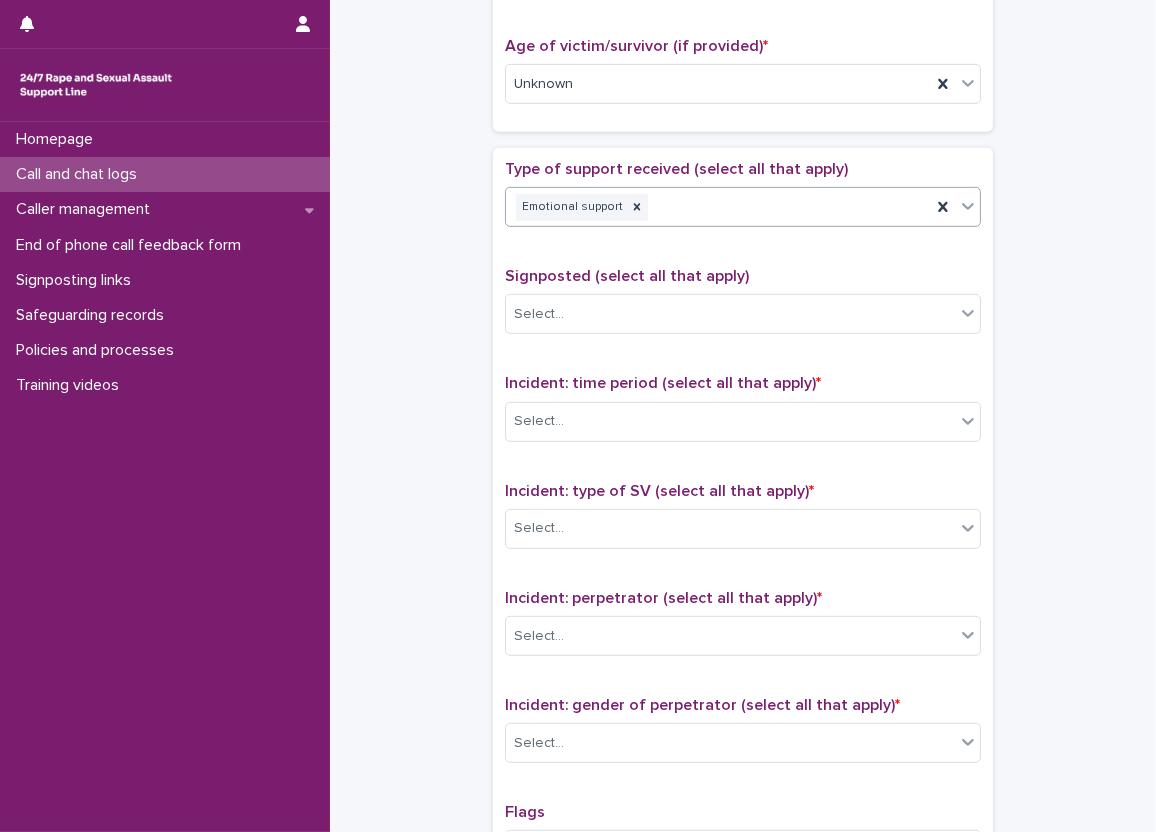 click on "Emotional support" at bounding box center [718, 207] 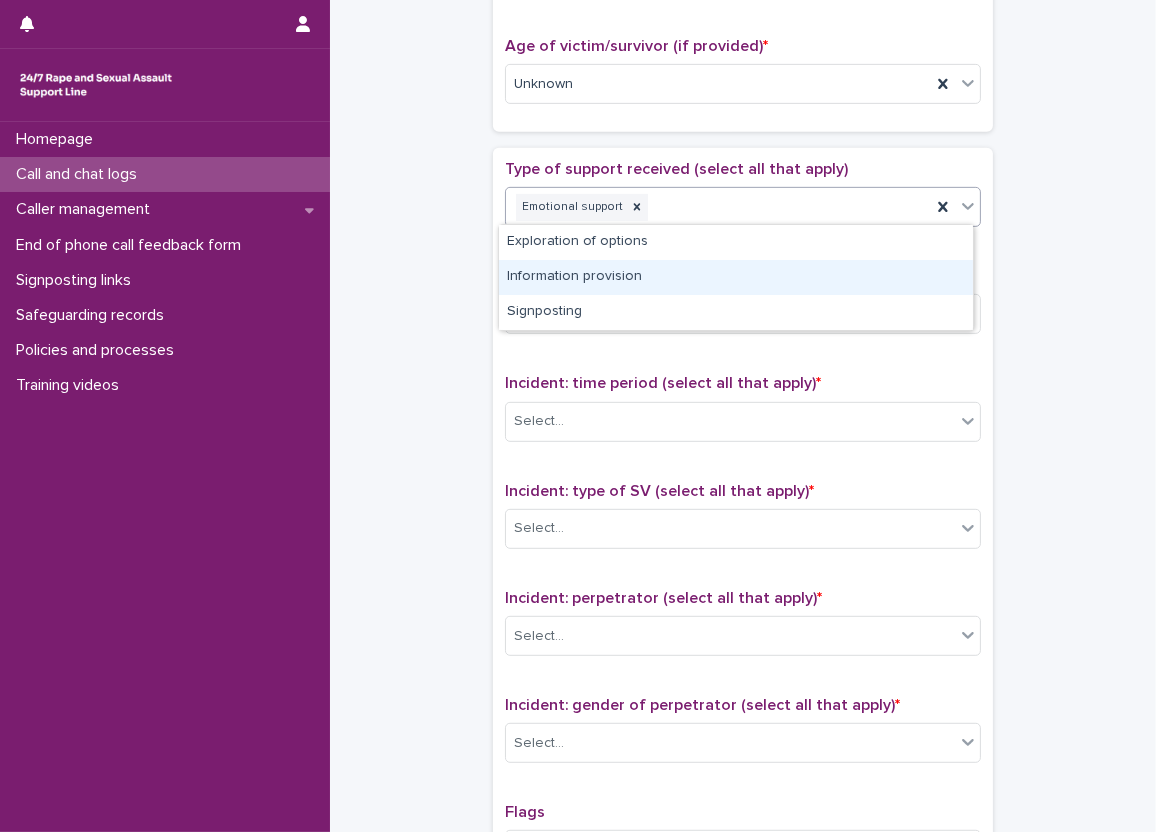 click on "Information provision" at bounding box center [736, 277] 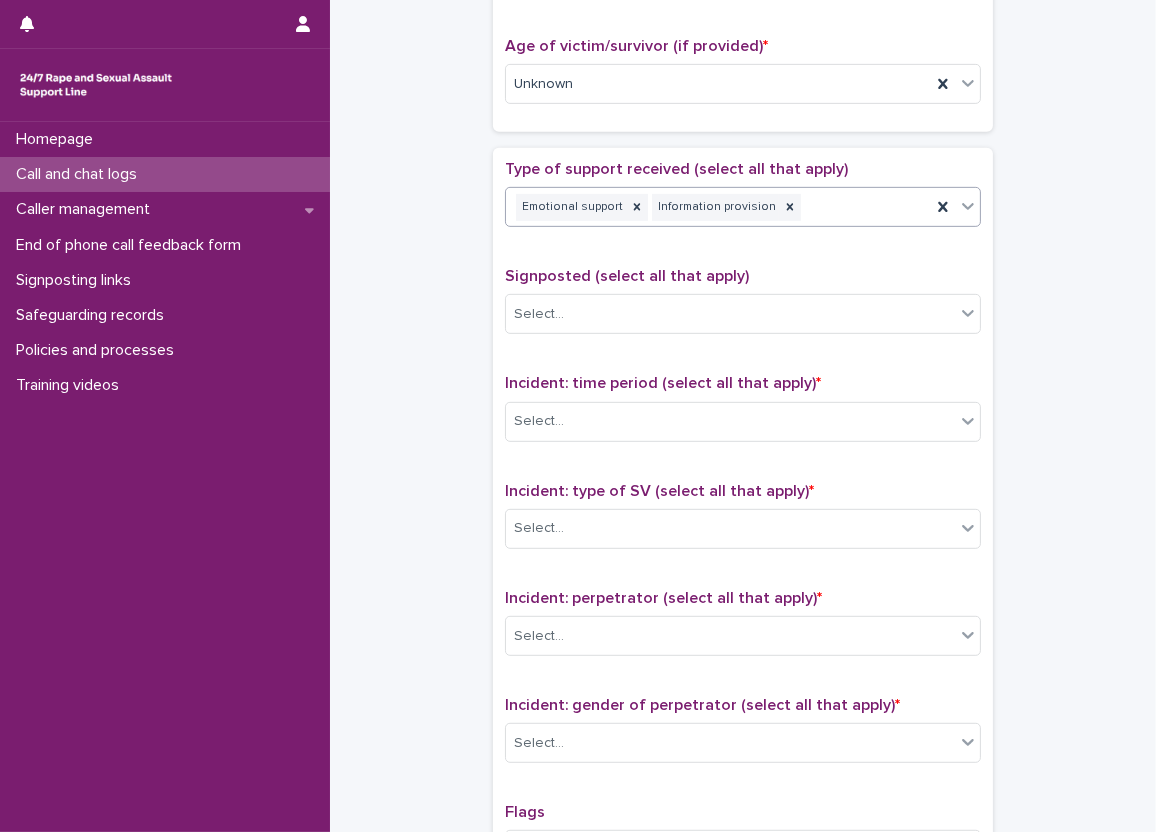 click on "**********" at bounding box center (743, 34) 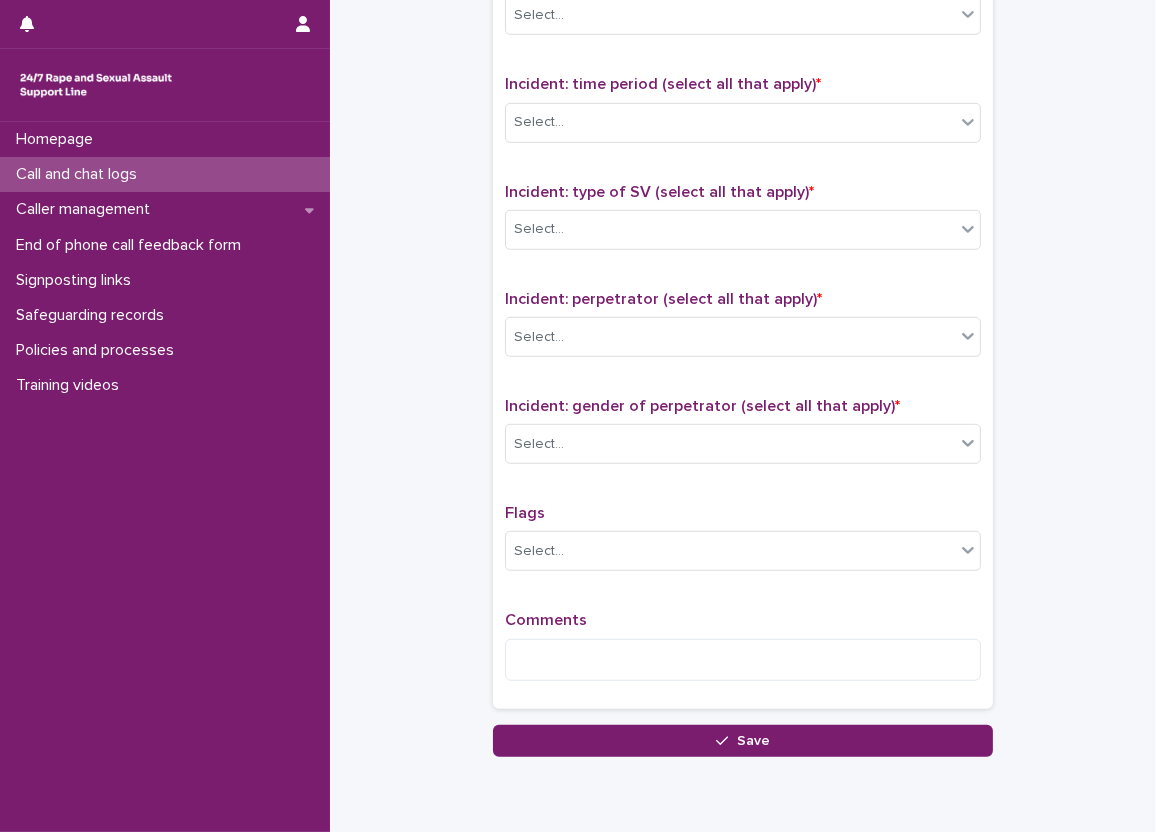 scroll, scrollTop: 1300, scrollLeft: 0, axis: vertical 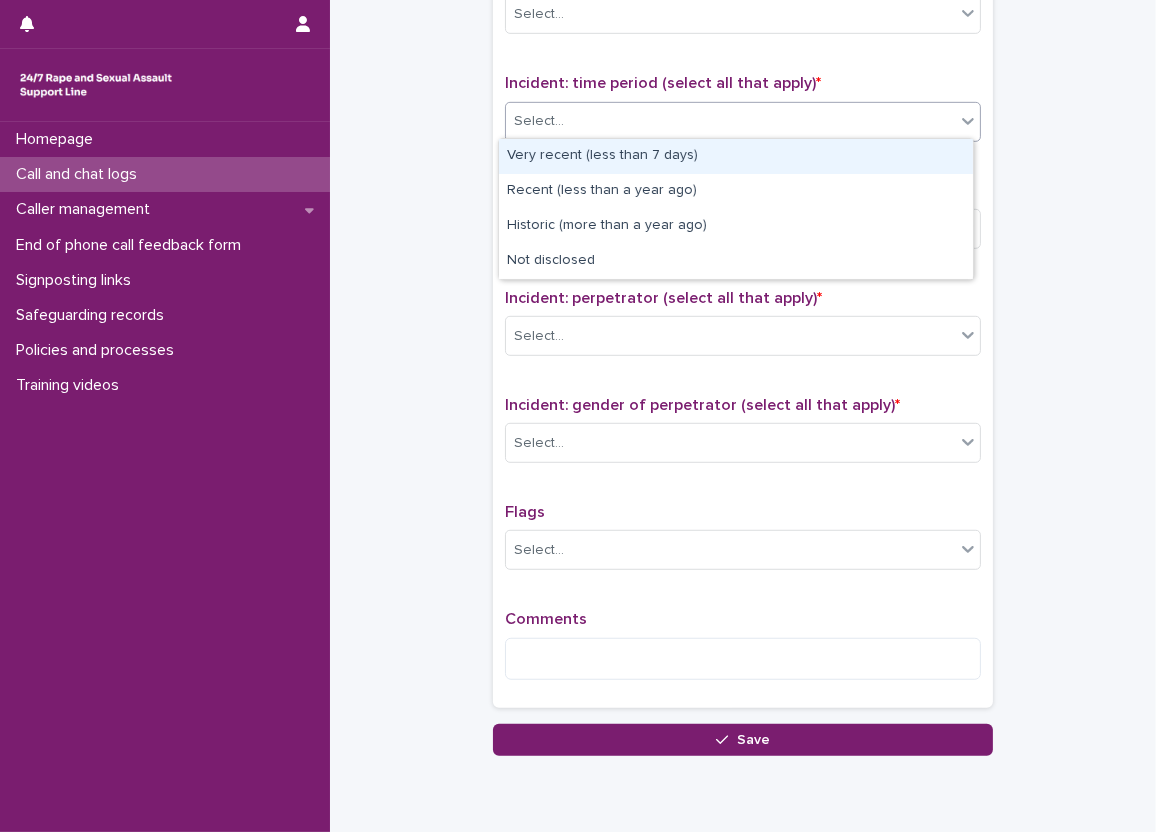 click on "Select..." at bounding box center [730, 121] 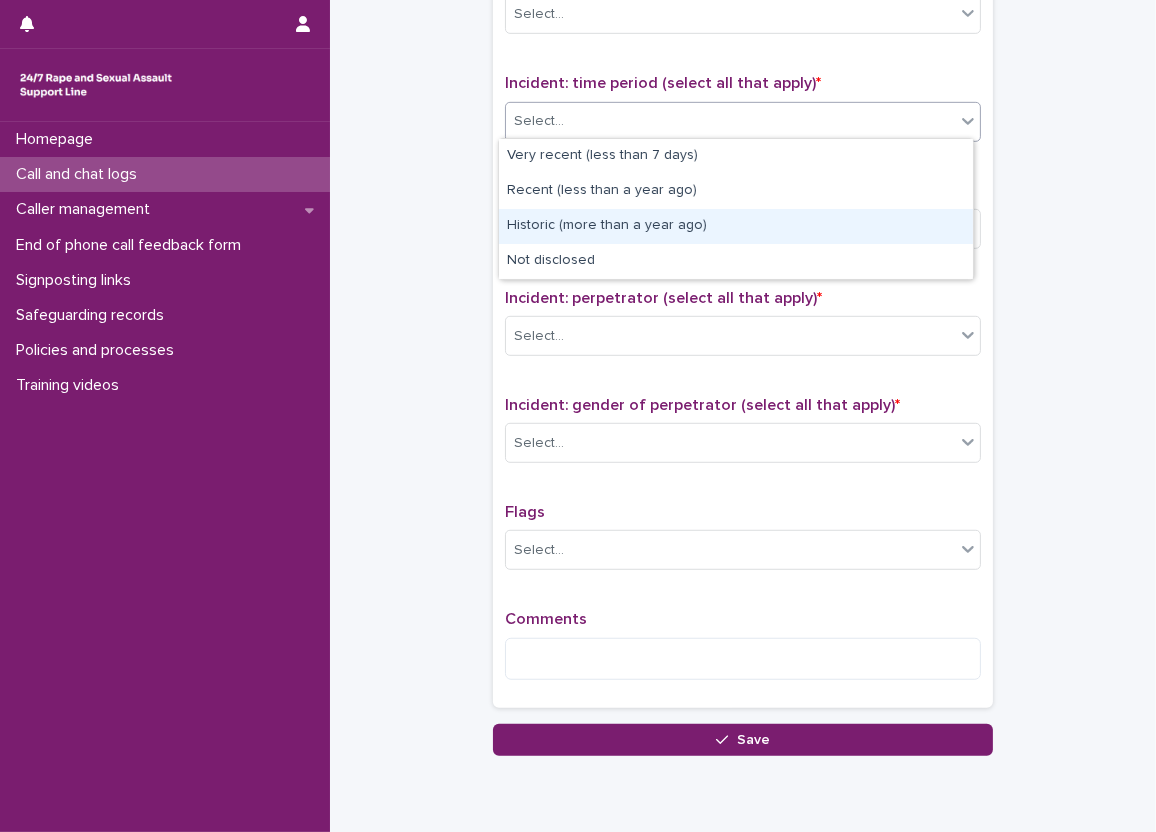 click on "Historic (more than a year ago)" at bounding box center [736, 226] 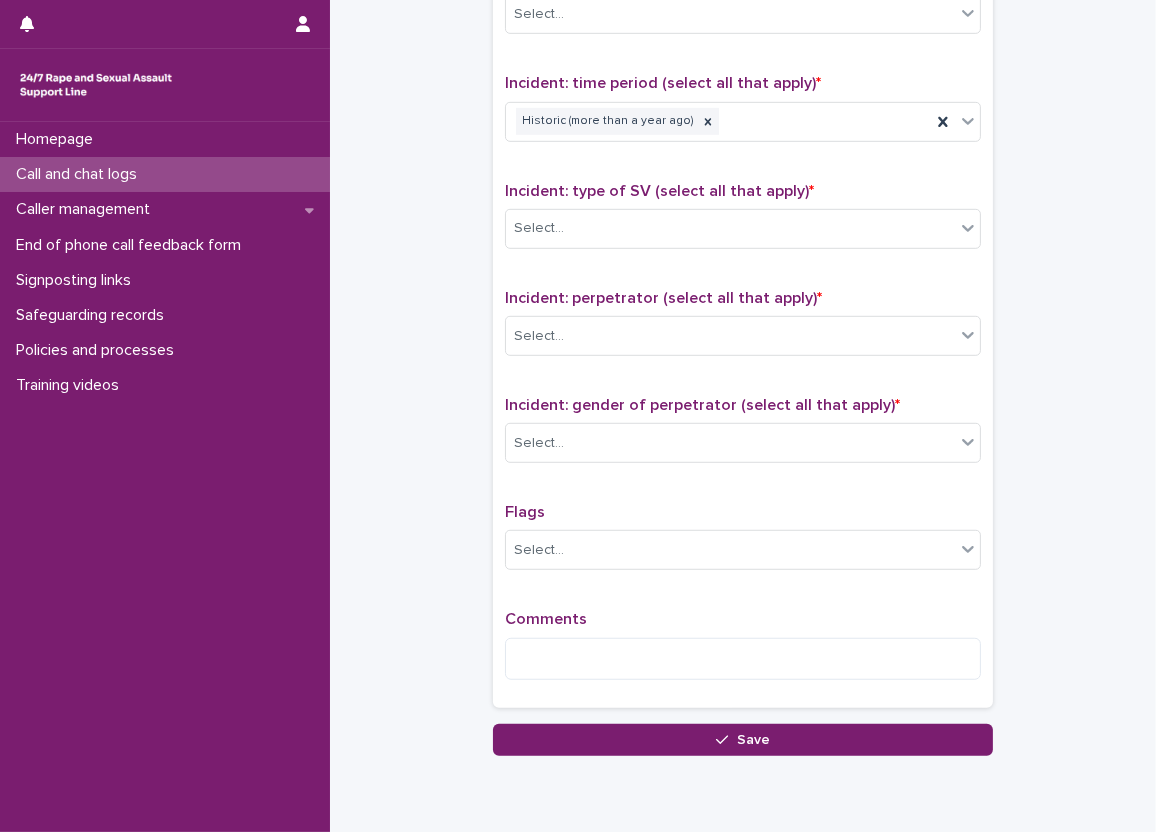 click on "Incident: type of SV (select all that apply) * Select..." at bounding box center [743, 223] 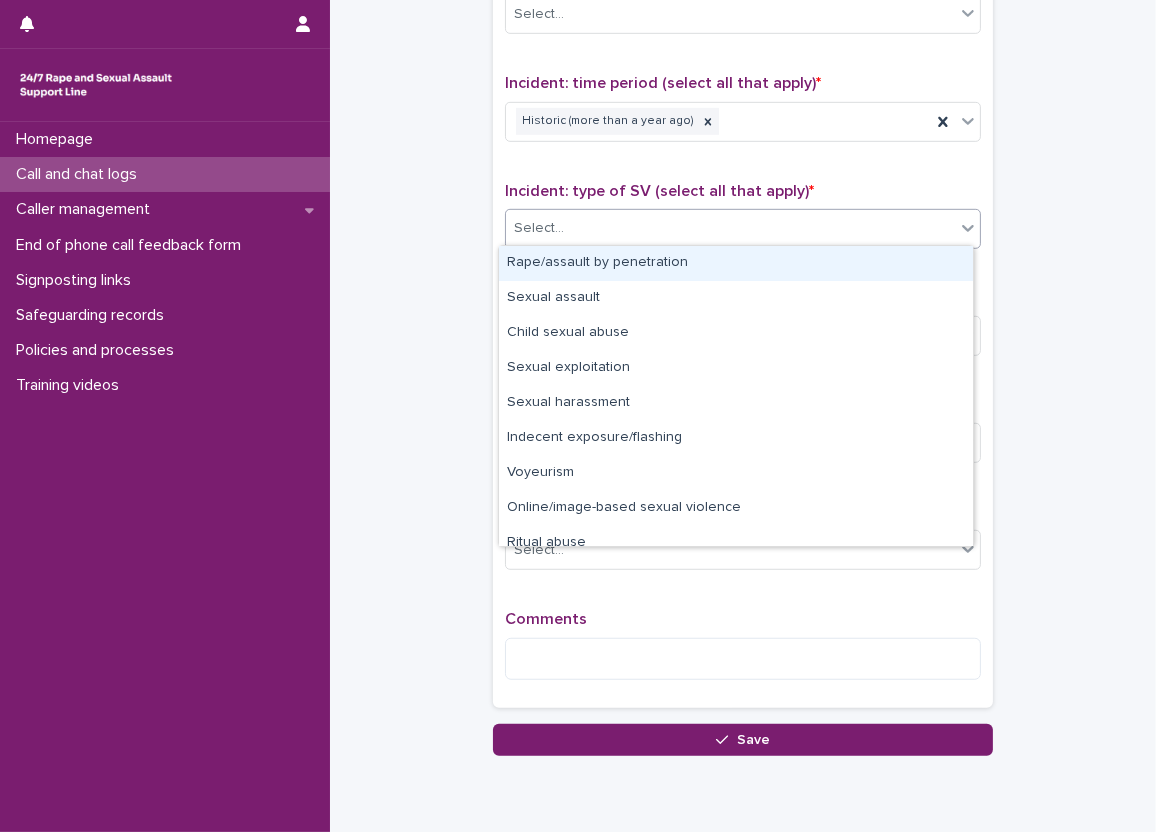 click on "Select..." at bounding box center (743, 229) 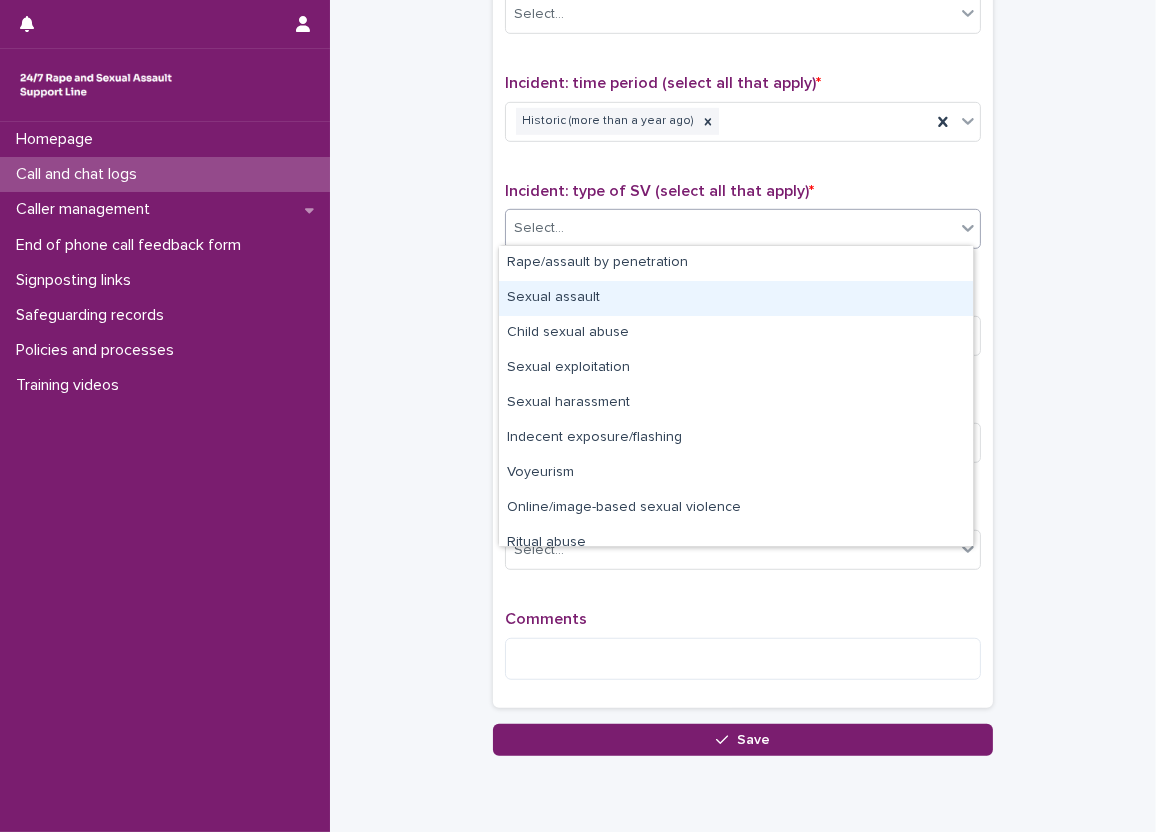 drag, startPoint x: 612, startPoint y: 325, endPoint x: 610, endPoint y: 300, distance: 25.079872 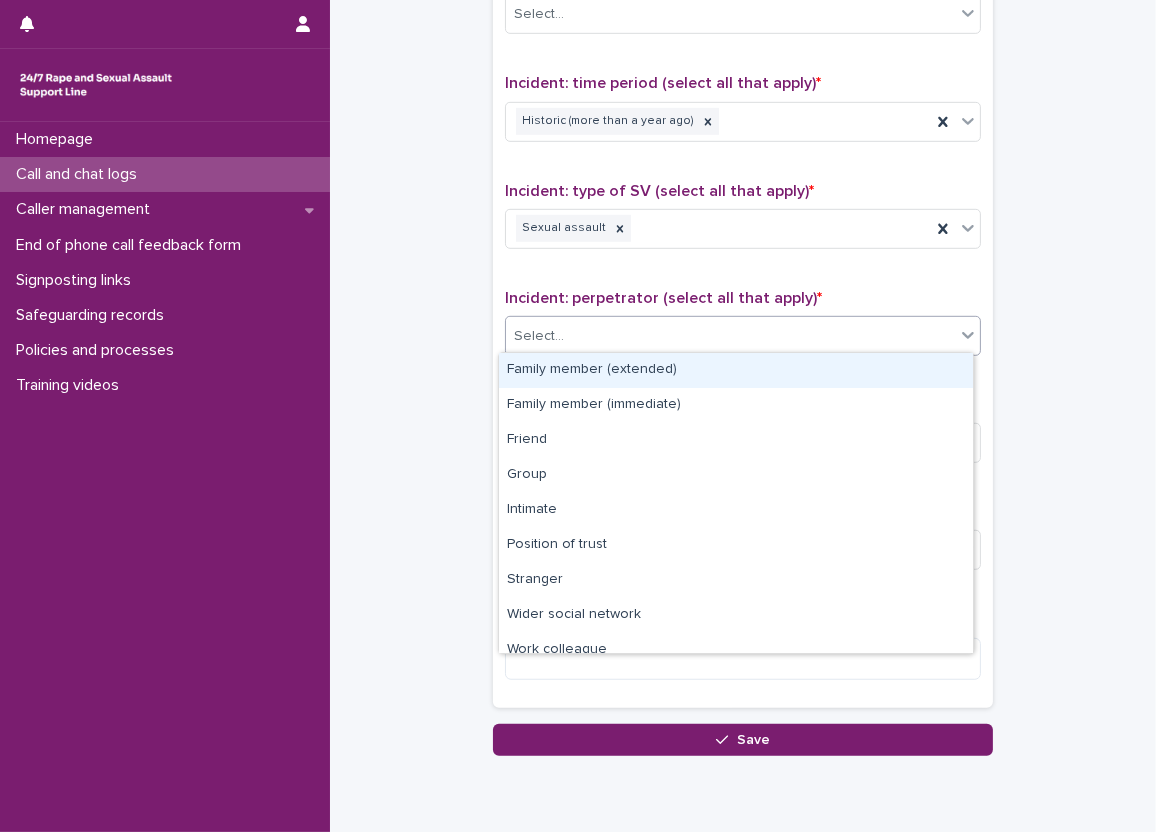 click on "Select..." at bounding box center [730, 336] 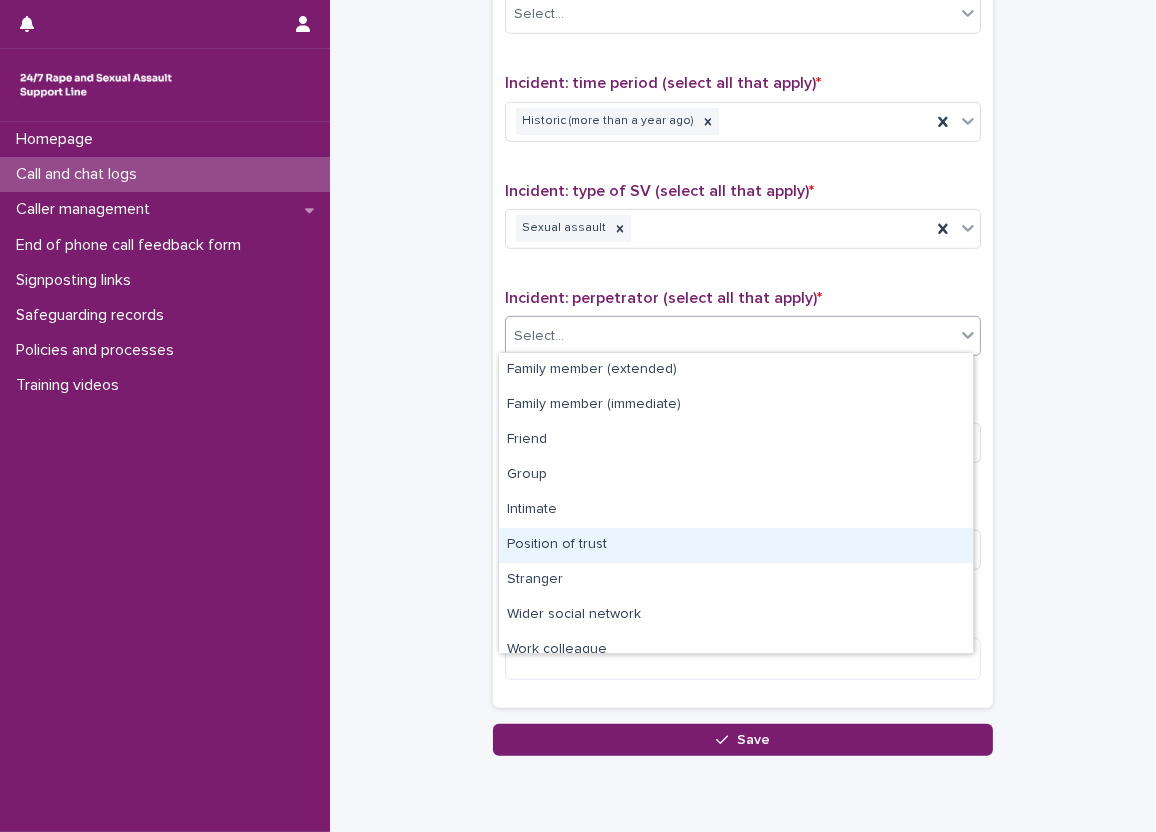 scroll, scrollTop: 85, scrollLeft: 0, axis: vertical 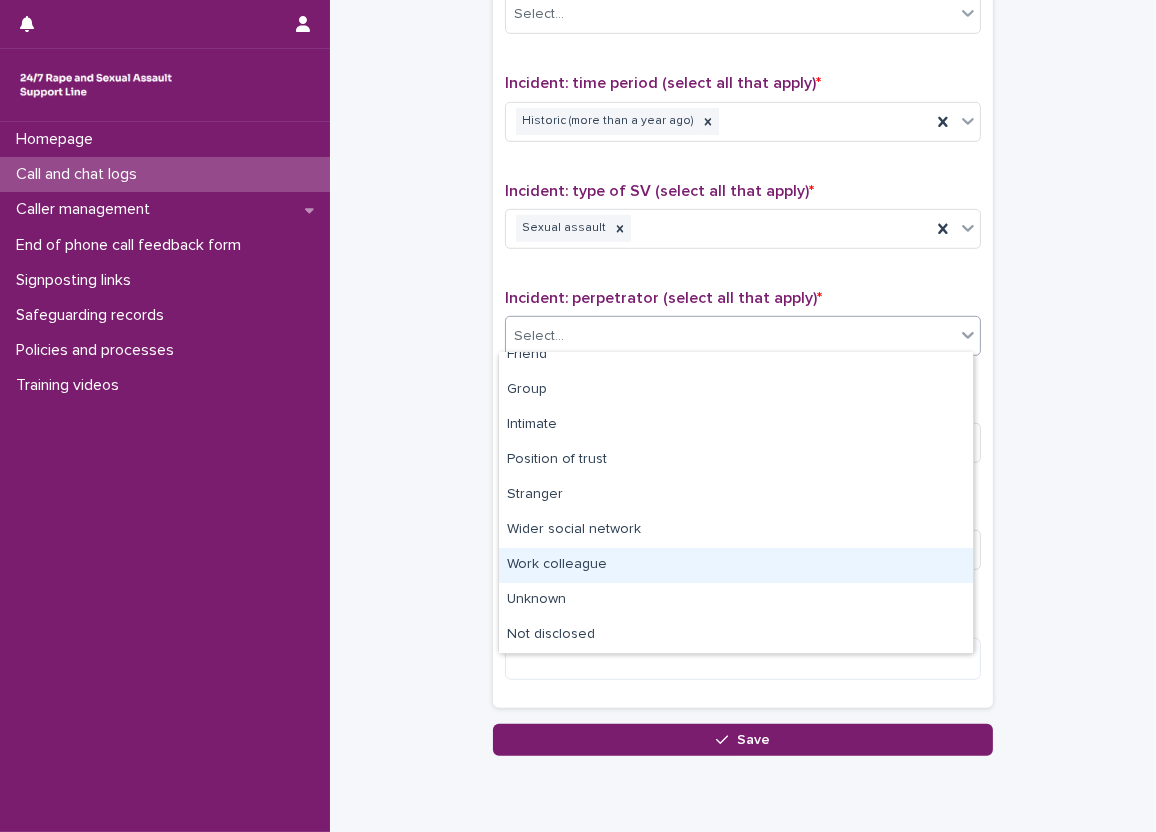 click on "Work colleague" at bounding box center (736, 565) 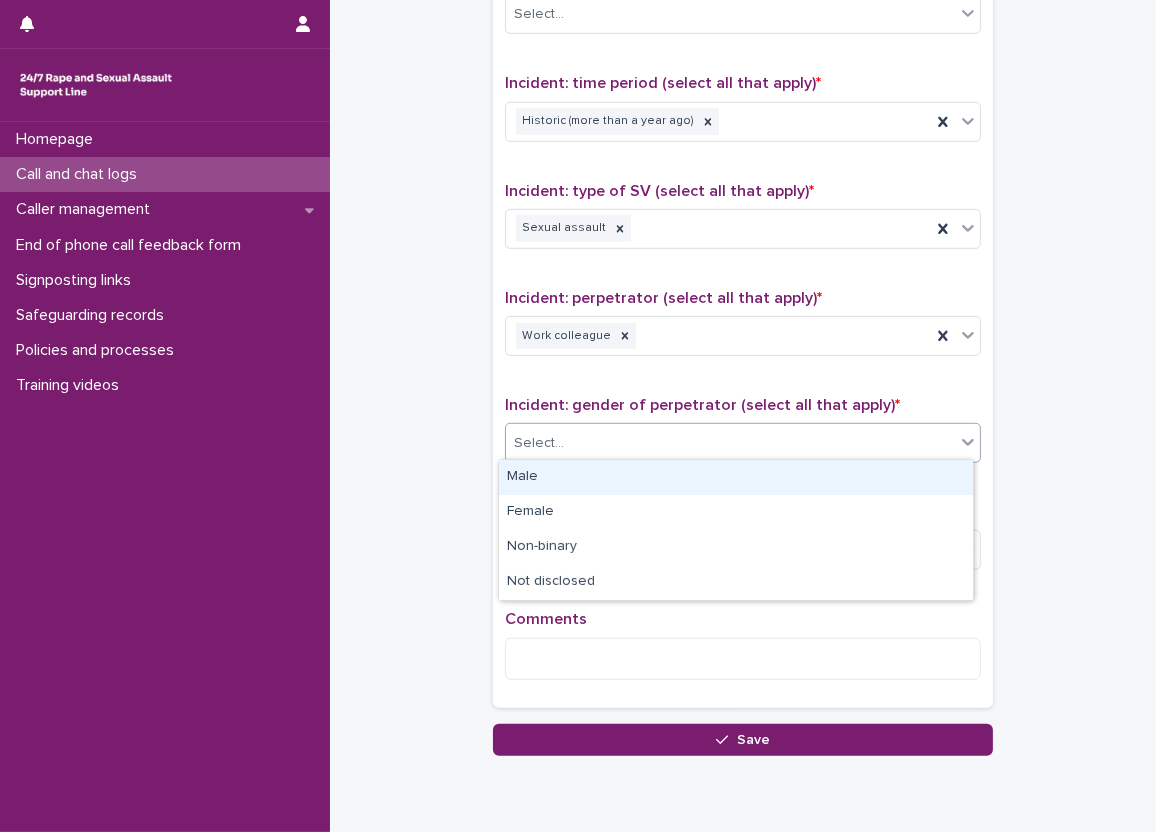 click on "Select..." at bounding box center (730, 443) 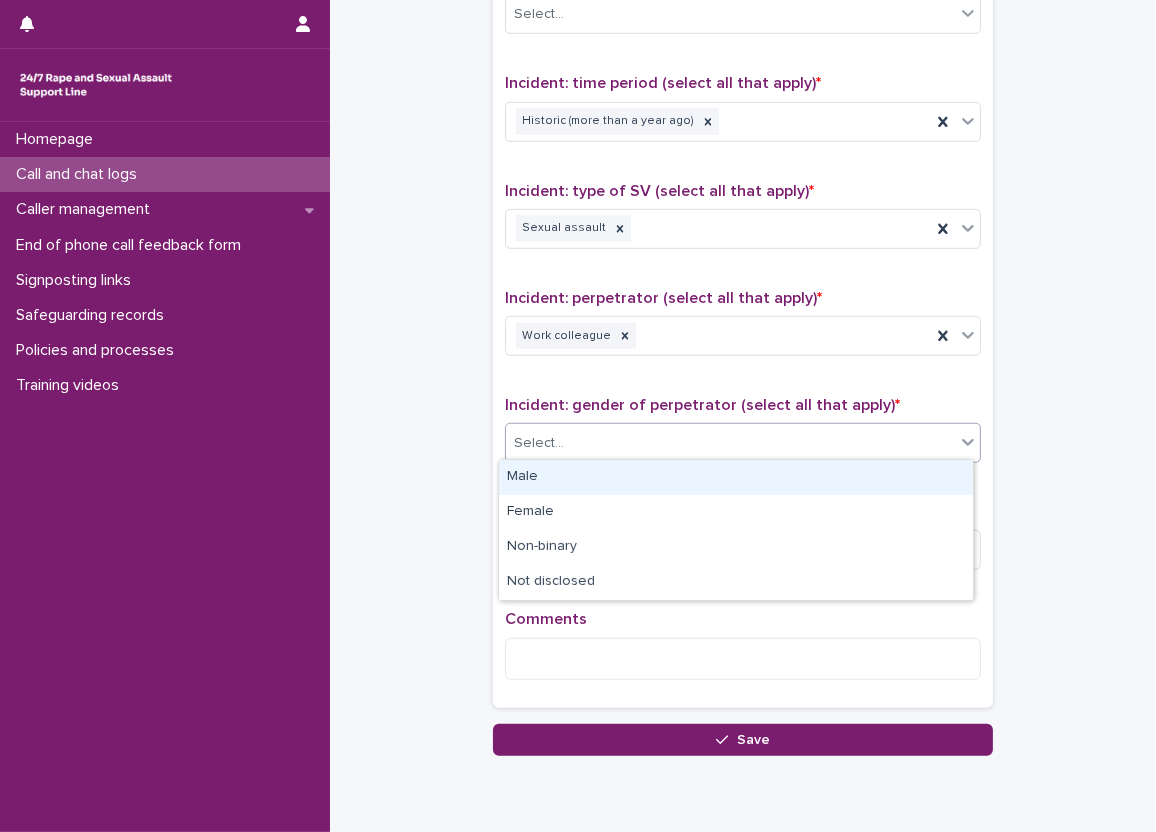 click on "Male" at bounding box center (736, 477) 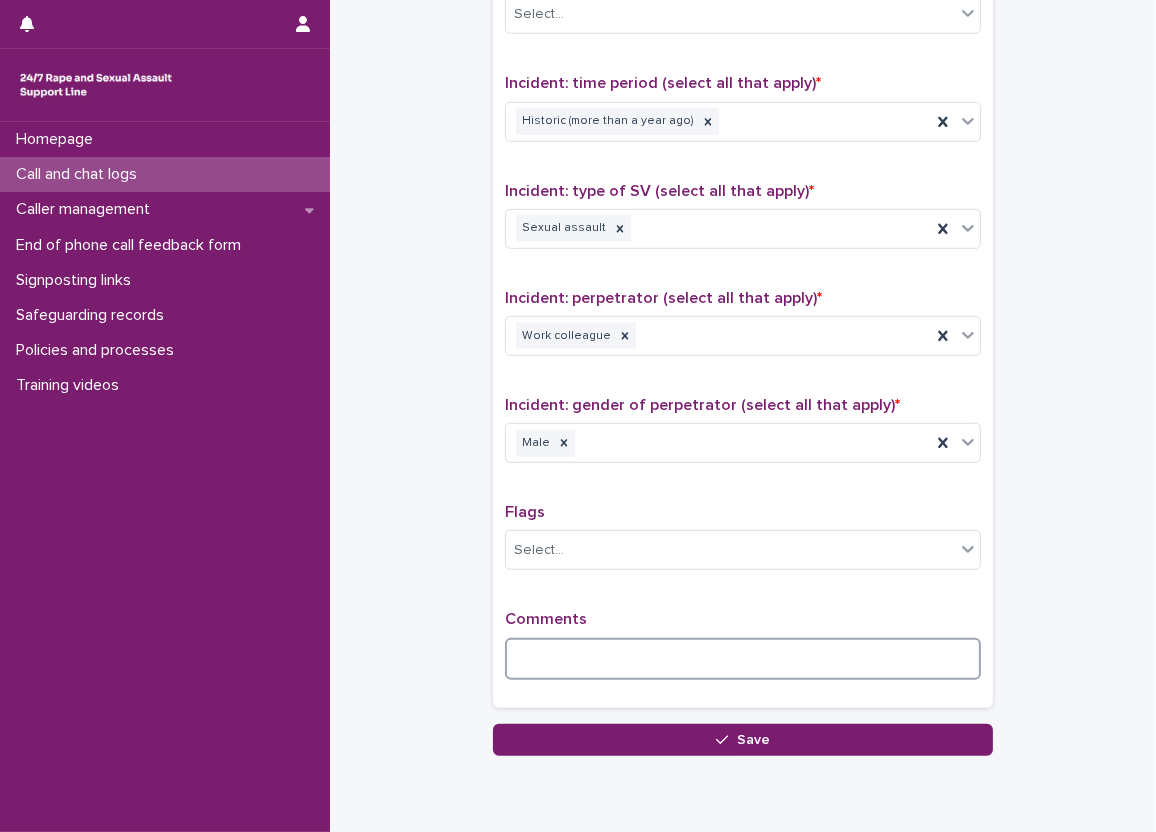 click at bounding box center [743, 659] 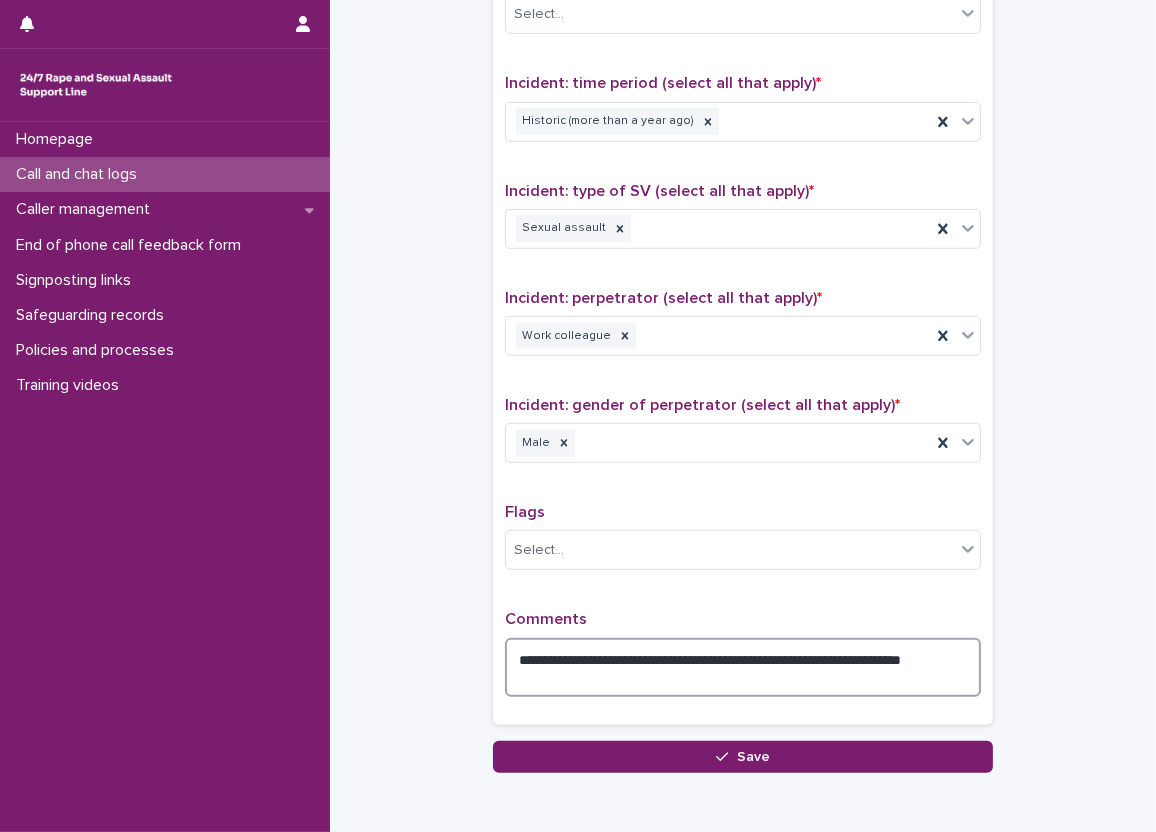 click on "**********" at bounding box center [743, 668] 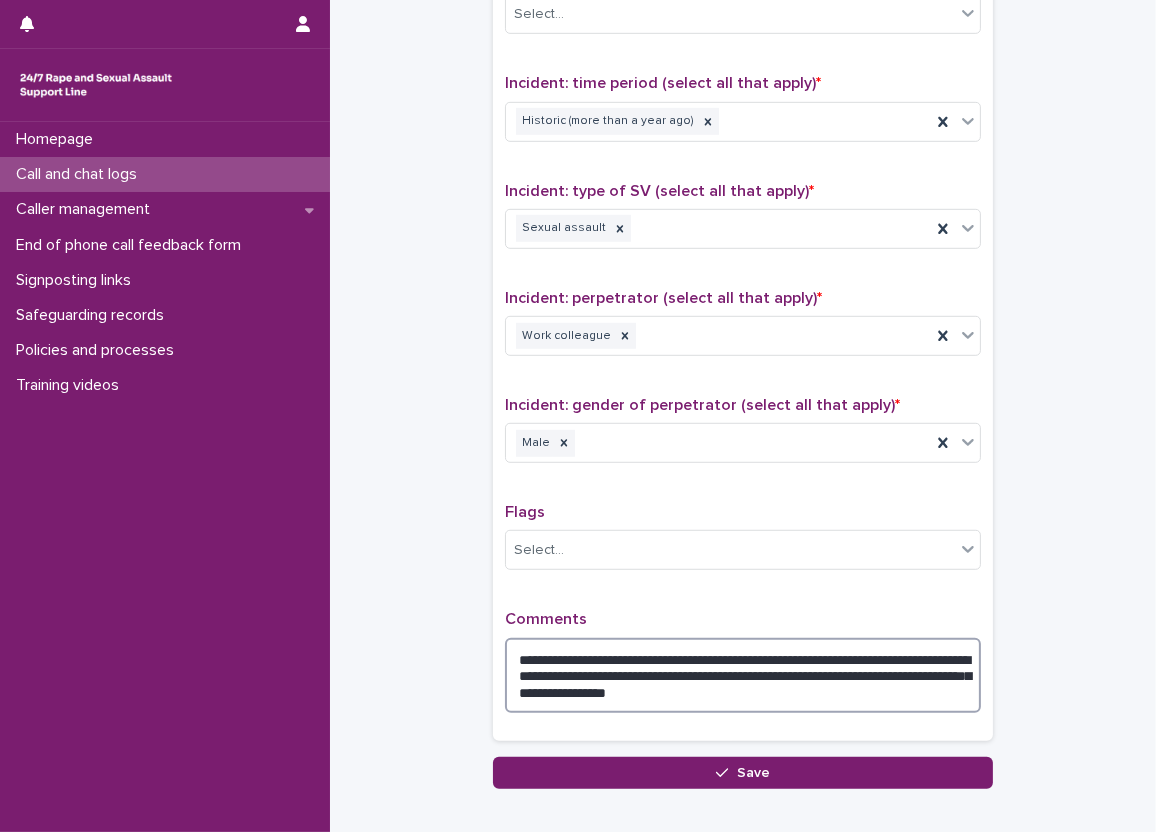 type on "**********" 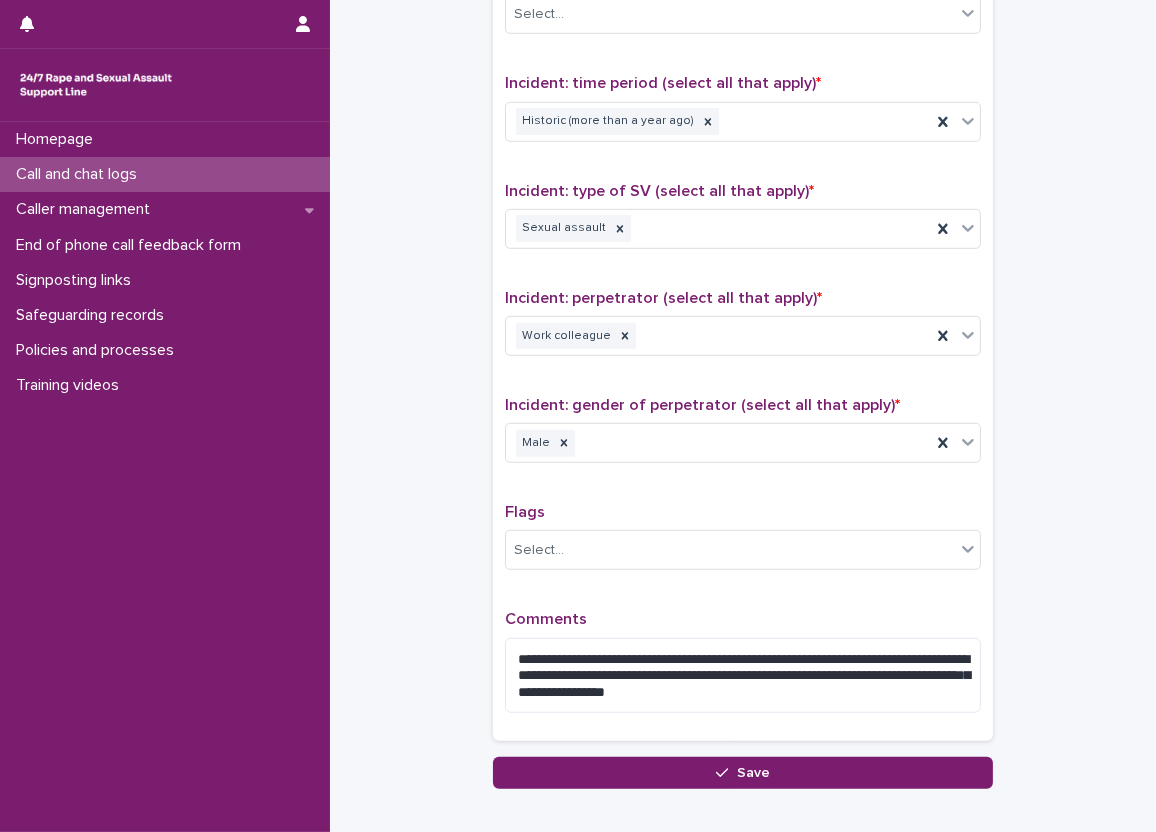 click on "**********" at bounding box center (743, -249) 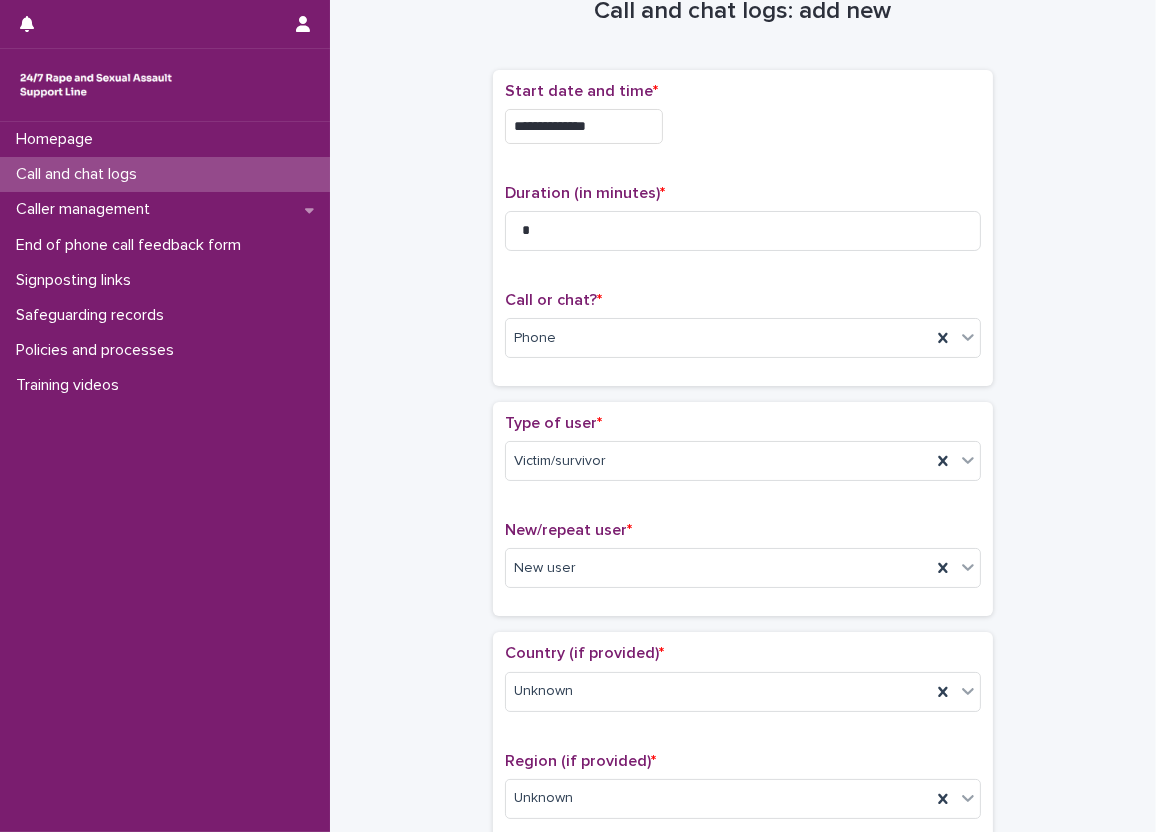 scroll, scrollTop: 100, scrollLeft: 0, axis: vertical 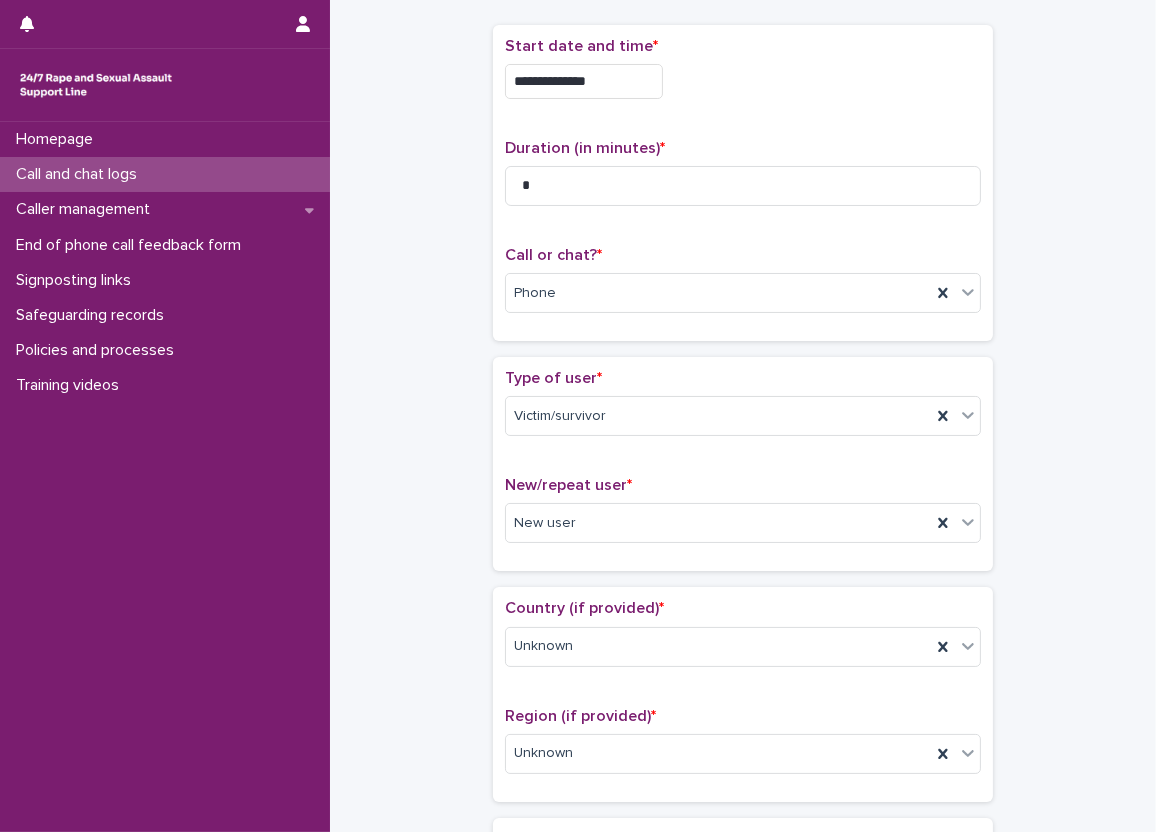 click on "**********" at bounding box center [743, 951] 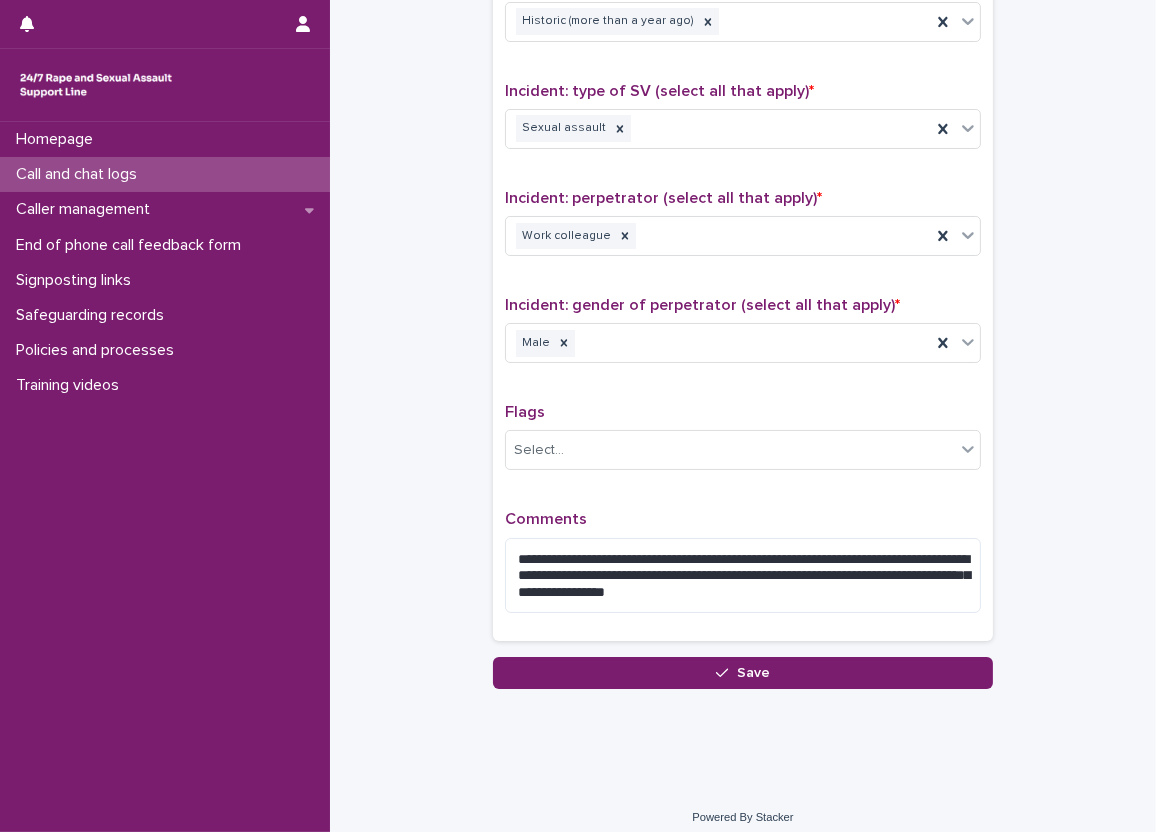 scroll, scrollTop: 1409, scrollLeft: 0, axis: vertical 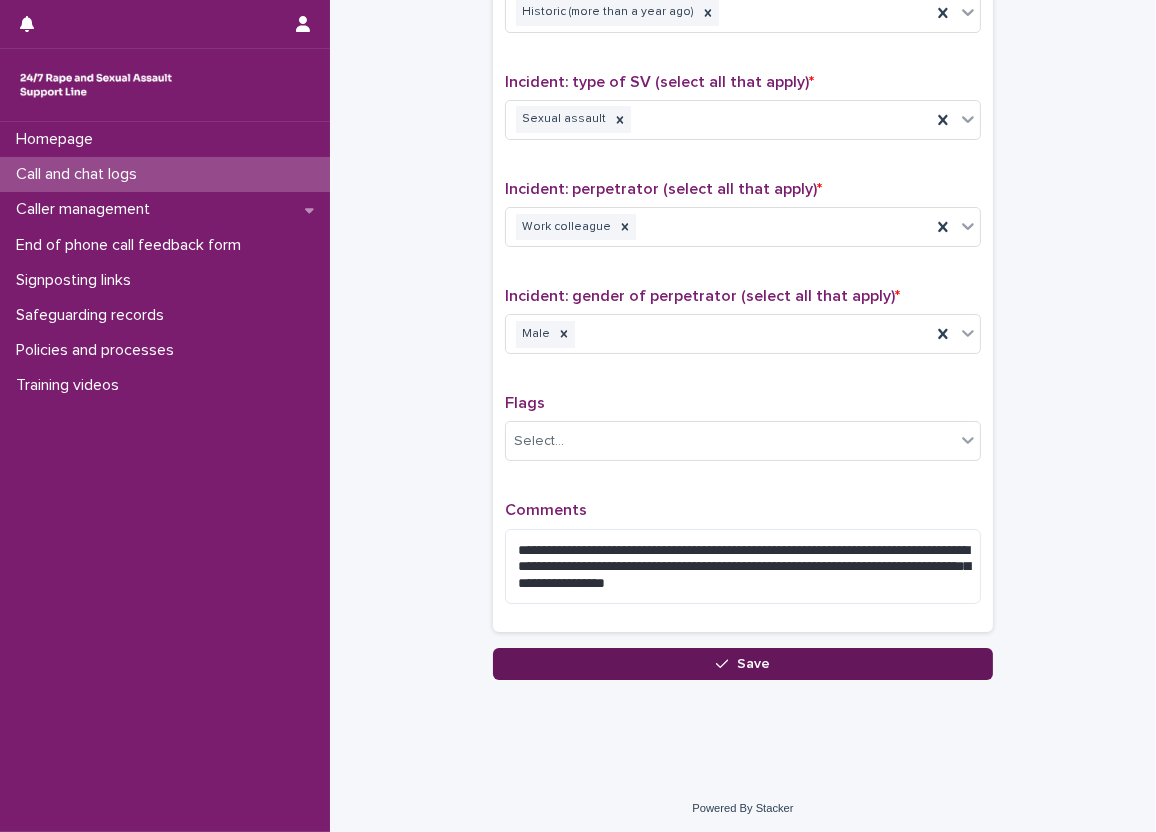 click on "Save" at bounding box center [743, 664] 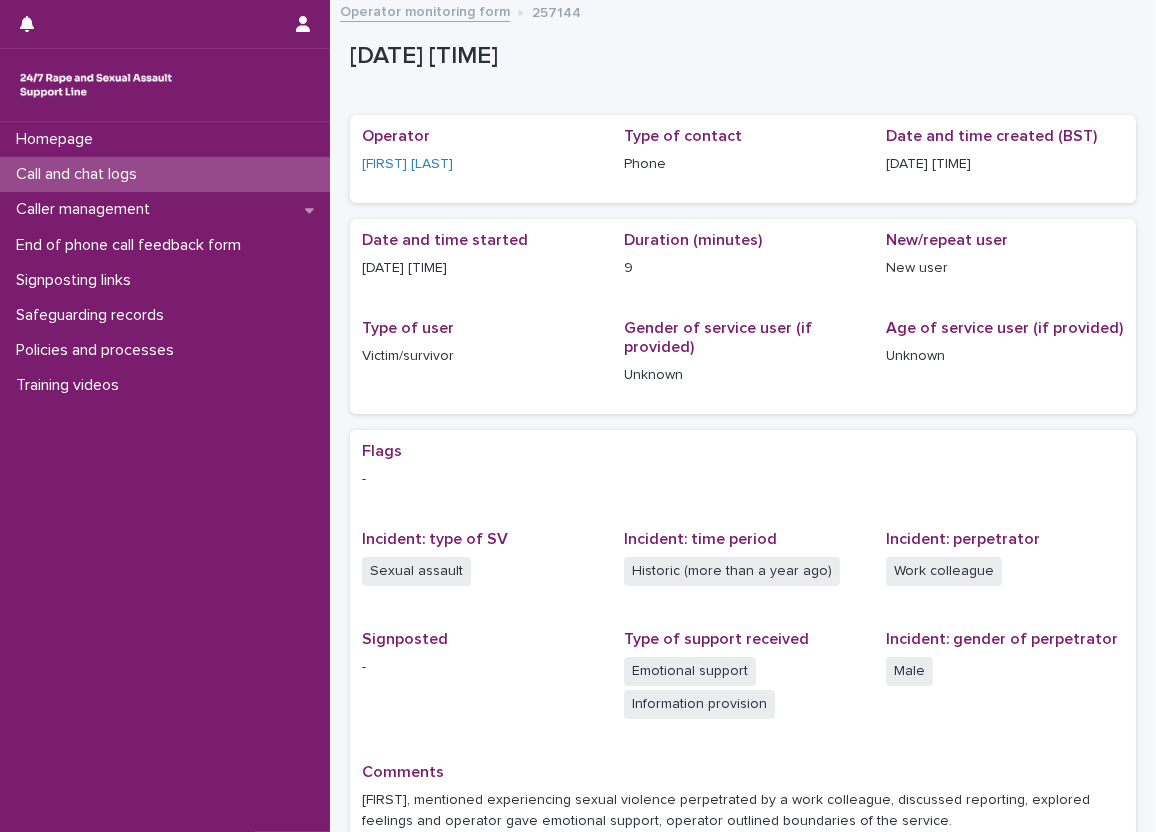 scroll, scrollTop: 105, scrollLeft: 0, axis: vertical 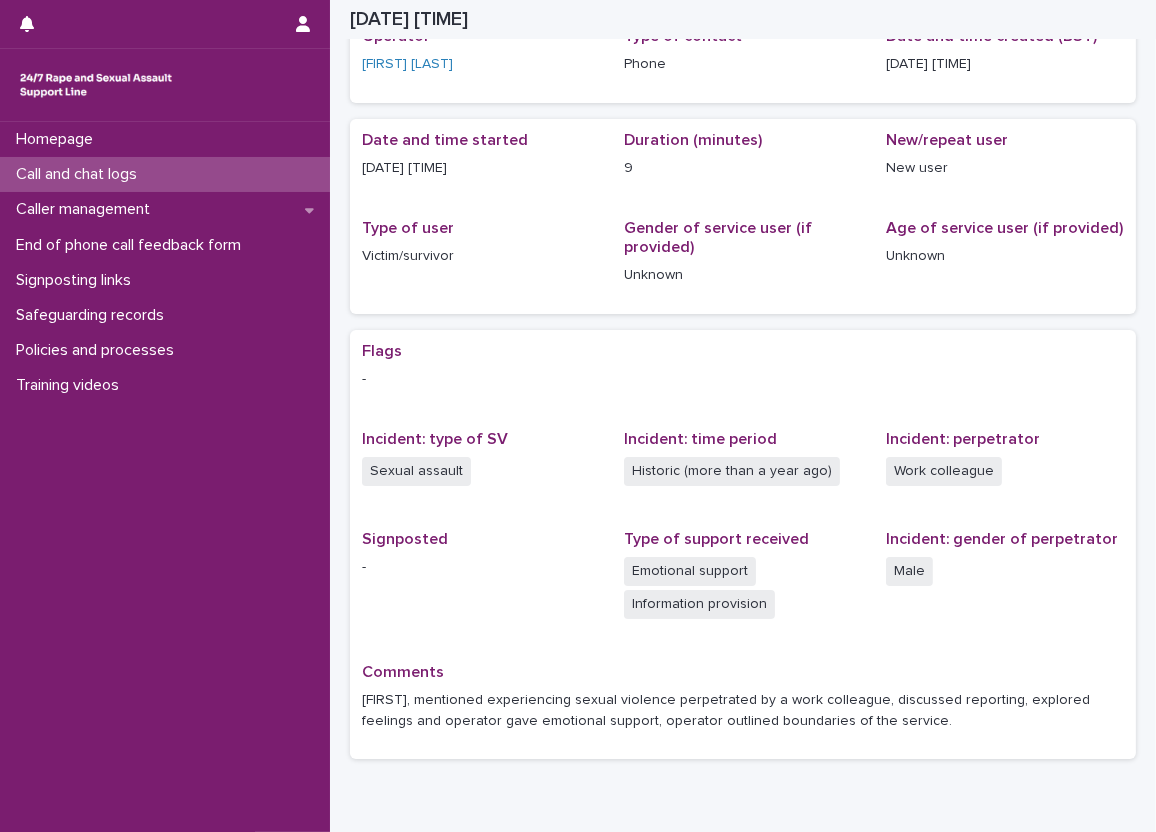 click on "Flags" at bounding box center (743, 351) 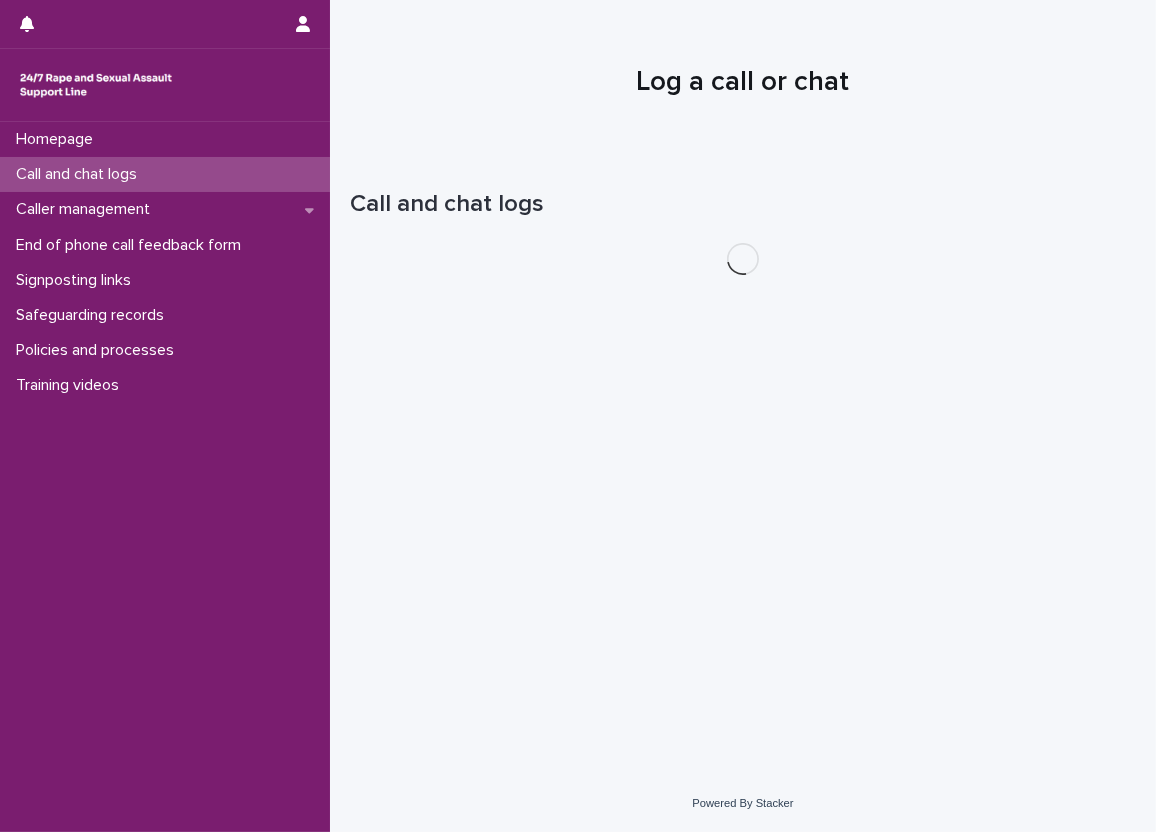 scroll, scrollTop: 0, scrollLeft: 0, axis: both 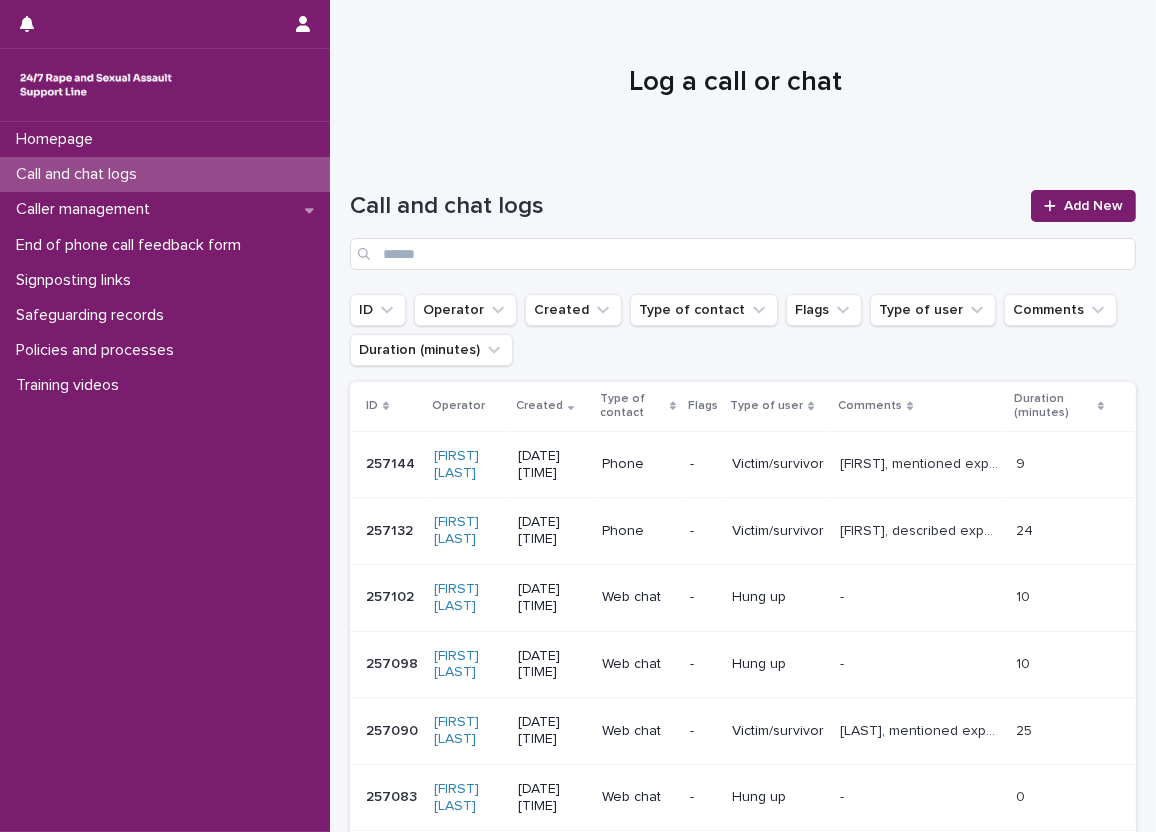 click on "Call and chat logs Add New" at bounding box center (743, 222) 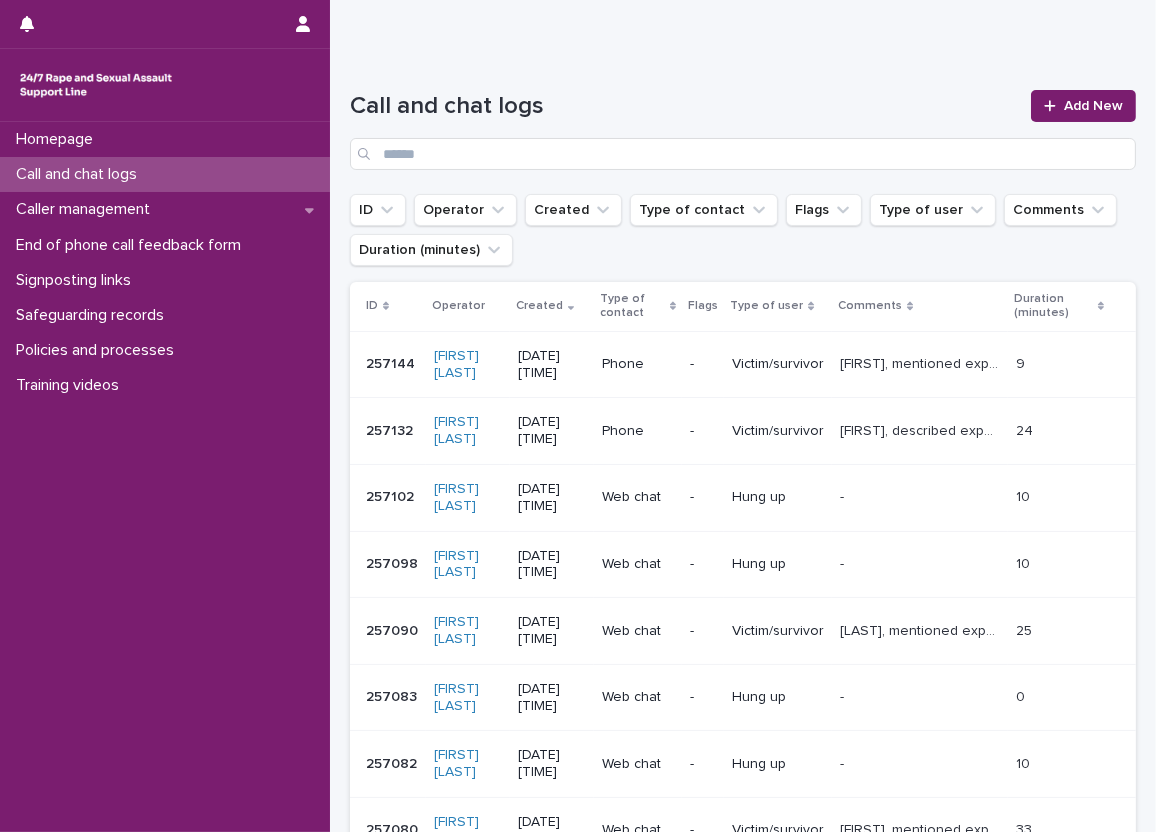 scroll, scrollTop: 0, scrollLeft: 0, axis: both 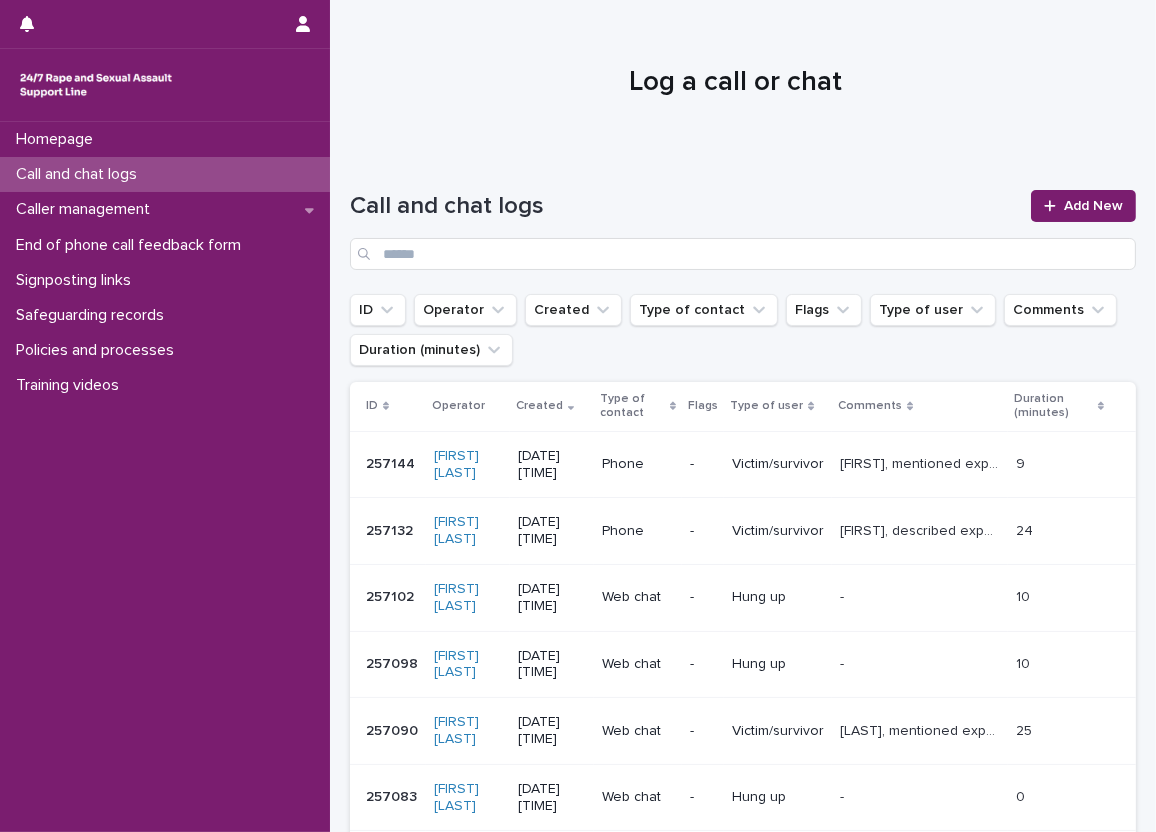 click on "May, described experiencing sexual violence, explored thoughts and feelings and operator gave emotional support, caller wanted to go through definitions of sexual violence so operator explored definitions, call disconnected abruptly." at bounding box center [922, 529] 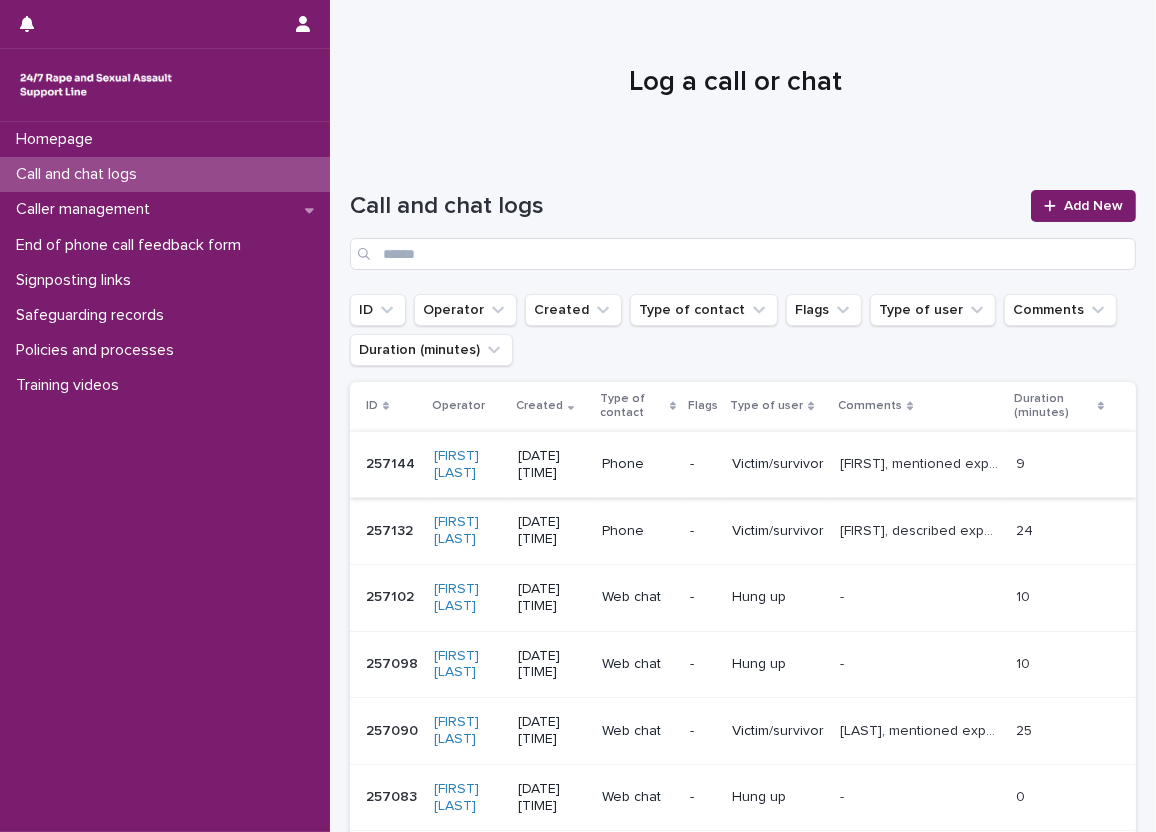scroll, scrollTop: 100, scrollLeft: 0, axis: vertical 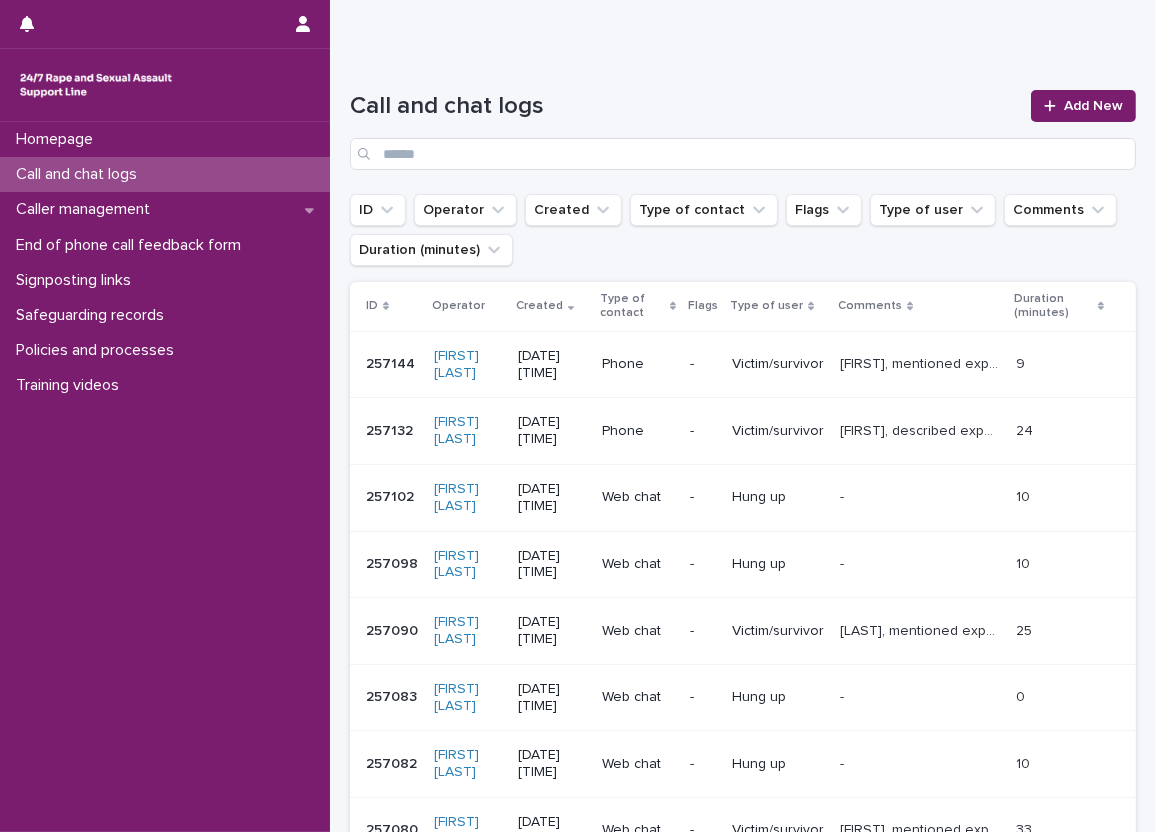 click on "Amy, mentioned experiencing sexual violence perpetrated by a work colleague, discussed reporting, explored feelings and operator gave emotional support, operator outlined boundaries of the service." at bounding box center (922, 362) 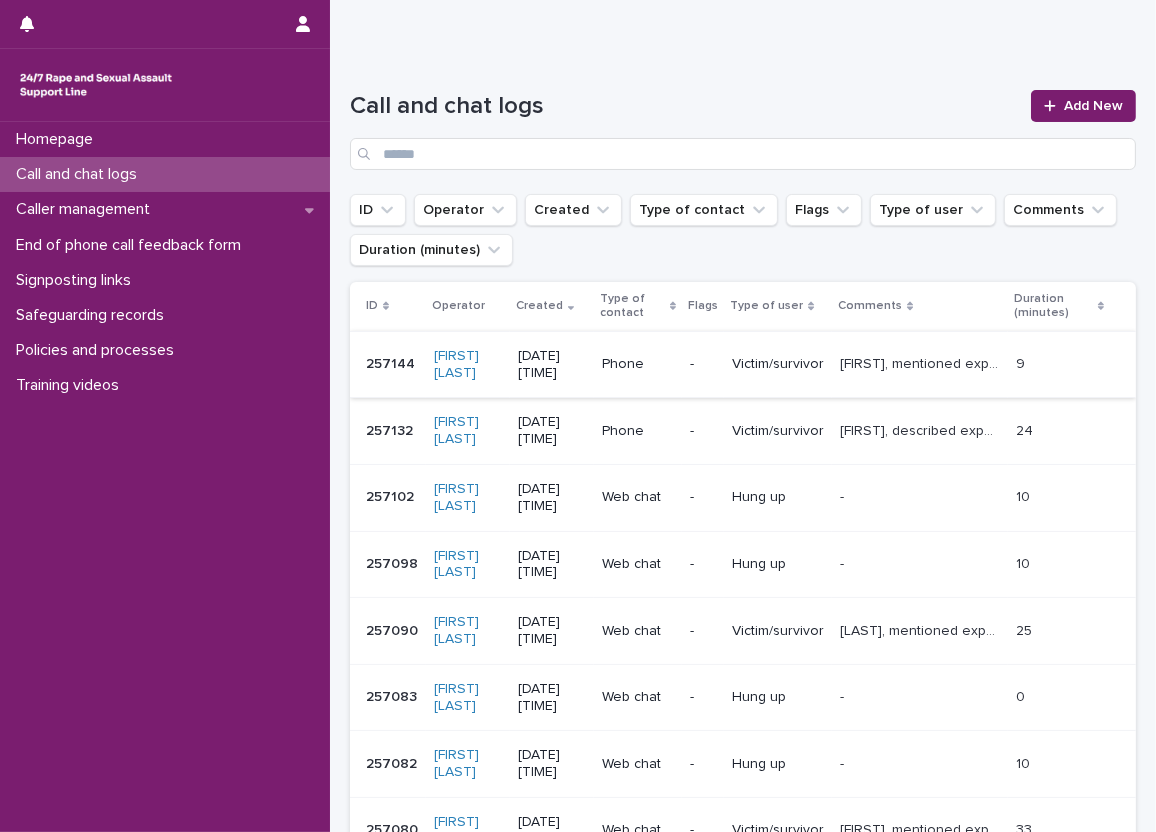 scroll, scrollTop: 0, scrollLeft: 0, axis: both 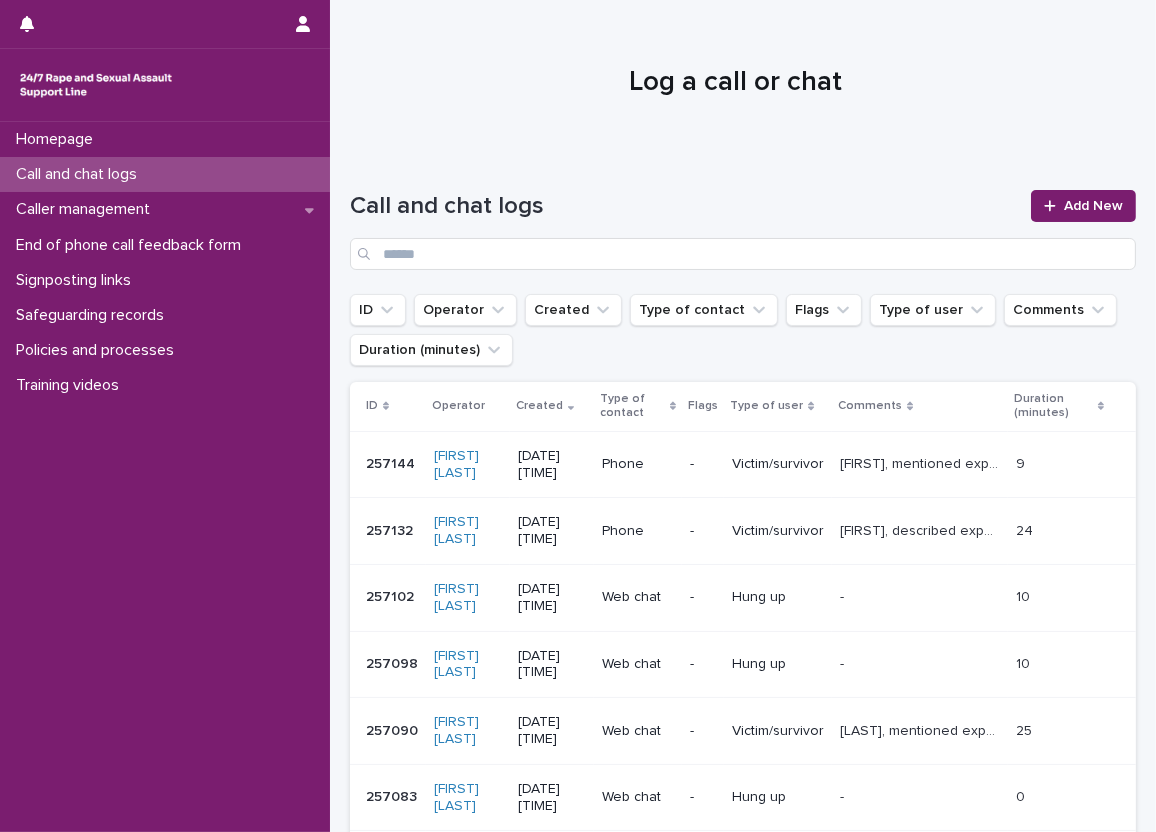 click on "May, described experiencing sexual violence, explored thoughts and feelings and operator gave emotional support, caller wanted to go through definitions of sexual violence so operator explored definitions, call disconnected abruptly." at bounding box center [922, 529] 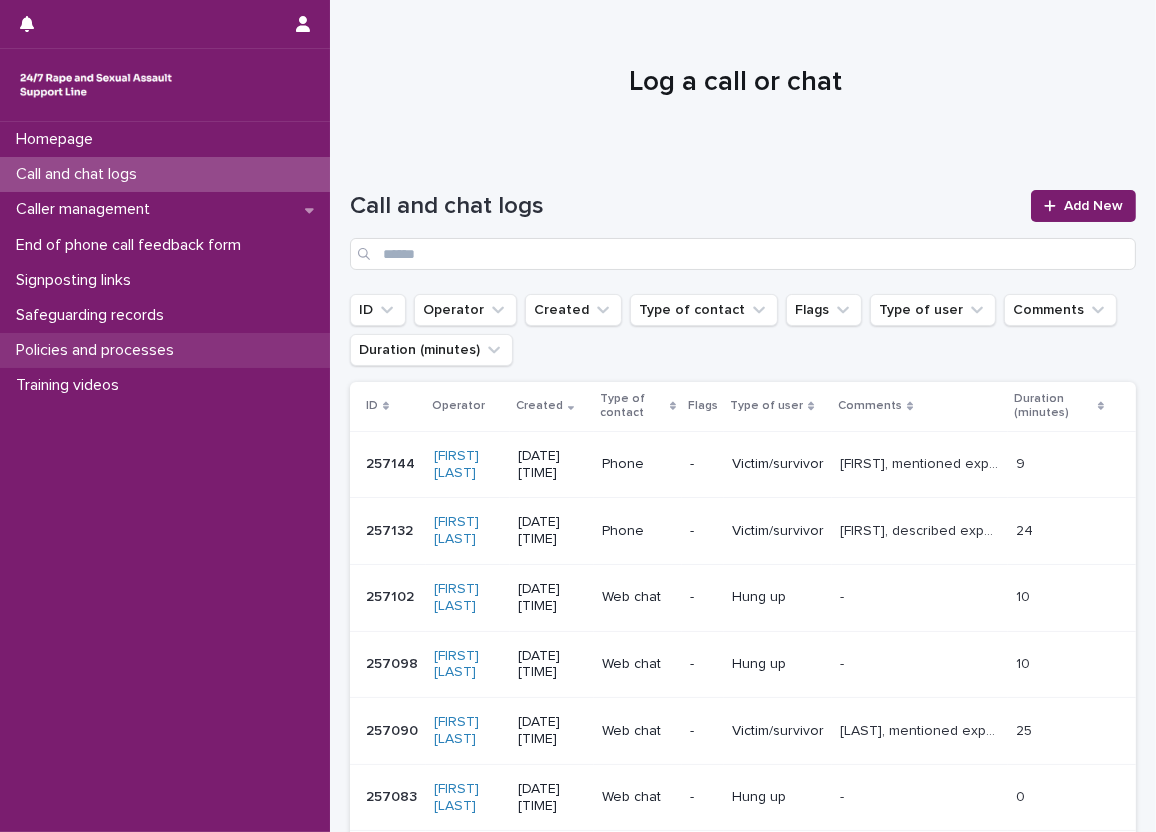 click on "Policies and processes" at bounding box center [165, 350] 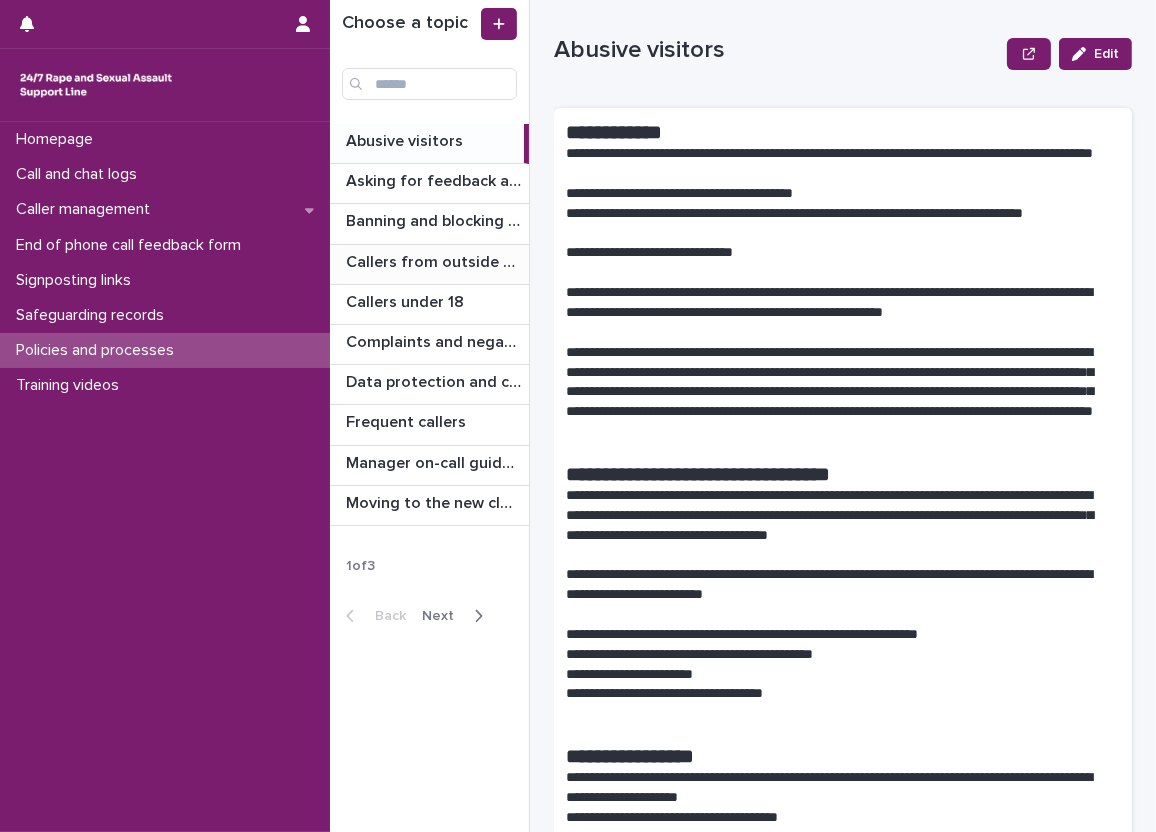 click on "Callers from outside England & Wales" at bounding box center (435, 260) 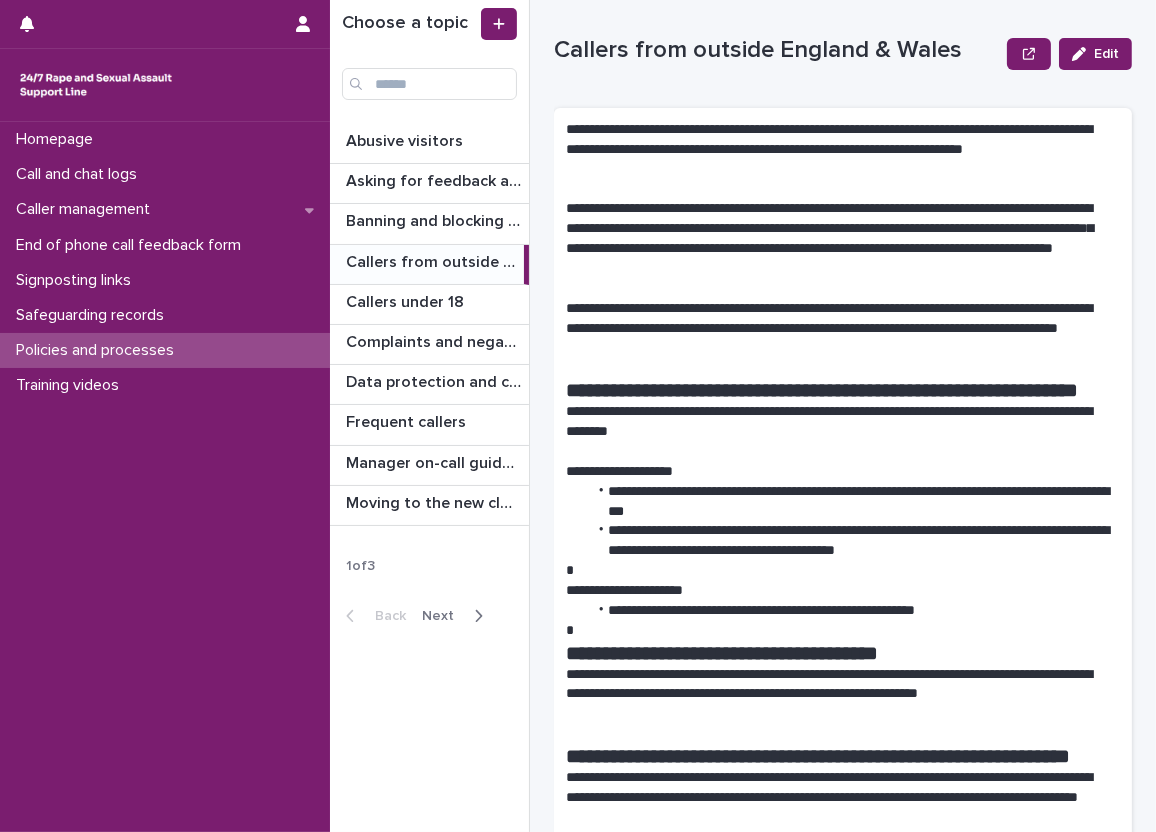click on "**********" at bounding box center (743, 416) 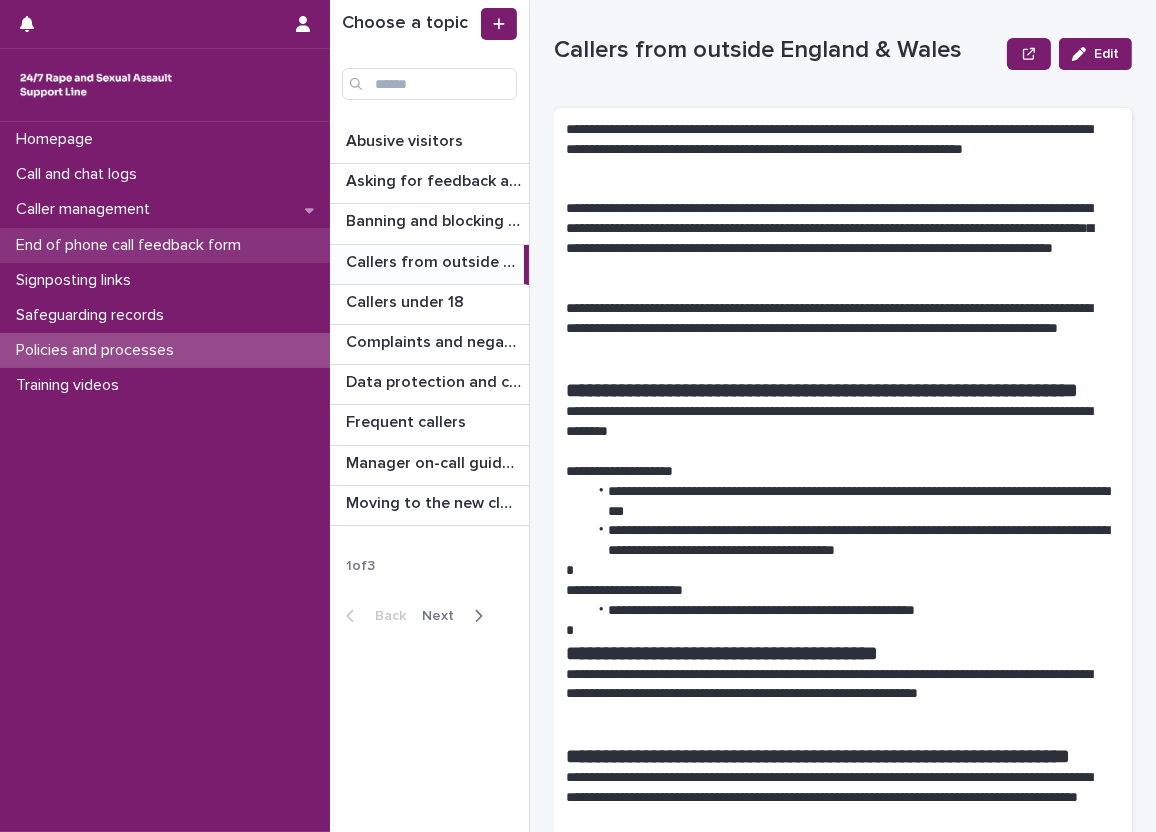 click on "End of phone call feedback form" at bounding box center [132, 245] 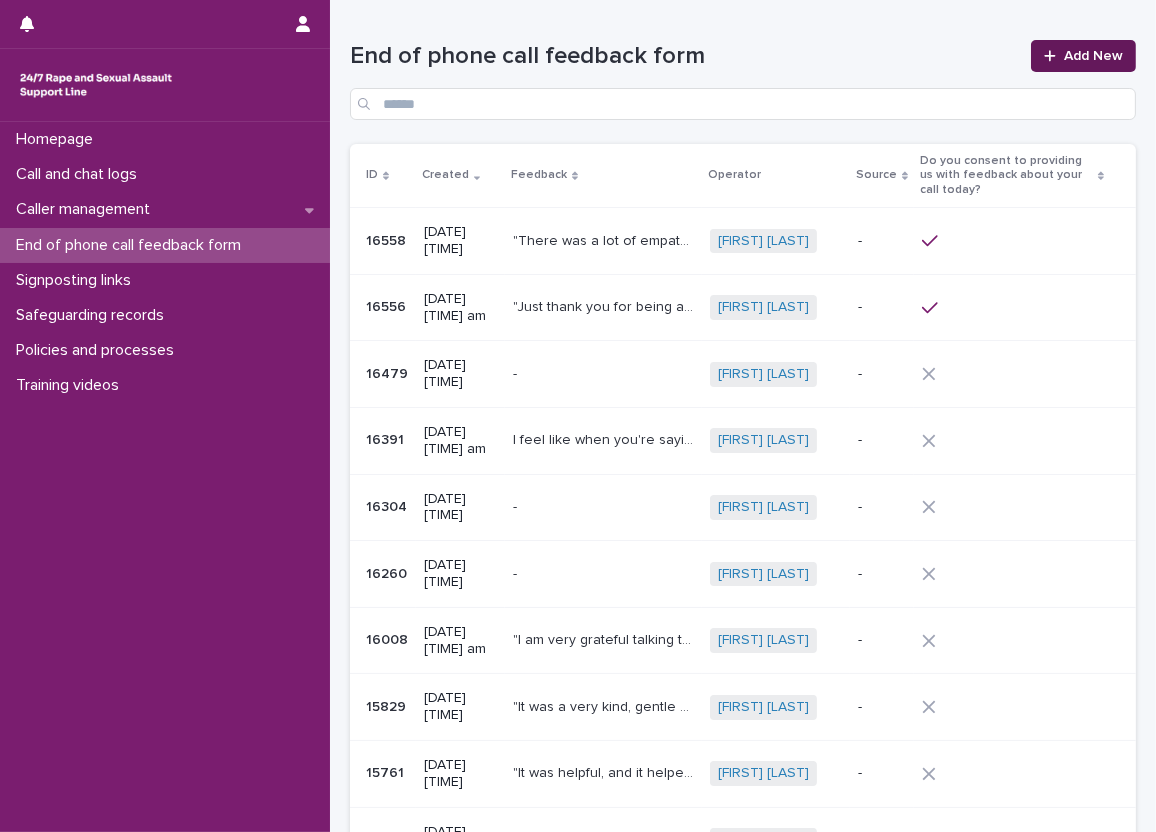 click on "Add New" at bounding box center [1083, 56] 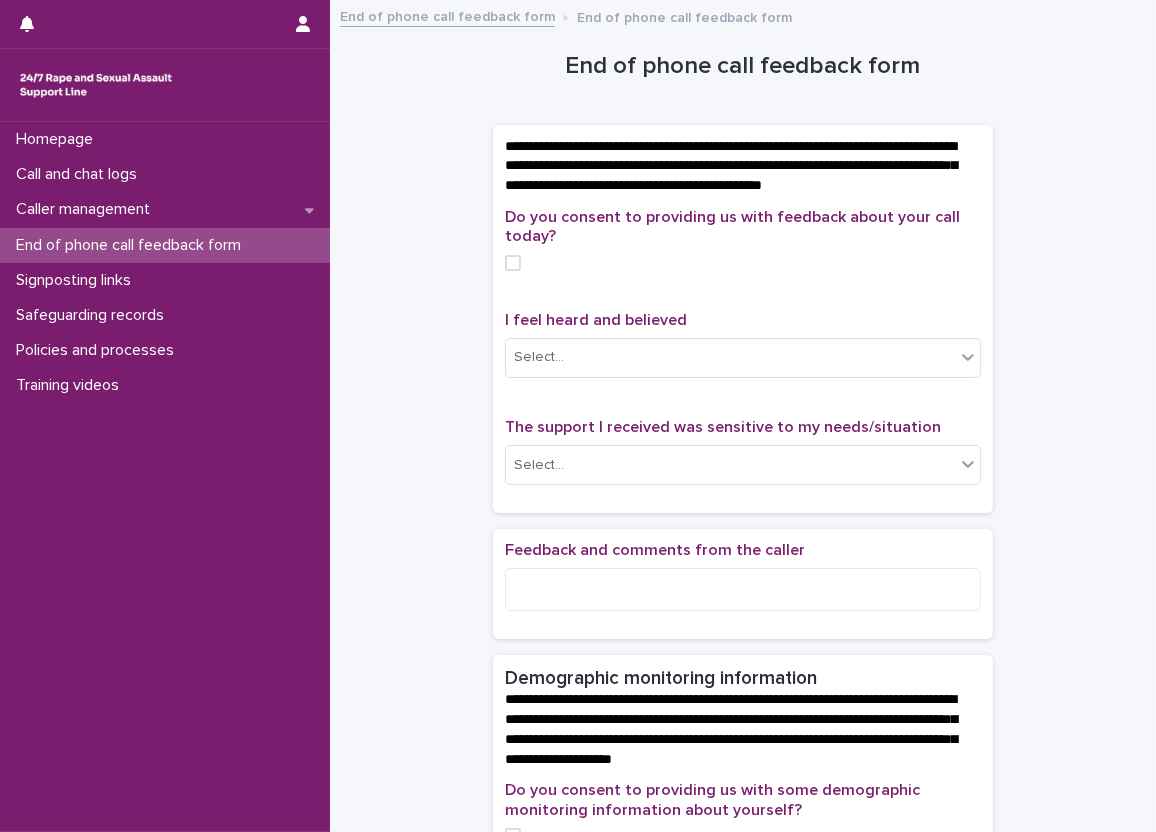 click on "**********" at bounding box center (743, 841) 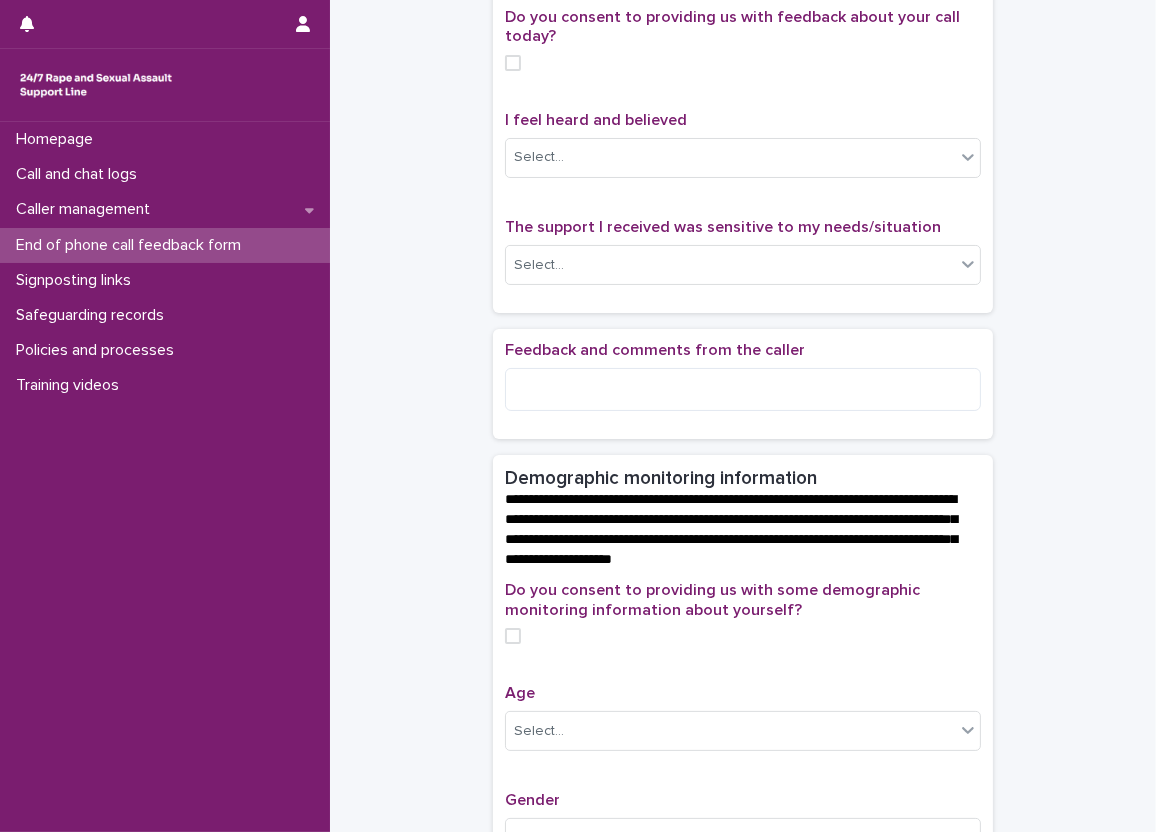 scroll, scrollTop: 0, scrollLeft: 0, axis: both 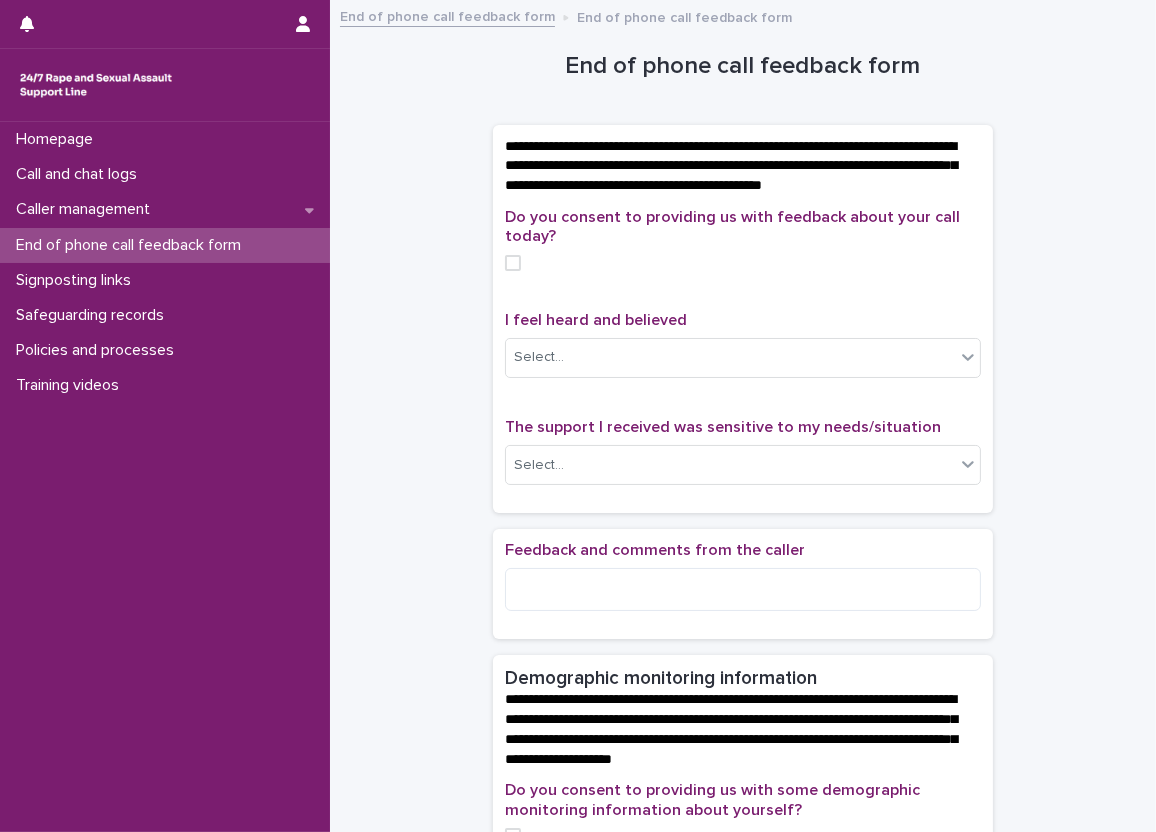 click on "End of phone call feedback form" at bounding box center (132, 245) 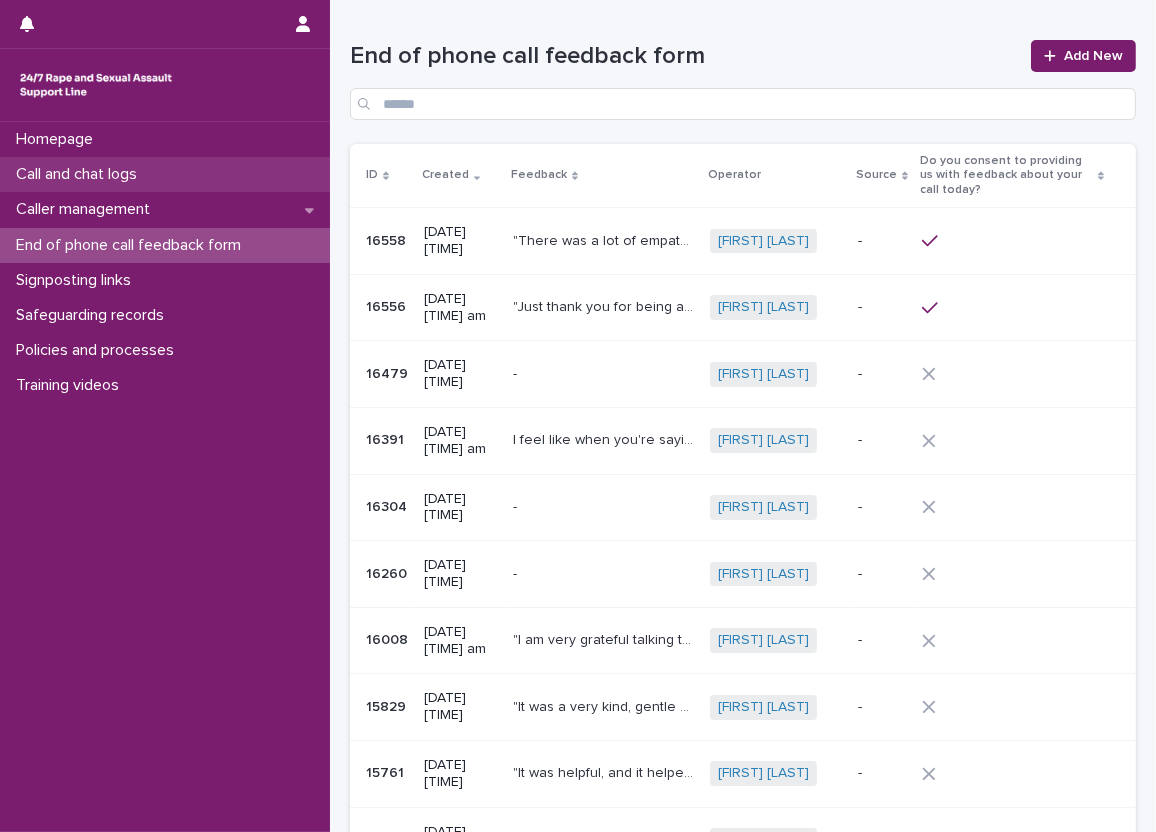 click on "Call and chat logs" at bounding box center [165, 174] 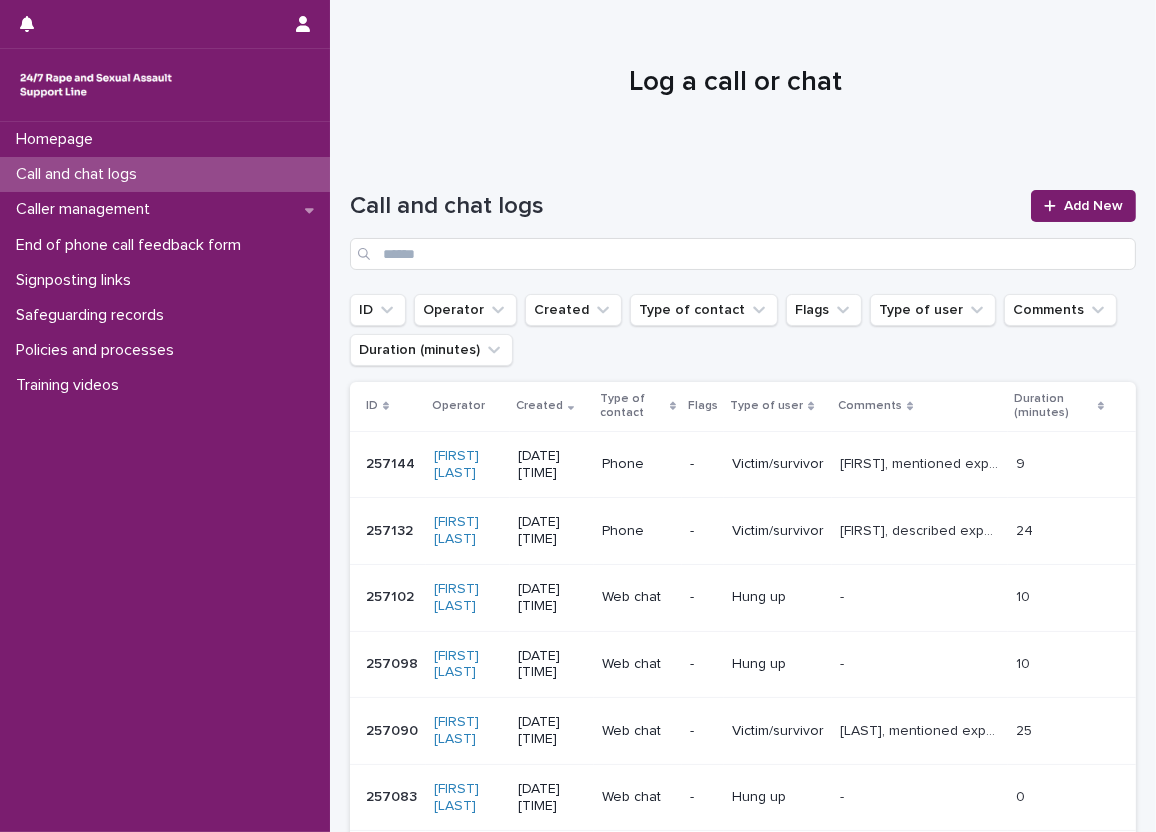 click on "Call and chat logs Add New" at bounding box center [743, 222] 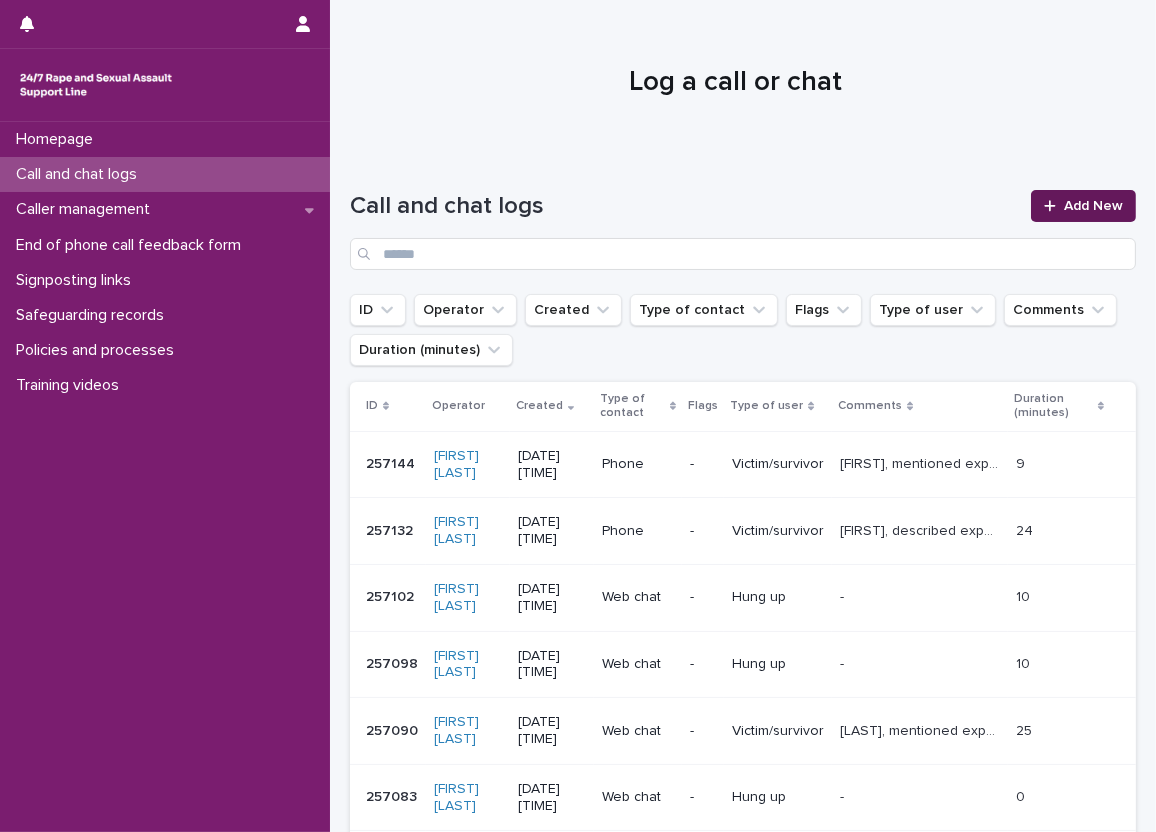 click on "Add New" at bounding box center (1093, 206) 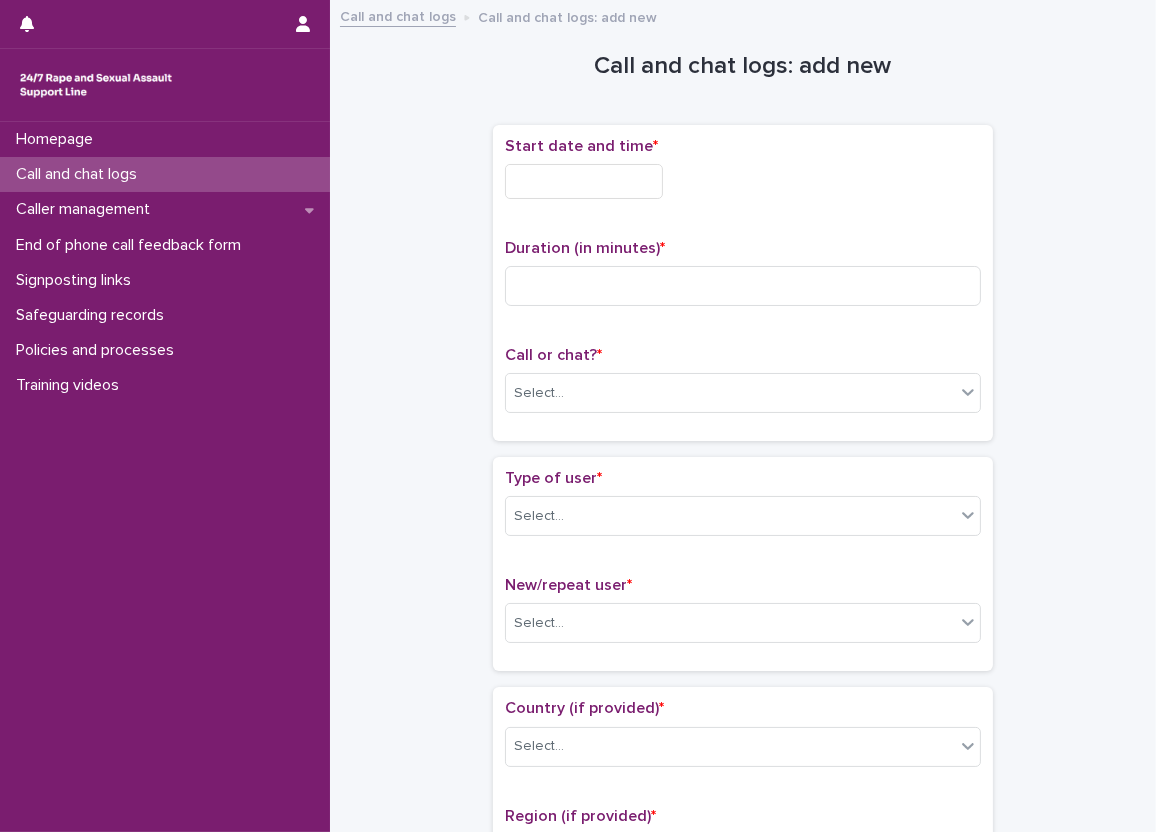click at bounding box center [584, 181] 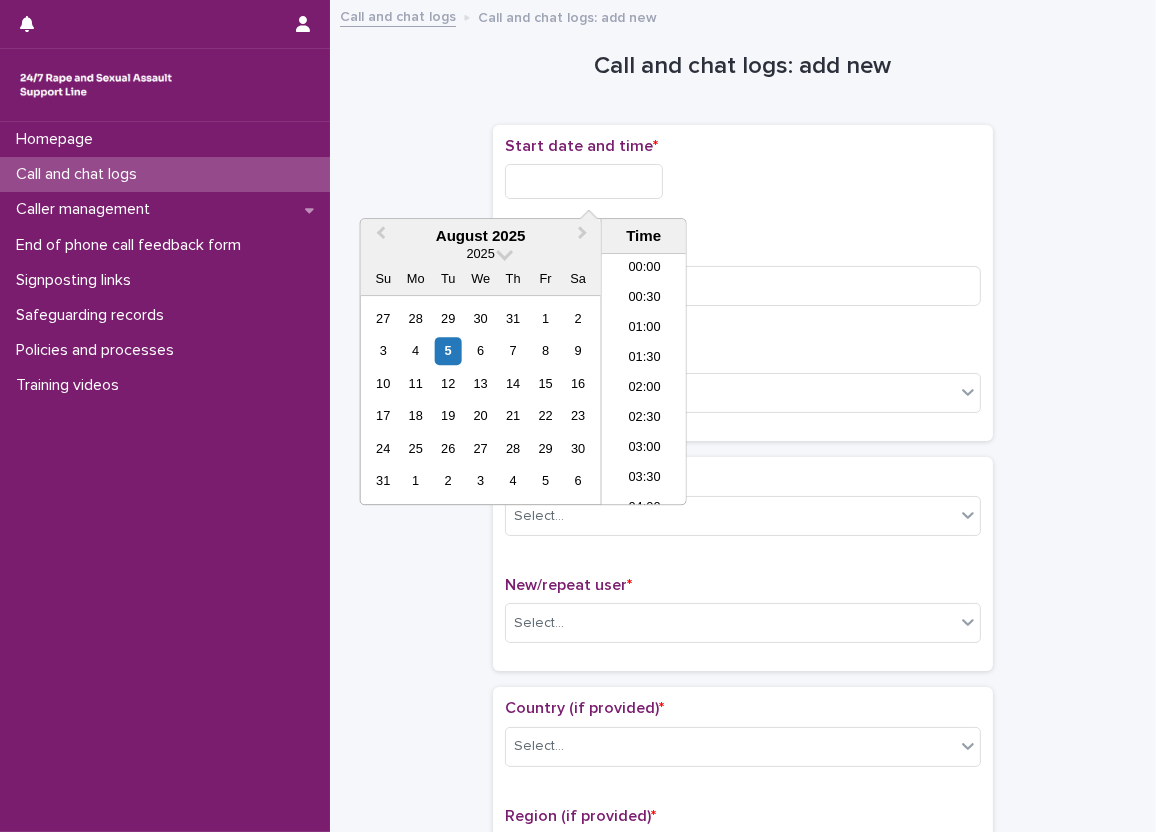 scroll, scrollTop: 790, scrollLeft: 0, axis: vertical 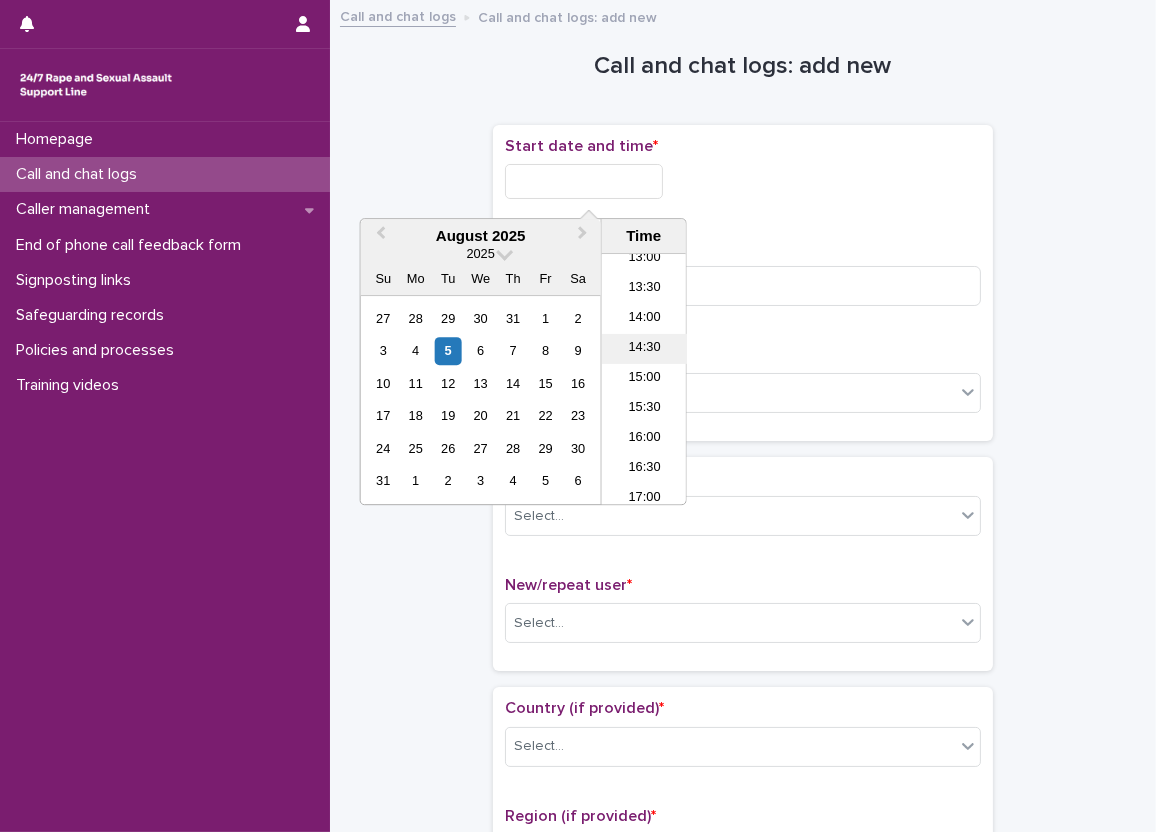 click on "14:30" at bounding box center (644, 349) 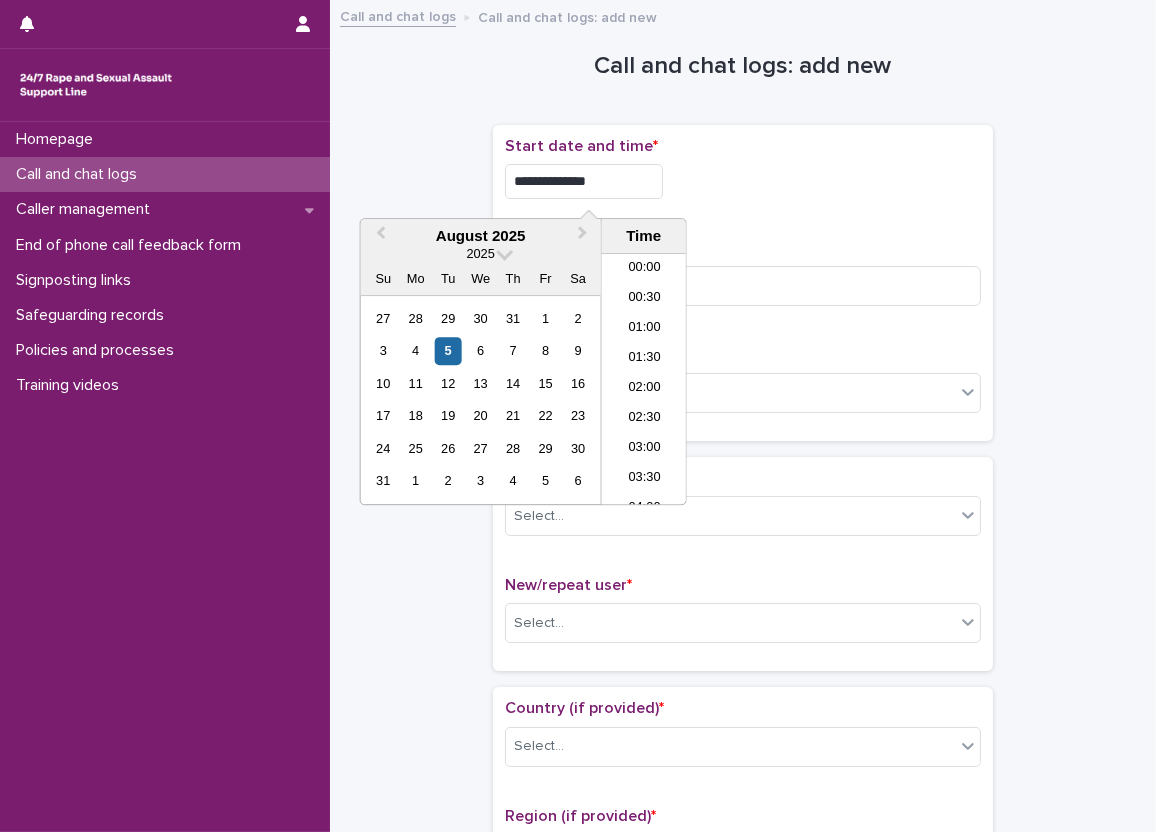 click on "**********" at bounding box center [584, 181] 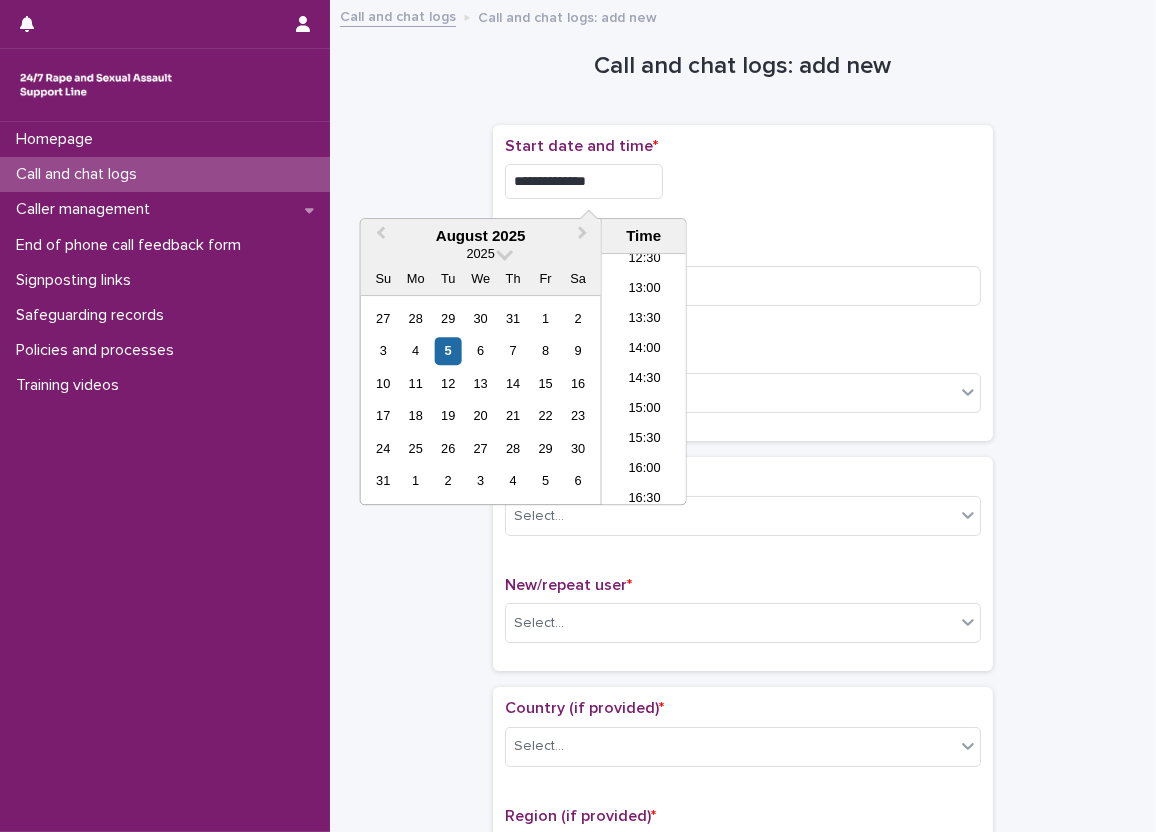 type on "**********" 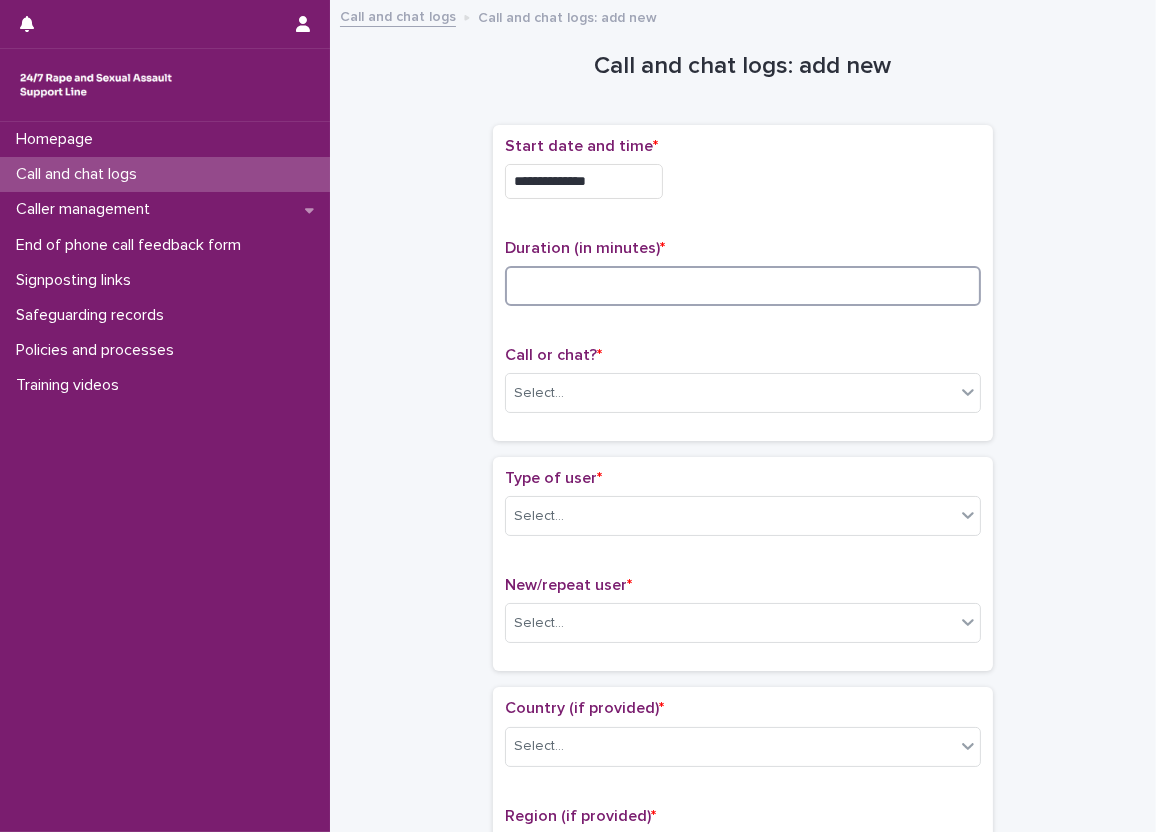 click at bounding box center [743, 286] 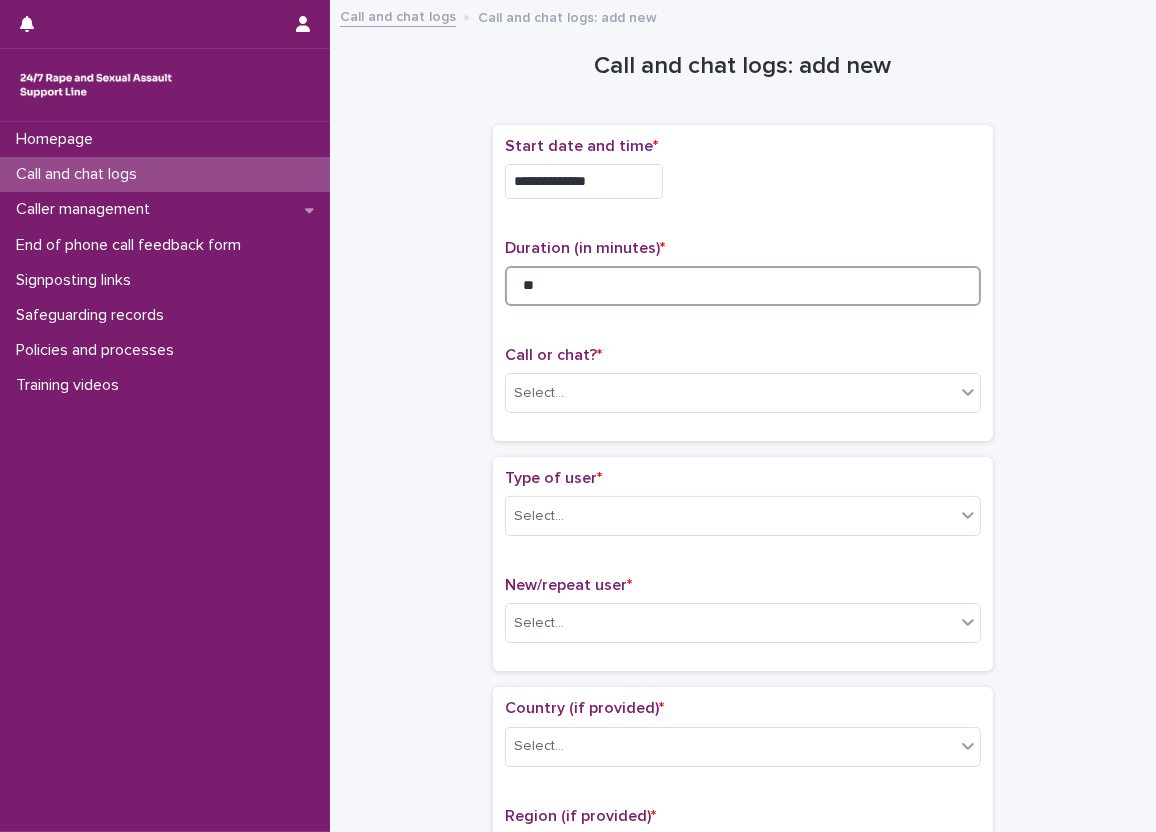 type on "**" 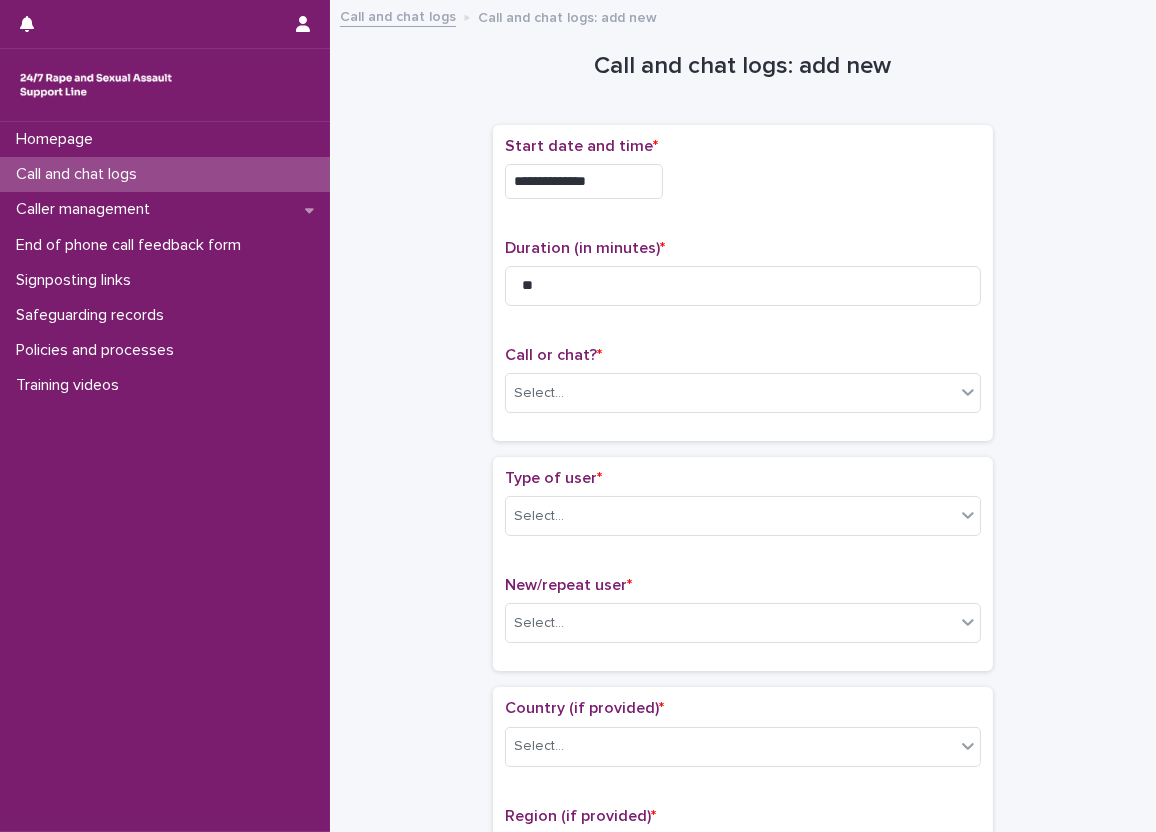 click on "Call or chat? * Select..." at bounding box center [743, 387] 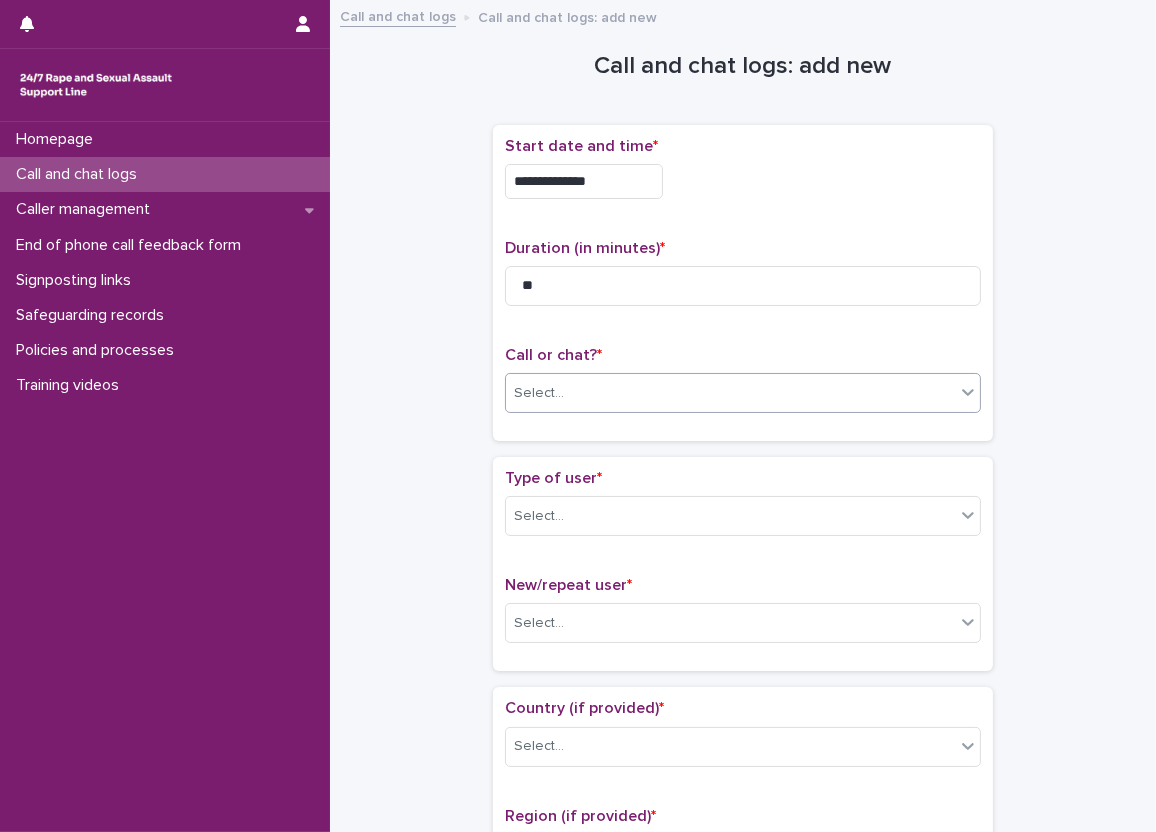 click on "Select..." at bounding box center (730, 393) 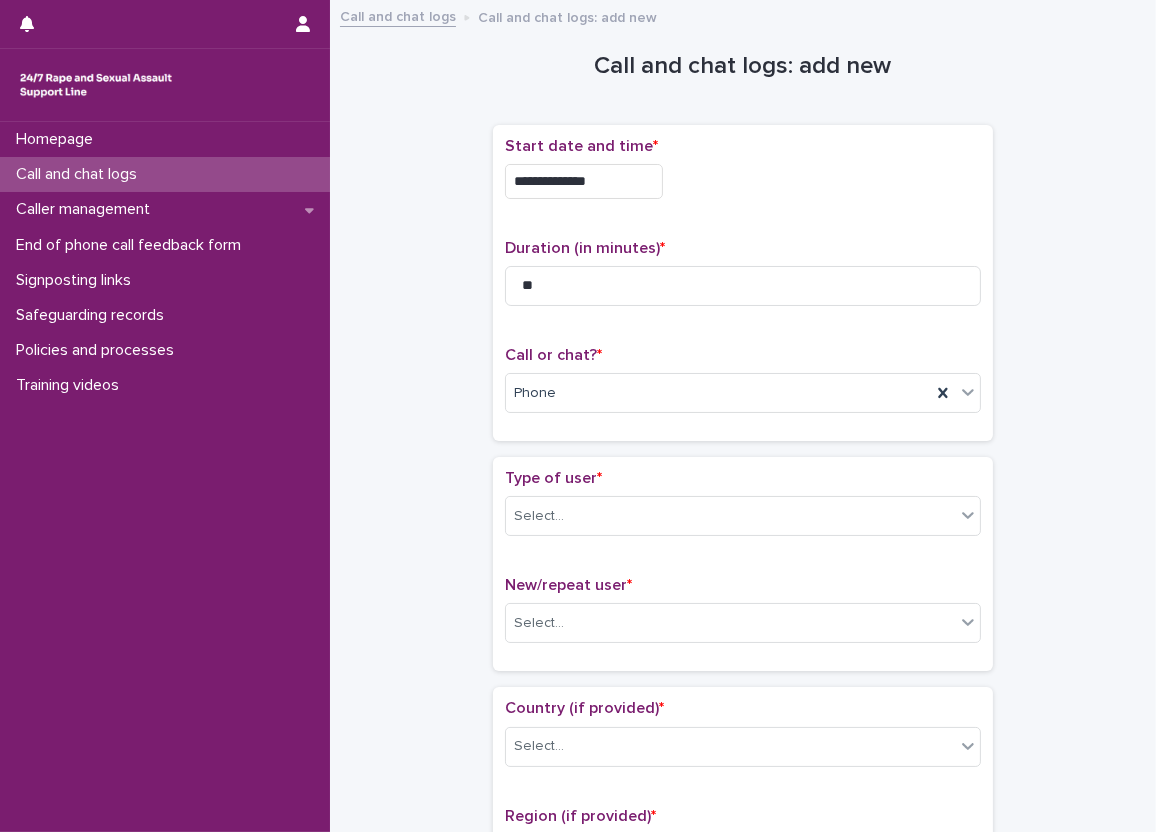 click on "**********" at bounding box center (743, 1034) 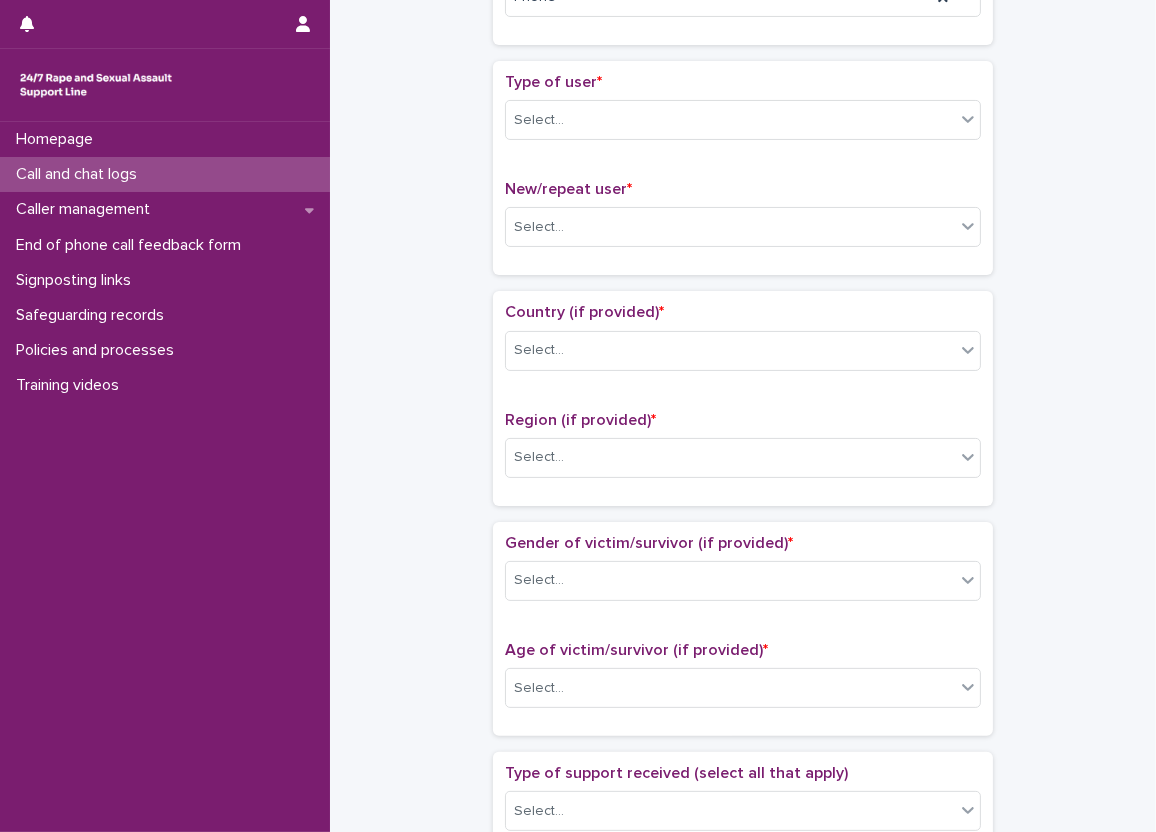 scroll, scrollTop: 400, scrollLeft: 0, axis: vertical 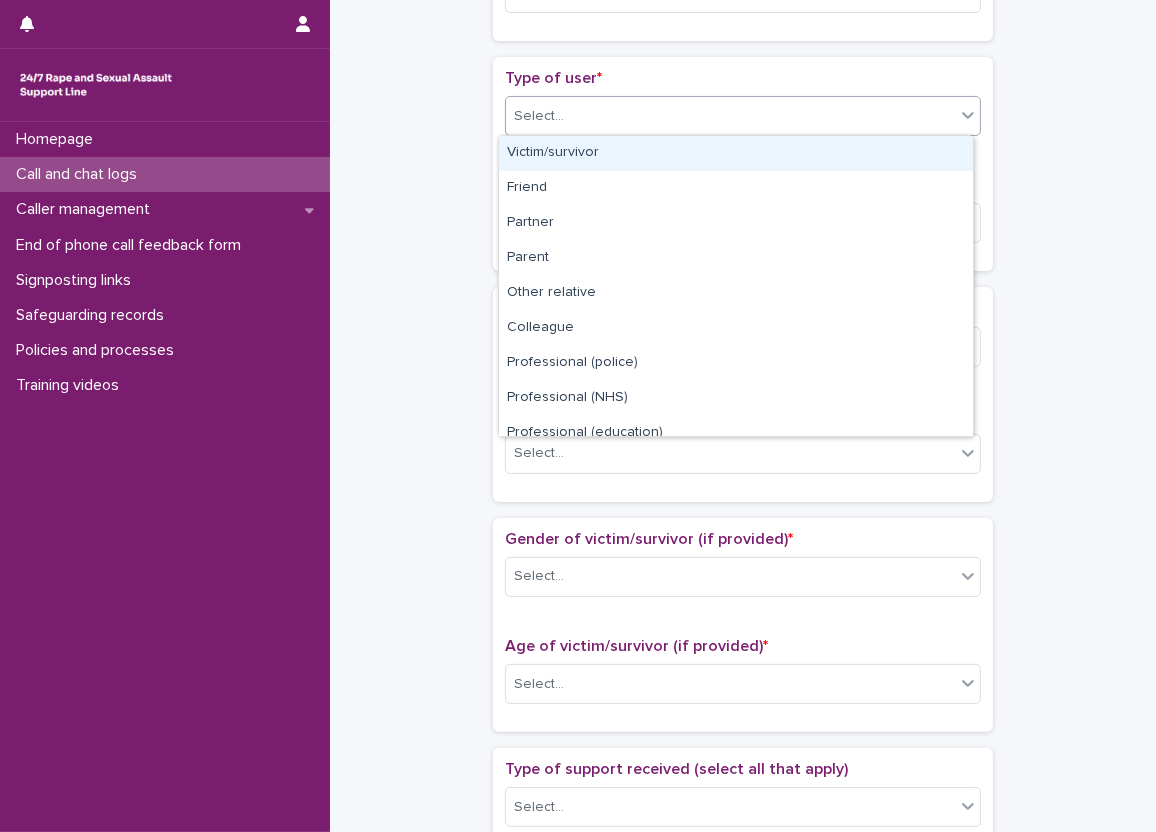 click on "Select..." at bounding box center (730, 116) 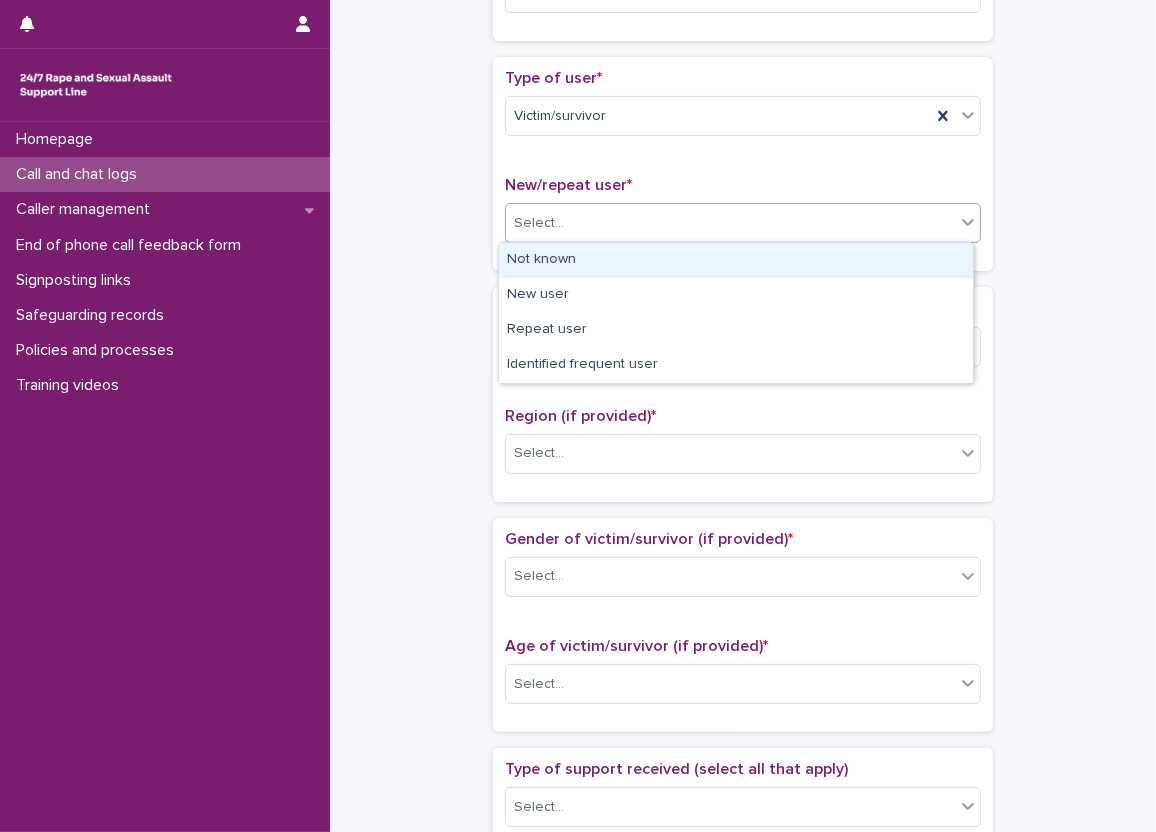 click on "Select..." at bounding box center (539, 223) 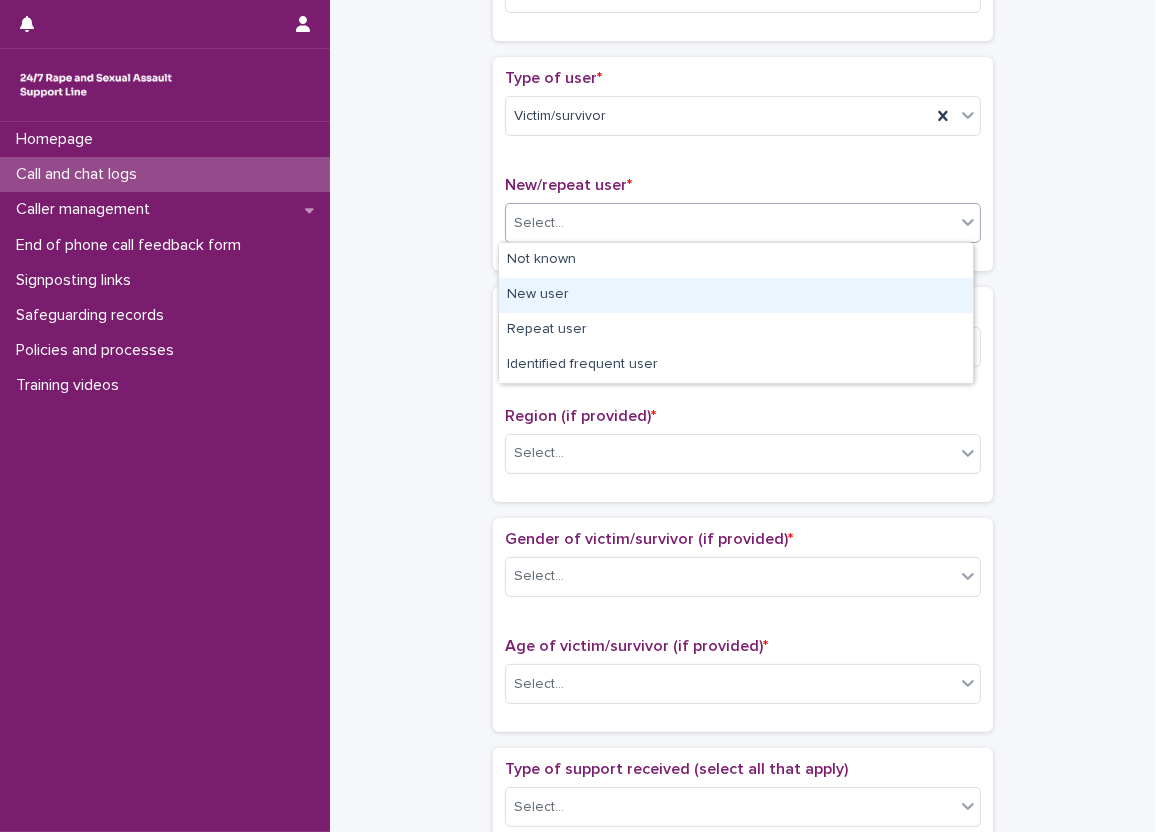 click on "New user" at bounding box center (736, 295) 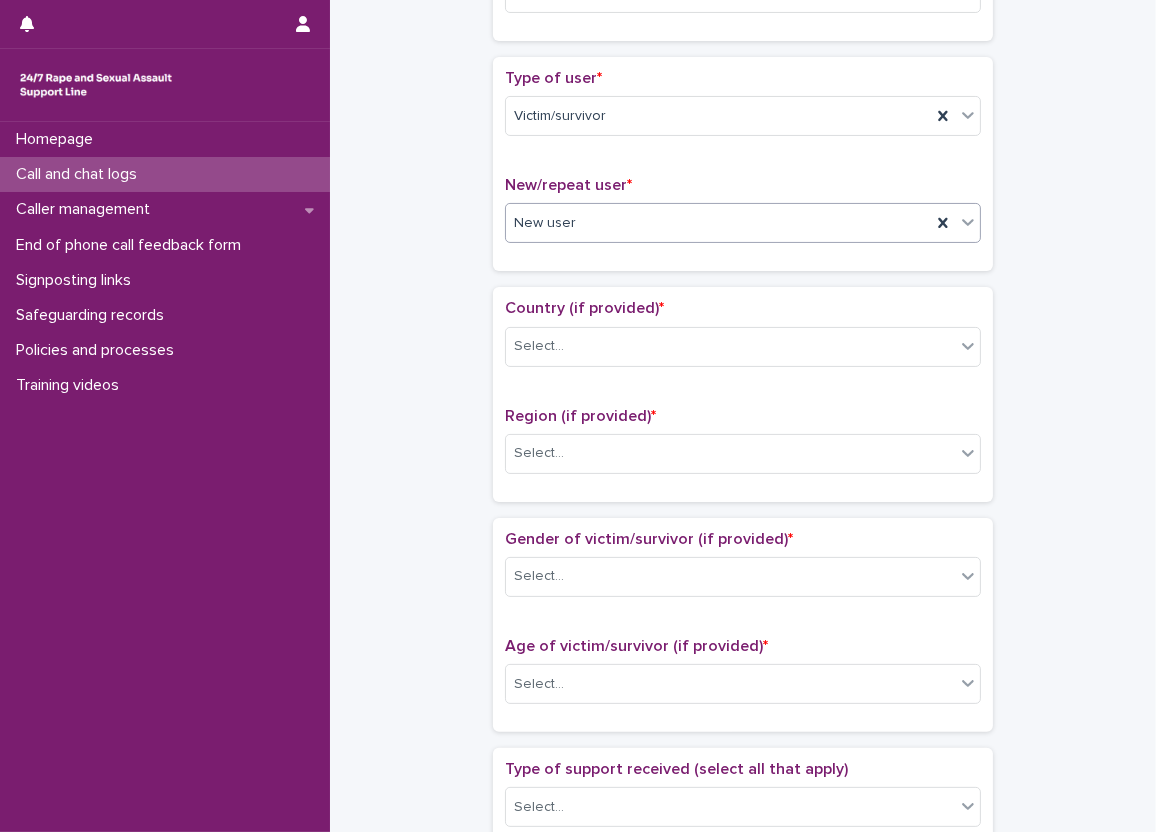 scroll, scrollTop: 600, scrollLeft: 0, axis: vertical 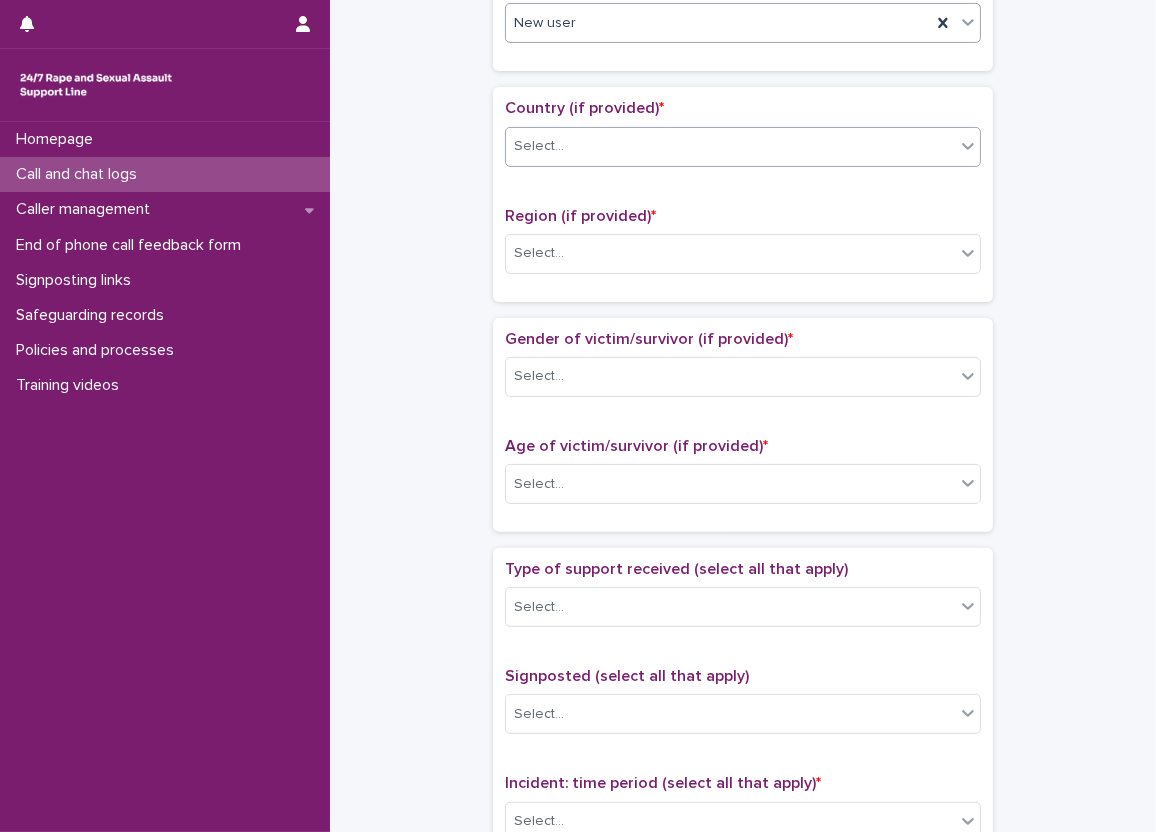 click on "Select..." at bounding box center [743, 147] 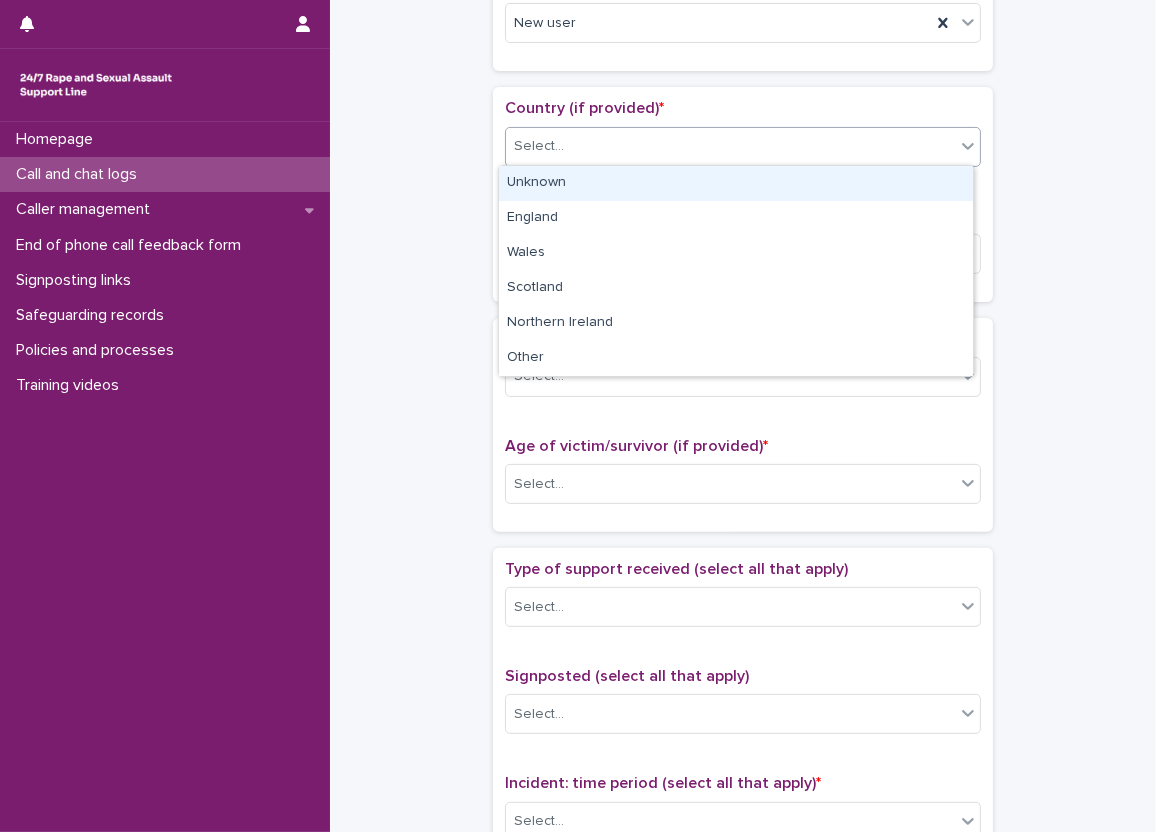 click on "Unknown" at bounding box center [736, 183] 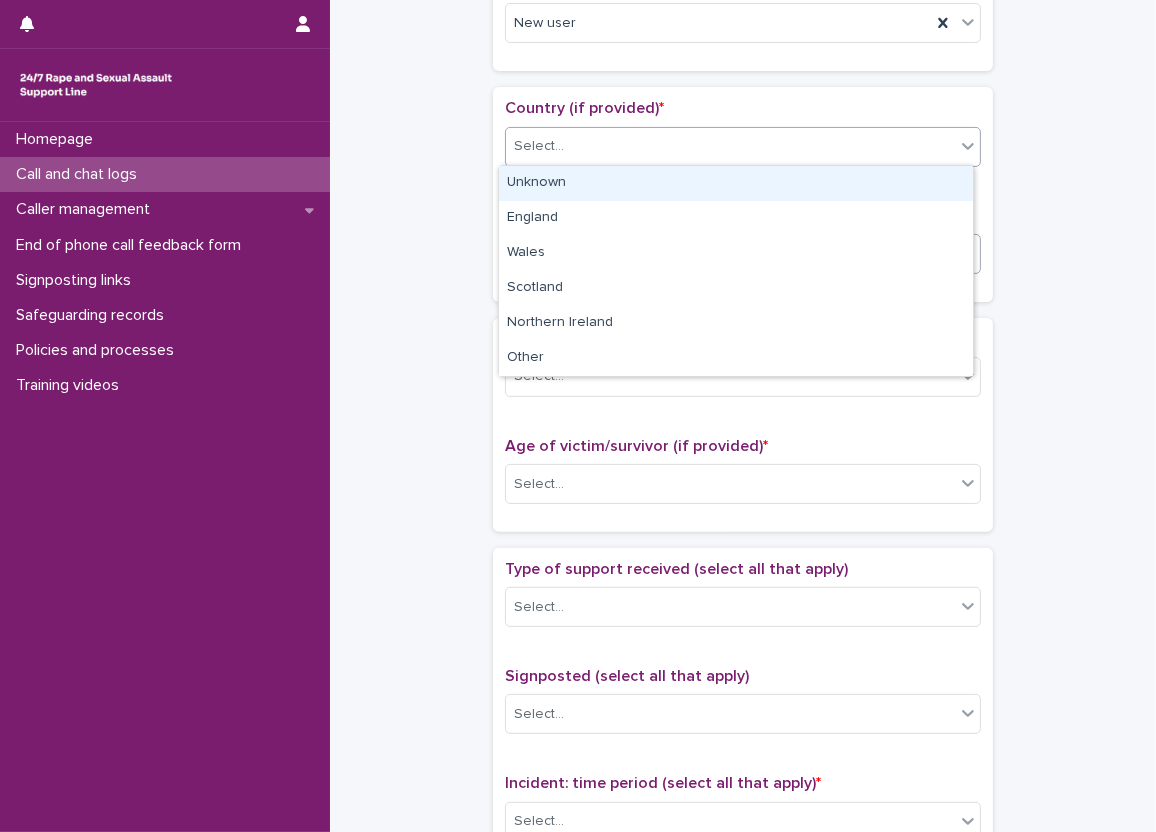 click on "Select..." at bounding box center [730, 253] 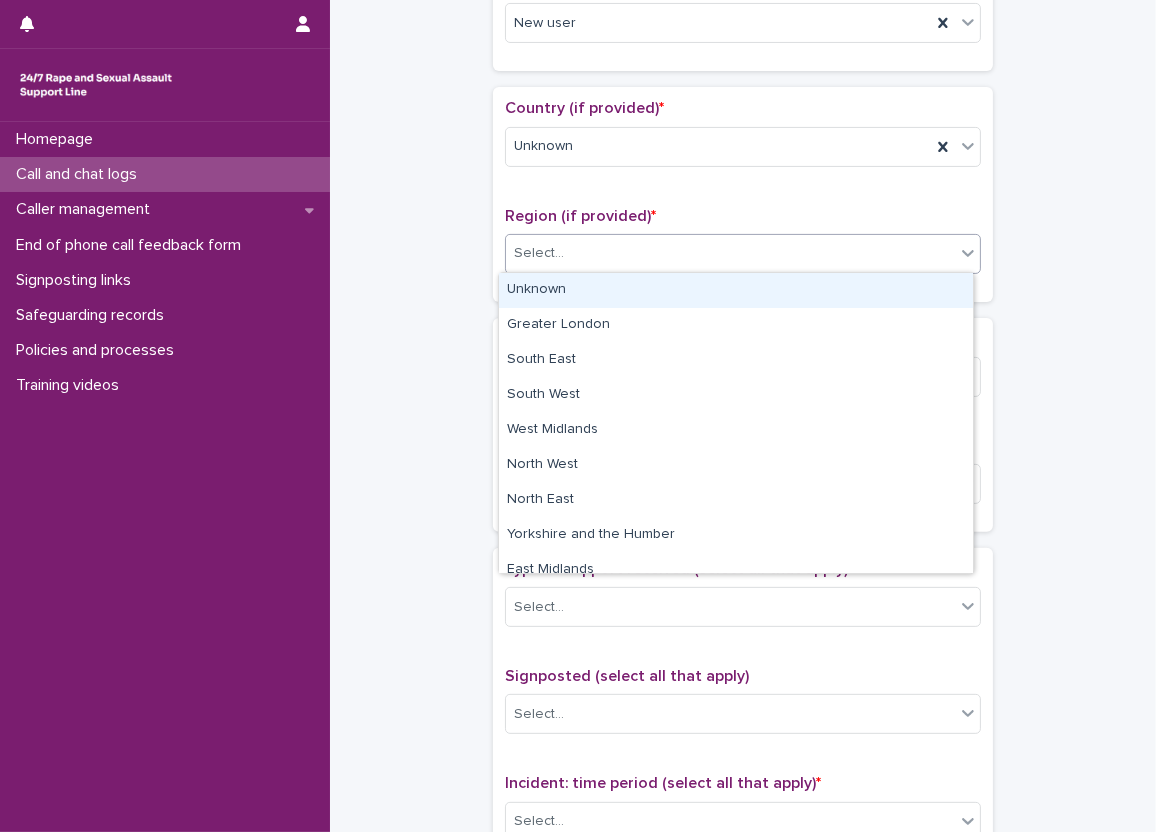 click on "Unknown" at bounding box center [736, 290] 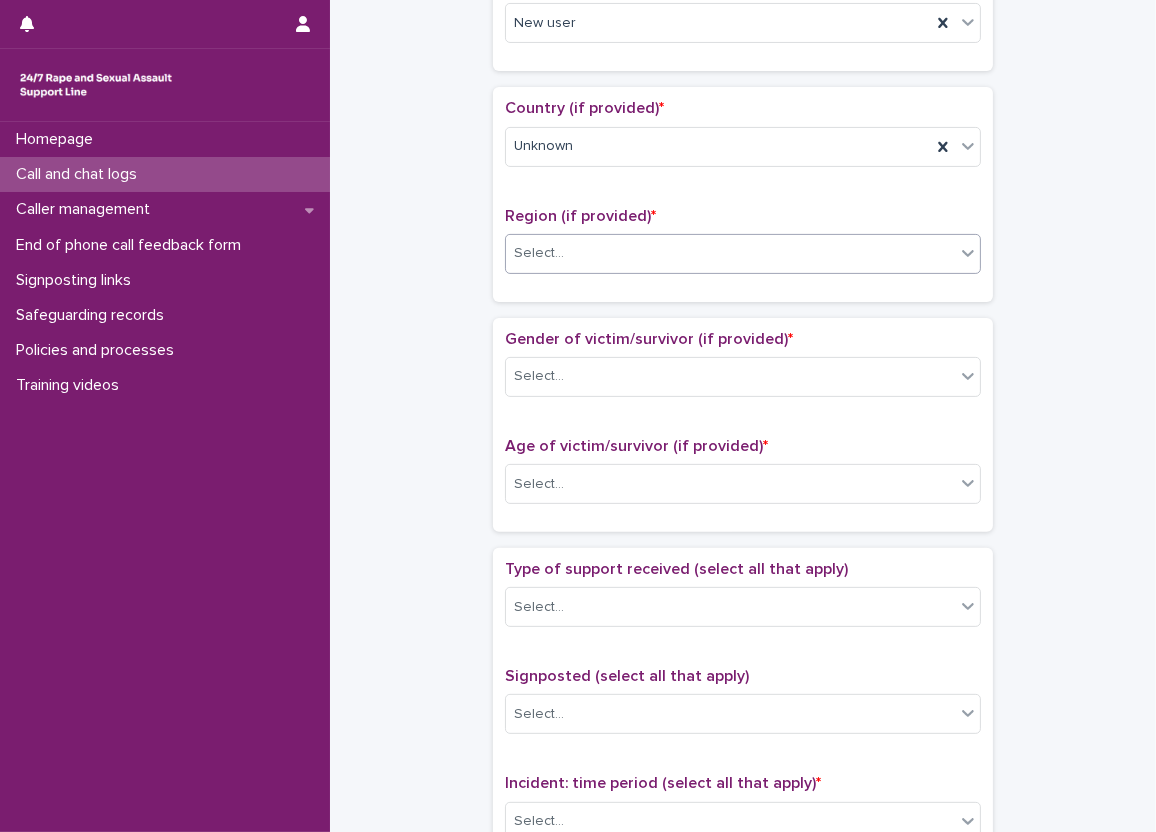 click on "Loading... Saving… Country (if provided) * Unknown Region (if provided) *   option Unknown, selected.     0 results available. Select is focused ,type to refine list, press Down to open the menu,  Select..." at bounding box center [743, 202] 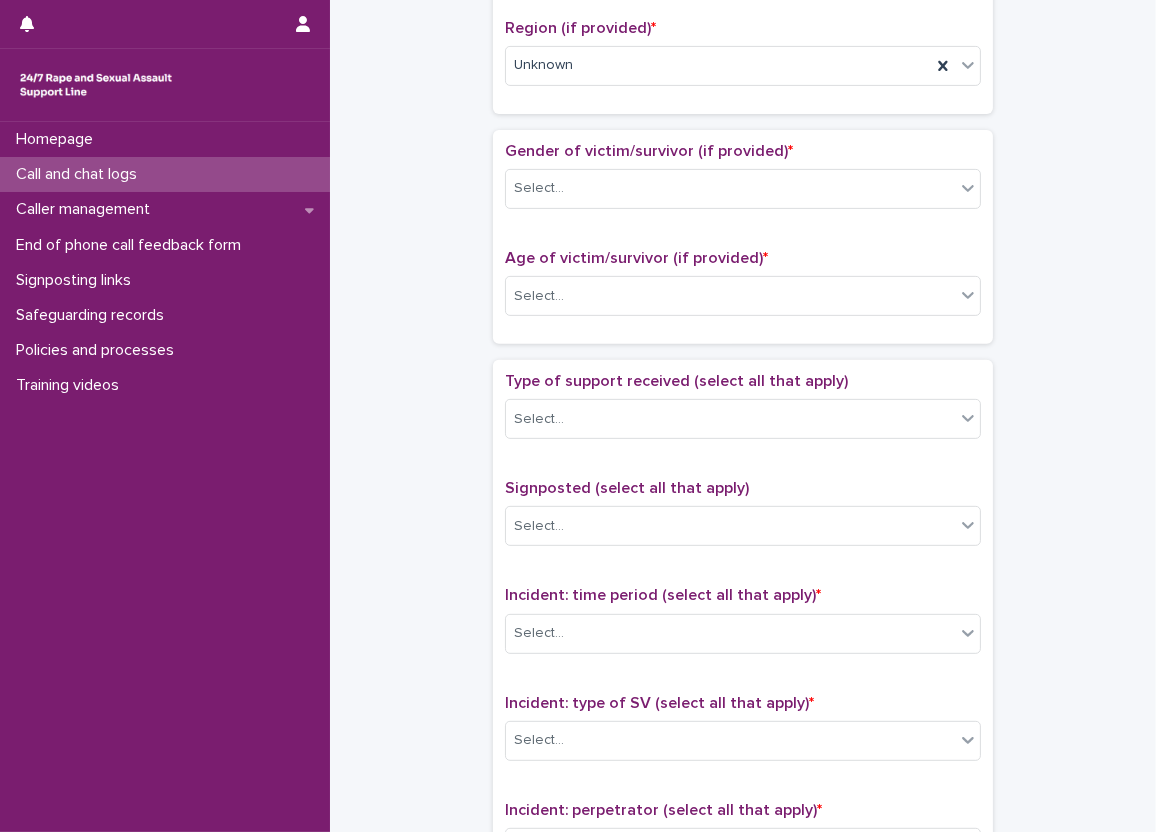 scroll, scrollTop: 800, scrollLeft: 0, axis: vertical 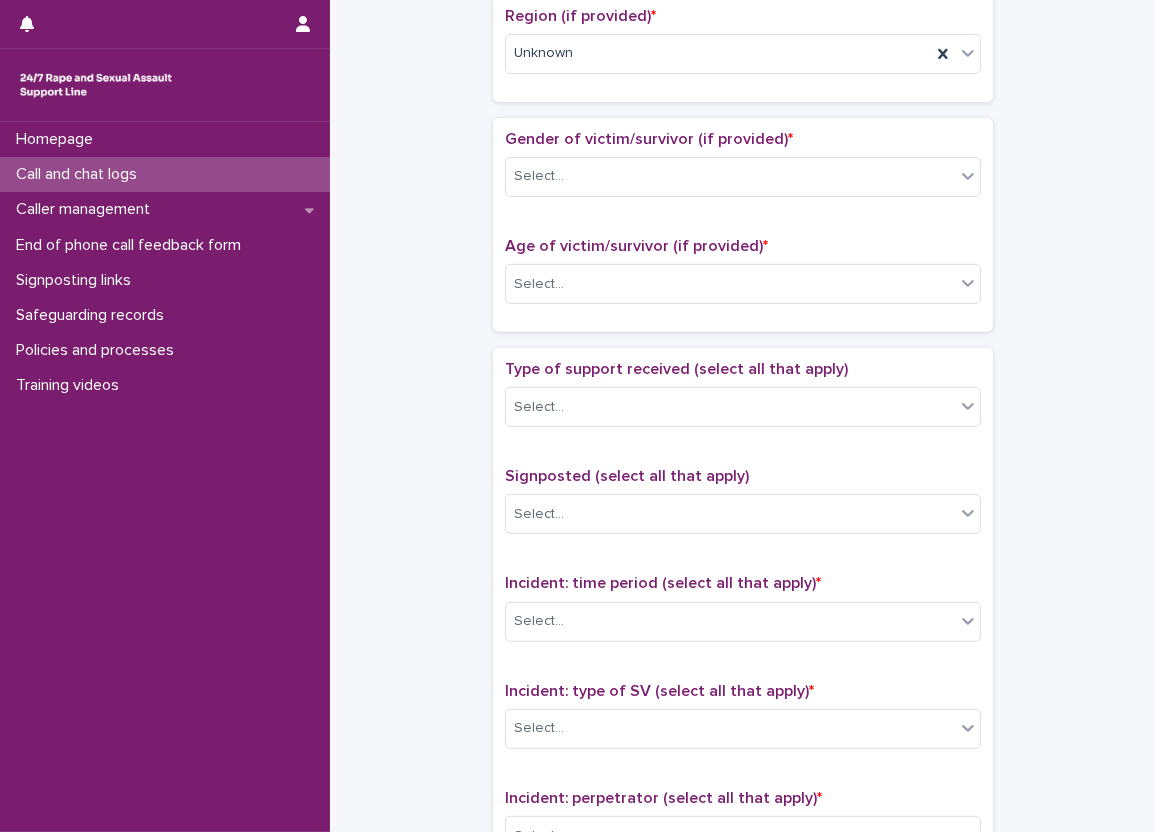 drag, startPoint x: 531, startPoint y: 207, endPoint x: 538, endPoint y: 198, distance: 11.401754 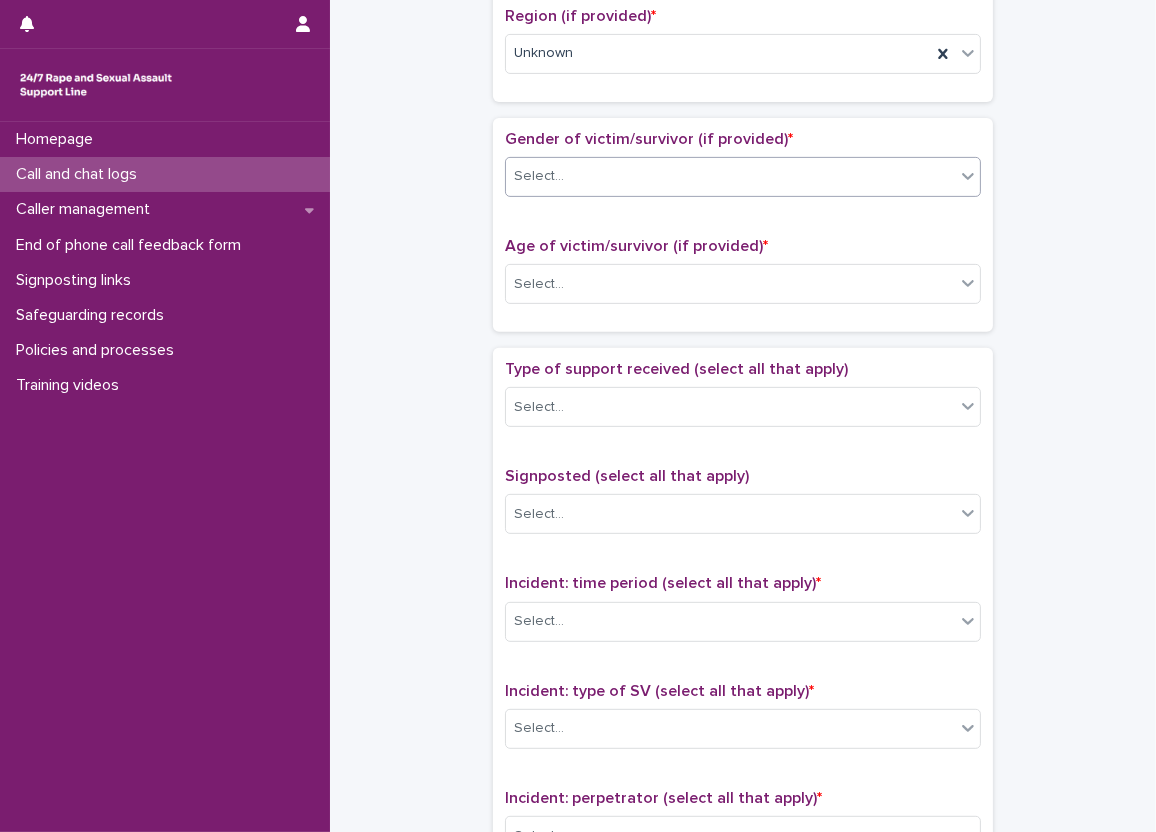 click on "Select..." at bounding box center (743, 177) 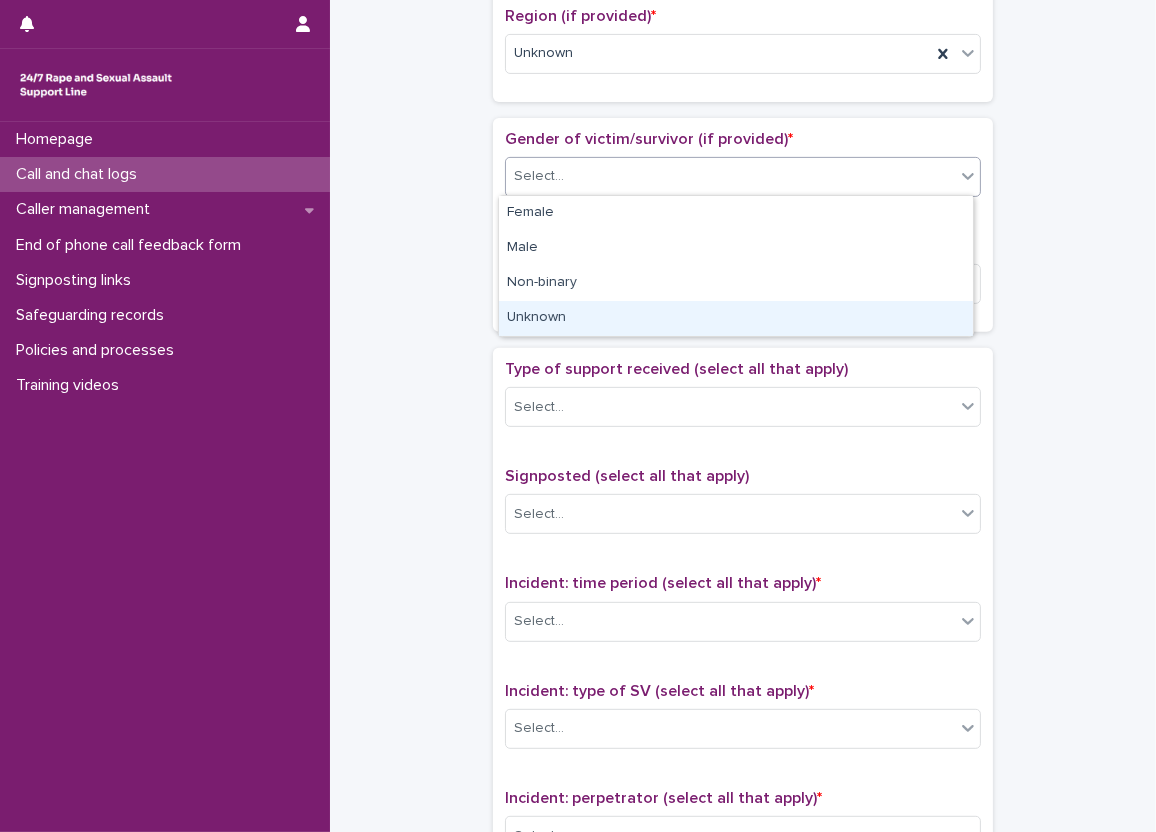 click on "Unknown" at bounding box center (736, 318) 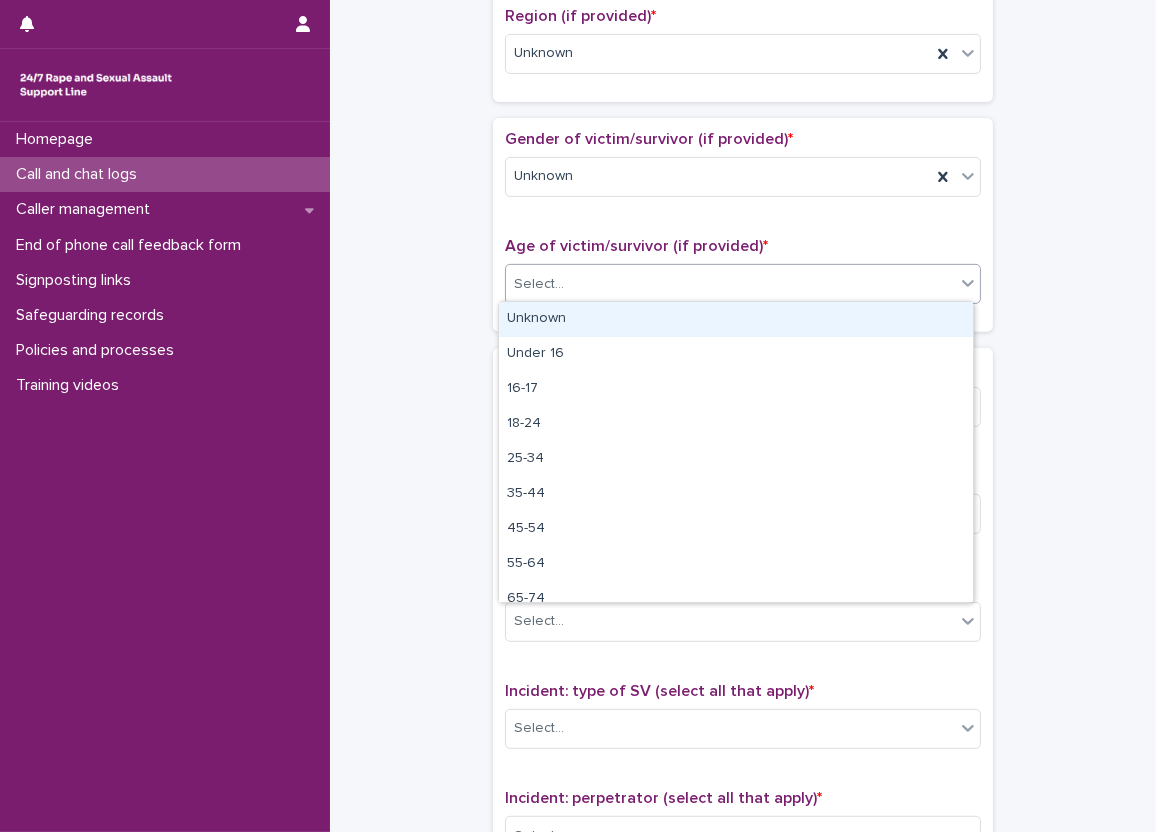 click on "Select..." at bounding box center (730, 284) 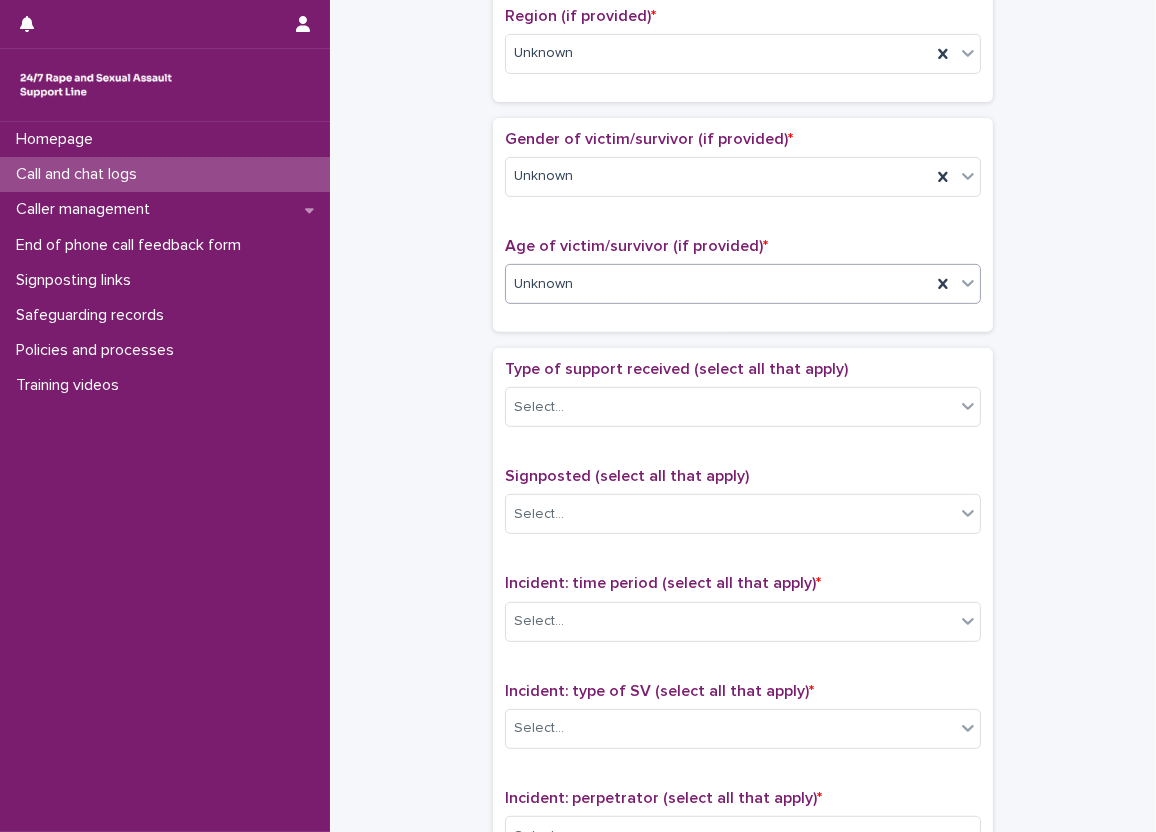 click on "**********" at bounding box center (743, 234) 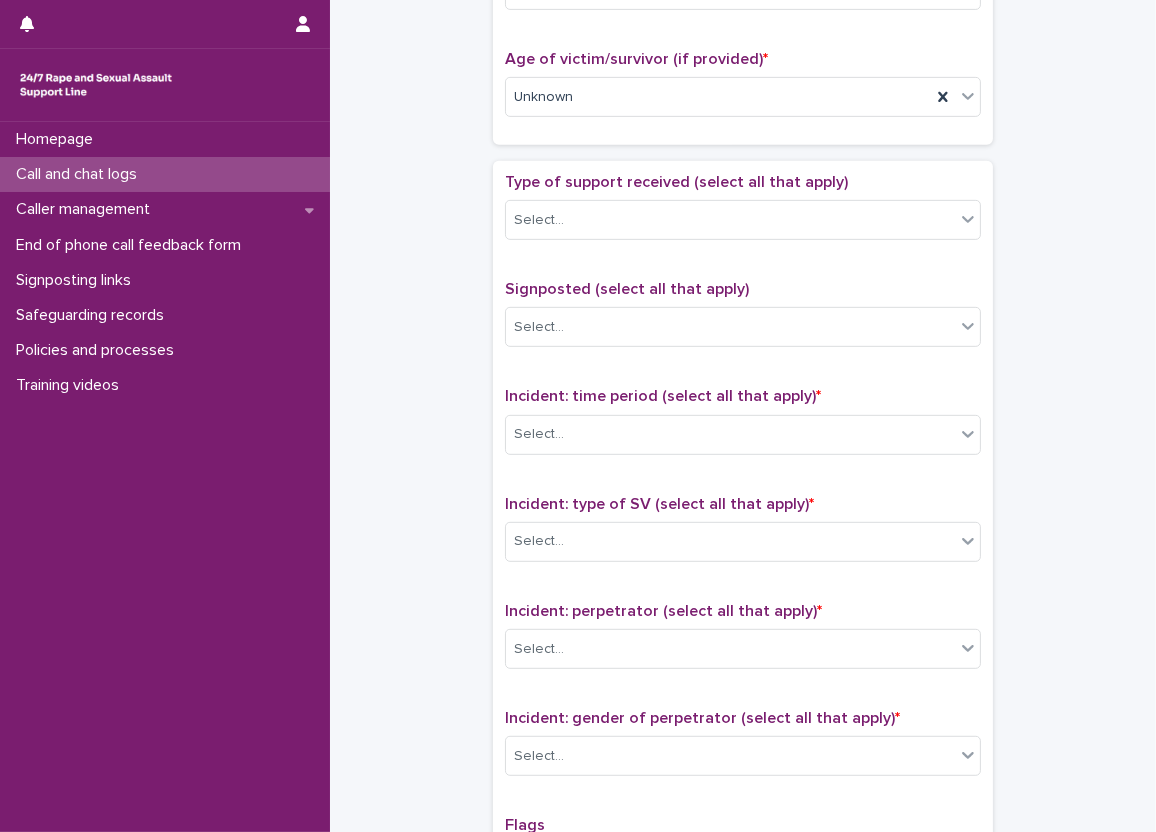 scroll, scrollTop: 1100, scrollLeft: 0, axis: vertical 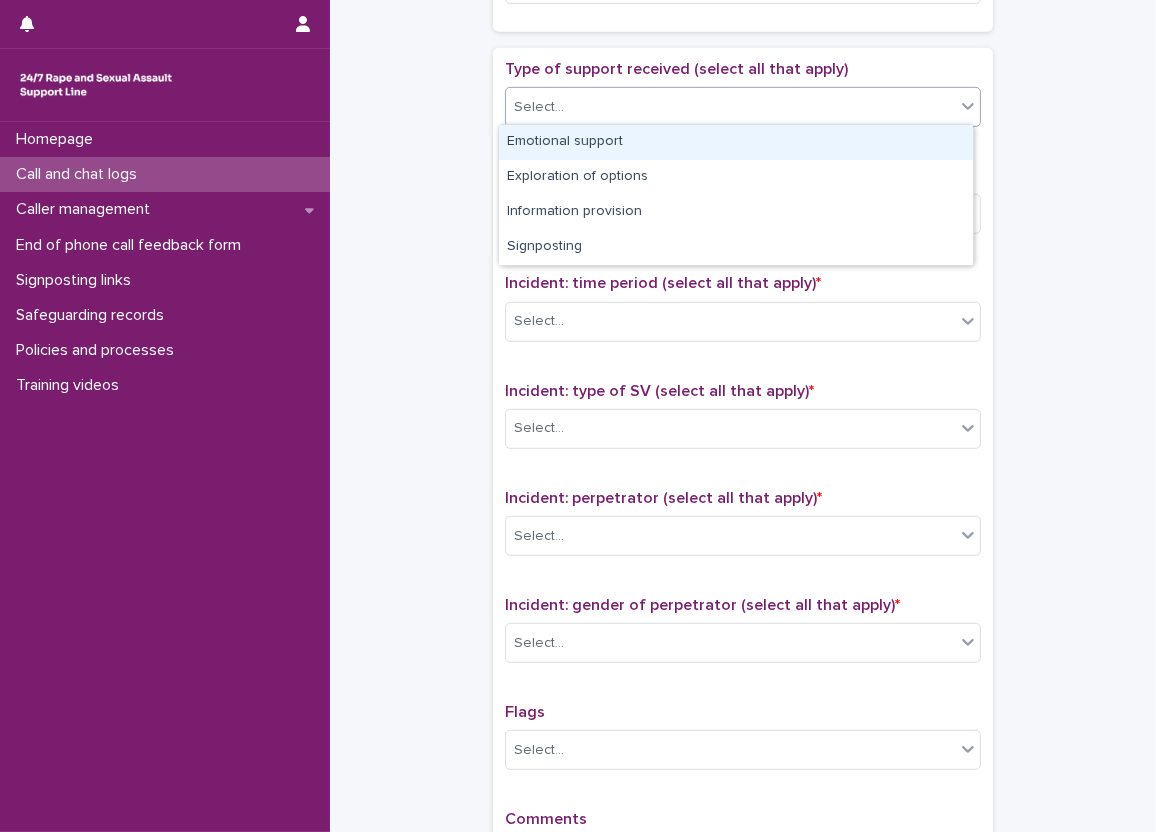 click on "Select..." at bounding box center [539, 107] 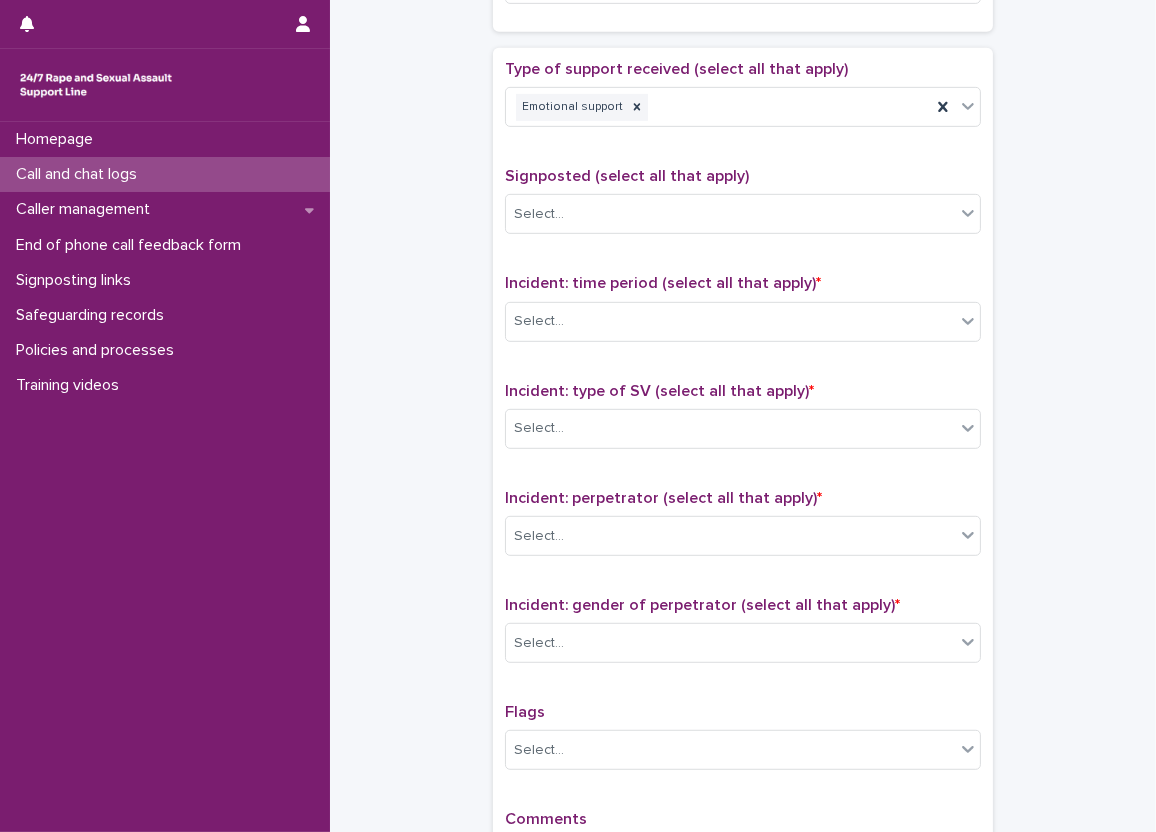 click on "**********" at bounding box center [743, -66] 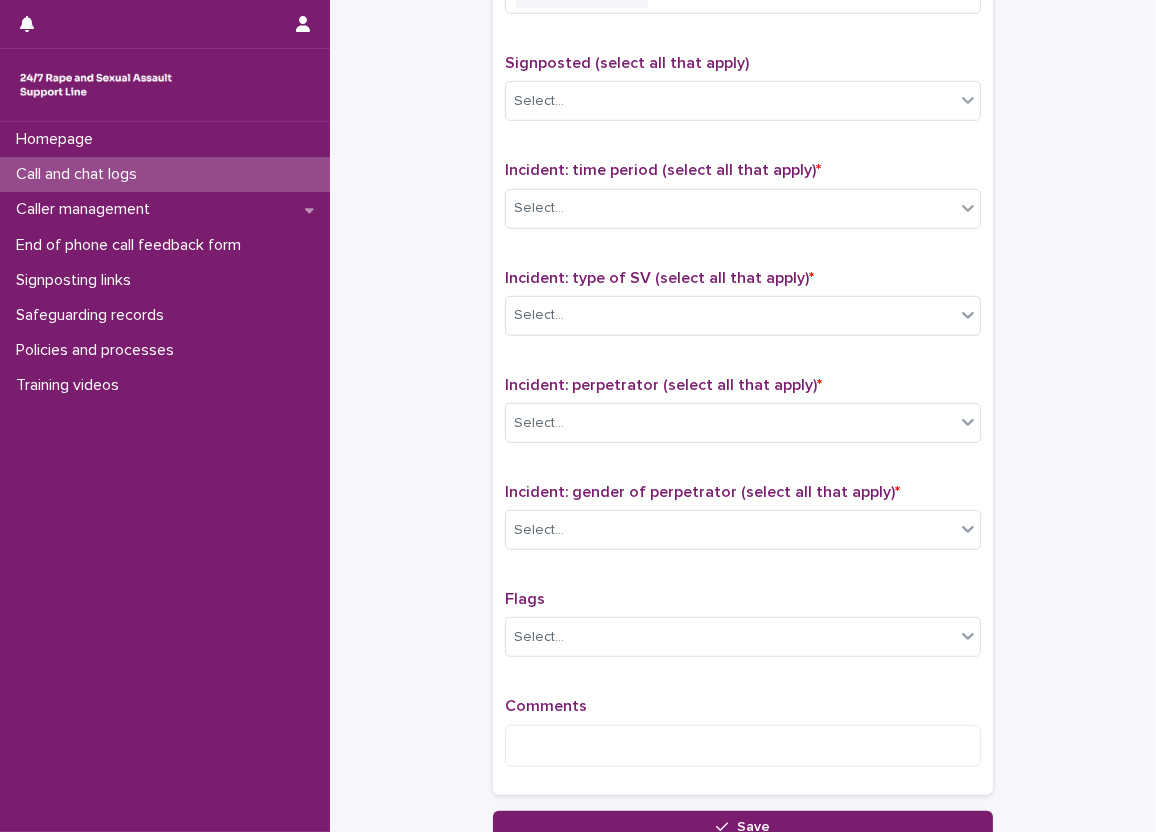 scroll, scrollTop: 1300, scrollLeft: 0, axis: vertical 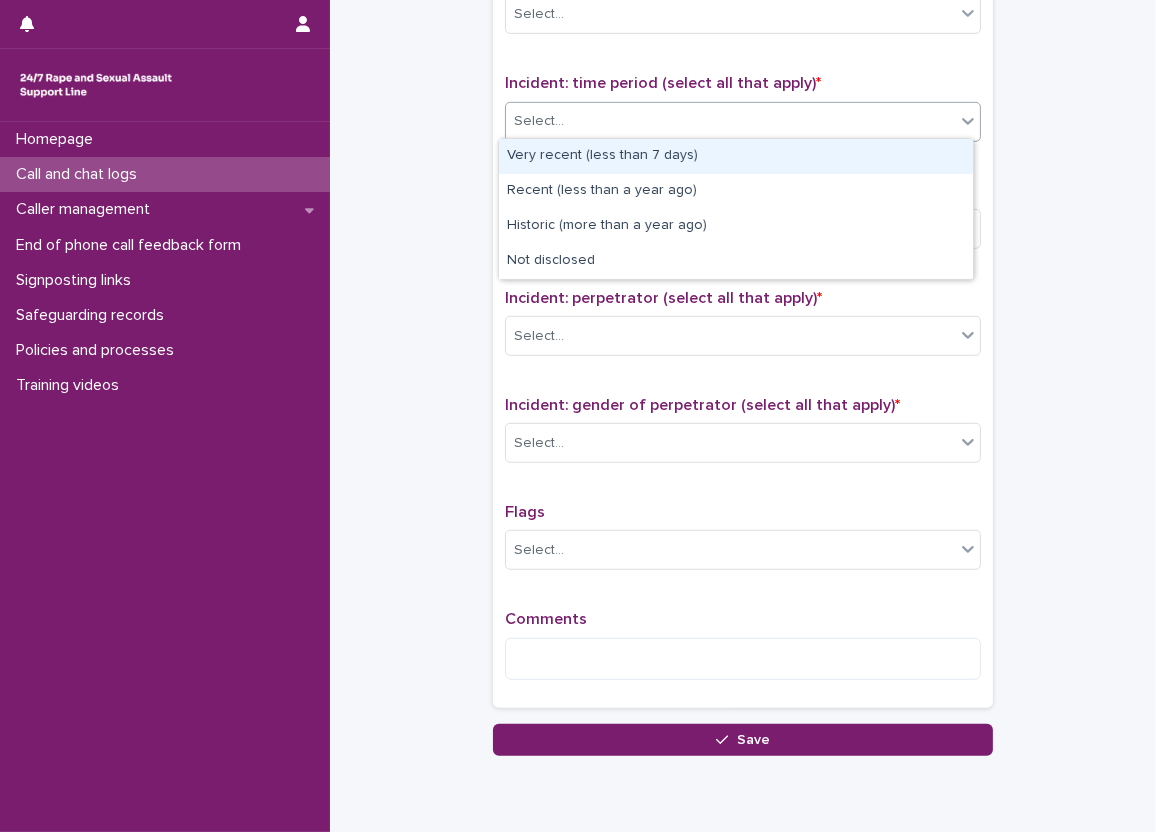 click on "Select..." at bounding box center (539, 121) 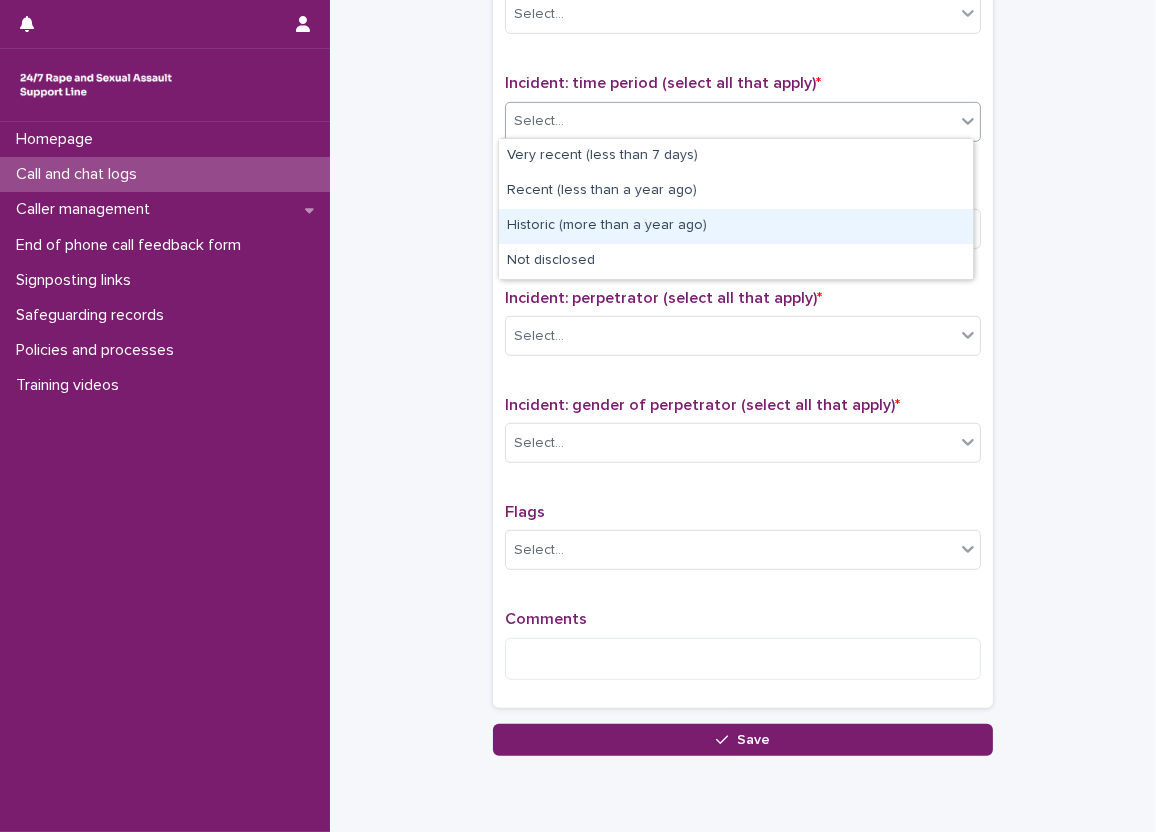 click on "Historic (more than a year ago)" at bounding box center (736, 226) 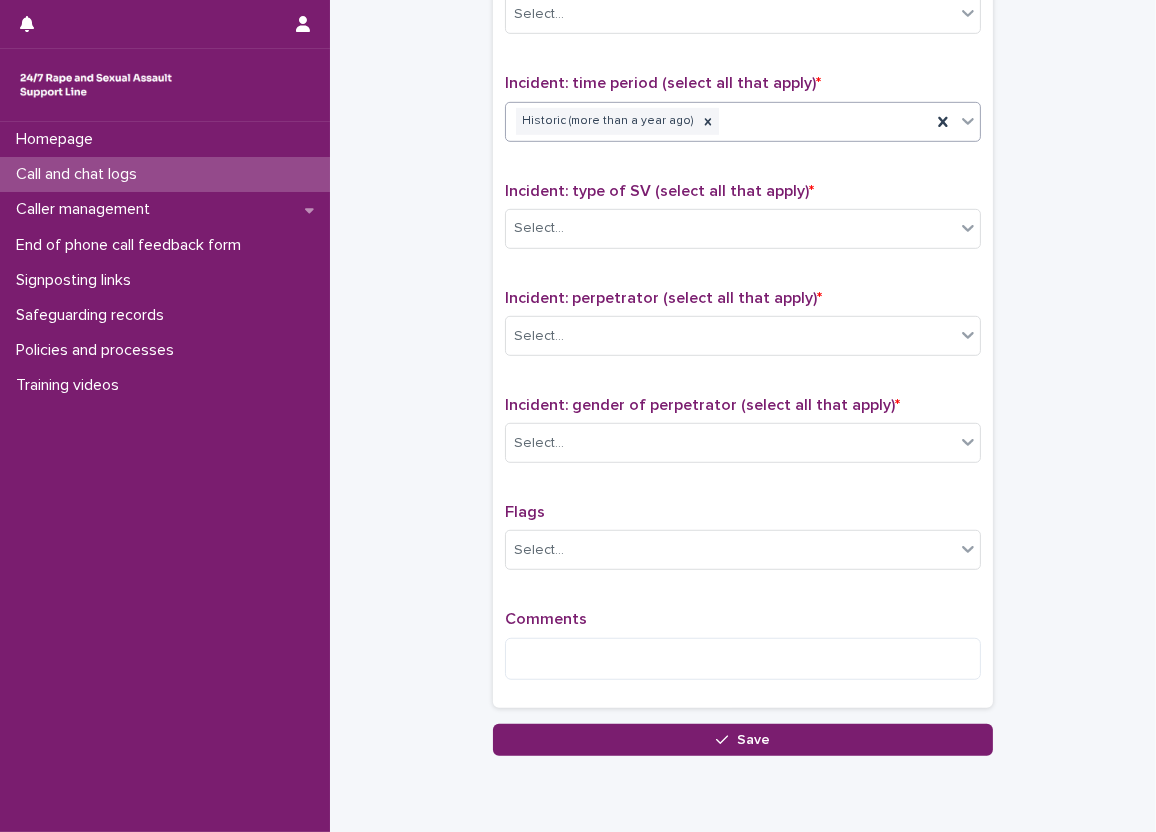 click on "Historic (more than a year ago)" at bounding box center (718, 121) 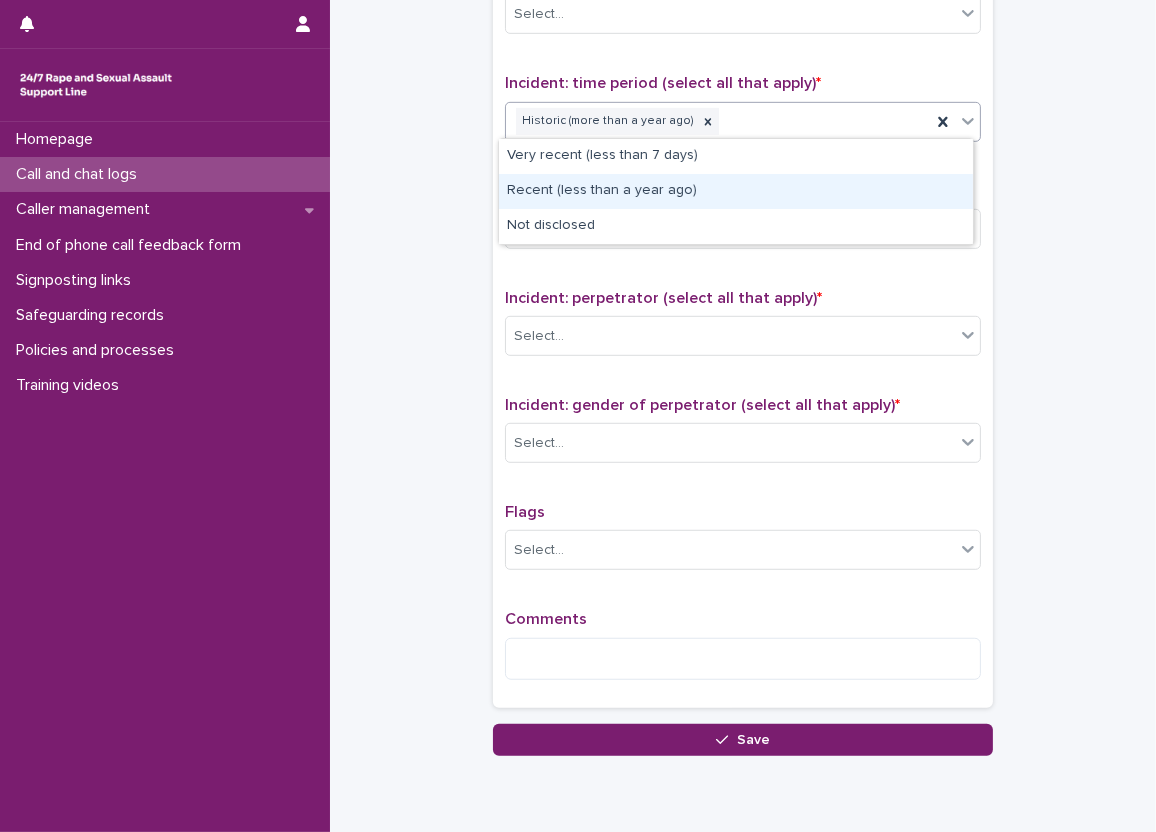 click on "Recent (less than a year ago)" at bounding box center [736, 191] 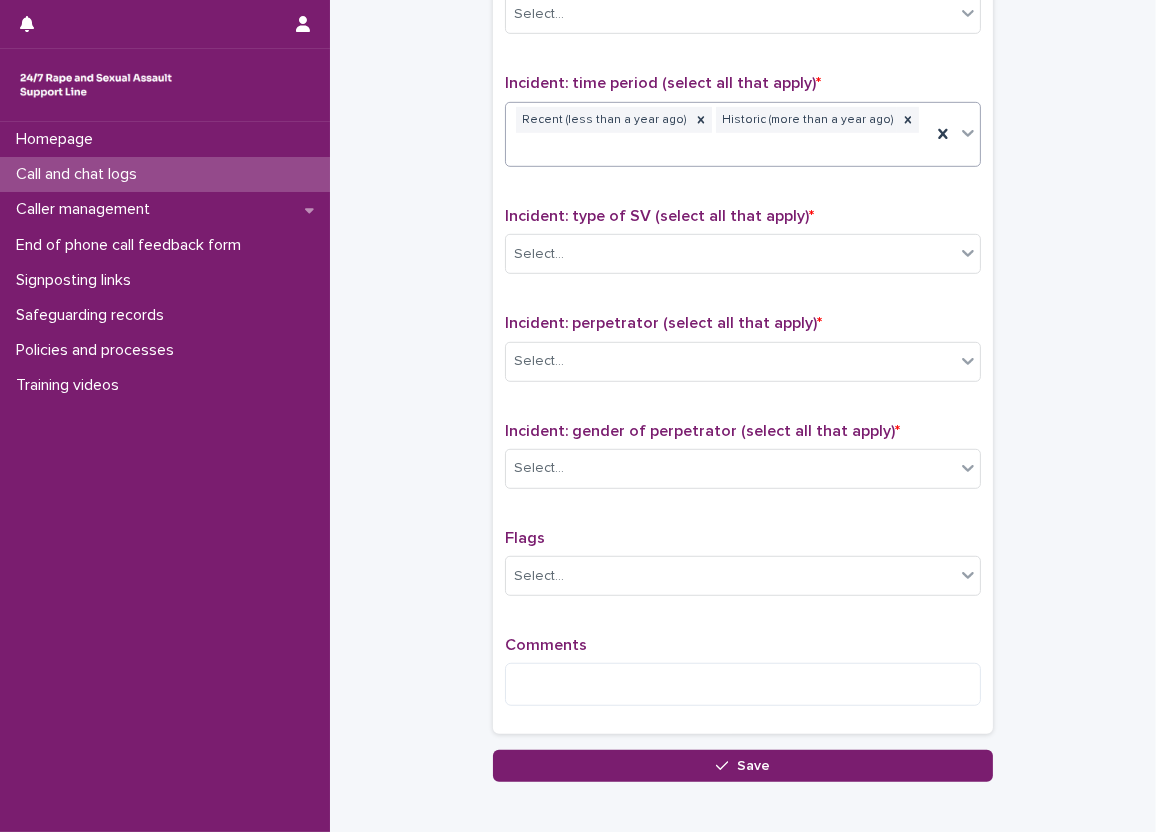 click on "**********" at bounding box center (743, -253) 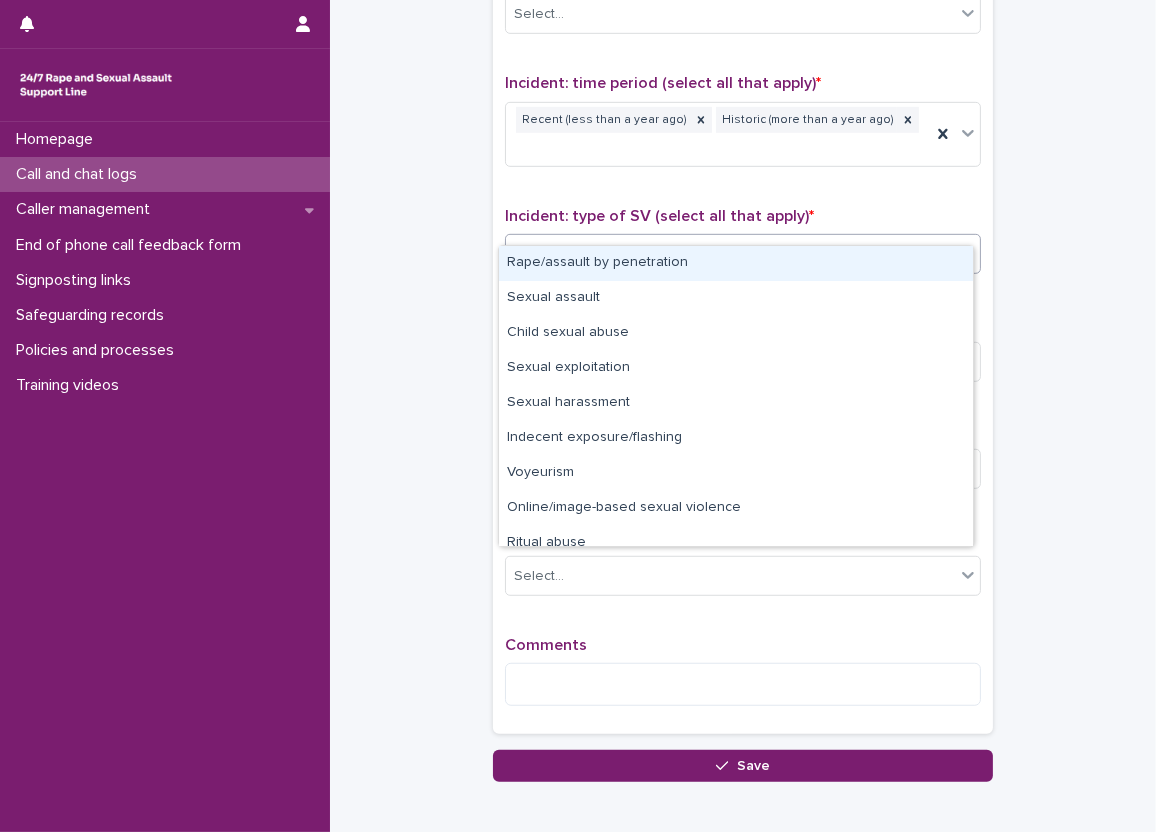 click on "Select..." at bounding box center [730, 254] 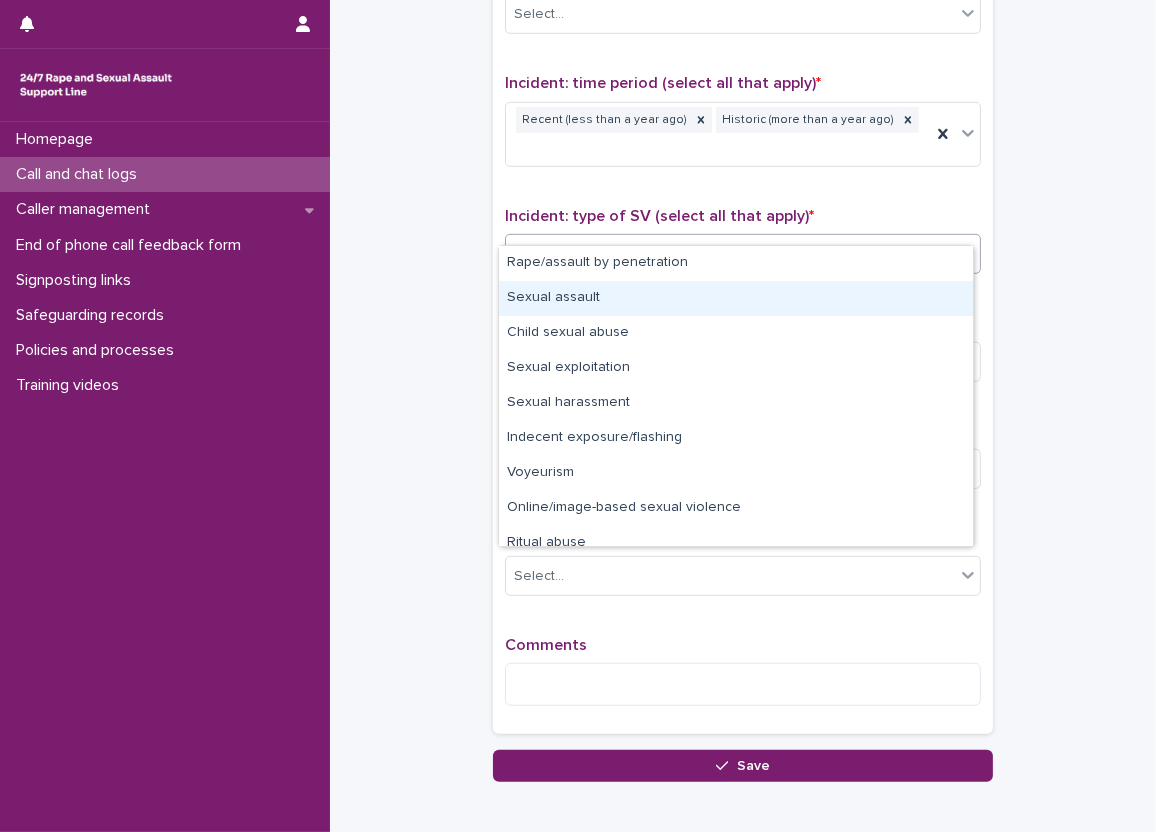 click on "Sexual assault" at bounding box center (736, 298) 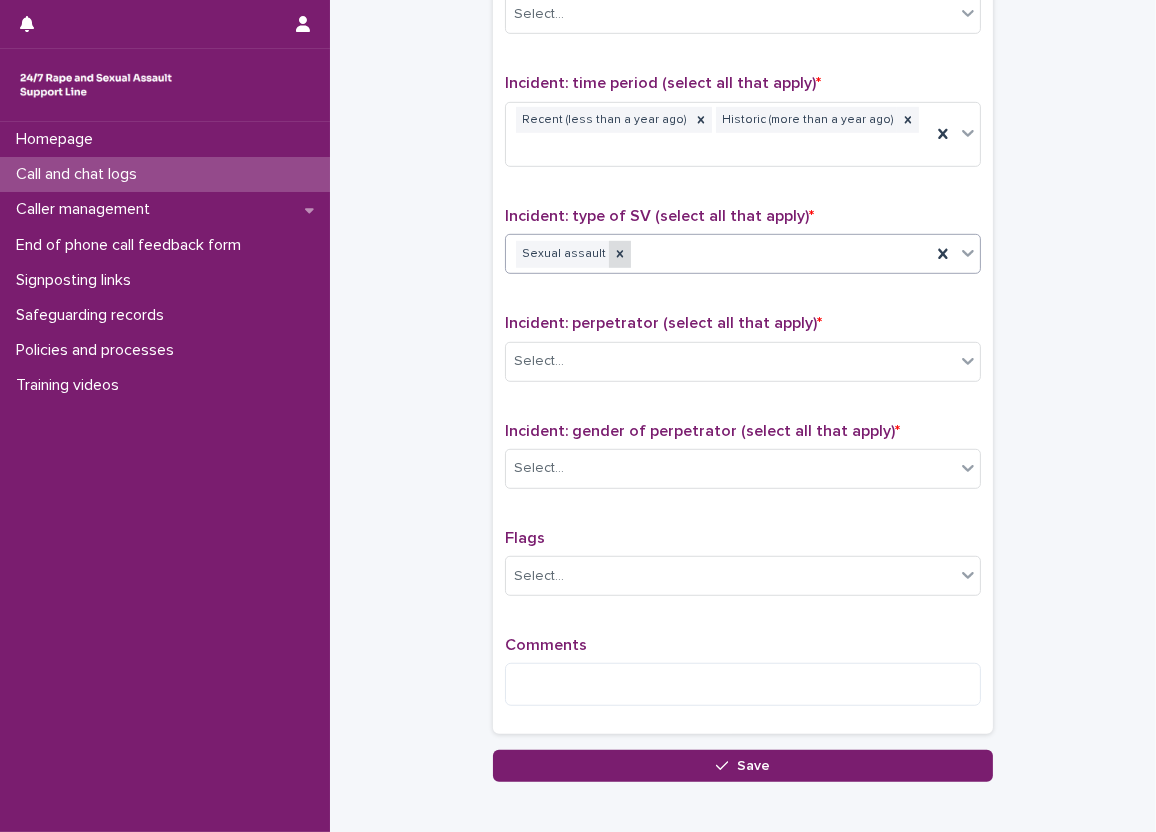 click 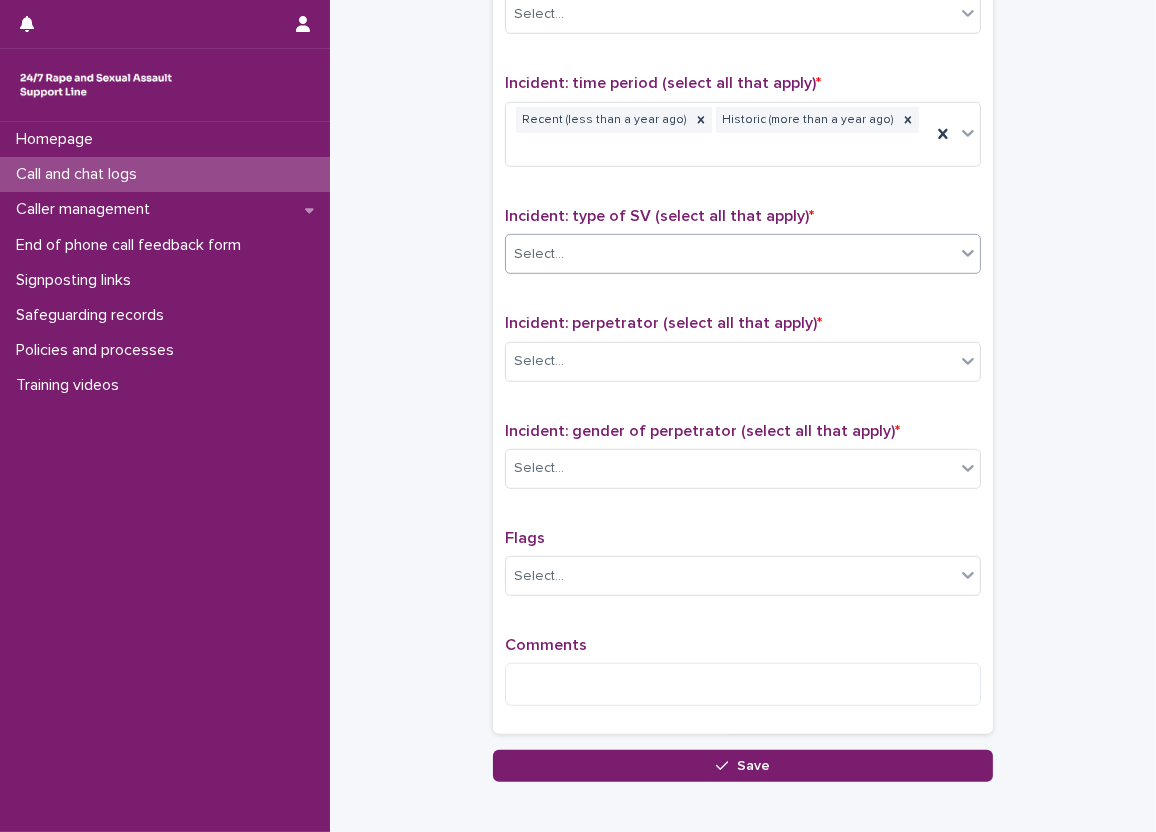 click on "Select..." at bounding box center [730, 254] 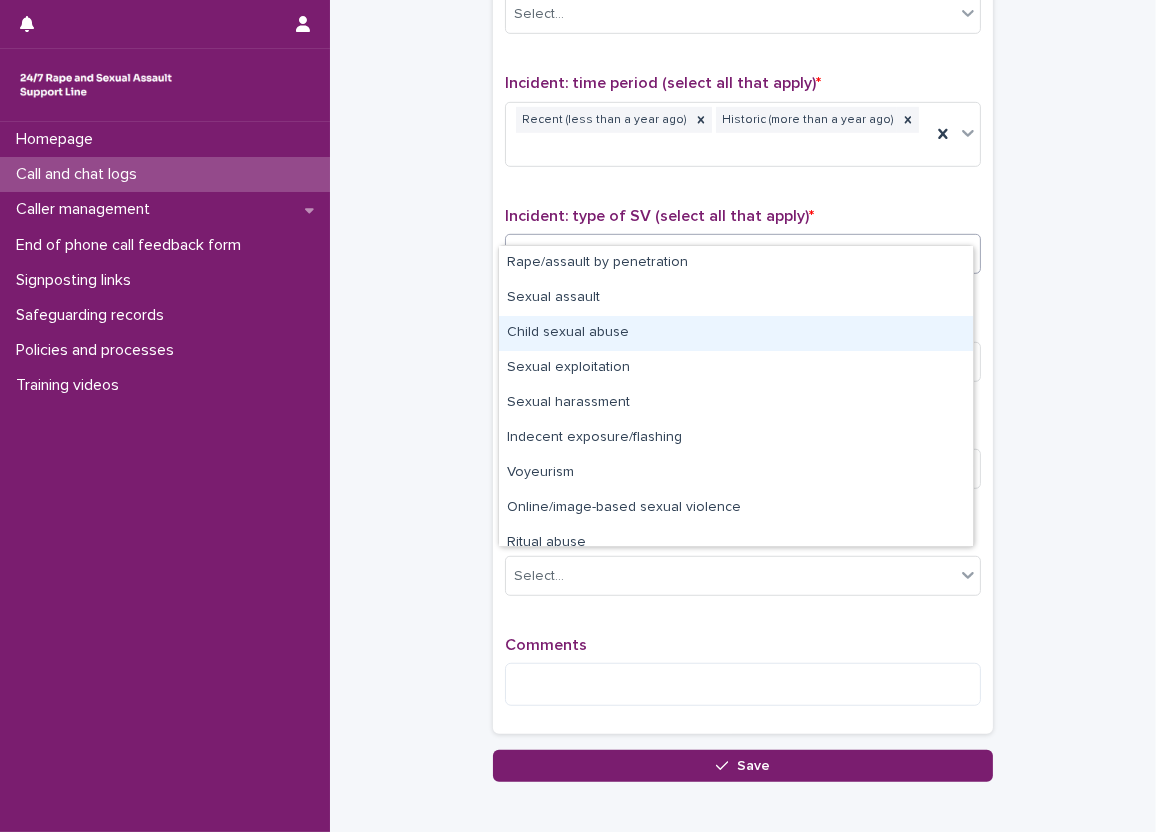 click on "Child sexual abuse" at bounding box center [736, 333] 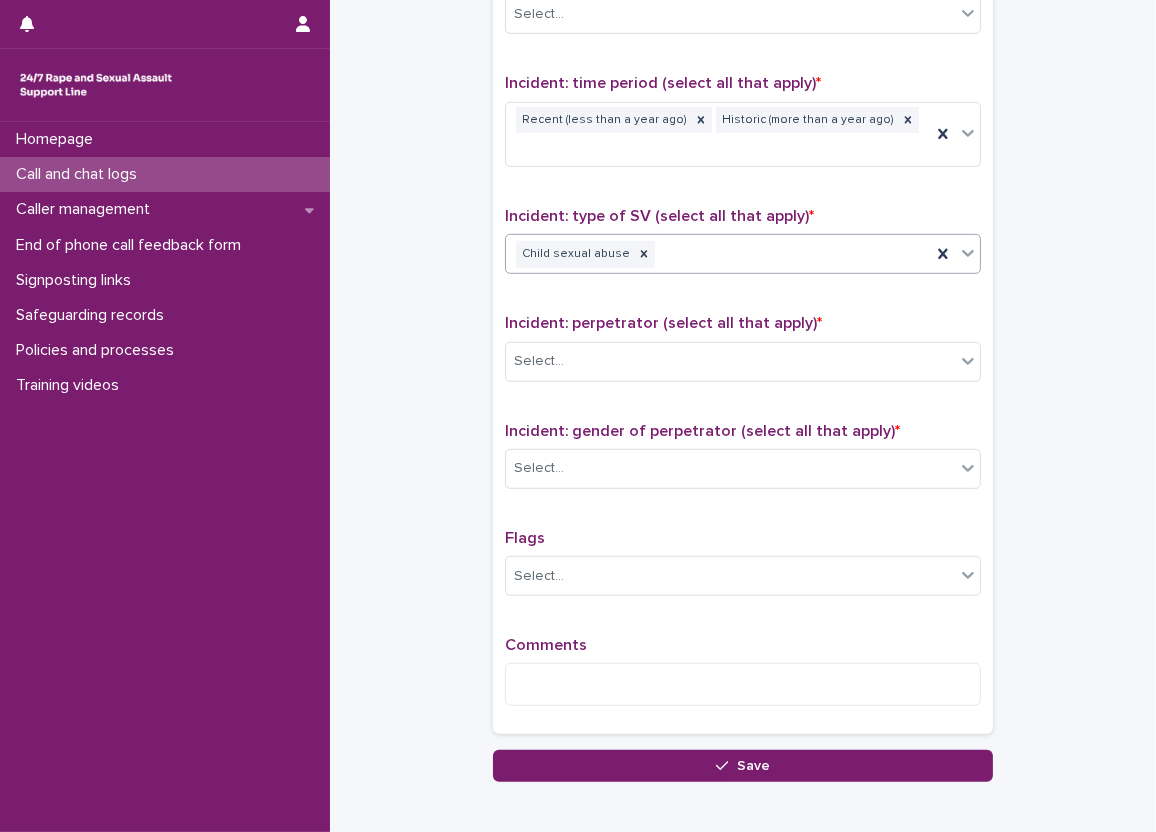 click on "Child sexual abuse" at bounding box center [718, 254] 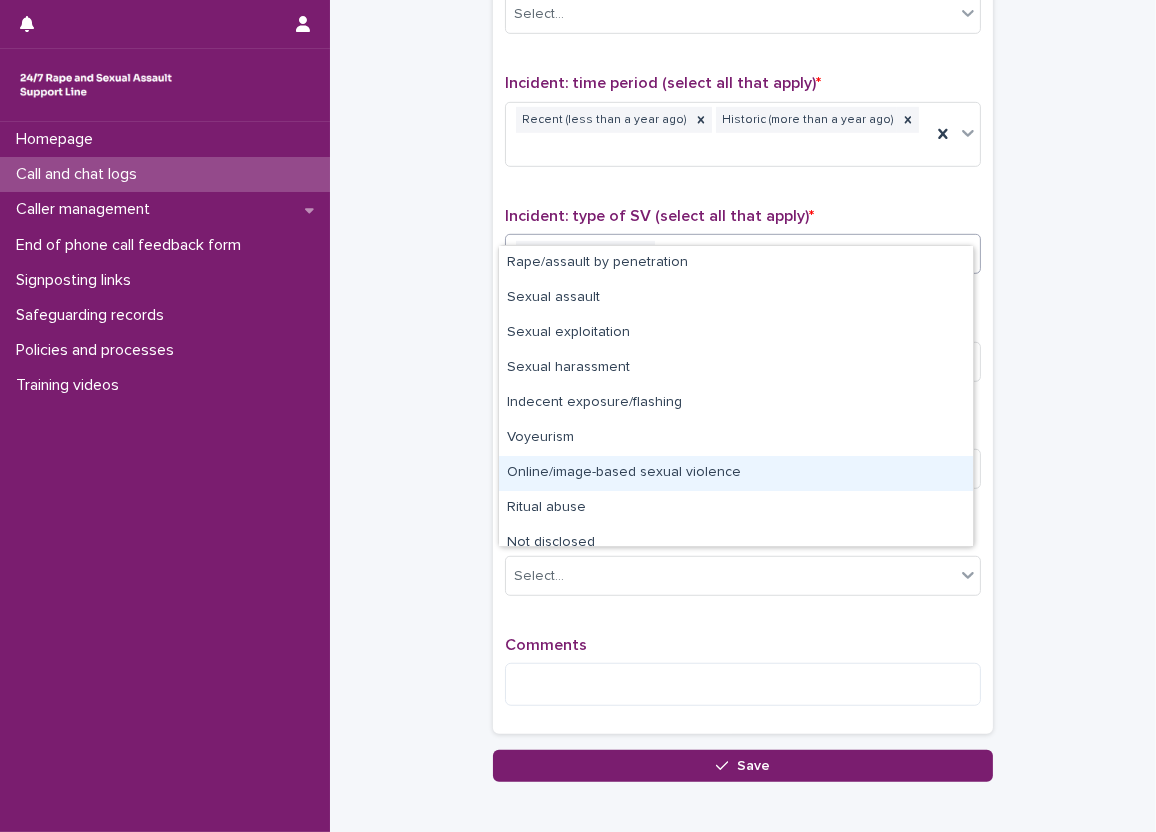drag, startPoint x: 725, startPoint y: 453, endPoint x: 719, endPoint y: 466, distance: 14.3178215 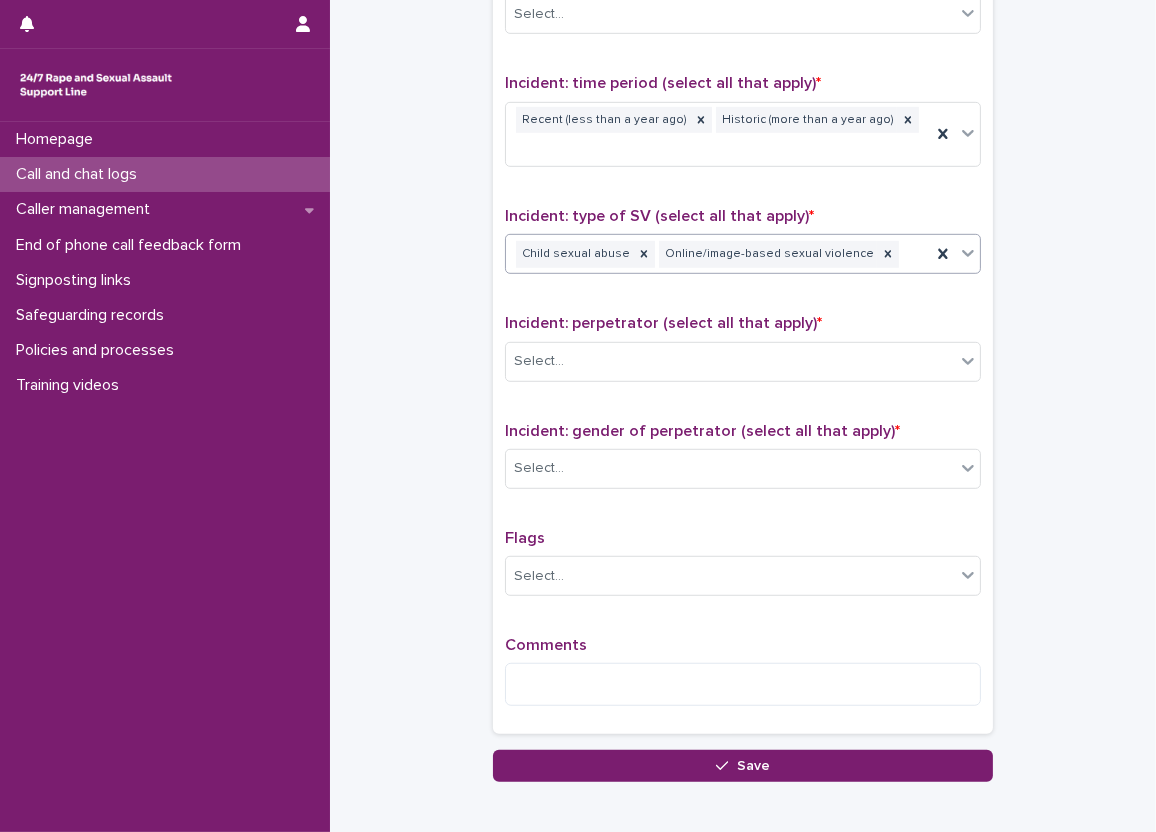 click on "Child sexual abuse Online/image-based sexual violence" at bounding box center (718, 254) 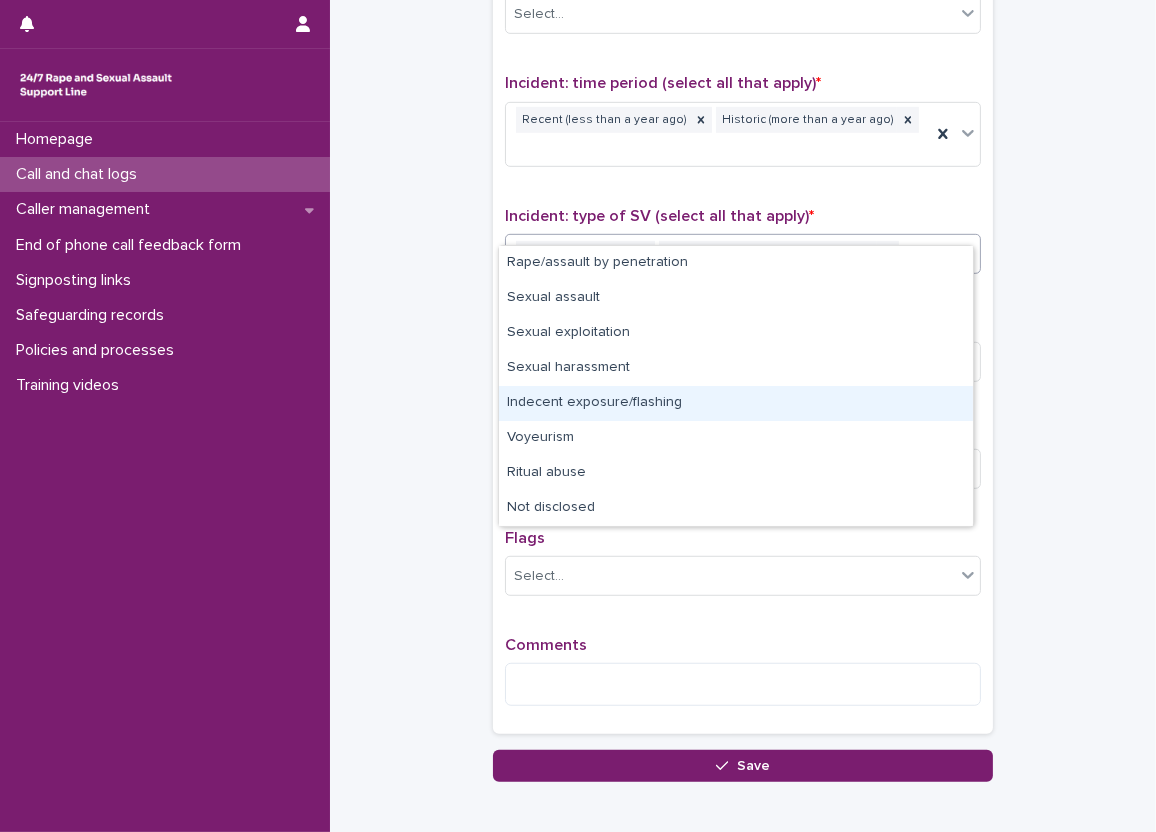 click on "Indecent exposure/flashing" at bounding box center [736, 403] 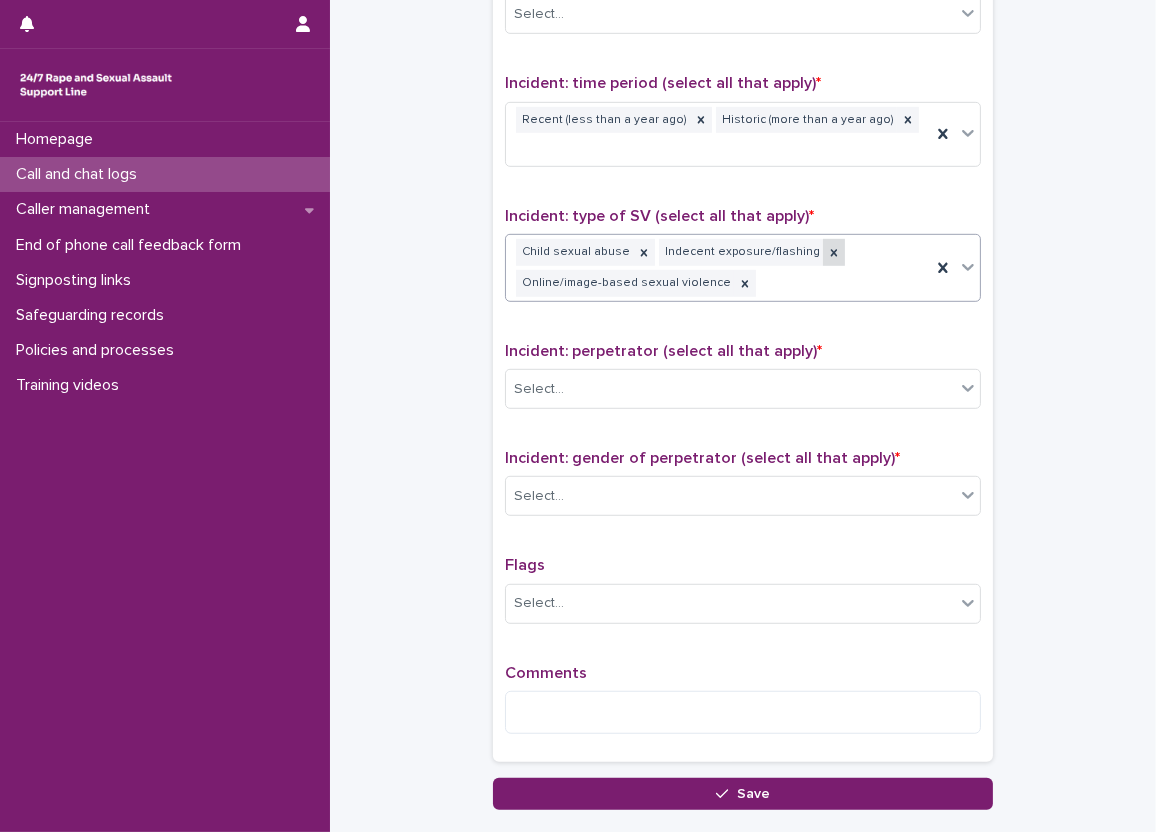 click 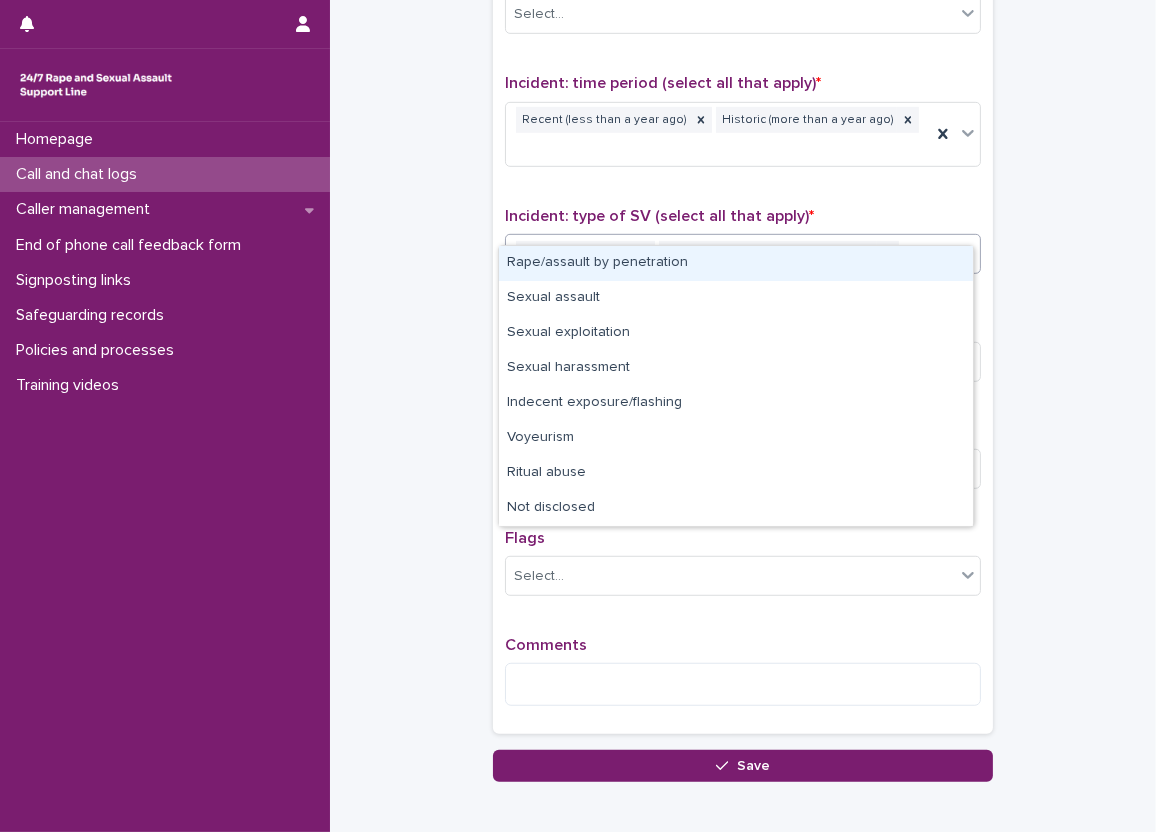 click on "Child sexual abuse Online/image-based sexual violence" at bounding box center (718, 254) 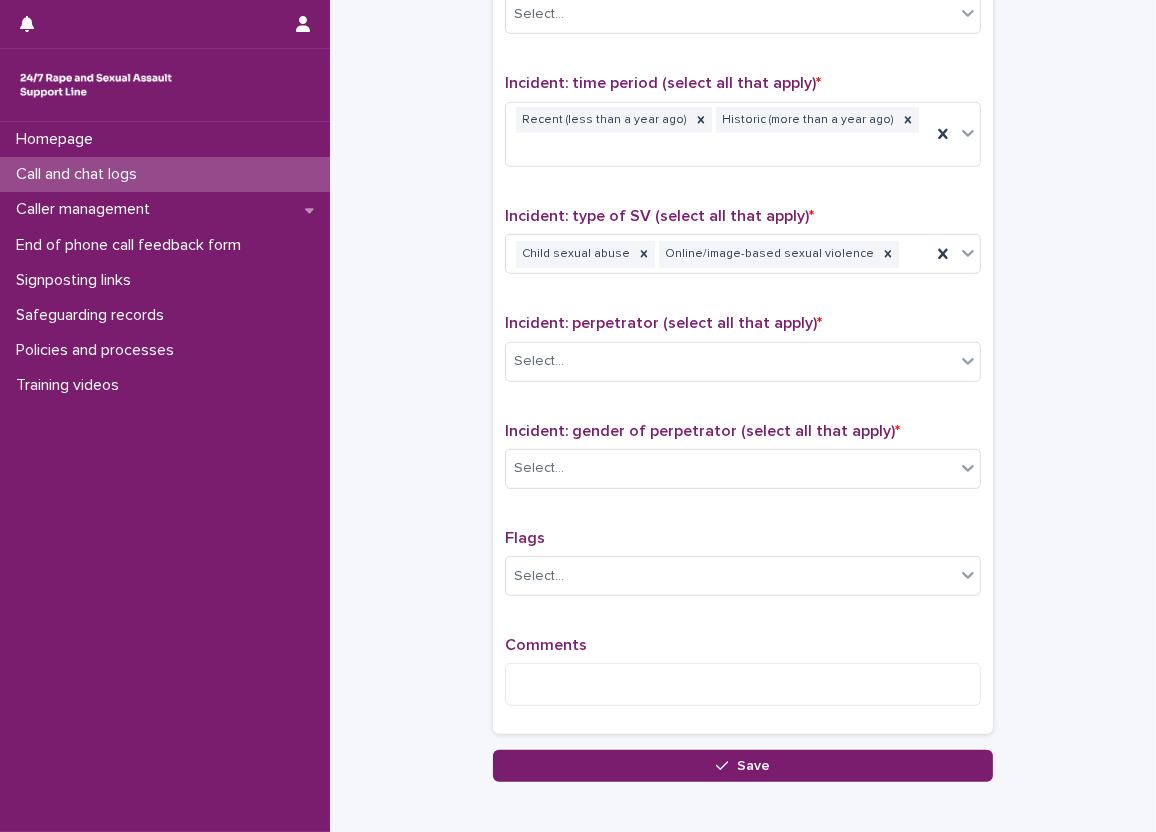 click on "**********" at bounding box center [743, -253] 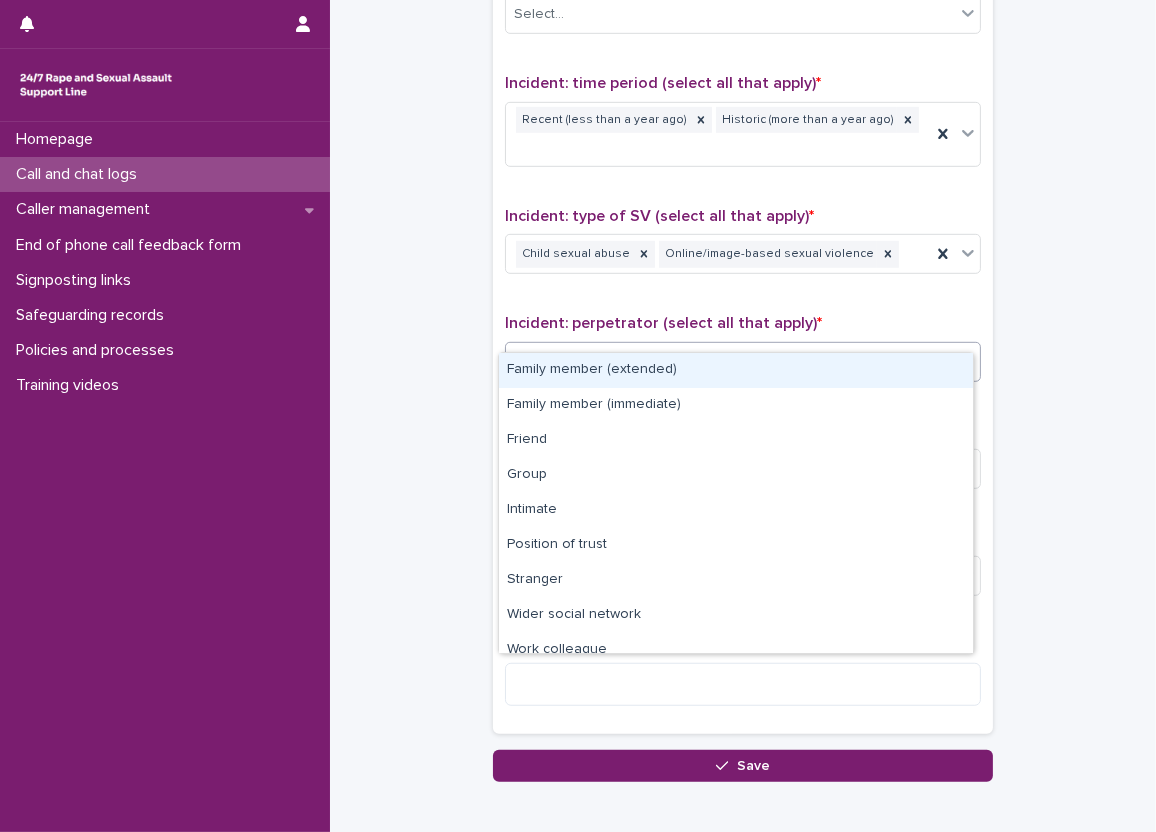 click on "Select..." at bounding box center [730, 361] 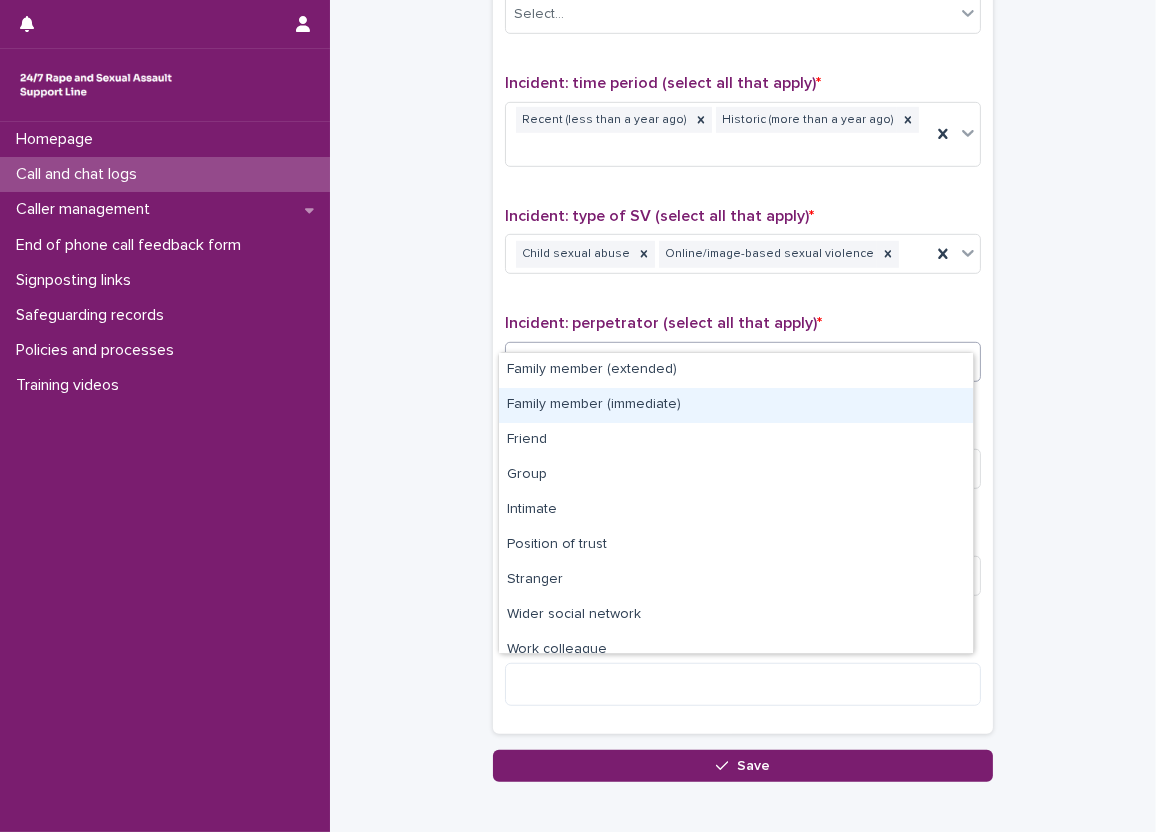 click on "Family member (immediate)" at bounding box center [736, 405] 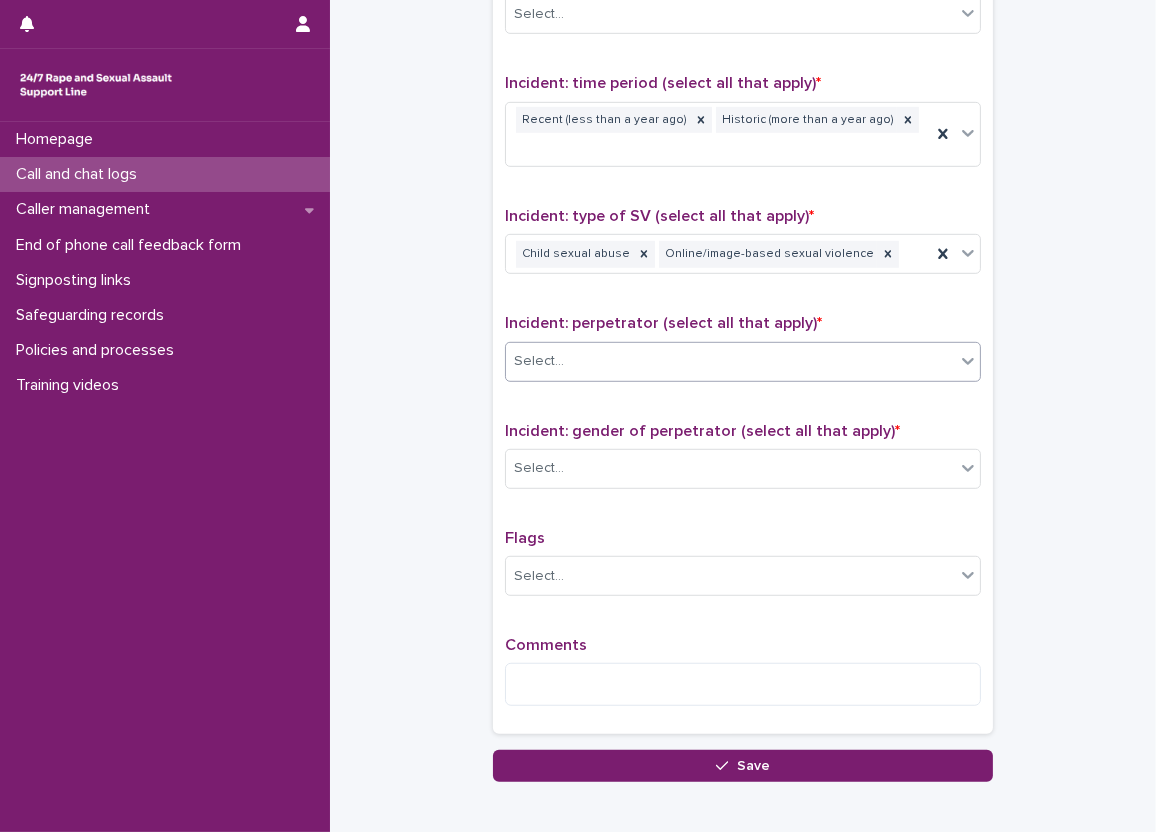 click on "Select..." at bounding box center (730, 361) 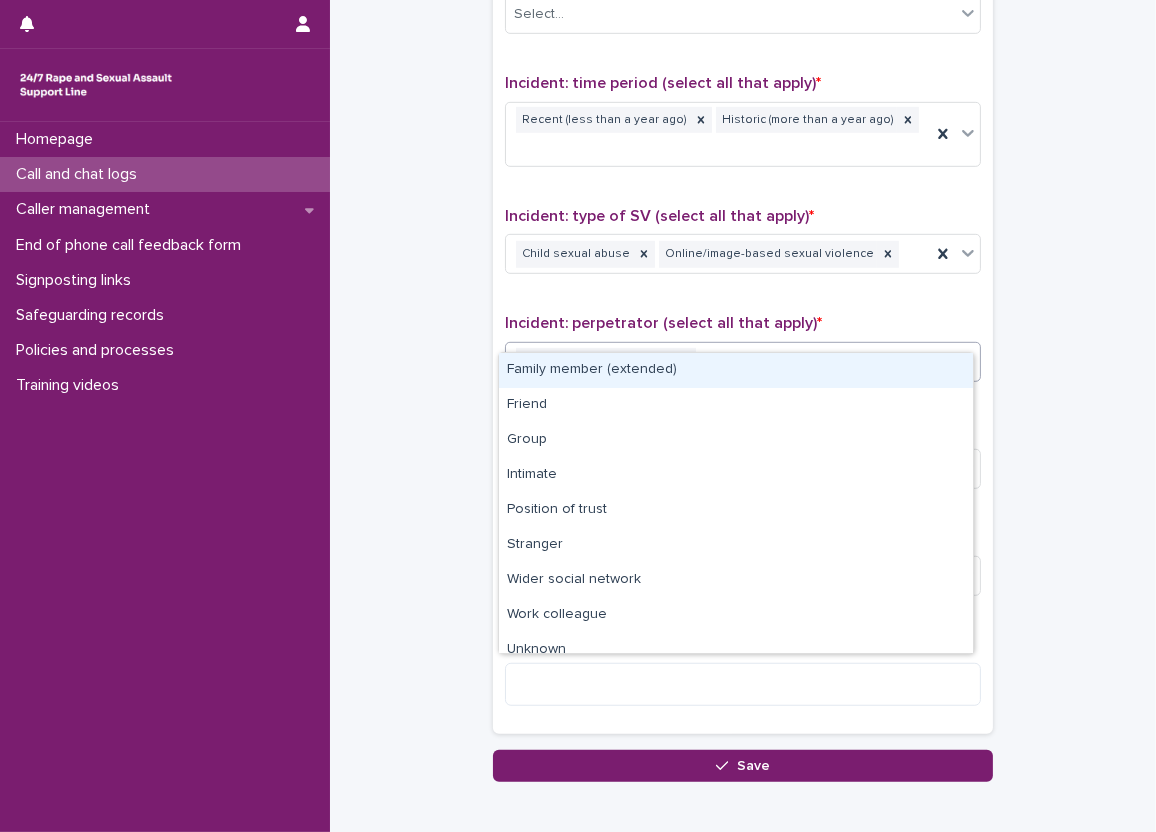 click on "Family member (extended)" at bounding box center [736, 370] 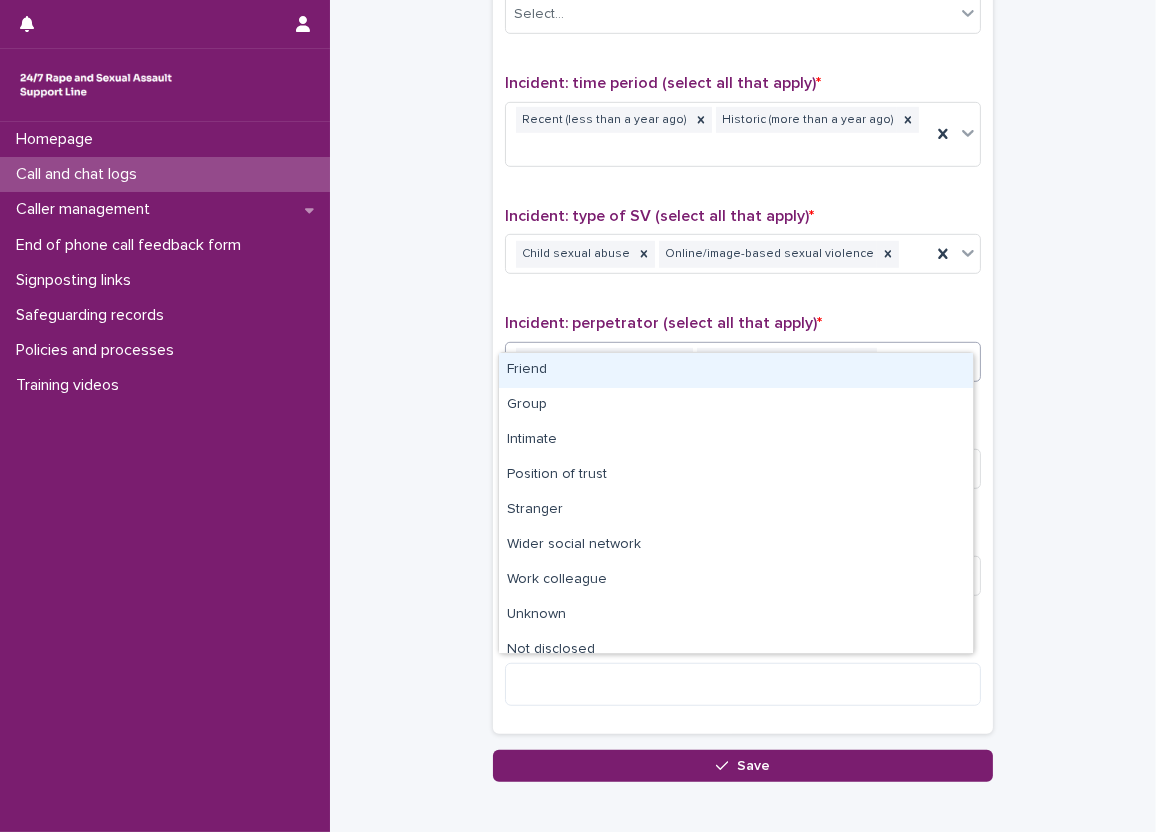 click on "Family member (extended) Family member (immediate)" at bounding box center [718, 361] 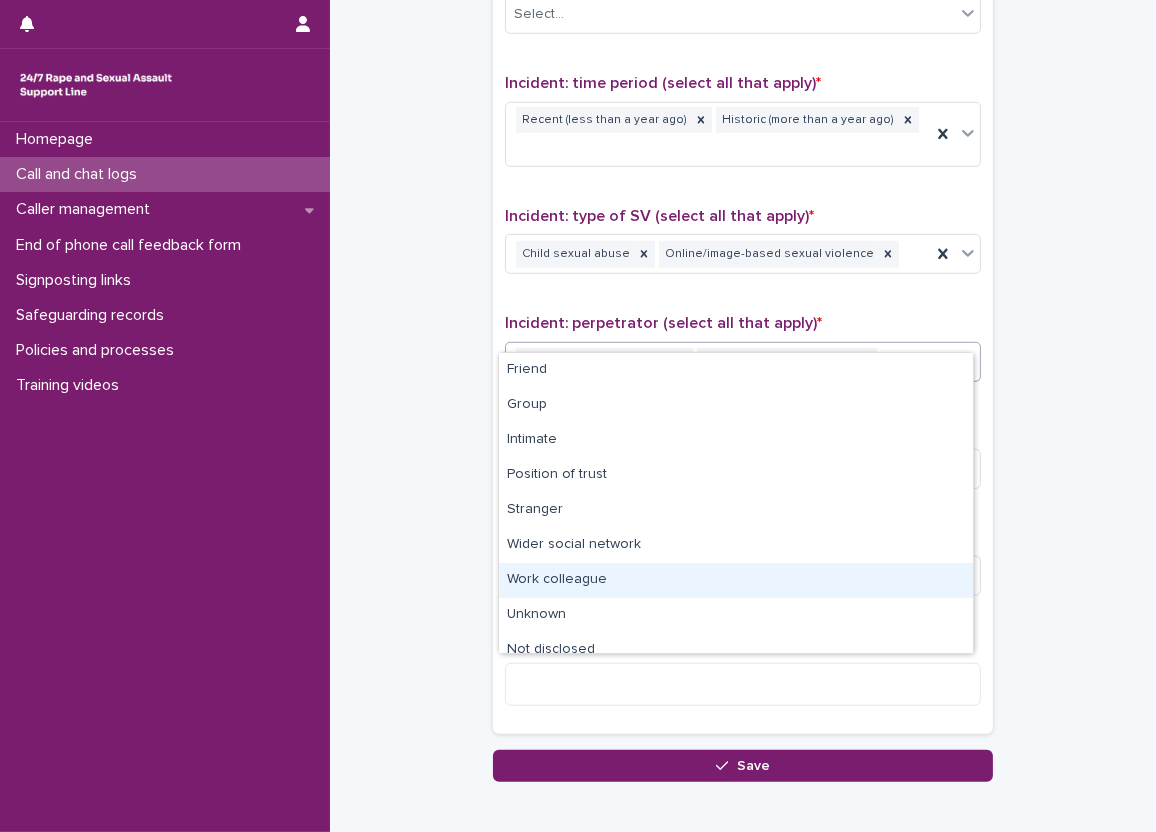click on "Work colleague" at bounding box center (736, 580) 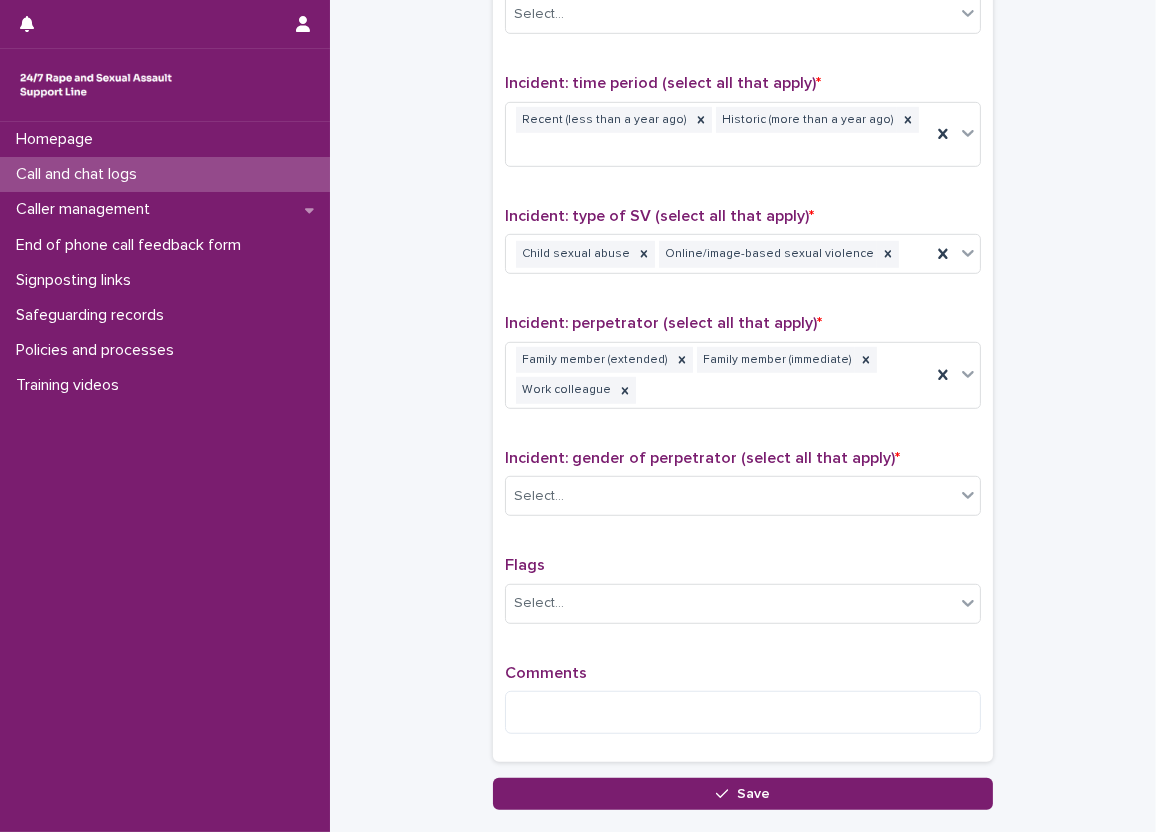 click on "Incident: gender of perpetrator (select all that apply) * Select..." at bounding box center (743, 490) 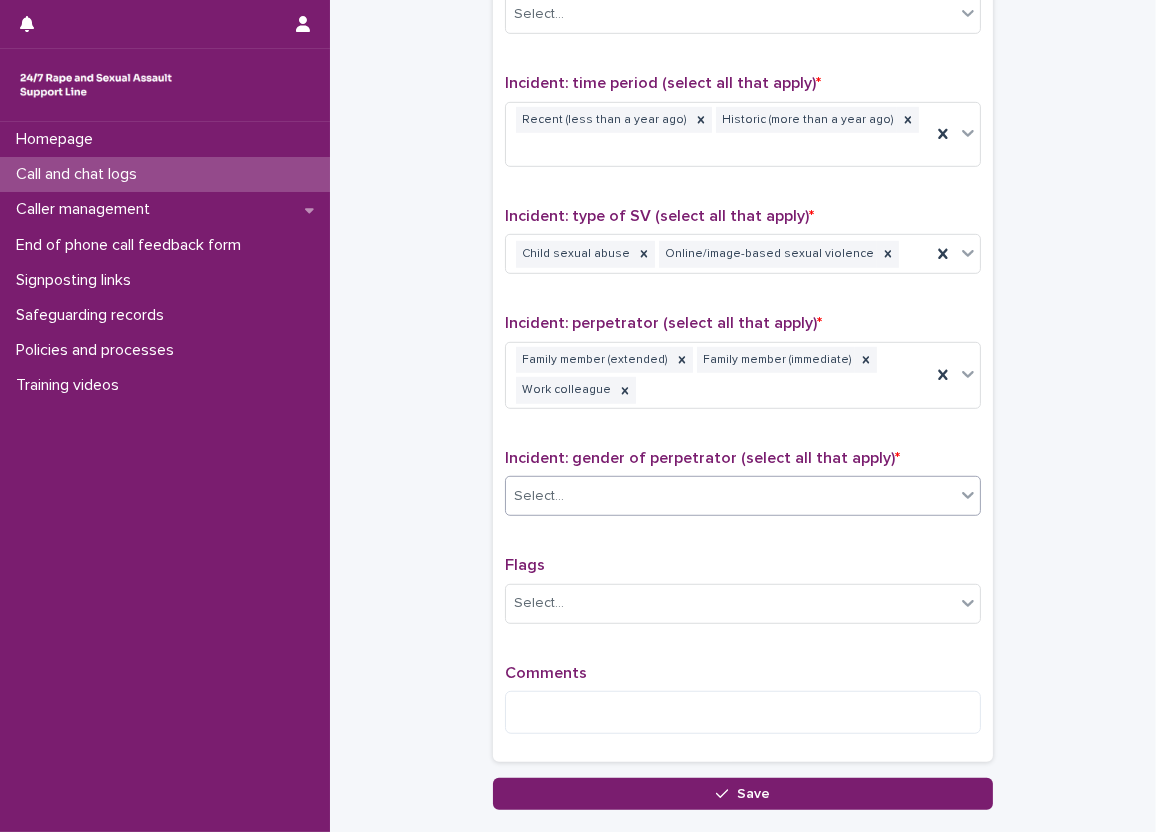 click on "Select..." at bounding box center (730, 496) 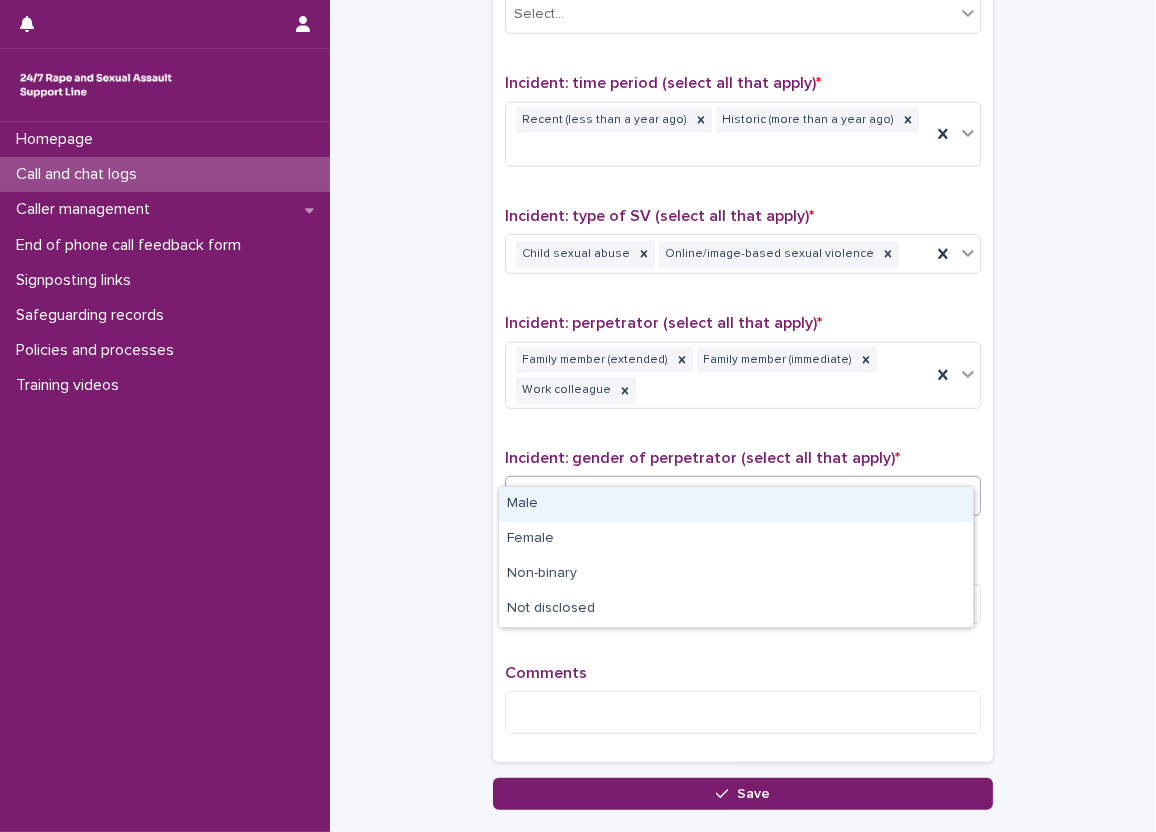 click on "Male" at bounding box center (736, 504) 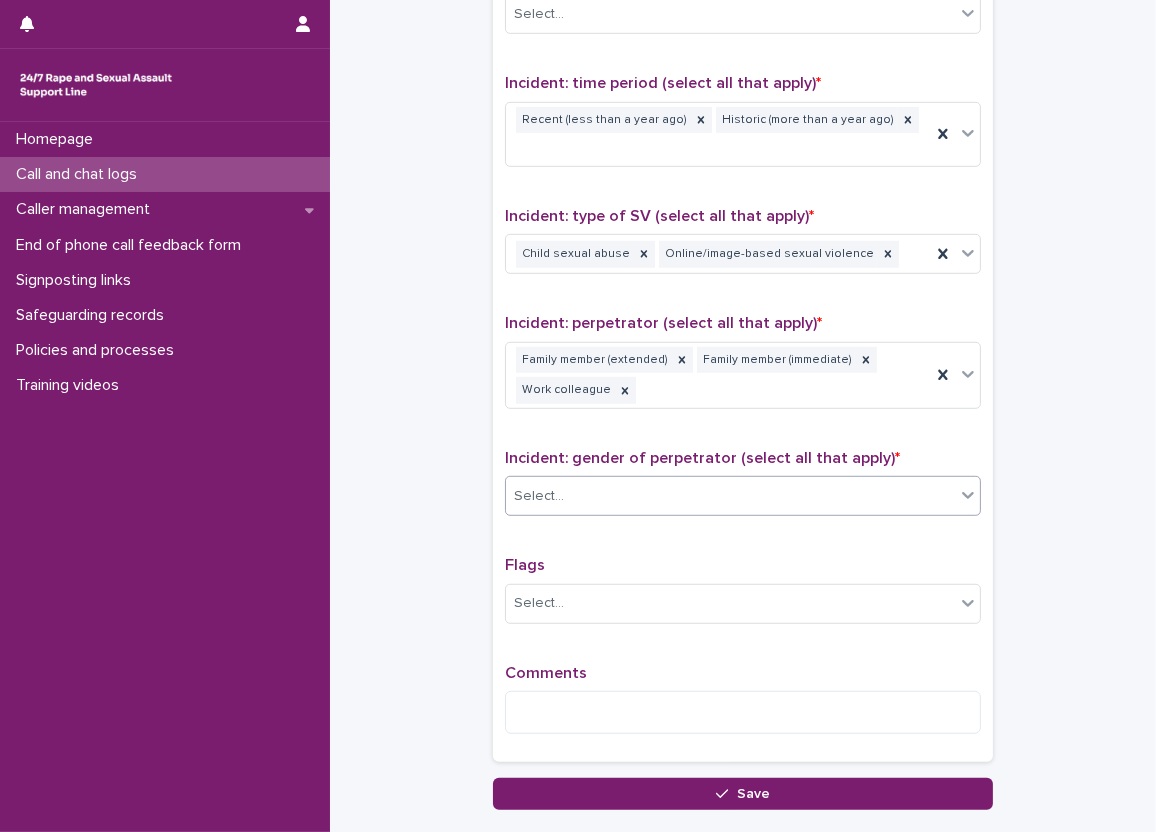 click on "**********" at bounding box center [578, 416] 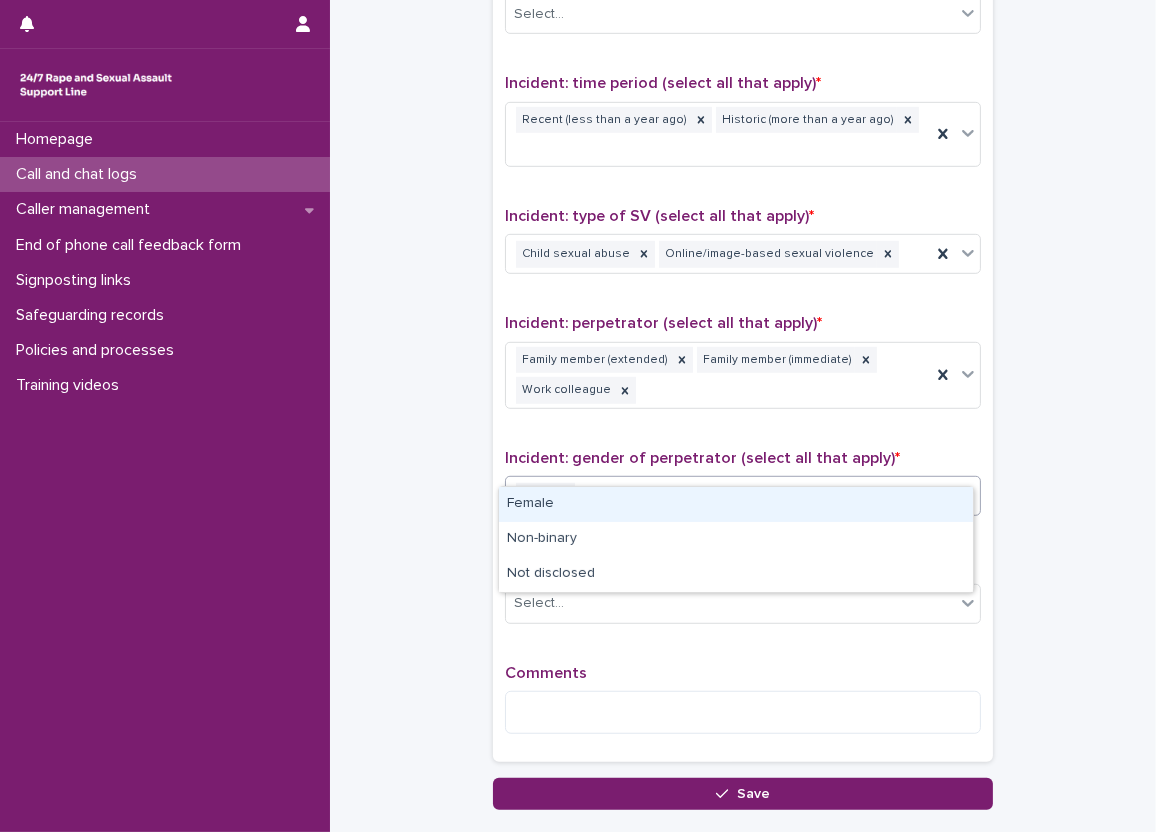 click on "Female" at bounding box center [736, 504] 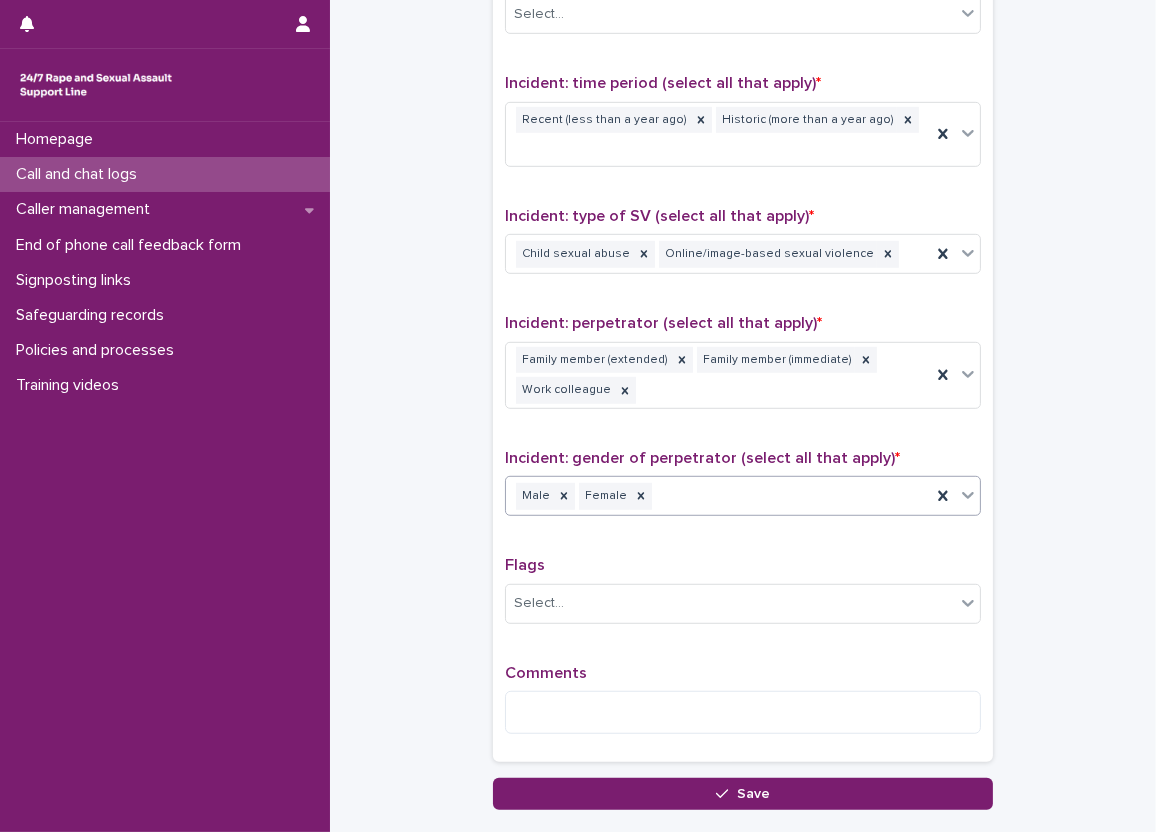 click on "Type of support received (select all that apply) Emotional support Signposted (select all that apply) Select... Incident: time period (select all that apply) * Recent (less than a year ago) Historic (more than a year ago) Incident: type of SV (select all that apply) * Child sexual abuse Online/image-based sexual violence Incident: perpetrator (select all that apply) * Family member (extended) Family member (immediate) Work colleague Incident: gender of perpetrator (select all that apply) *   option Female, selected.     0 results available. Select is focused ,type to refine list, press Down to open the menu,  press left to focus selected values Male Female Flags Select... Comments" at bounding box center (743, 304) 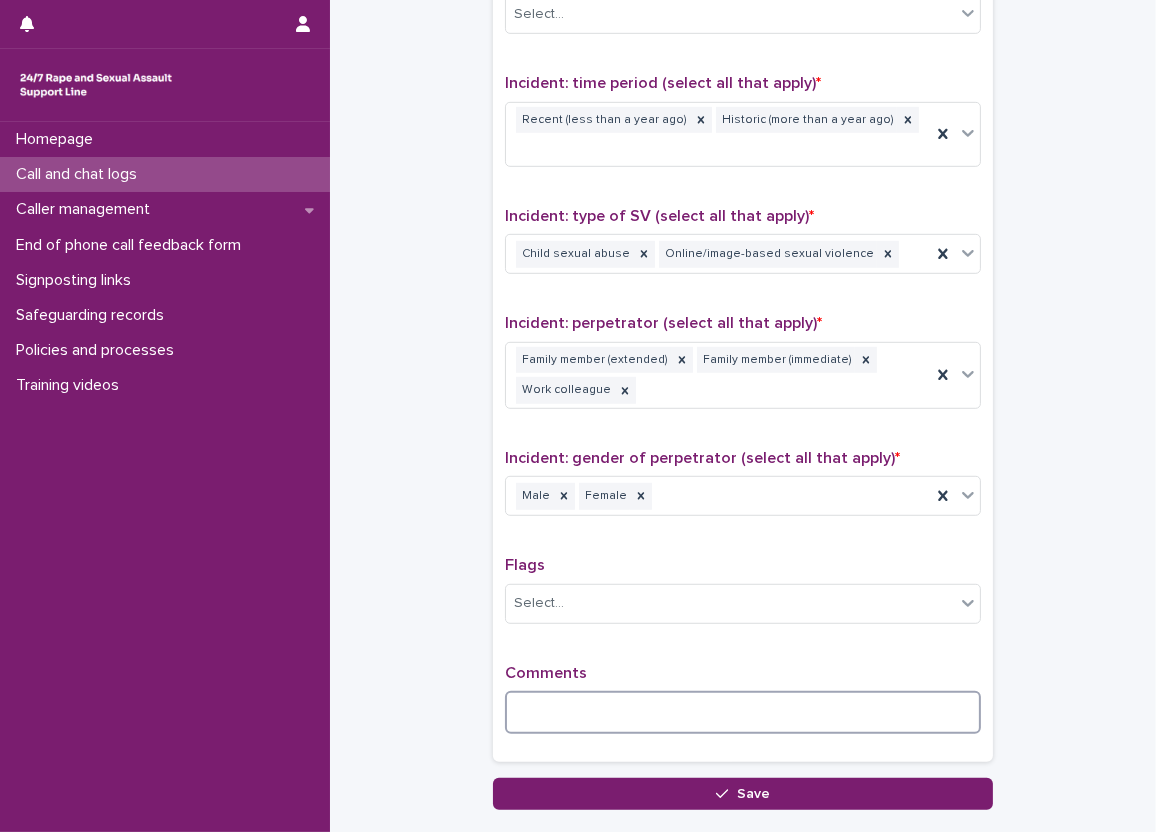 click at bounding box center [743, 712] 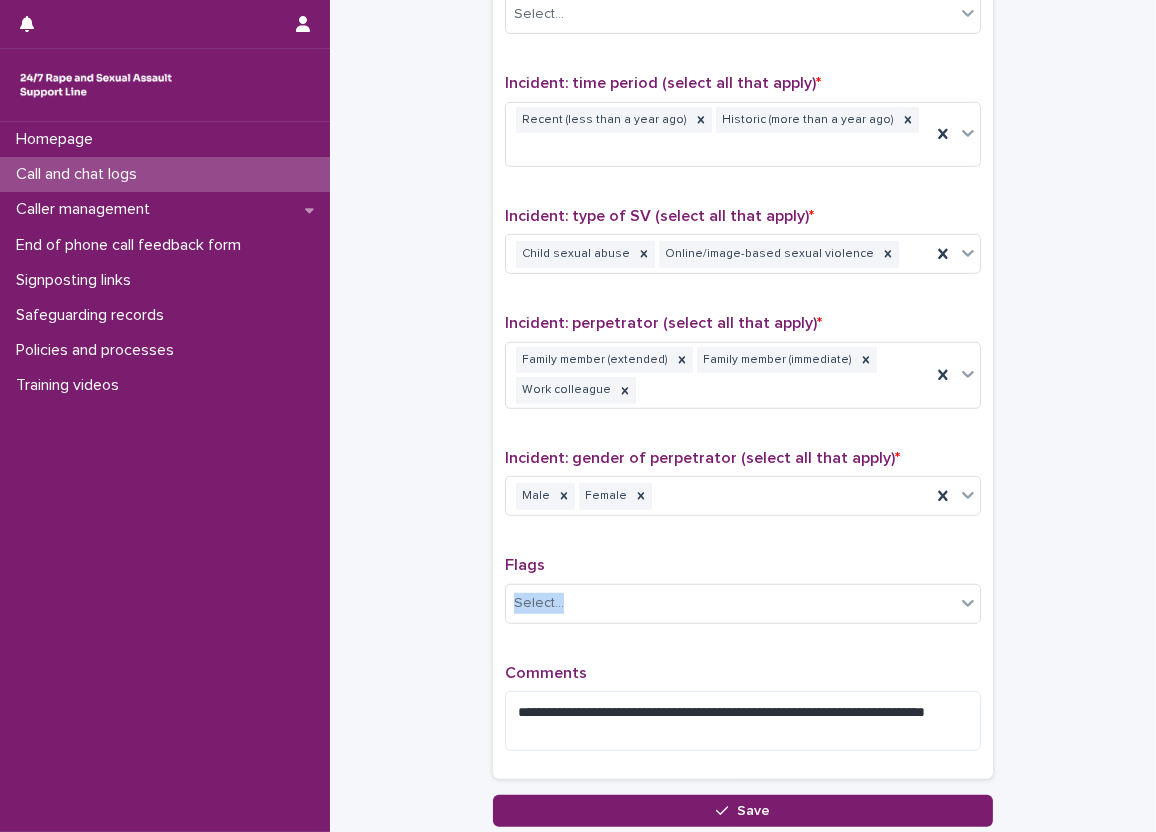 drag, startPoint x: 530, startPoint y: 713, endPoint x: 471, endPoint y: 621, distance: 109.29318 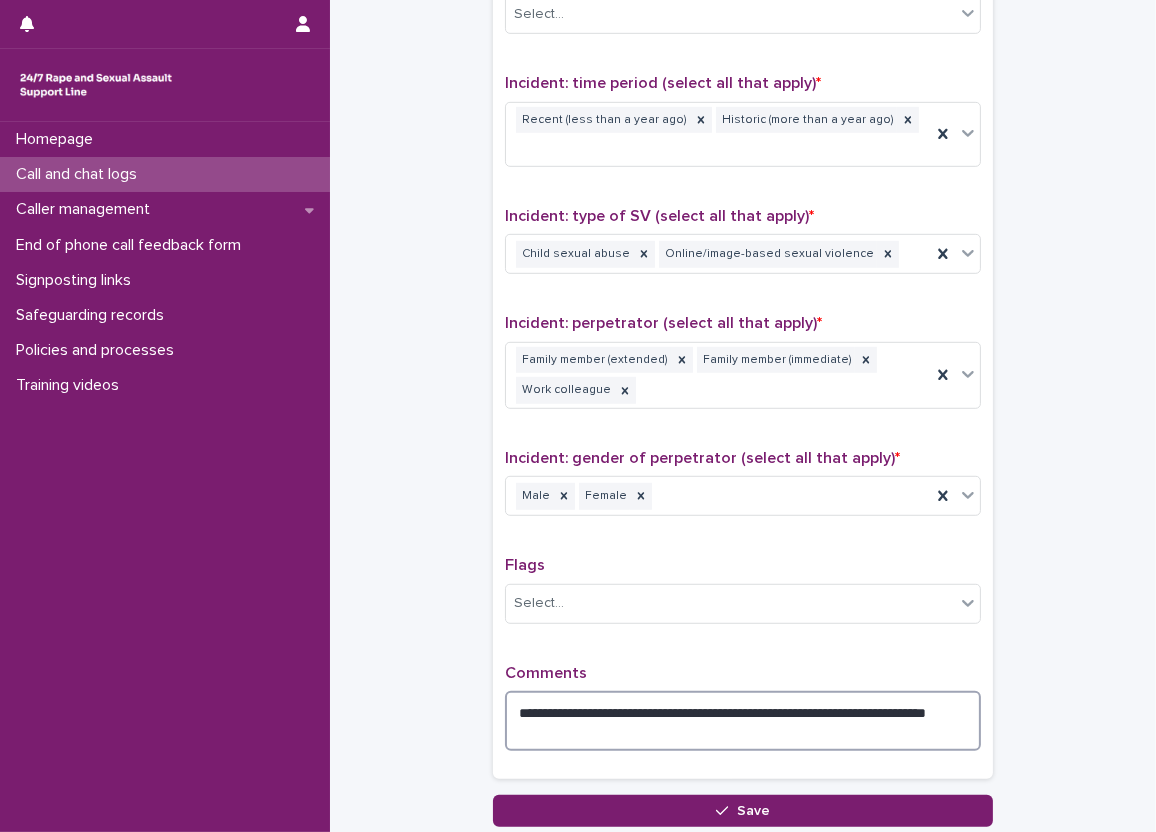 drag, startPoint x: 471, startPoint y: 621, endPoint x: 526, endPoint y: 691, distance: 89.02247 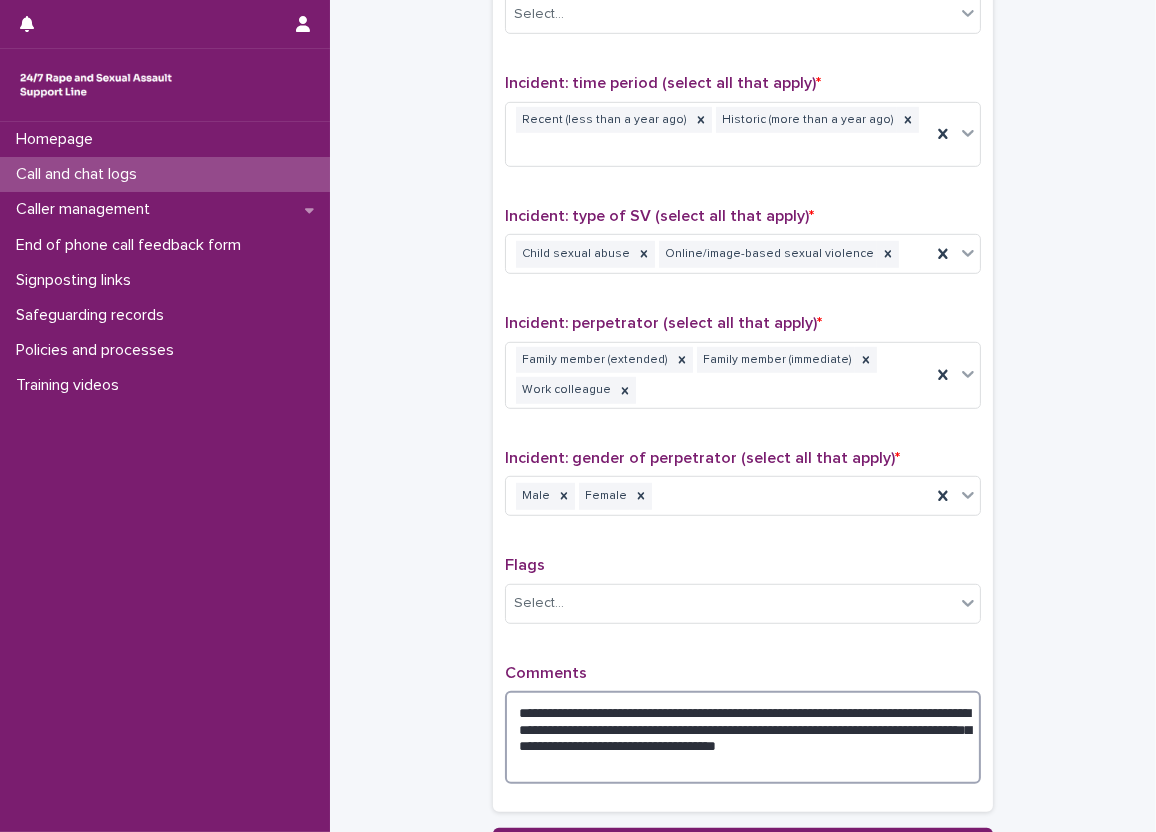 type on "**********" 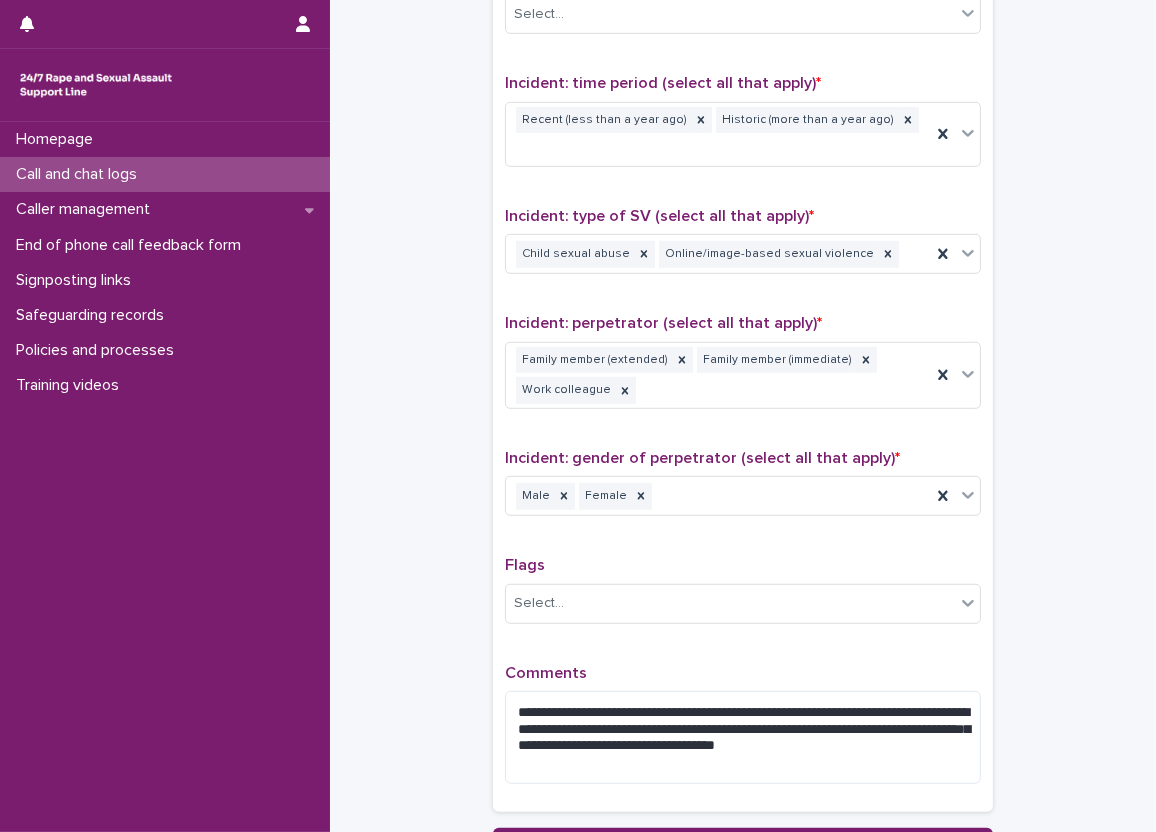 click on "**********" at bounding box center [743, -214] 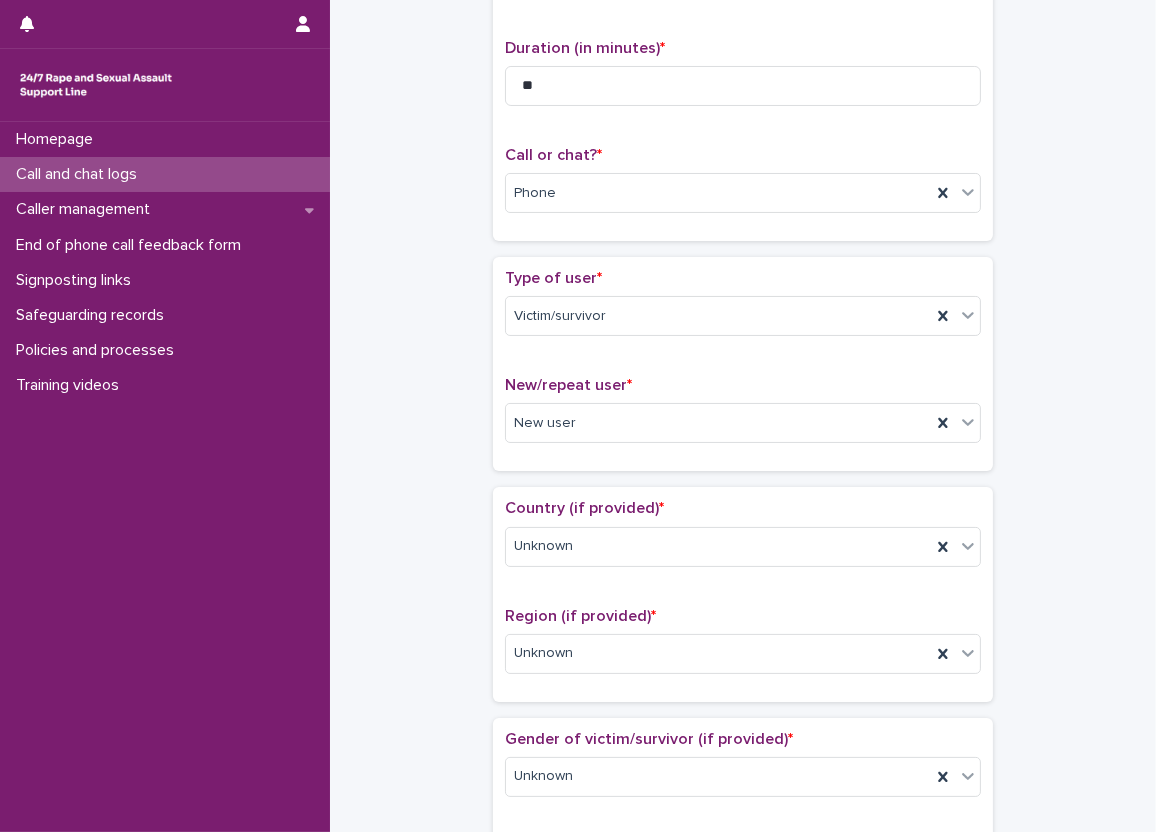scroll, scrollTop: 0, scrollLeft: 0, axis: both 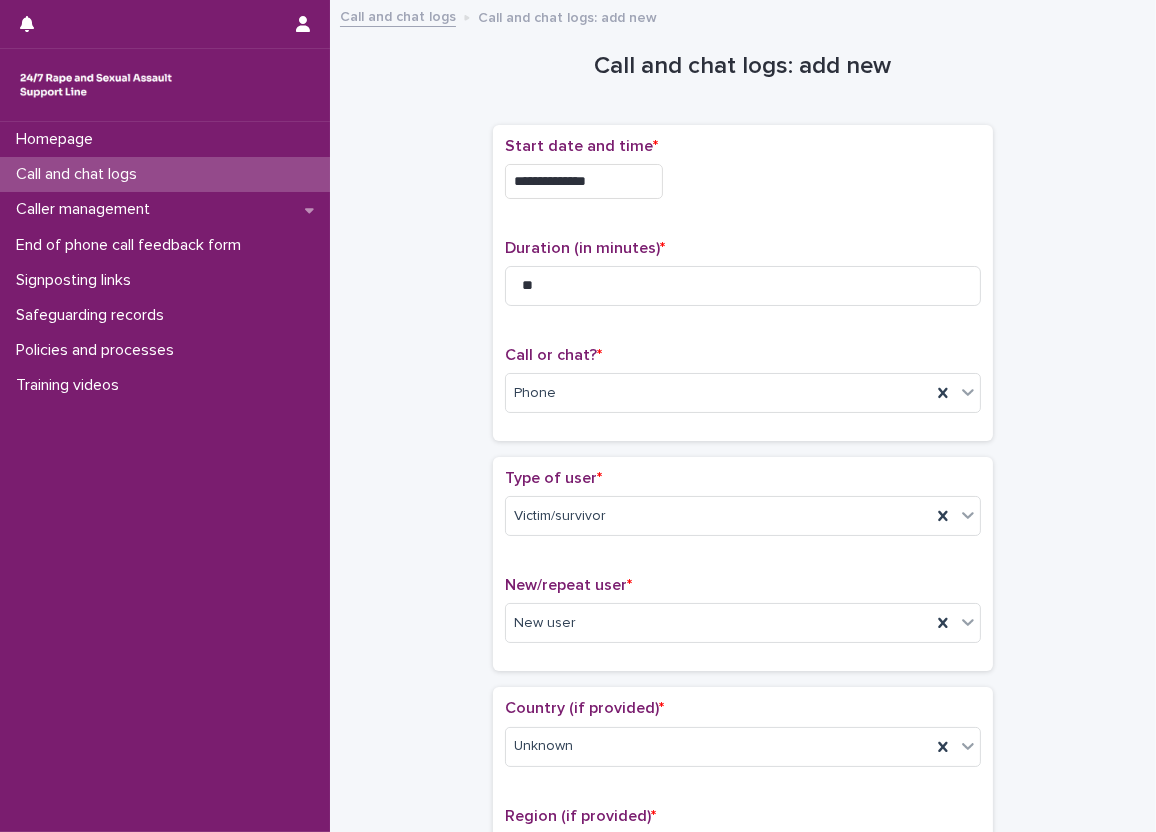 click on "**********" at bounding box center [743, 1086] 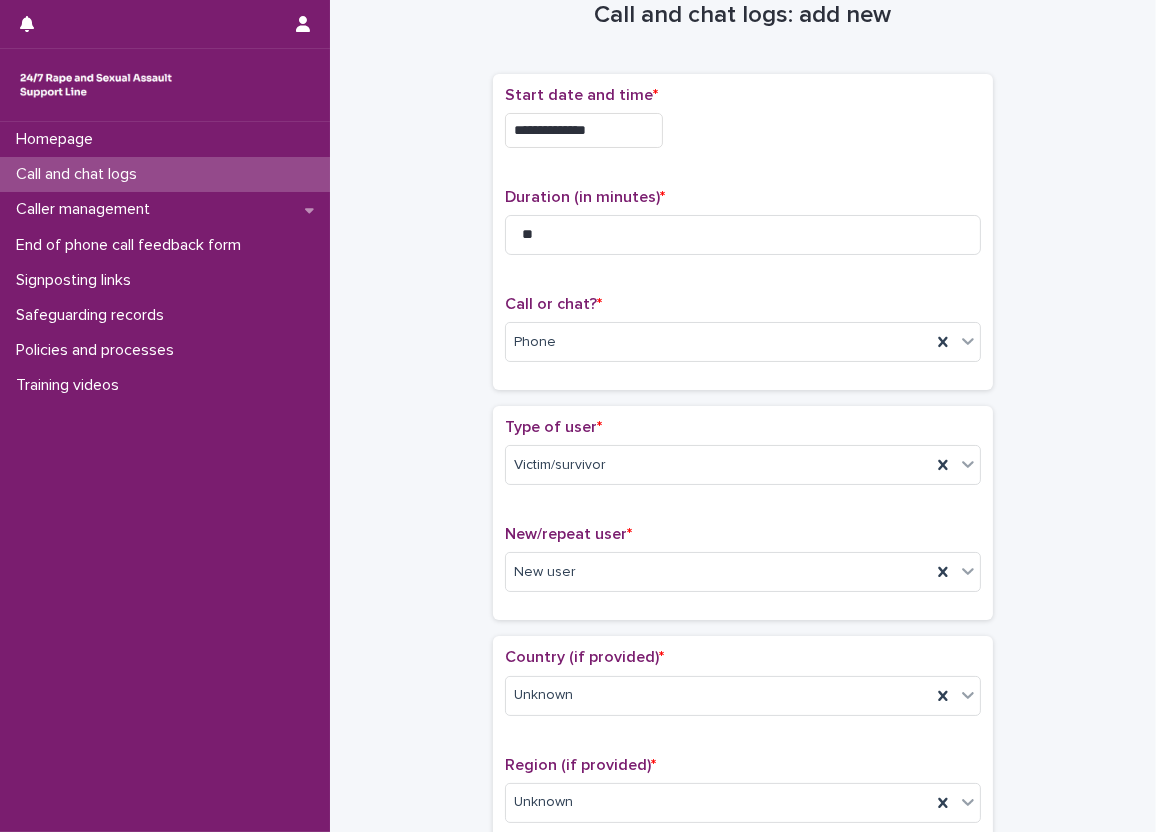 scroll, scrollTop: 100, scrollLeft: 0, axis: vertical 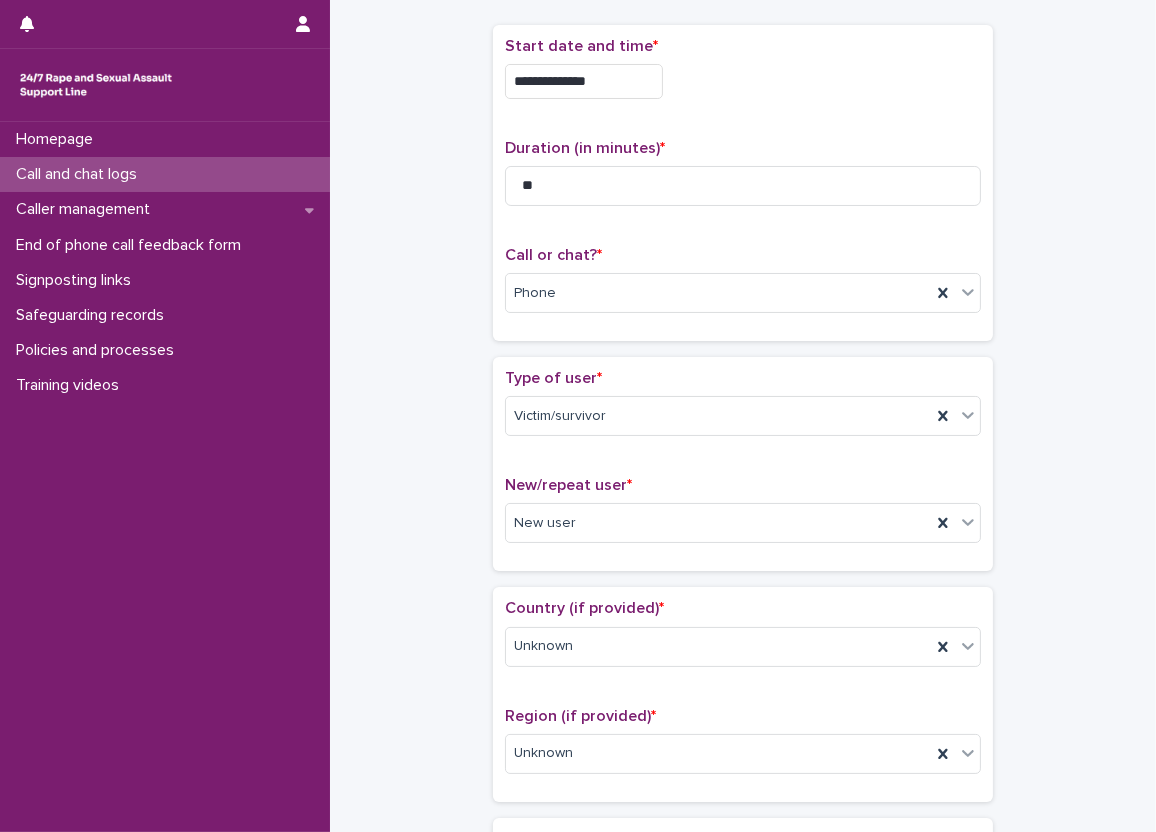 click on "**********" at bounding box center [743, 986] 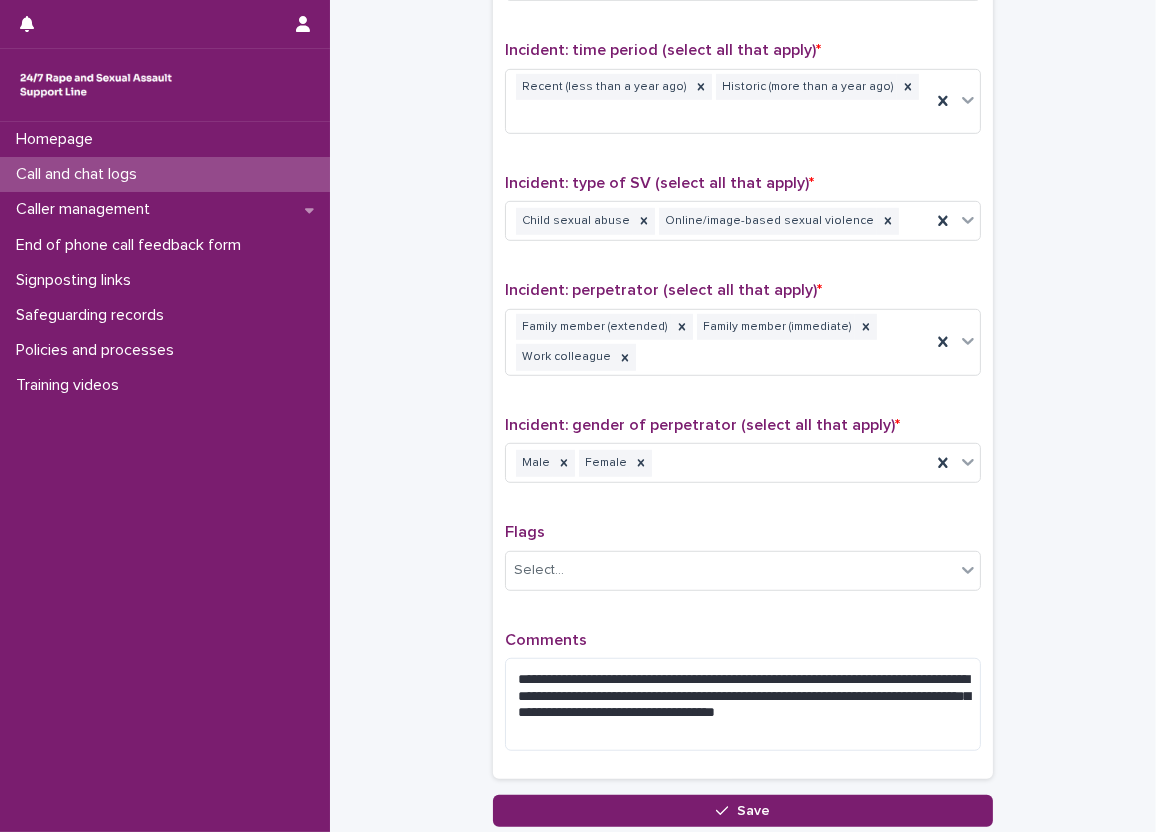 scroll, scrollTop: 1338, scrollLeft: 0, axis: vertical 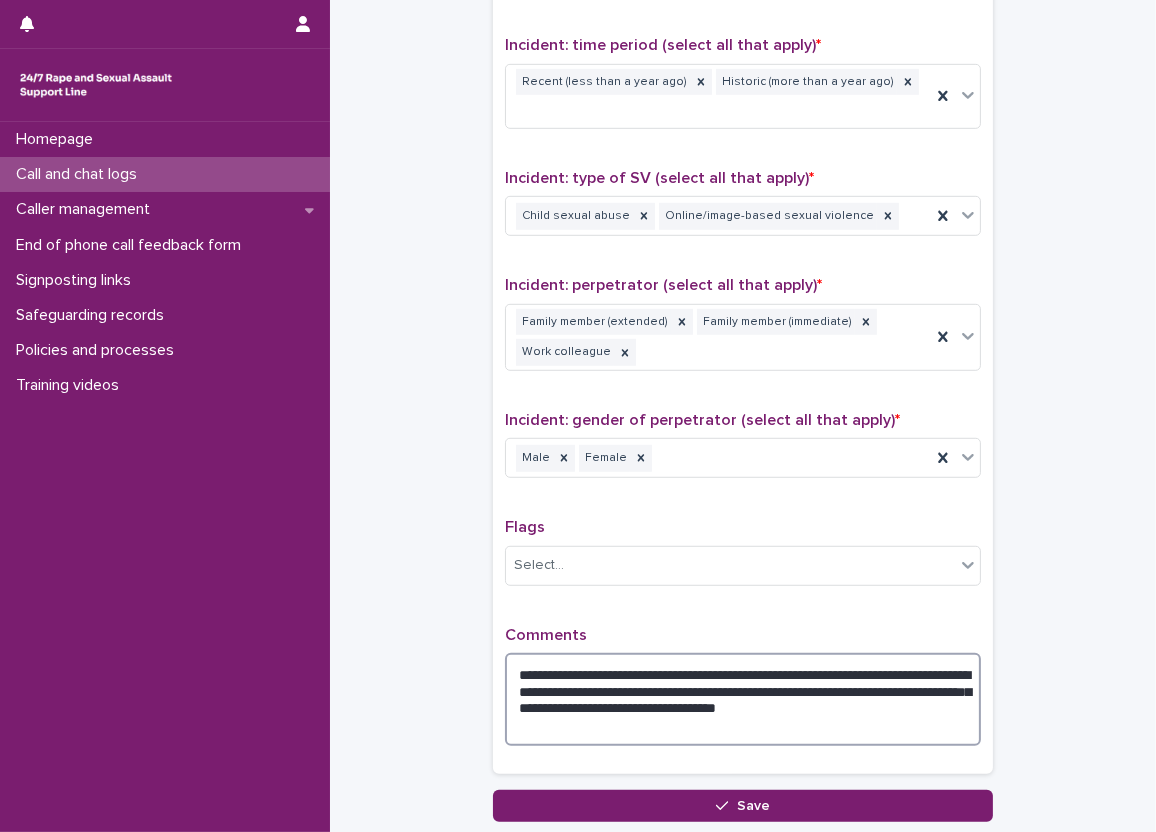 click on "**********" at bounding box center [743, 699] 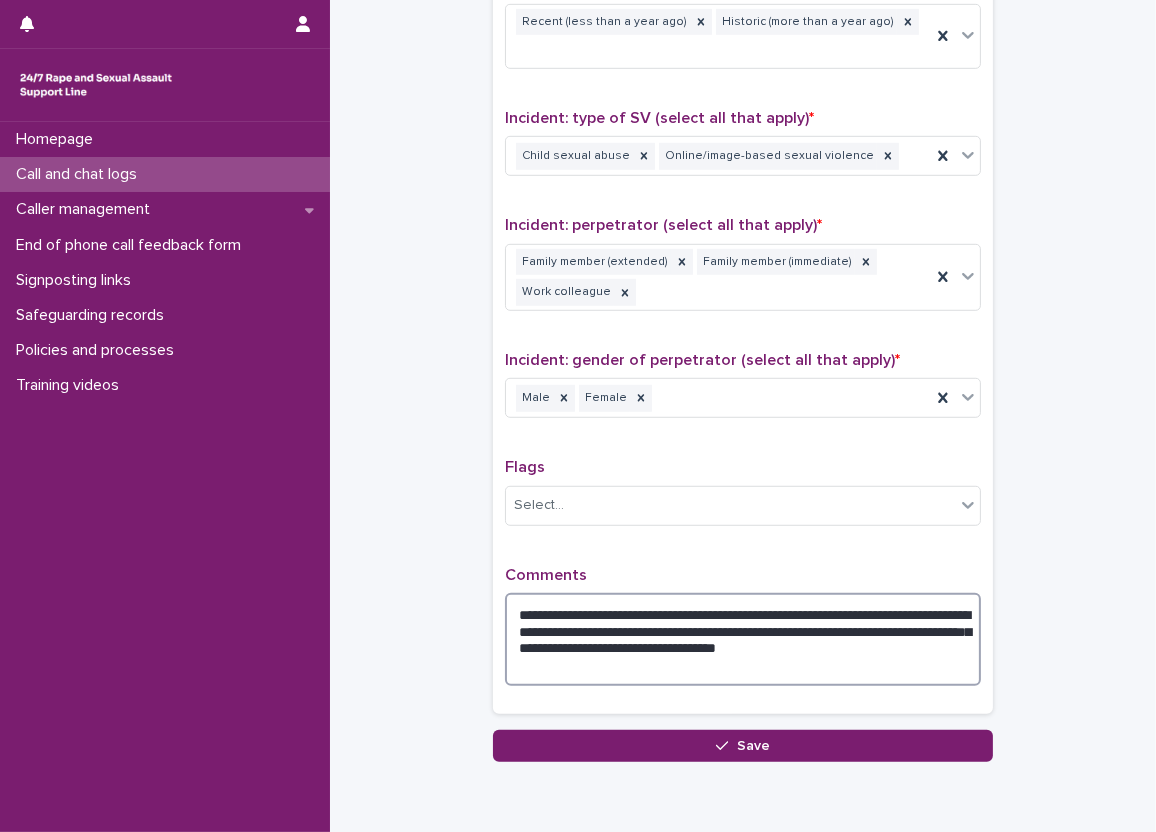 scroll, scrollTop: 1454, scrollLeft: 0, axis: vertical 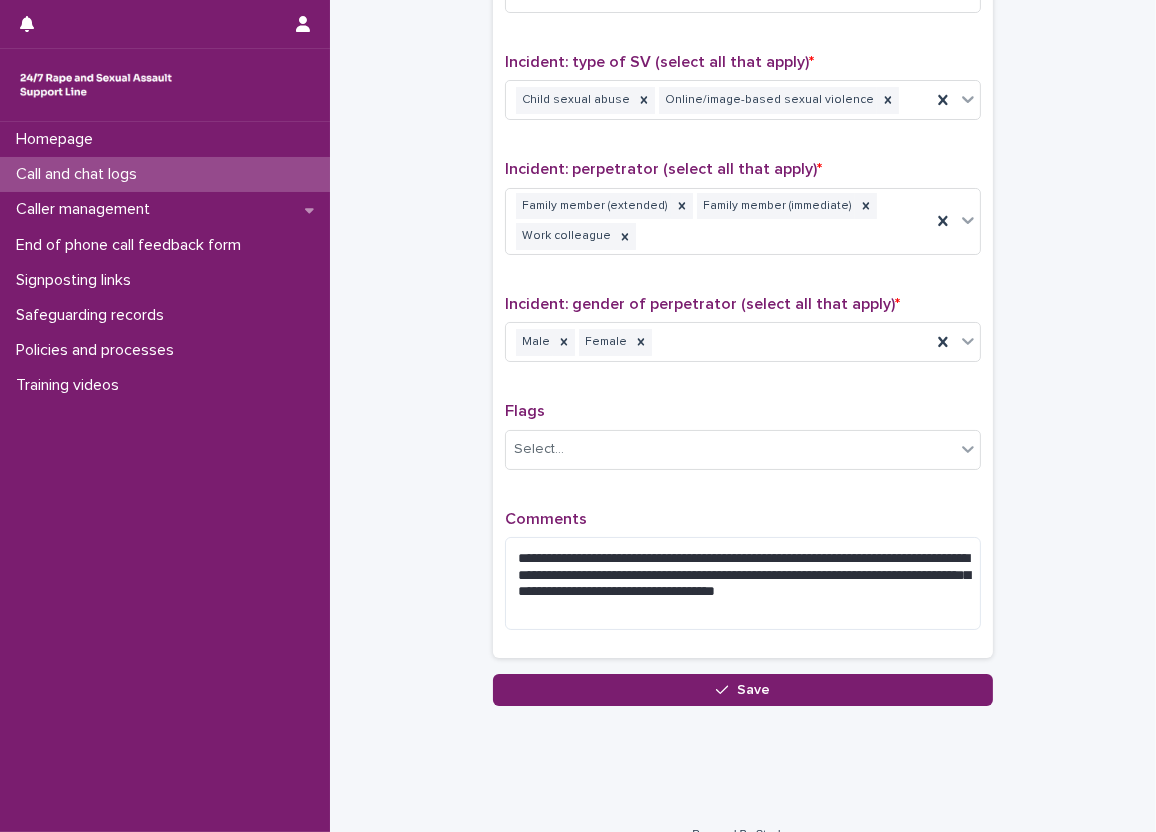 click on "**********" at bounding box center (743, 175) 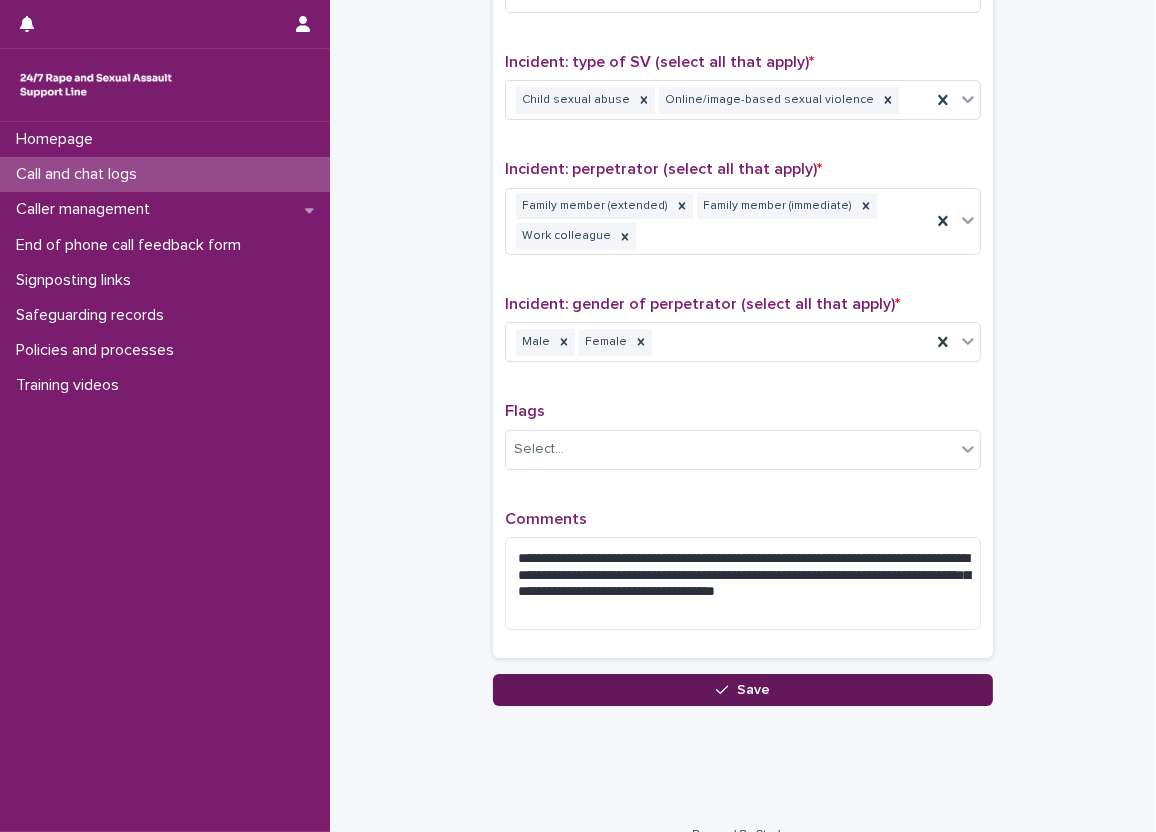 click on "Save" at bounding box center (743, 690) 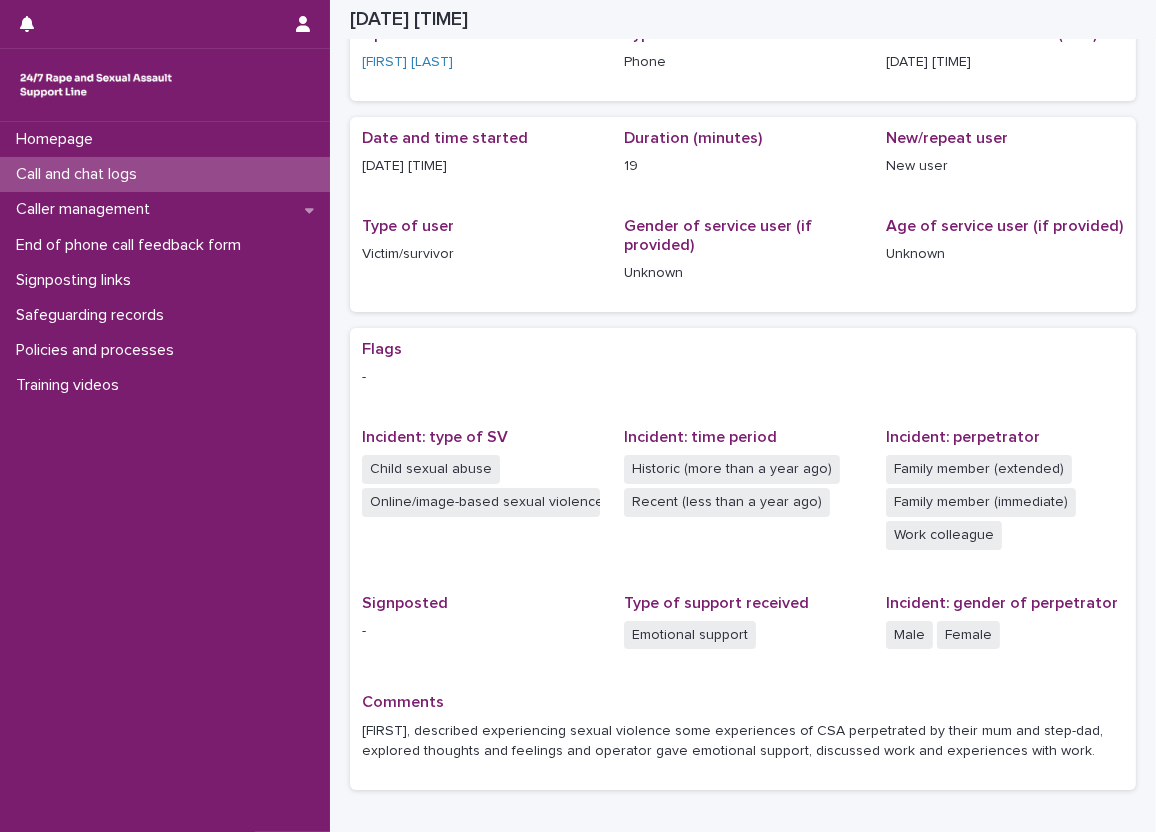 scroll, scrollTop: 103, scrollLeft: 0, axis: vertical 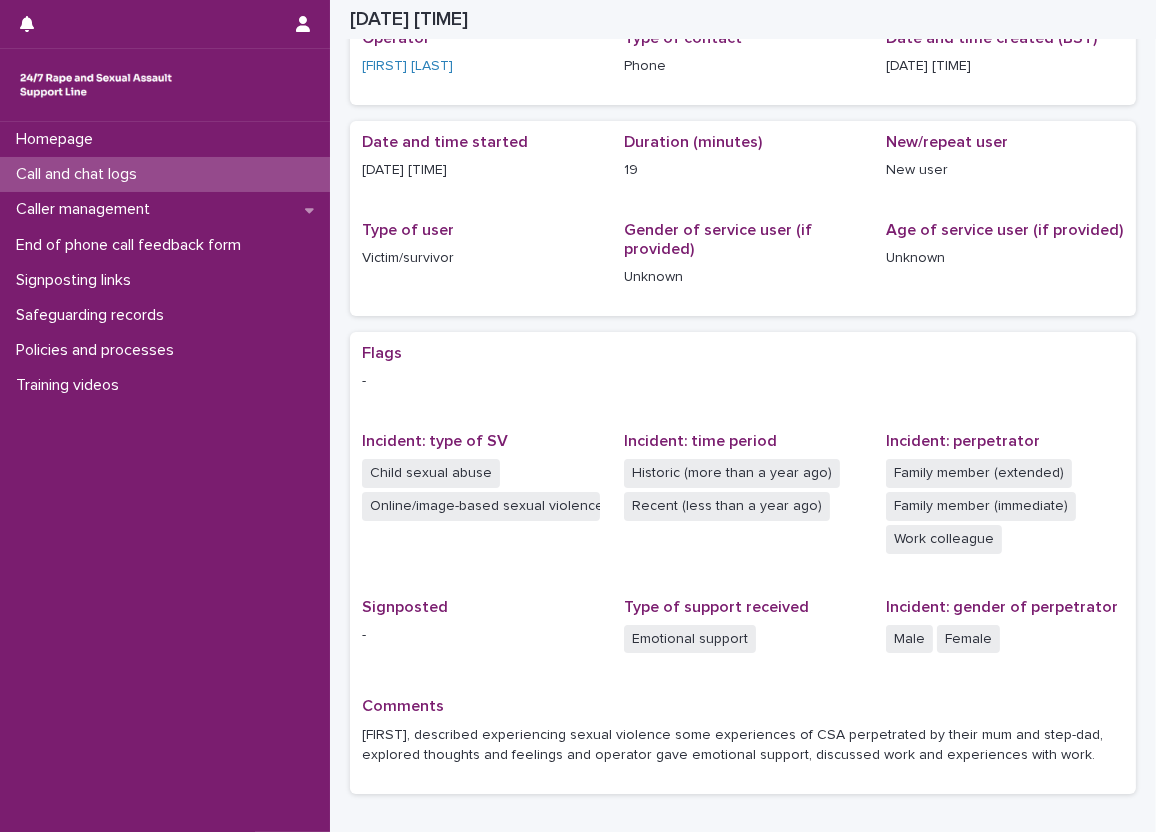 click on "Call and chat logs" at bounding box center (165, 174) 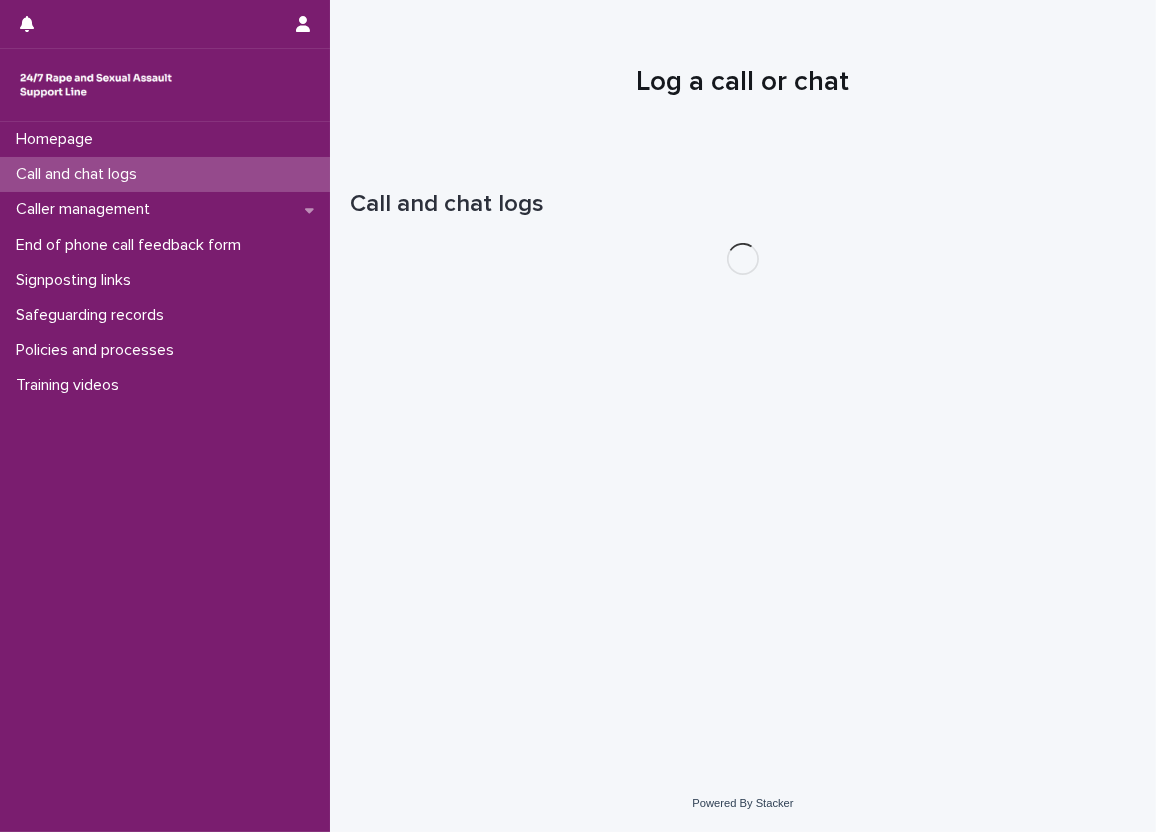 scroll, scrollTop: 0, scrollLeft: 0, axis: both 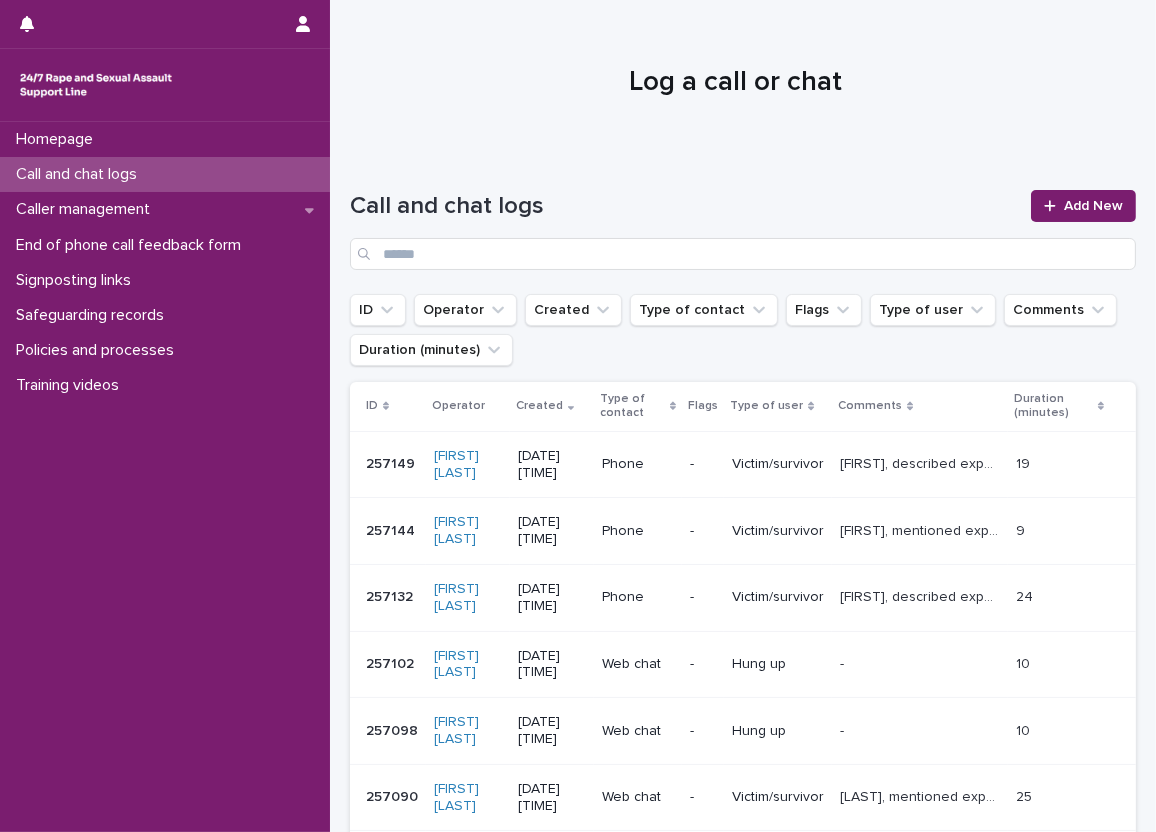 click on "Log a call or chat" at bounding box center [735, 83] 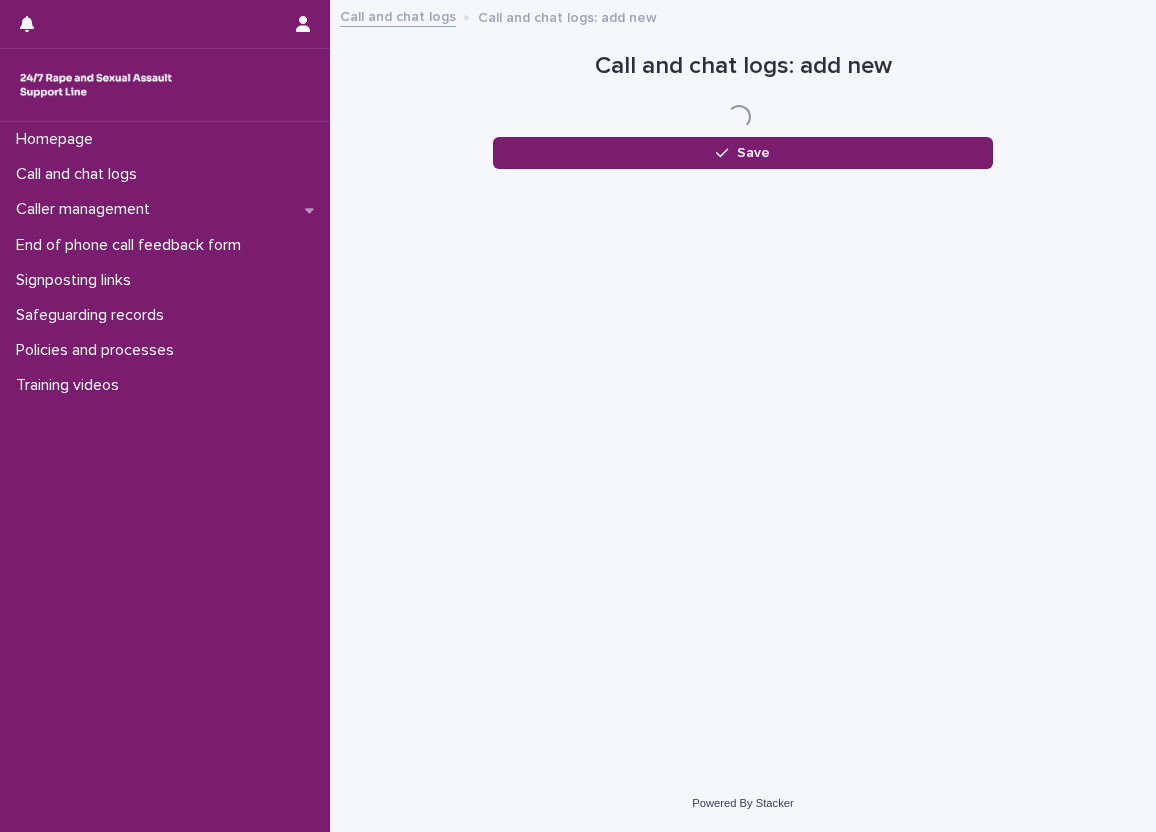 scroll, scrollTop: 0, scrollLeft: 0, axis: both 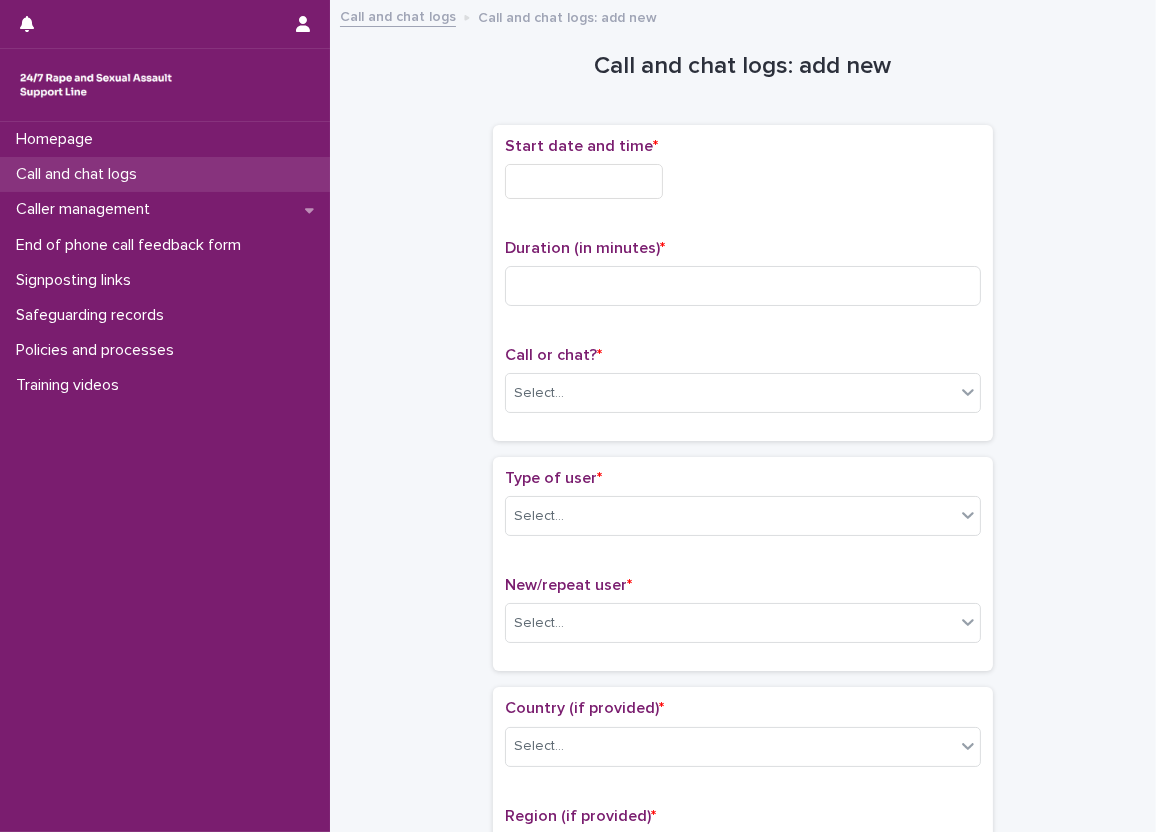 drag, startPoint x: 0, startPoint y: 0, endPoint x: 234, endPoint y: 184, distance: 297.67767 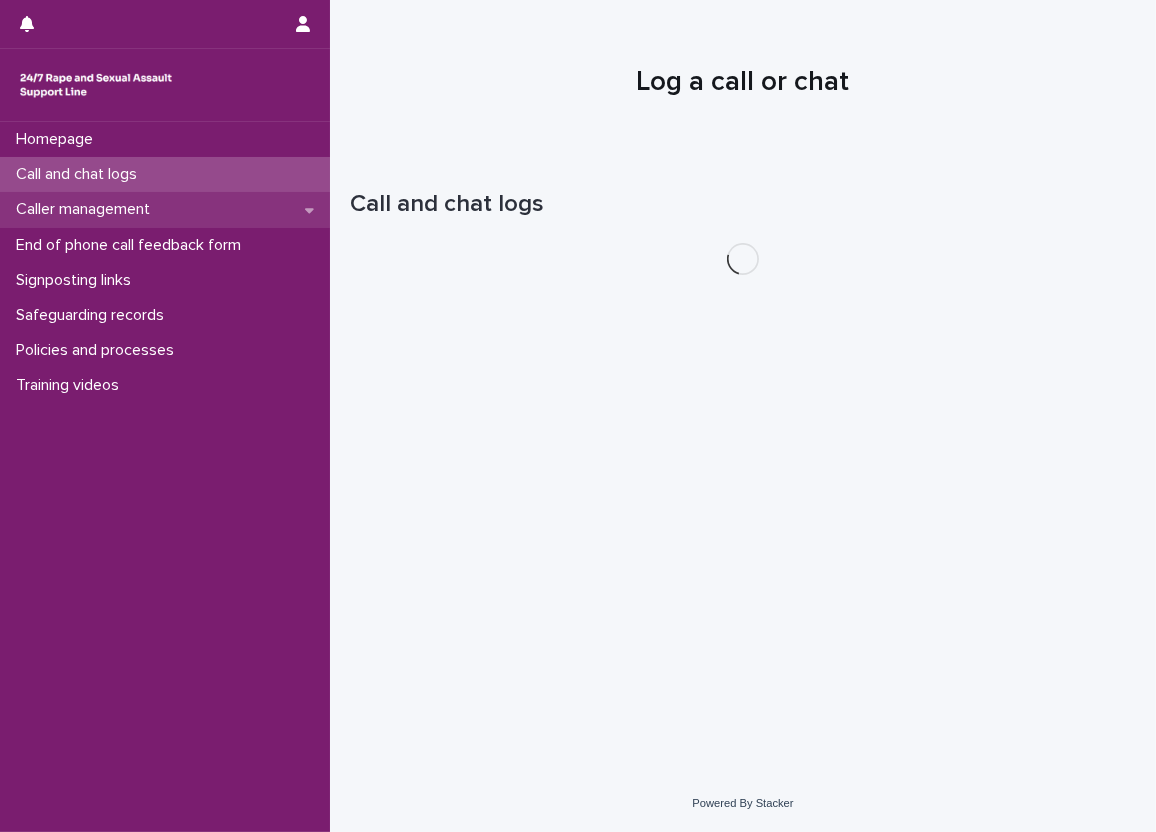 click on "Caller management" at bounding box center [165, 209] 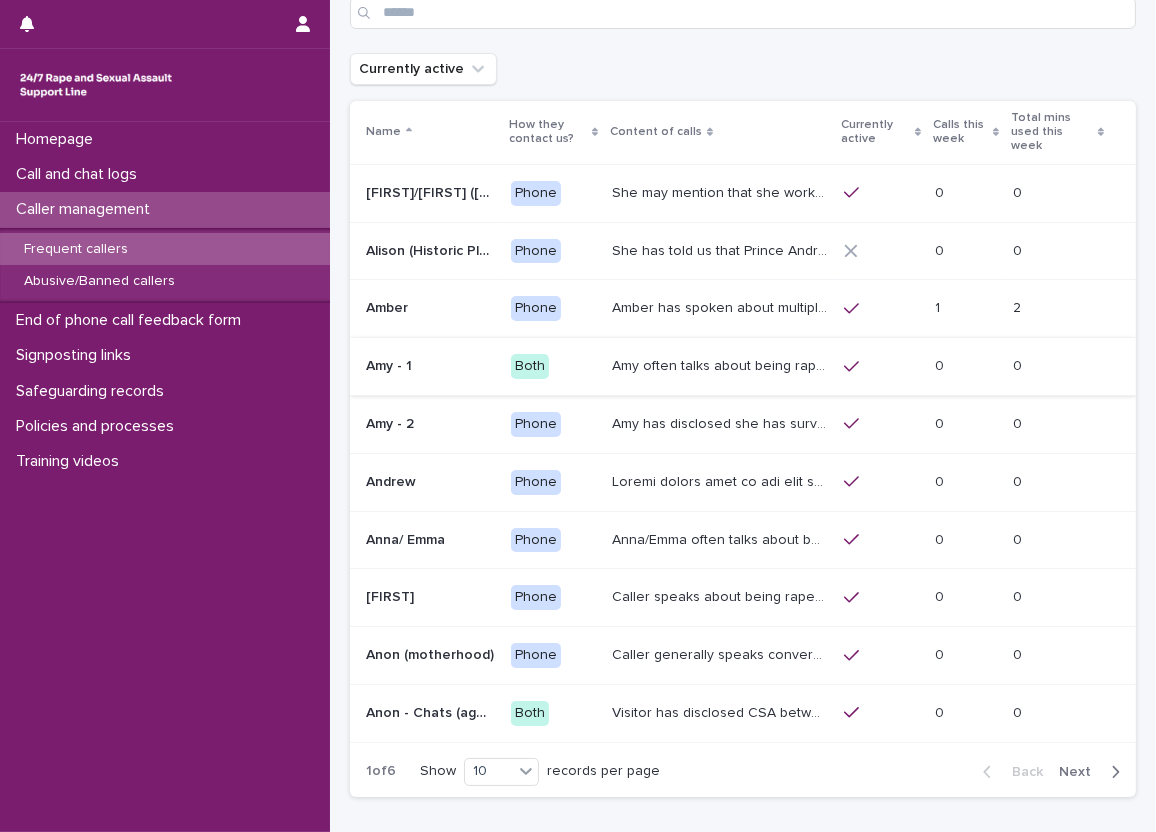 scroll, scrollTop: 0, scrollLeft: 0, axis: both 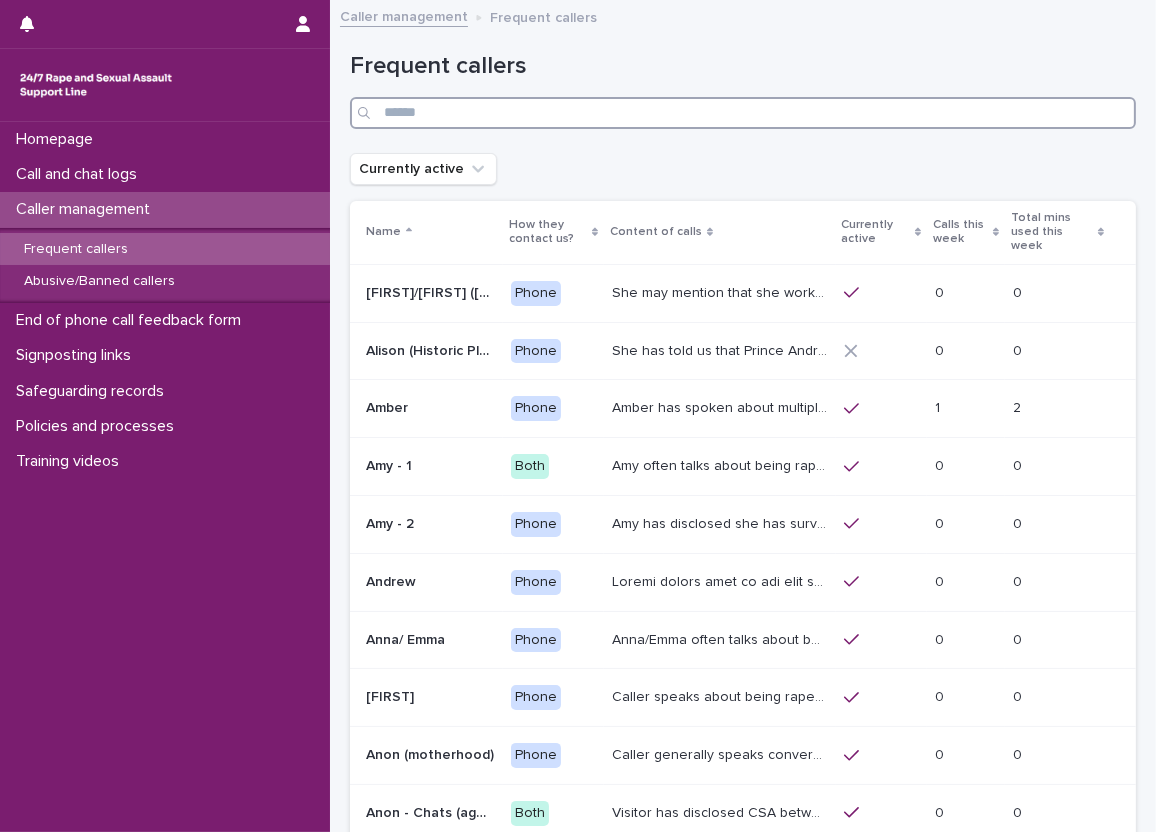 click at bounding box center [743, 113] 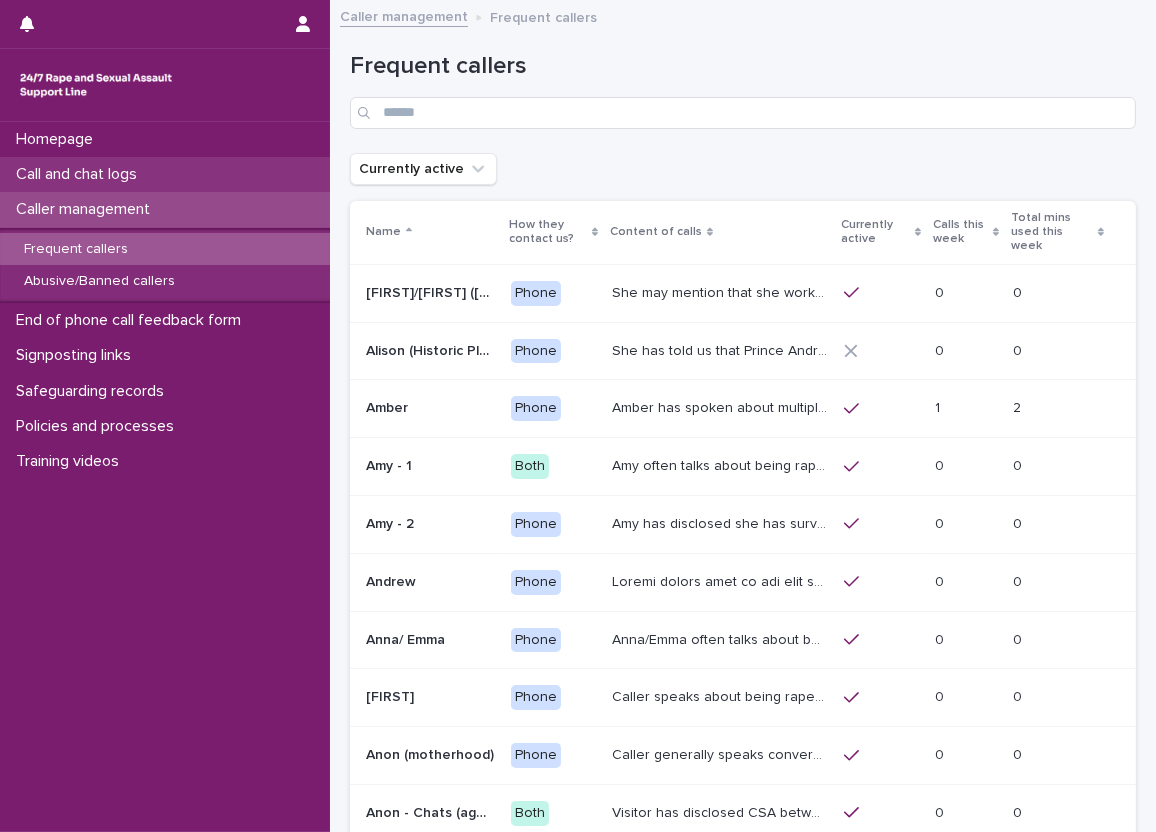 click on "Call and chat logs" at bounding box center [165, 174] 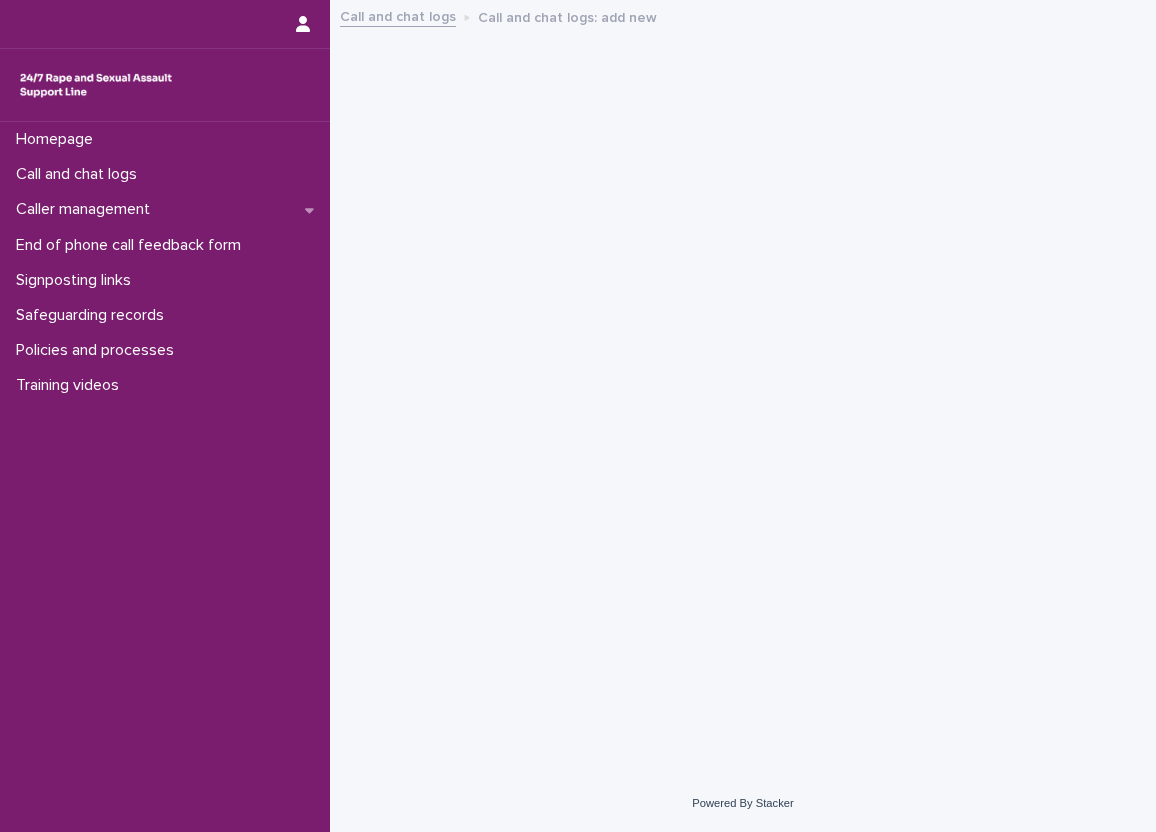 scroll, scrollTop: 0, scrollLeft: 0, axis: both 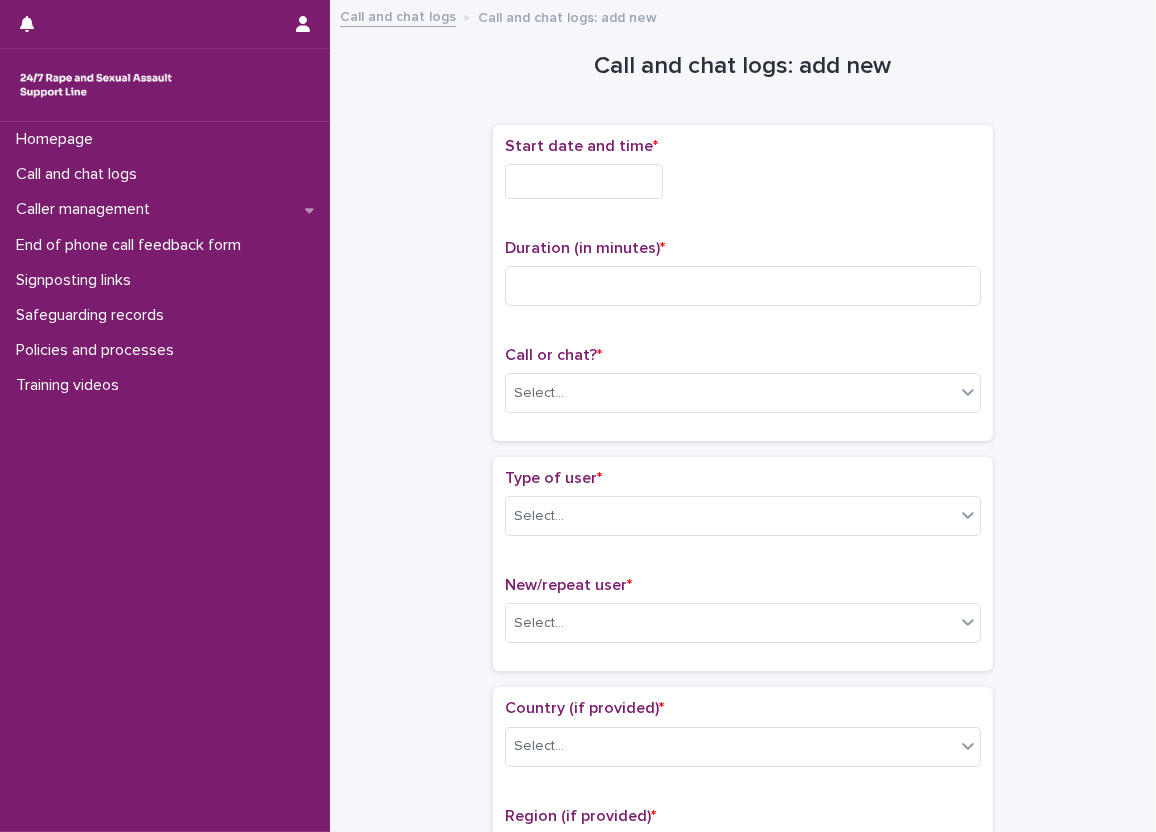 click on "Caller management" at bounding box center (165, 209) 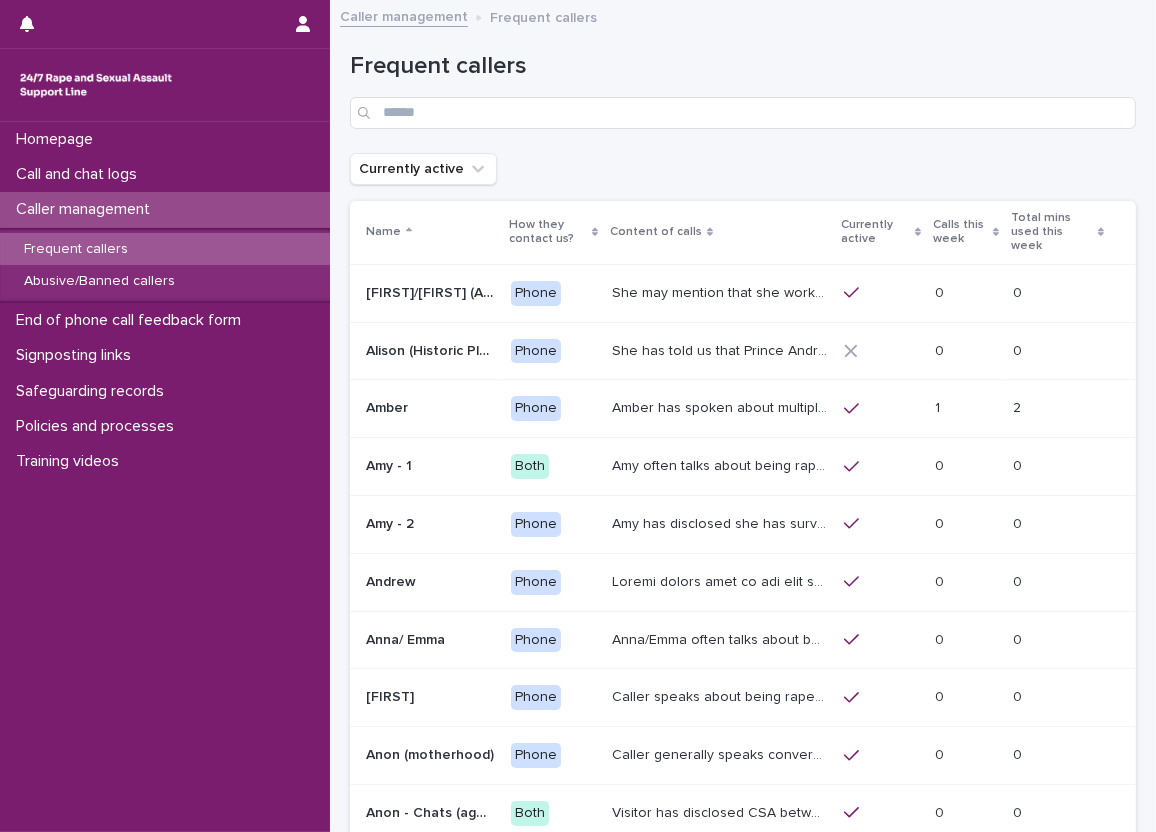 click on "Loading... Saving… Loading... Saving… Frequent callers Currently active Name How they contact us? Content of calls Currently active Calls this week Total mins used this week [FIRST]/[FIRST] (Anon/'I don't know'/'I can't remember') [FIRST]/[FIRST] (Anon/'I don't know'/'I can't remember')   Phone She may mention that she works as a Nanny, looking after two children. [FIRST] / [FIRST] has let us know that she has experienced child sexual abuse and has never told anyone but the helpline and her therapist.
She has severe anxiety and OCD.
She has used our service for many years (prior to the Support Line, she used the national rape crisis helpline) and she has previously had a call plan.
As always please only add if you are 100% sure you are speaking with this caller, if needed please reach out to a Manager.   0 0   0 0   [FIRST] (Historic Plan)  [FIRST] (Historic Plan)    Phone   0 0   0 0   [FIRST] [FIRST]   Both   0 0   0 0   [FIRST] - 2 [FIRST] - 2   Phone   0 0   0 0   0" at bounding box center [743, 512] 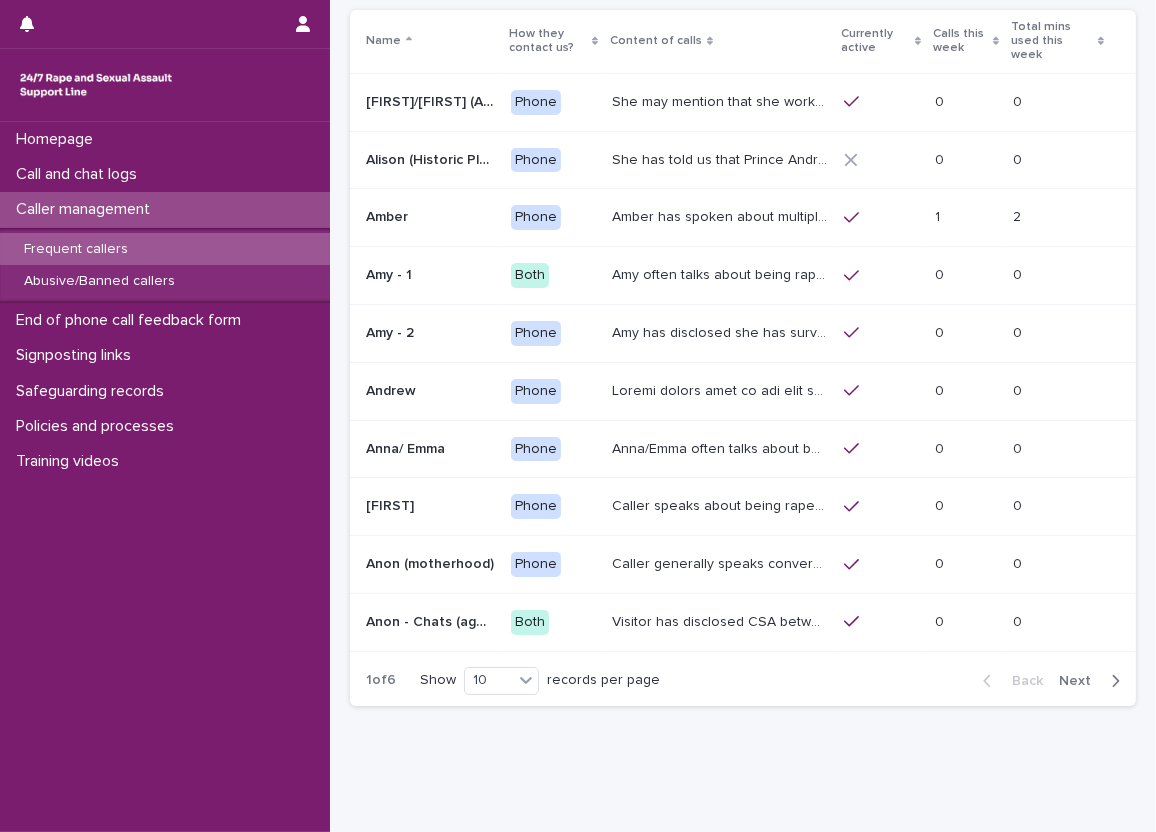 scroll, scrollTop: 200, scrollLeft: 0, axis: vertical 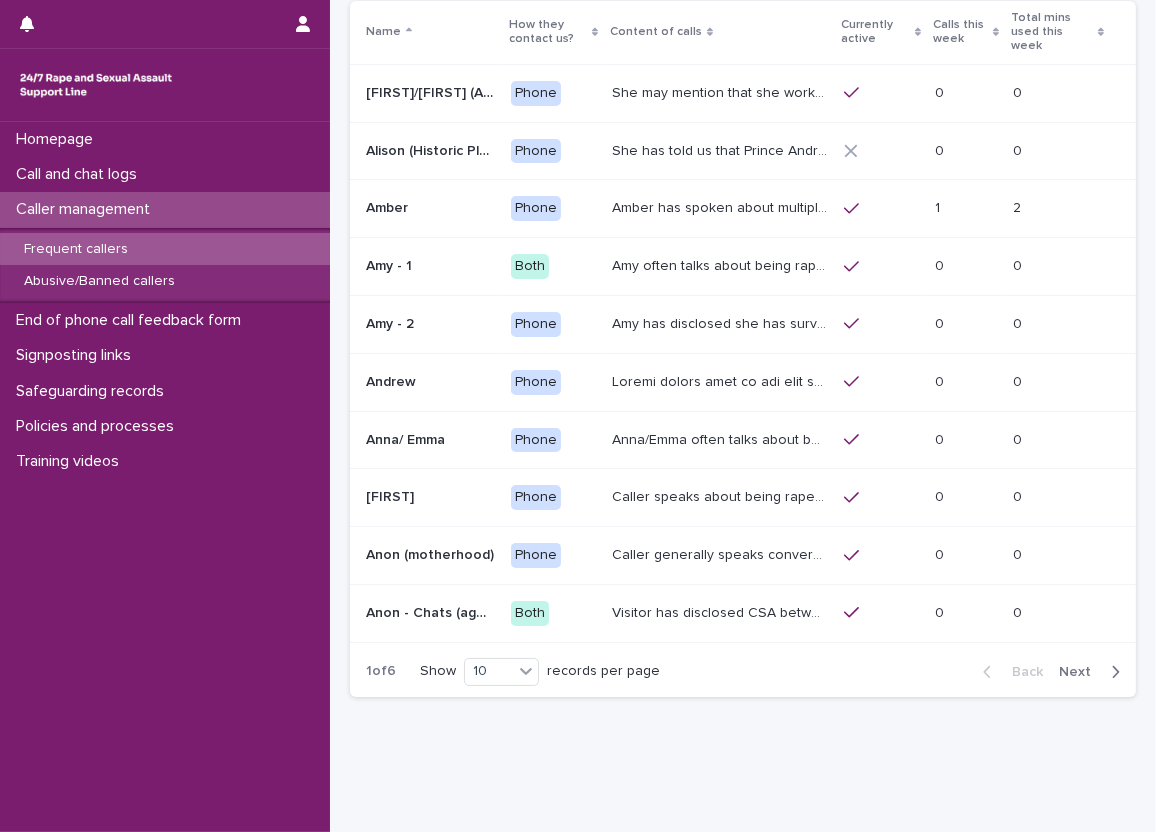 click on "Next" at bounding box center (1081, 672) 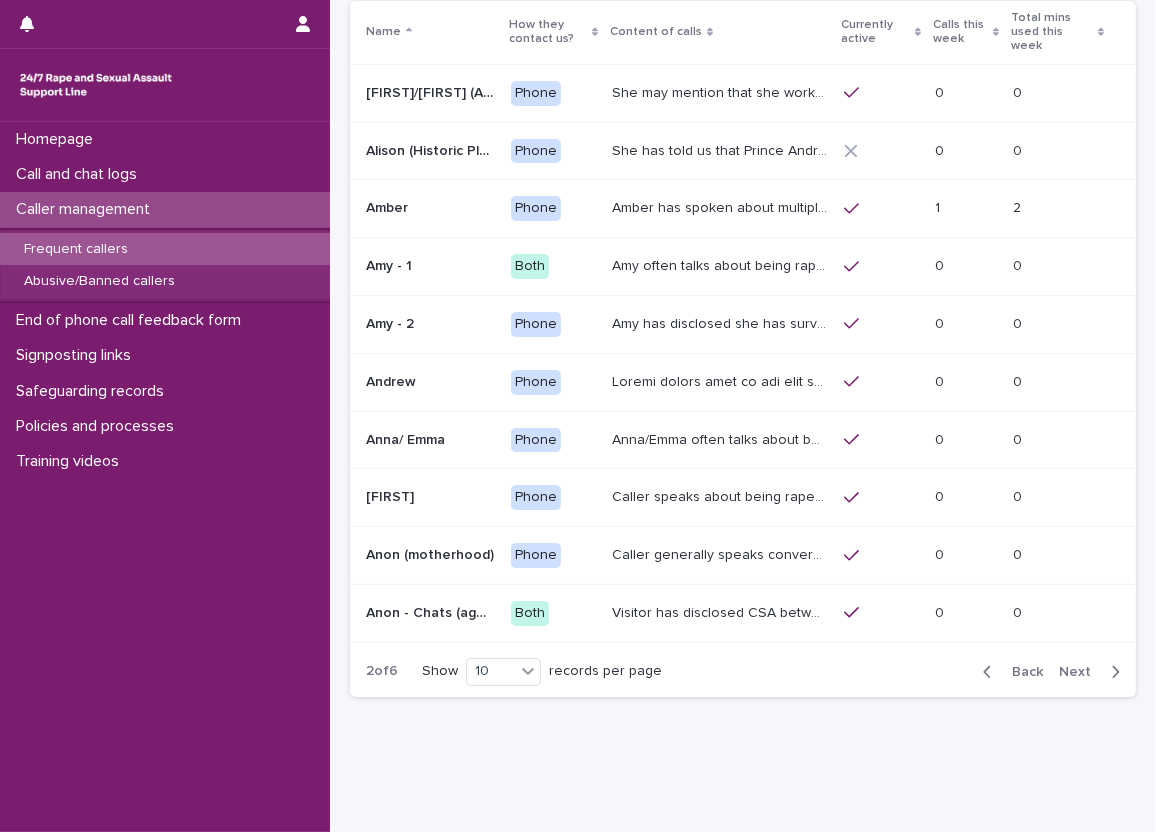 scroll, scrollTop: 192, scrollLeft: 0, axis: vertical 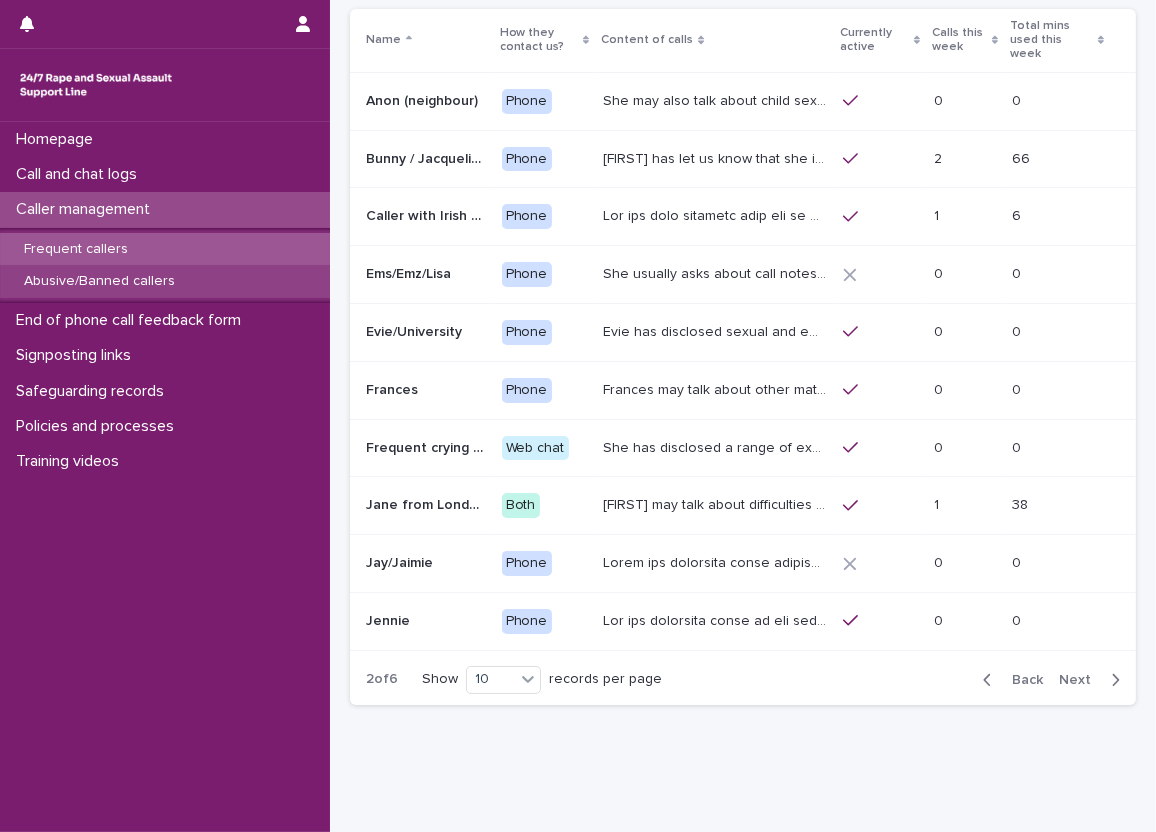 click on "Abusive/Banned callers" at bounding box center (99, 281) 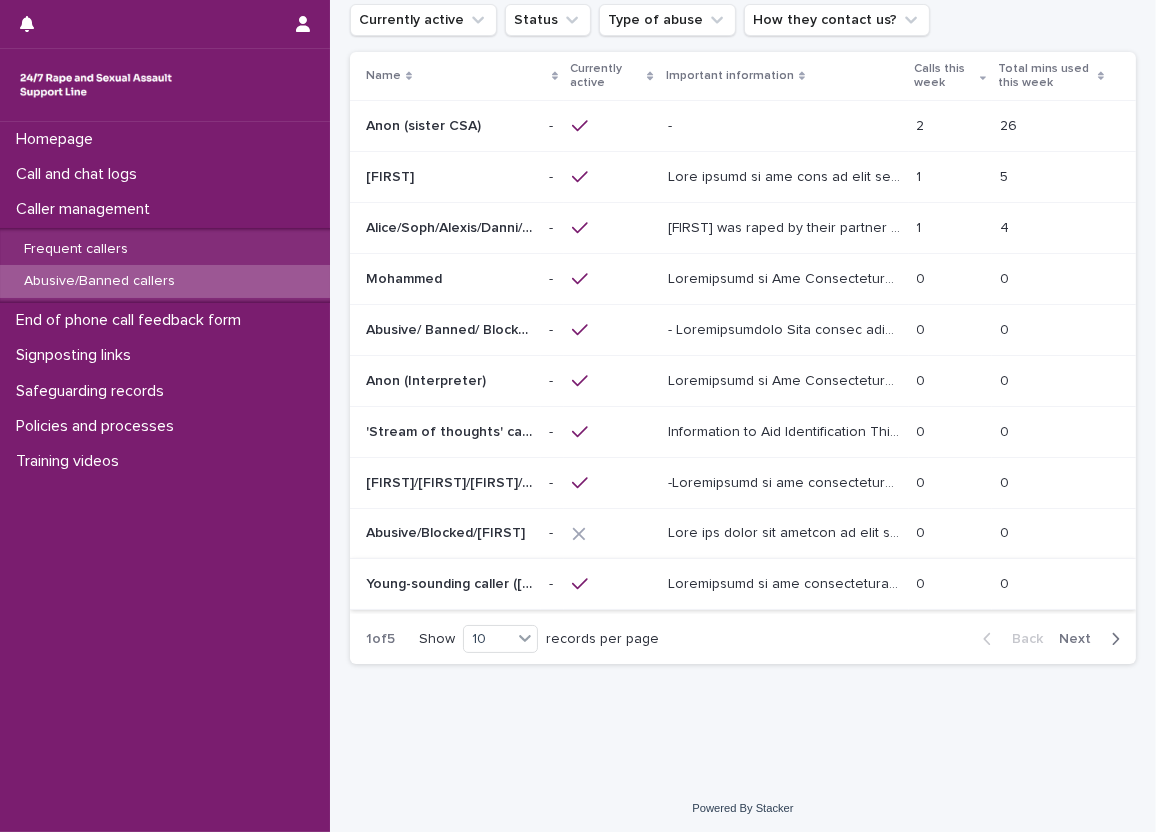 scroll, scrollTop: 151, scrollLeft: 0, axis: vertical 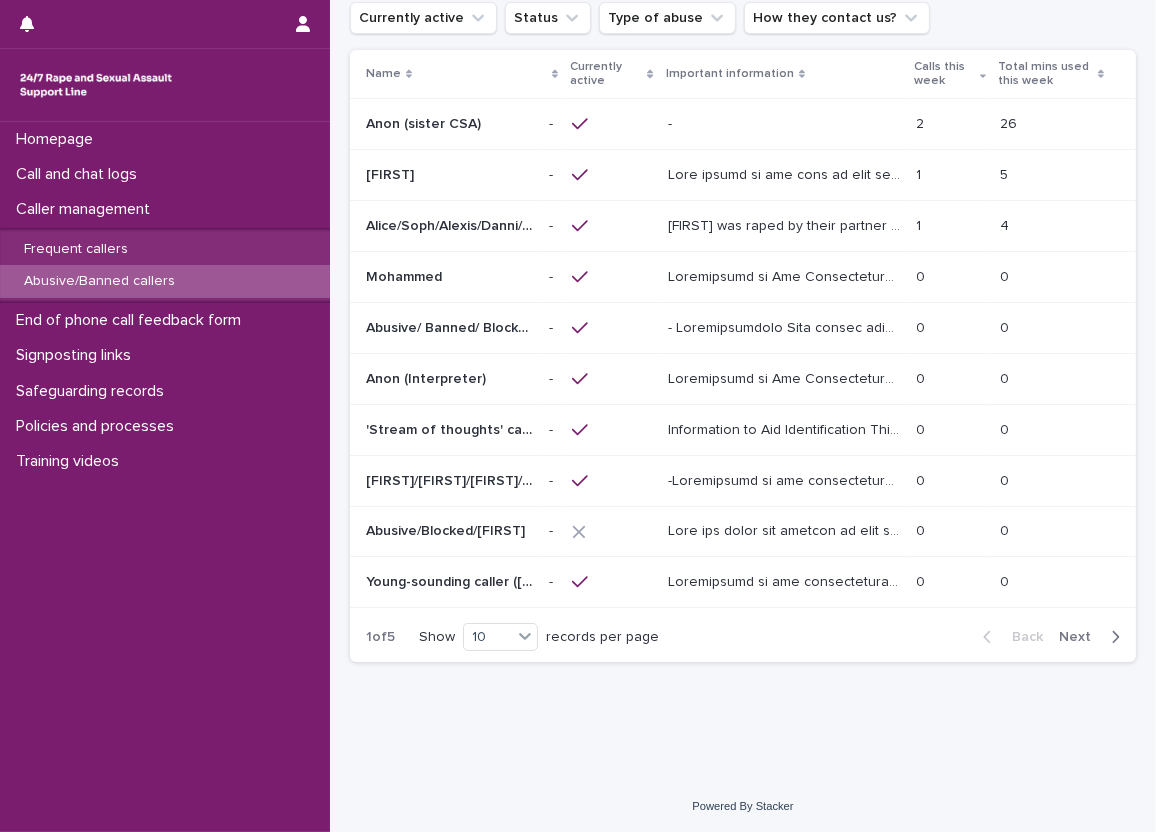 click on "Next" at bounding box center [1081, 637] 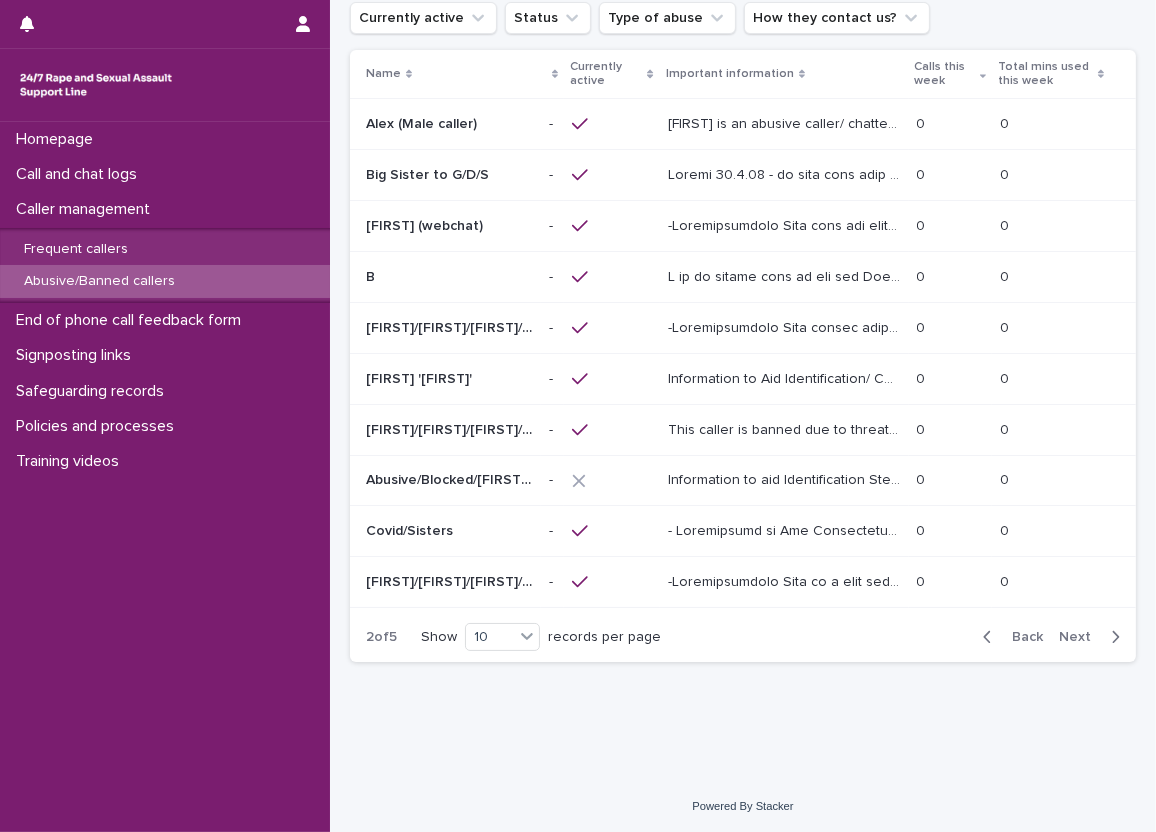 click on "Next" at bounding box center [1081, 637] 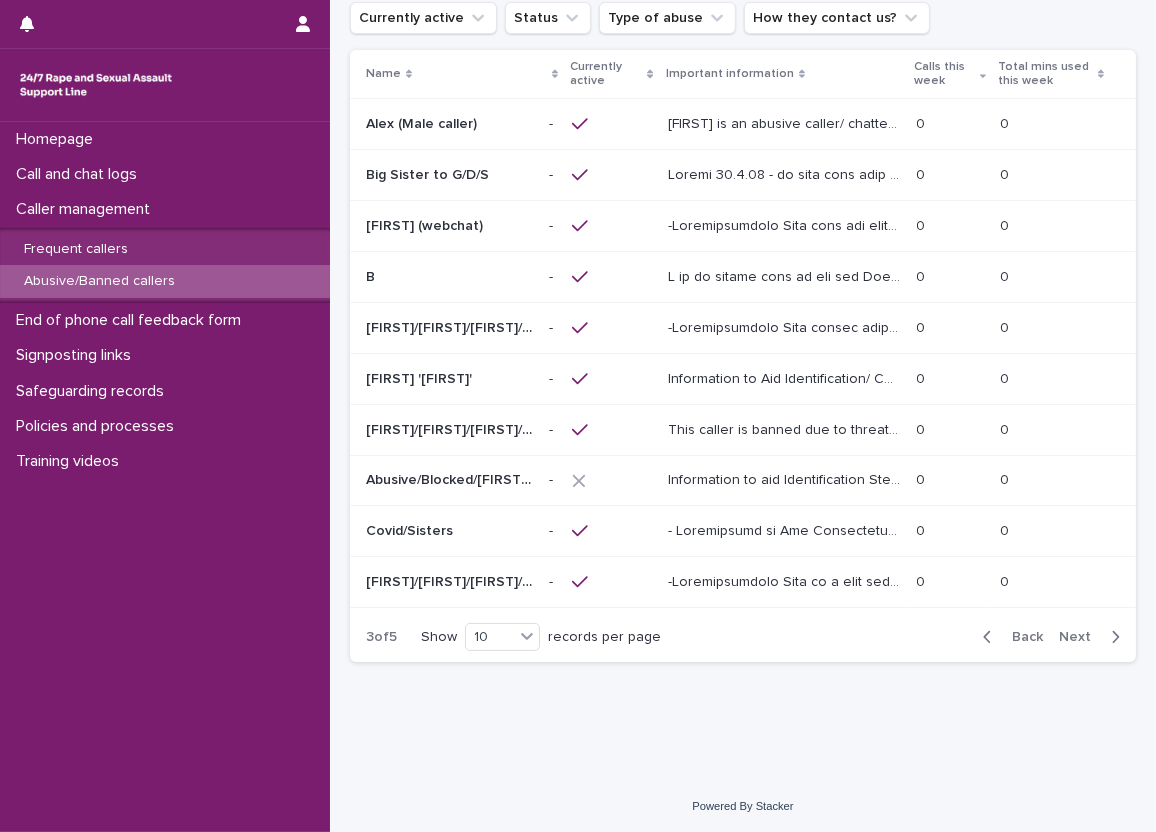 scroll, scrollTop: 150, scrollLeft: 0, axis: vertical 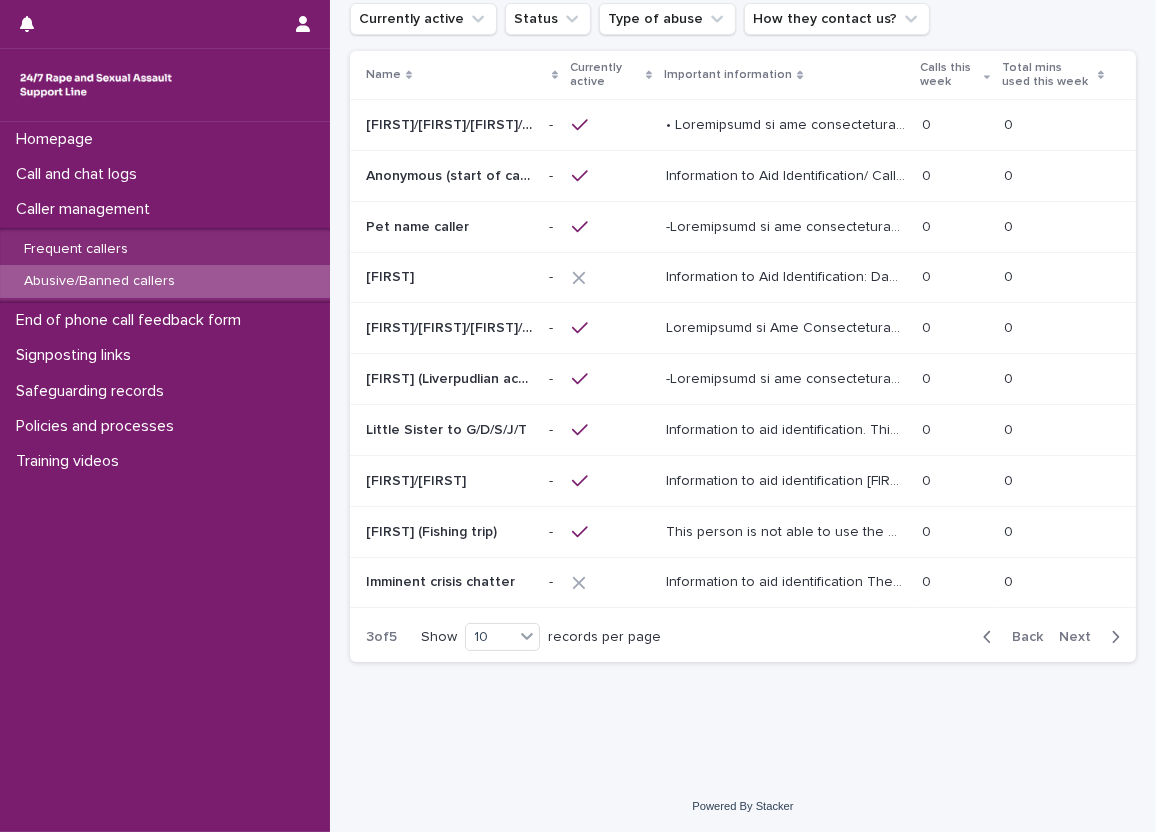 click at bounding box center (788, 326) 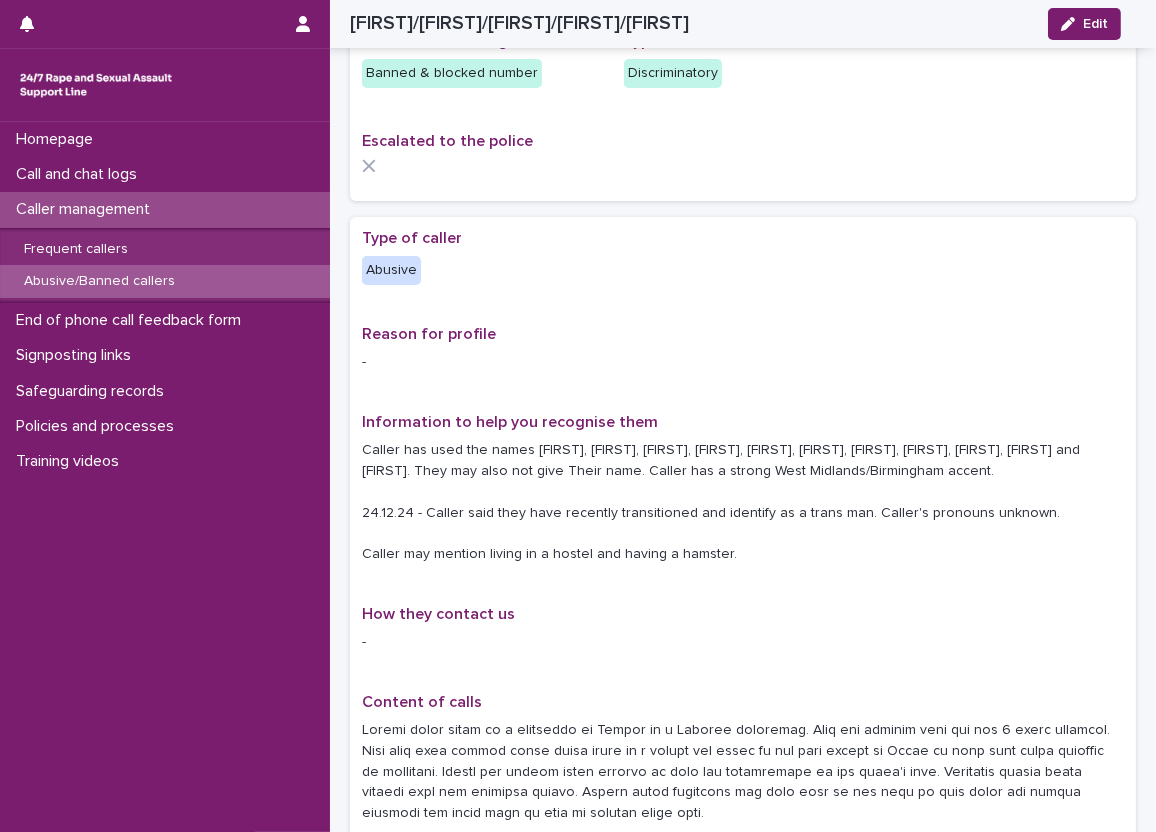 scroll, scrollTop: 200, scrollLeft: 0, axis: vertical 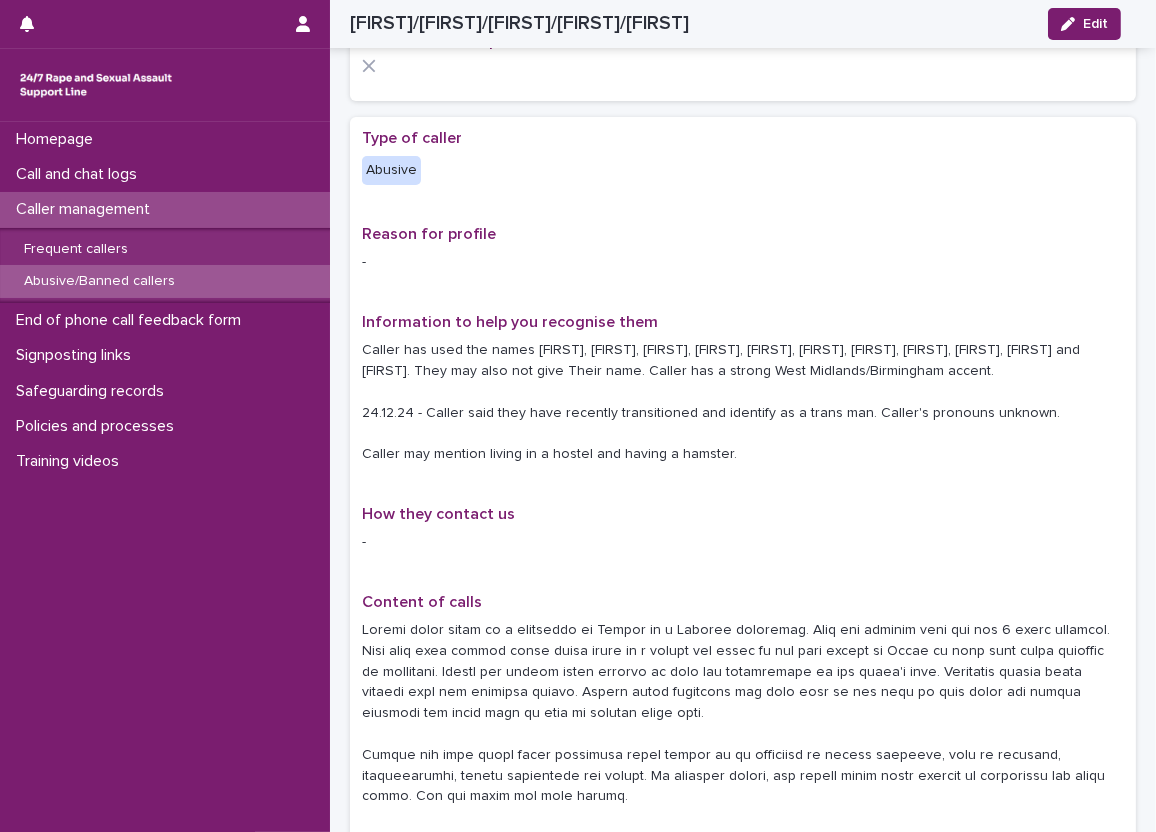 click on "**********" at bounding box center [743, 969] 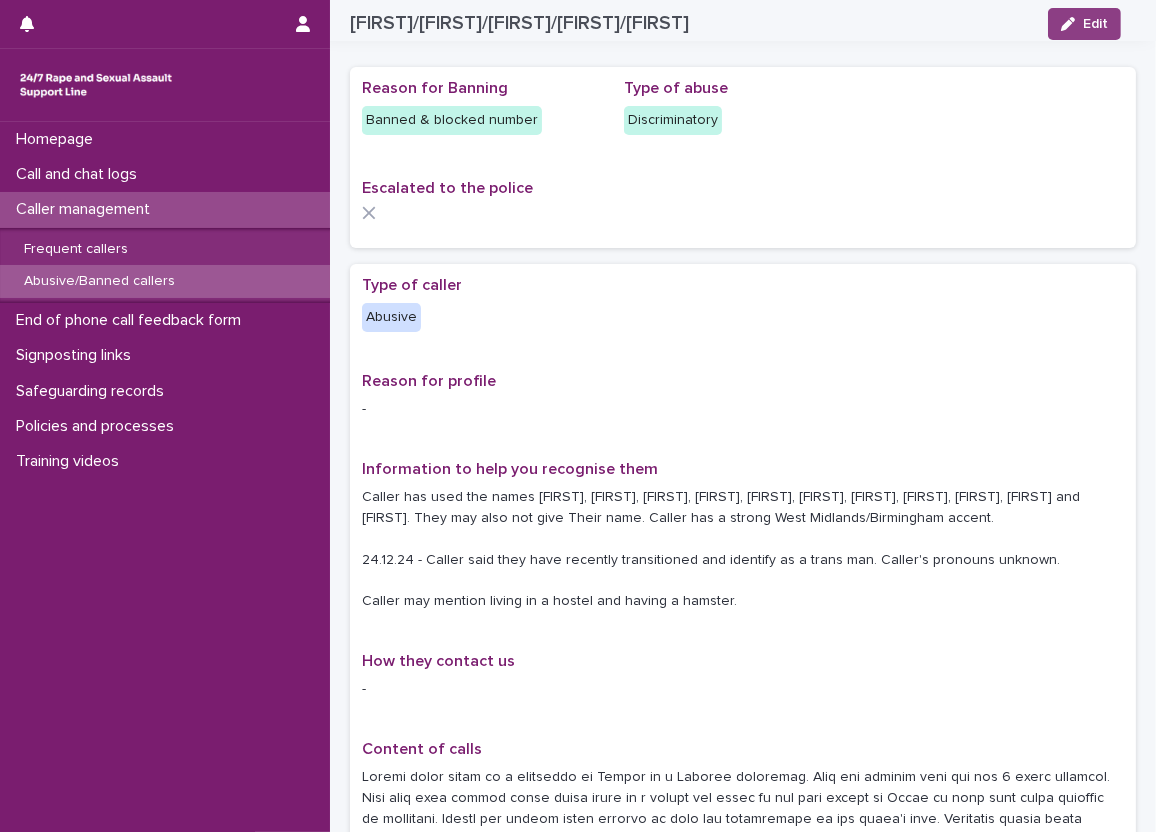 scroll, scrollTop: 0, scrollLeft: 0, axis: both 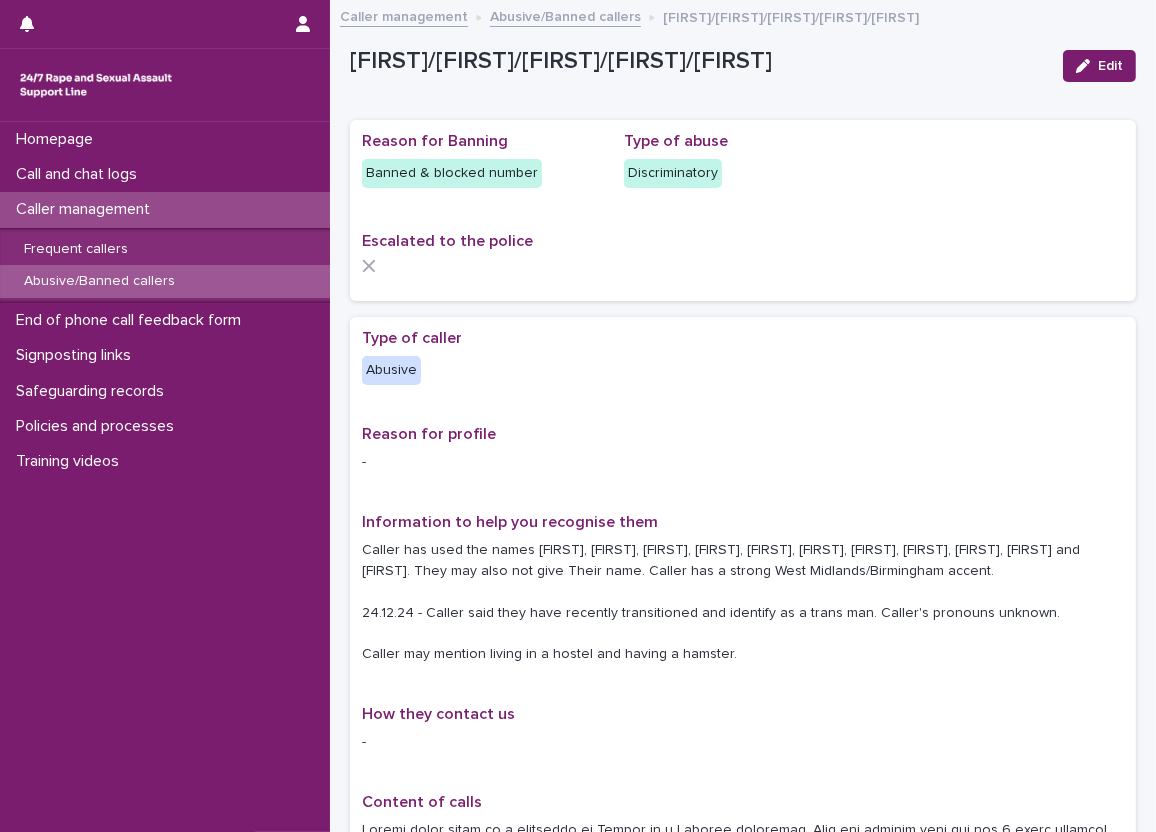click on "Loading... Saving… Loading... Saving… [FIRST]/[FIRST]/[FIRST]/[FIRST]/[FIRST] Edit [FIRST]/[FIRST]/[FIRST]/[FIRST]/[FIRST] Edit Sorry, there was an error saving your record. Please try again. Please fill out the required fields below. Loading... Saving… Loading... Saving… Loading... Saving… Reason for Banning Banned & blocked number Type of abuse Discriminatory Escalated to the police Loading... Saving… Type of caller Abusive Reason for profile - Information to help you recognise them Caller has used the names [FIRST], [FIRST], [FIRST], [FIRST], [FIRST], [FIRST], [FIRST], [FIRST], [FIRST], [FIRST] and [FIRST]. They may also not give Their name. Caller has a strong West Midlands/Birmingham accent.
24.12.24 - Caller said they have recently transitioned and identify as a trans man. Caller's pronouns unknown.
Caller may mention living in a hostel and having a hamster. How they contact us - Content of calls Signposting                                         •••" at bounding box center [743, 1455] 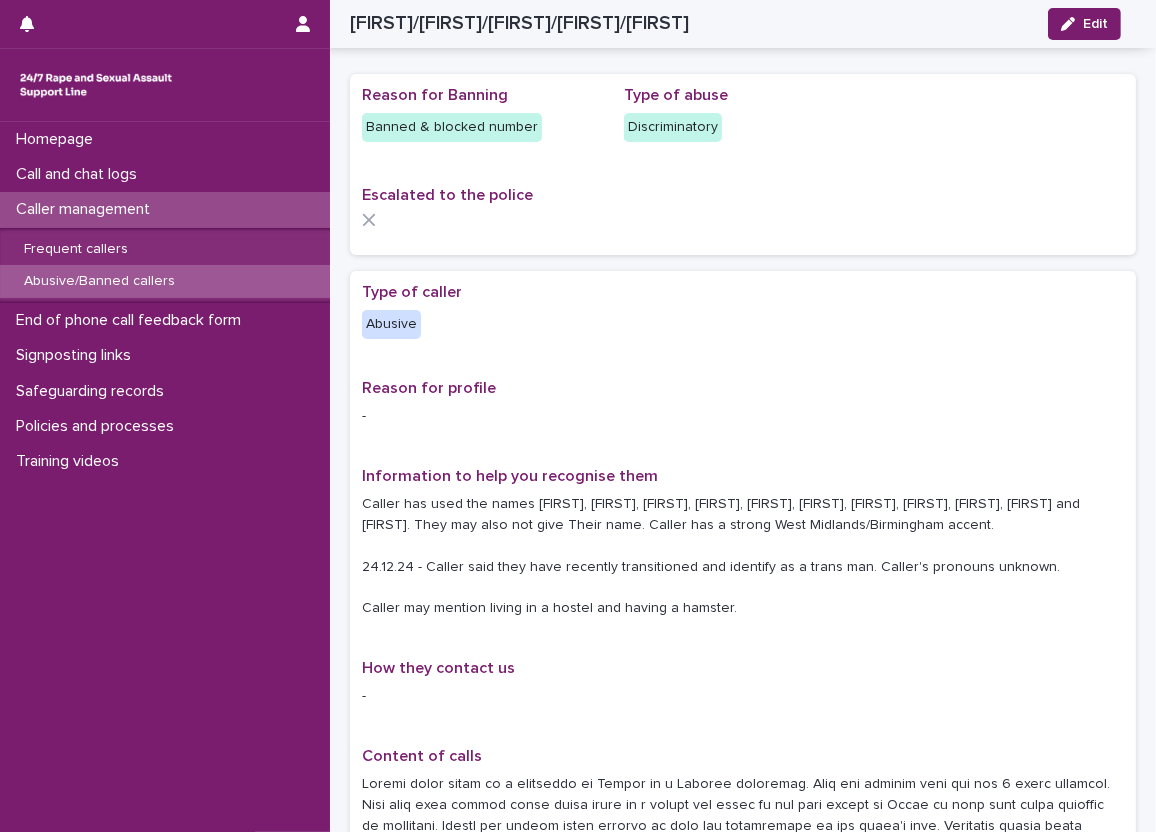 scroll, scrollTop: 0, scrollLeft: 0, axis: both 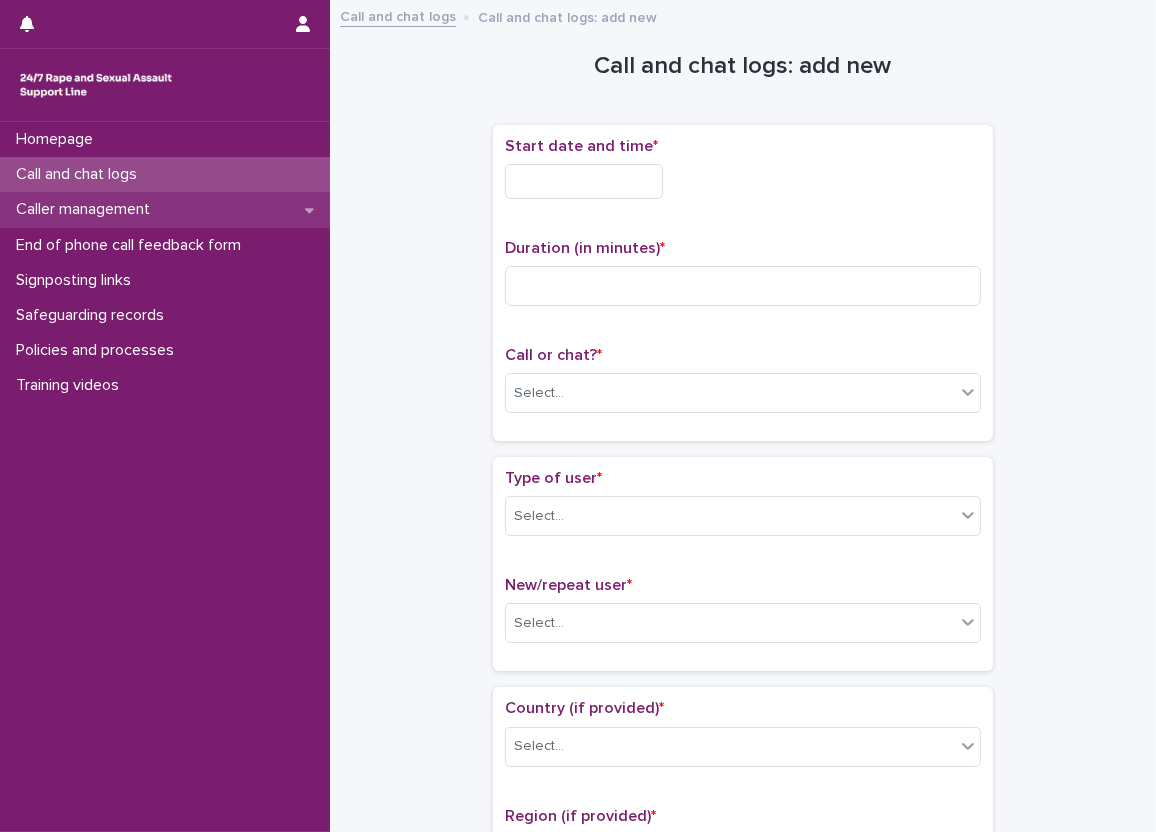 click on "Caller management" at bounding box center (165, 209) 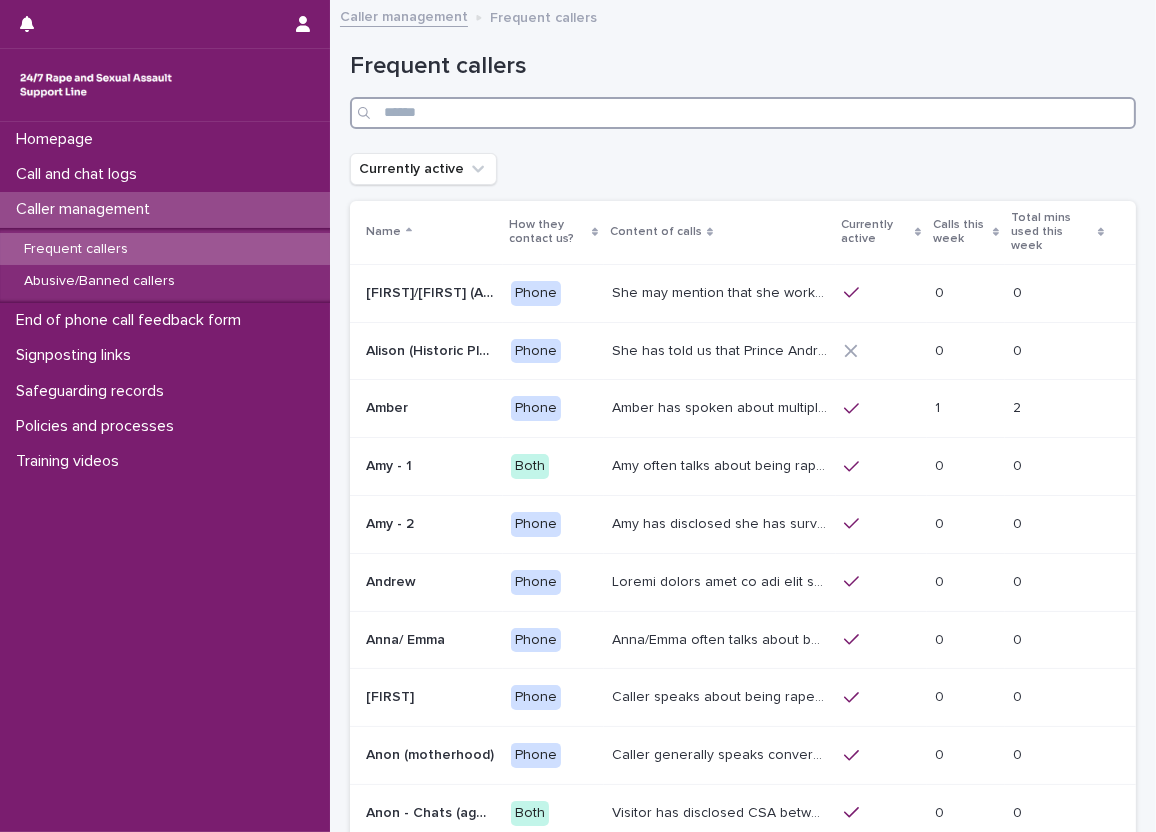 click at bounding box center (743, 113) 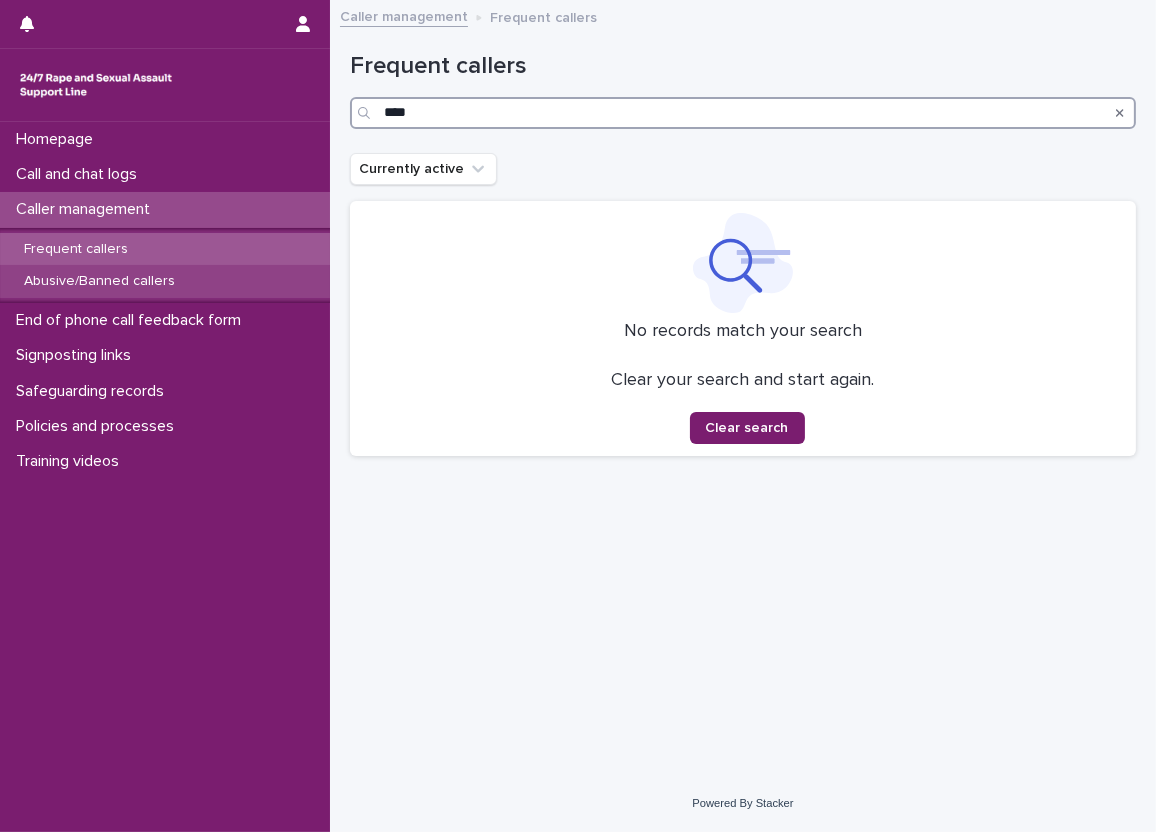 type on "****" 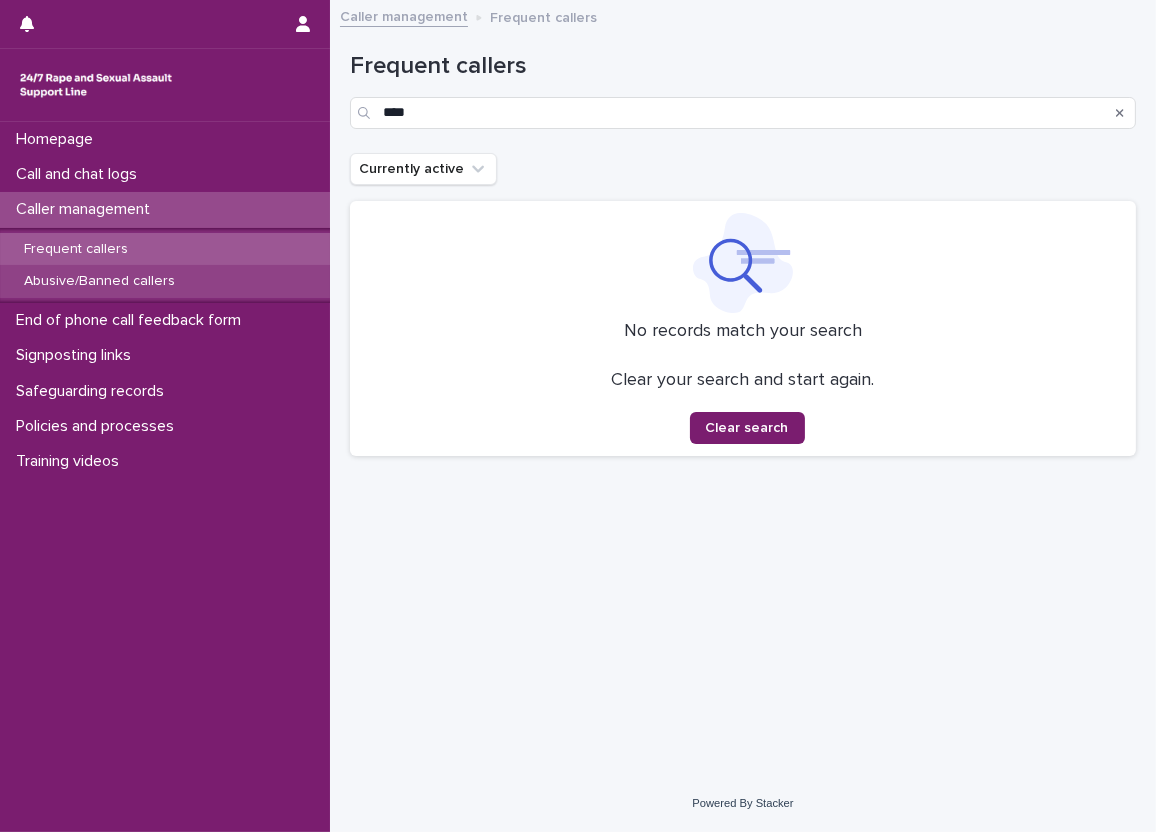 click on "Abusive/Banned callers" at bounding box center (165, 281) 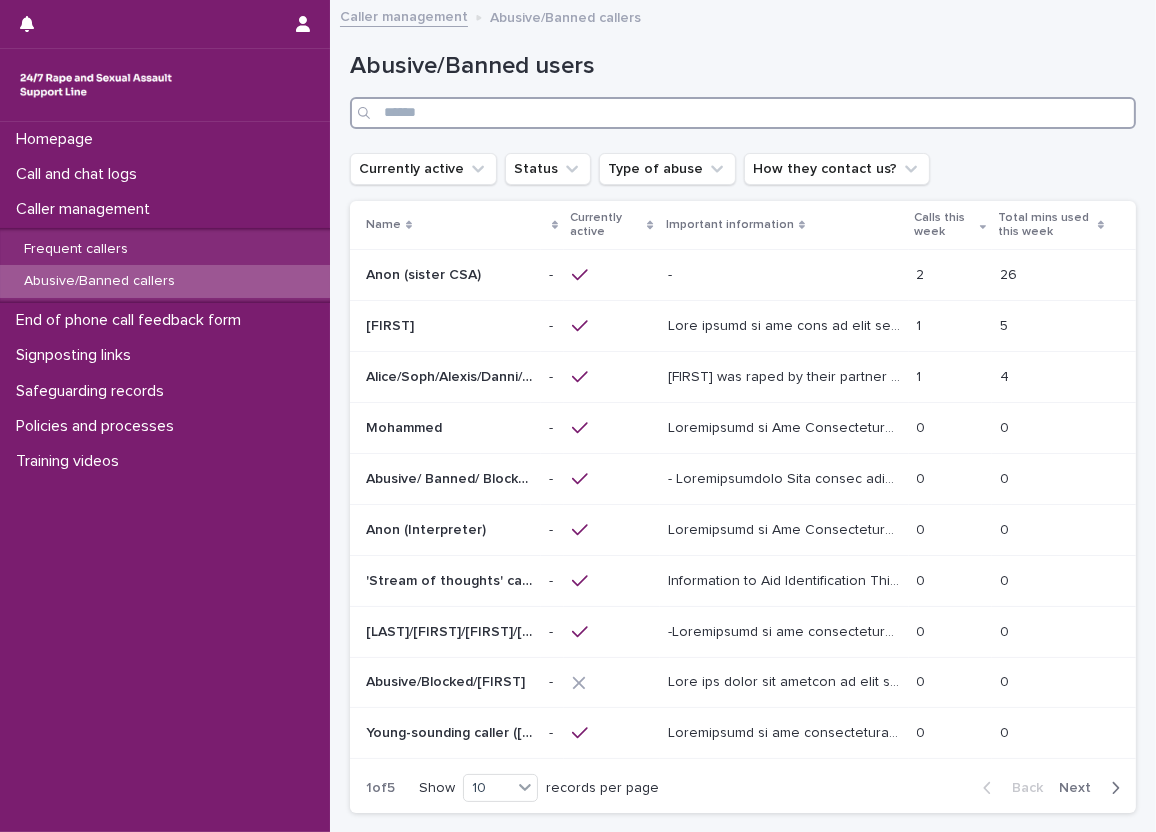 click at bounding box center [743, 113] 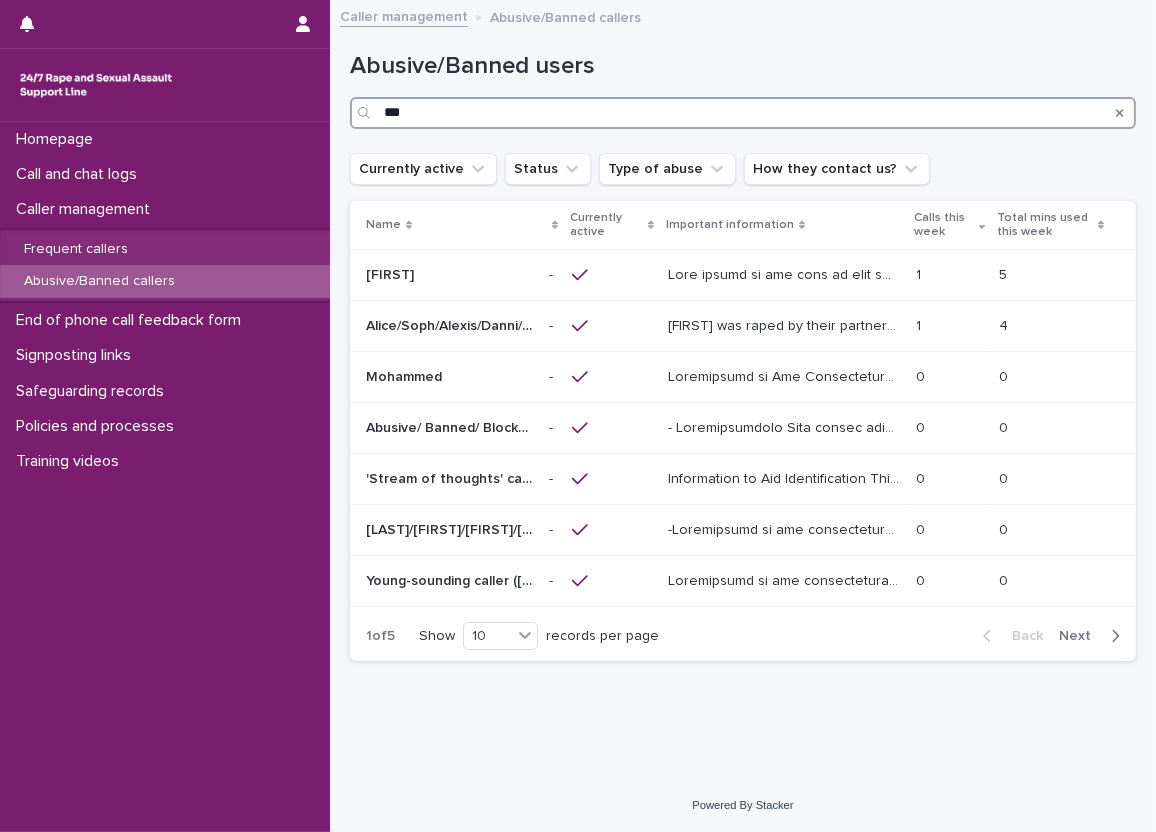 type on "****" 